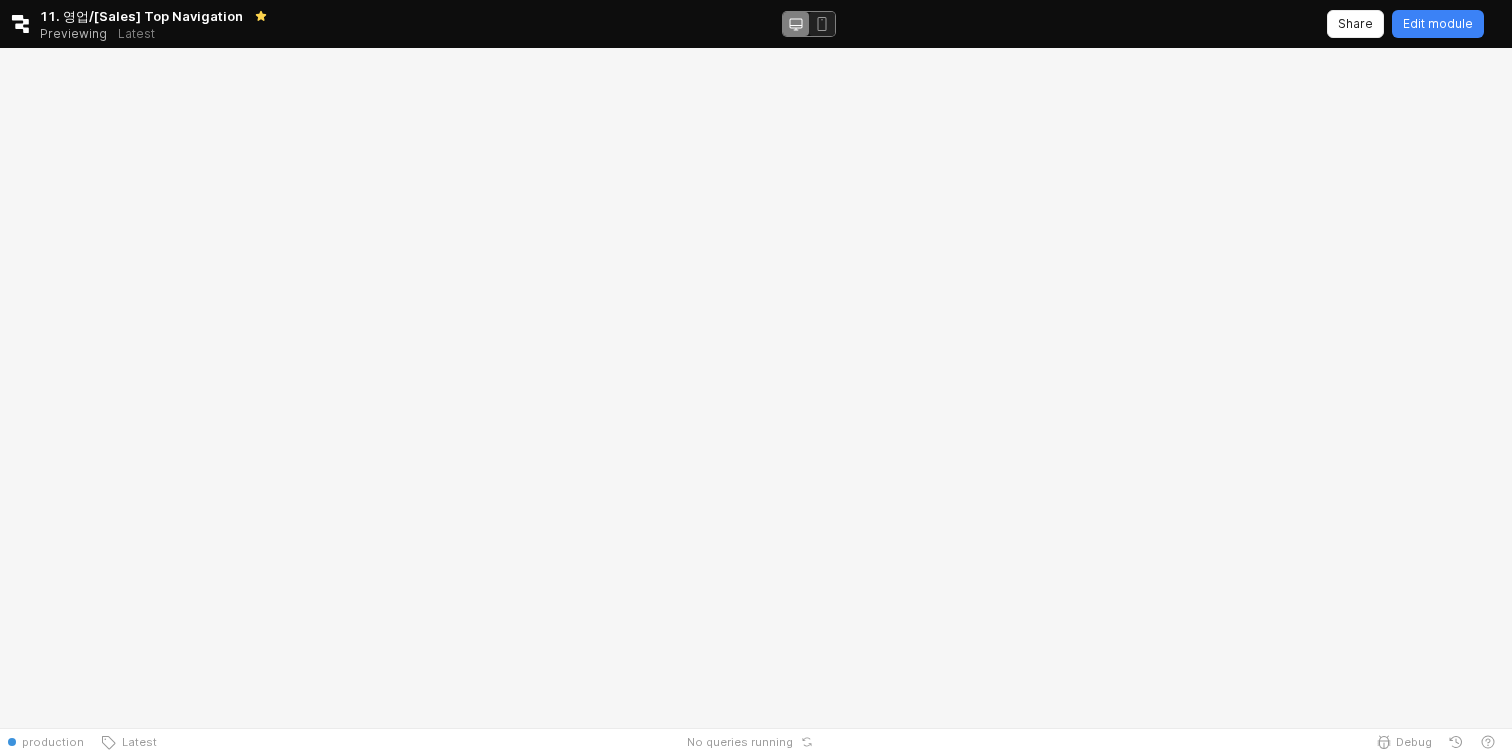 scroll, scrollTop: 0, scrollLeft: 0, axis: both 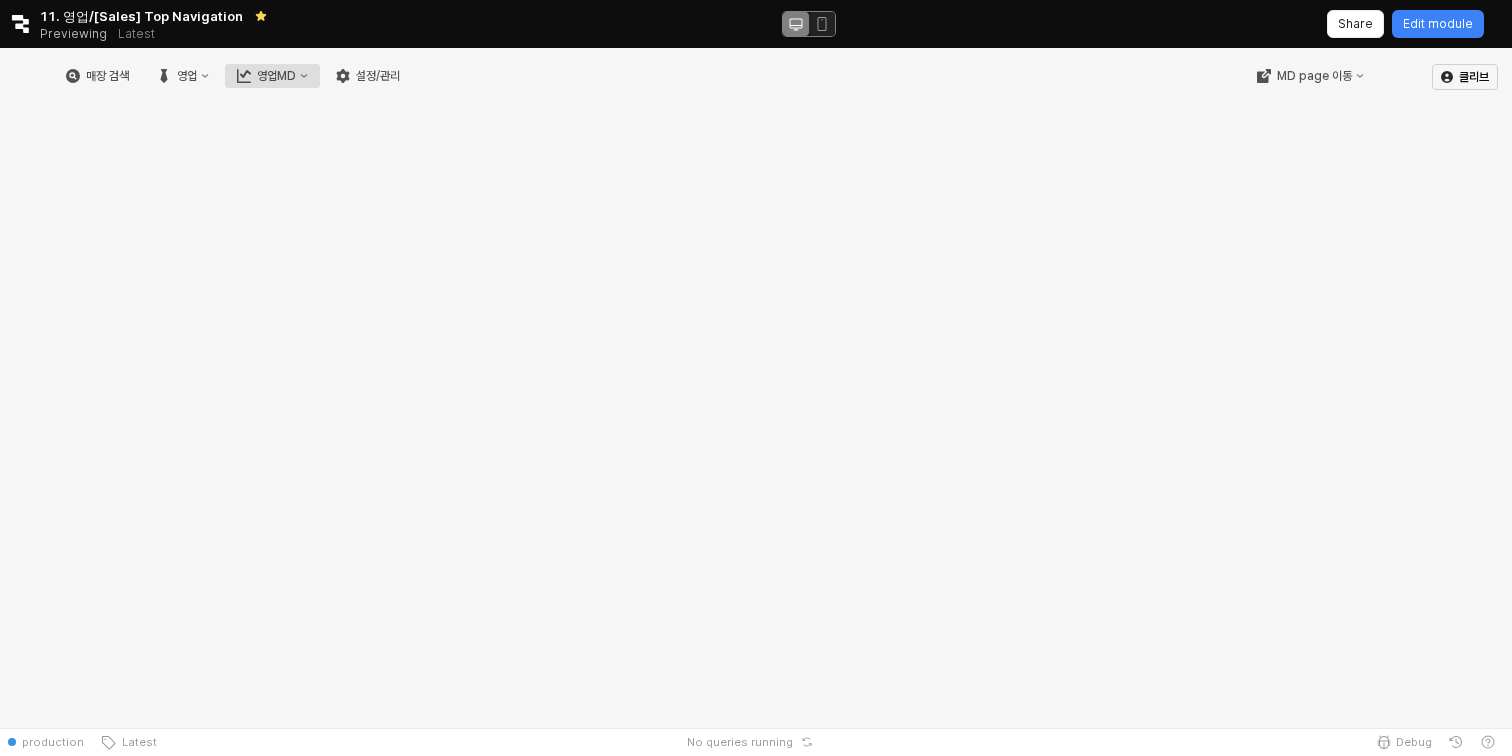 click on "영업MD" at bounding box center (276, 76) 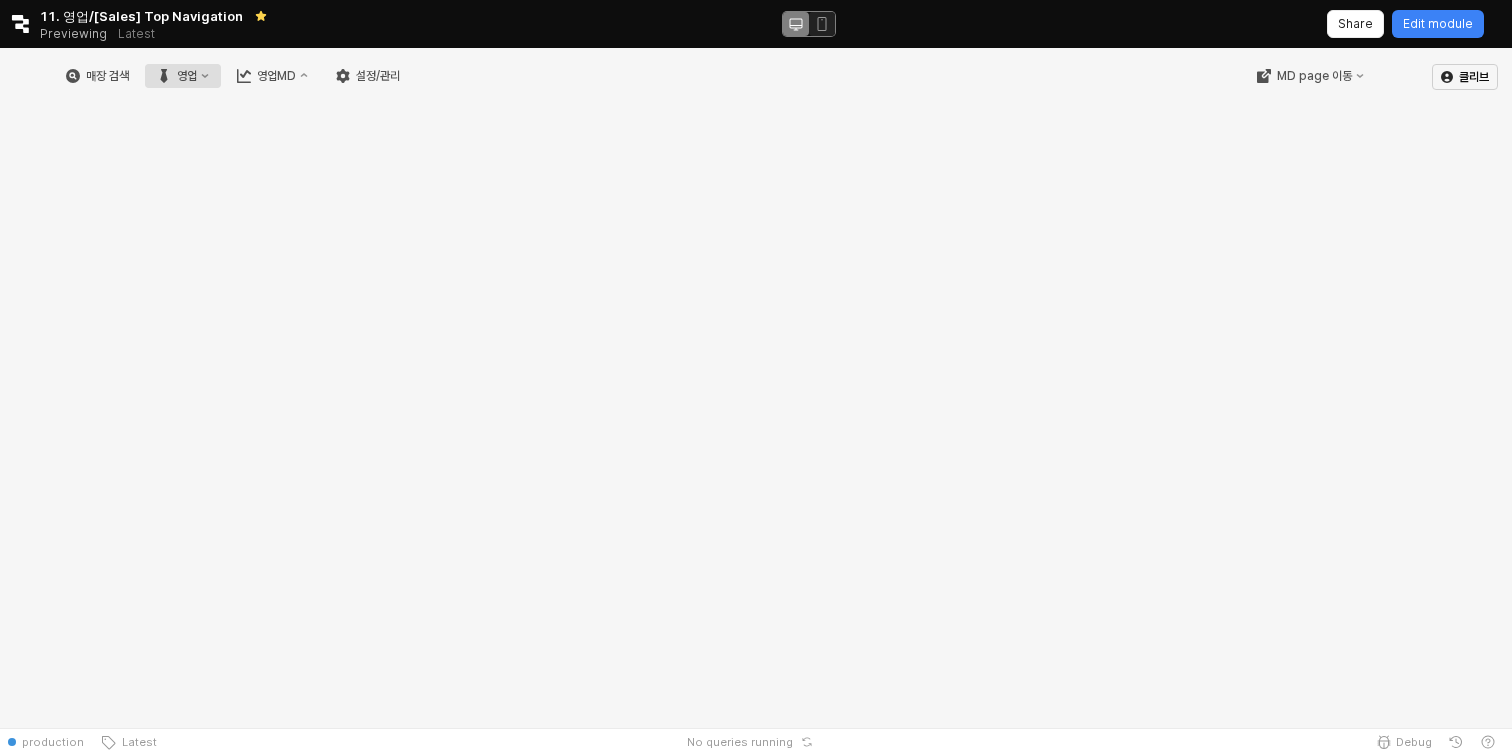 click on "영업" at bounding box center [183, 76] 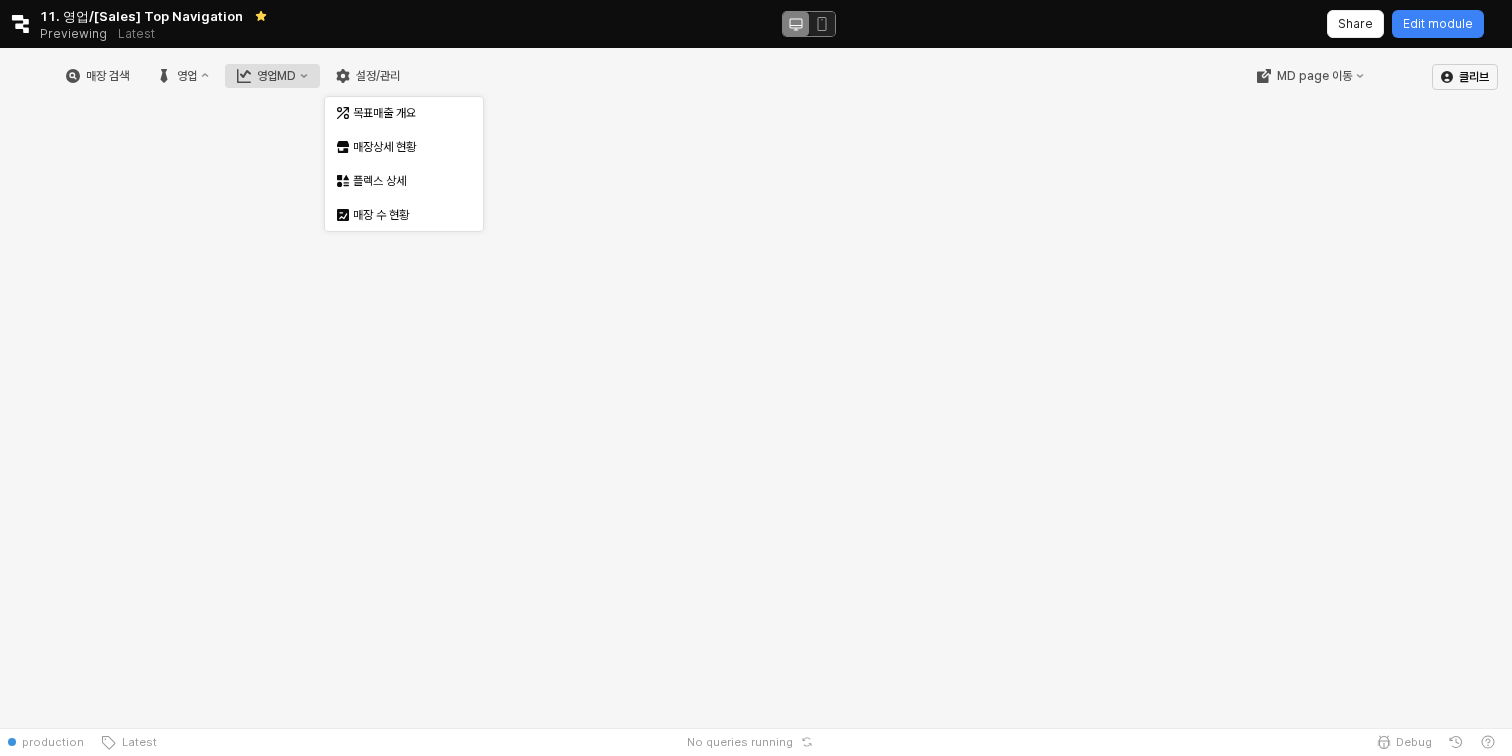click 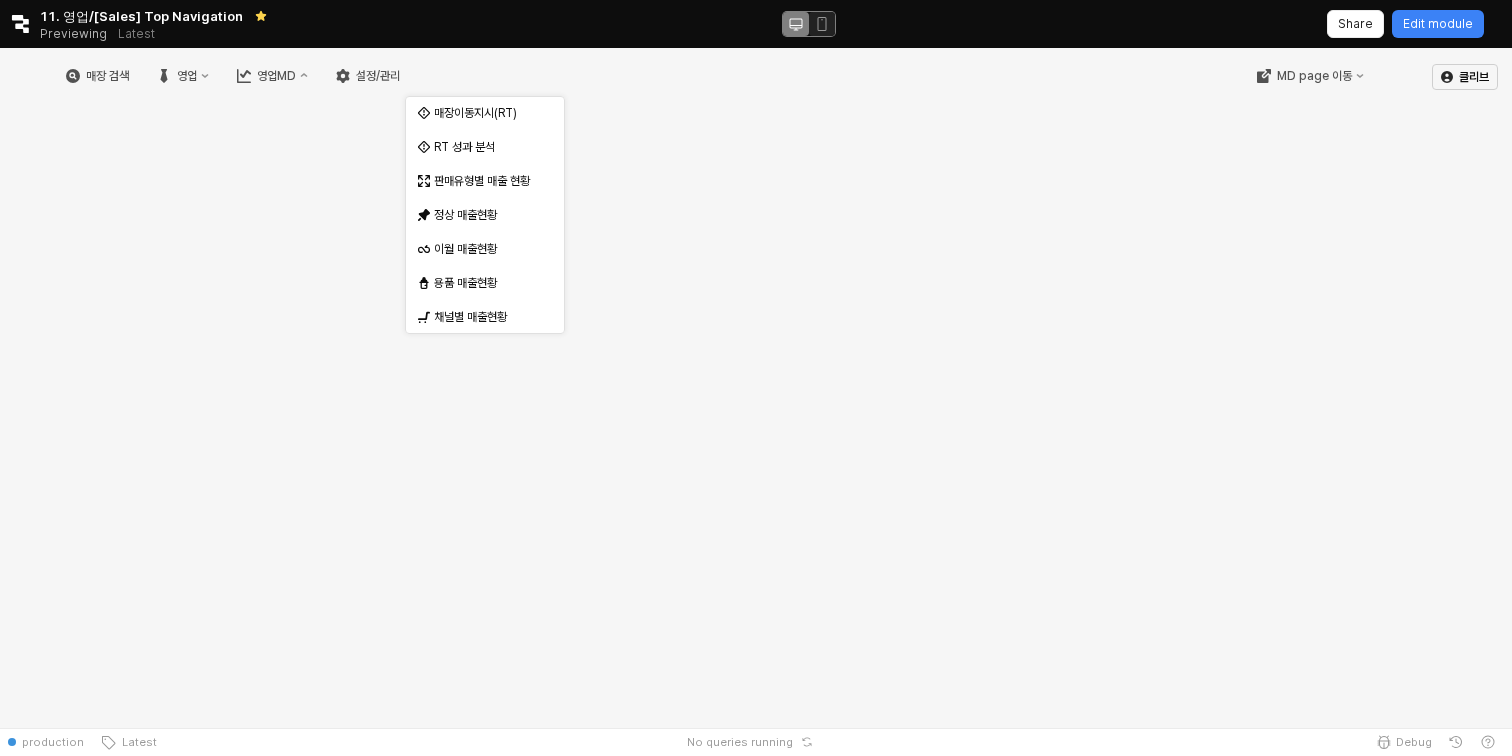 click on "Retool logo" 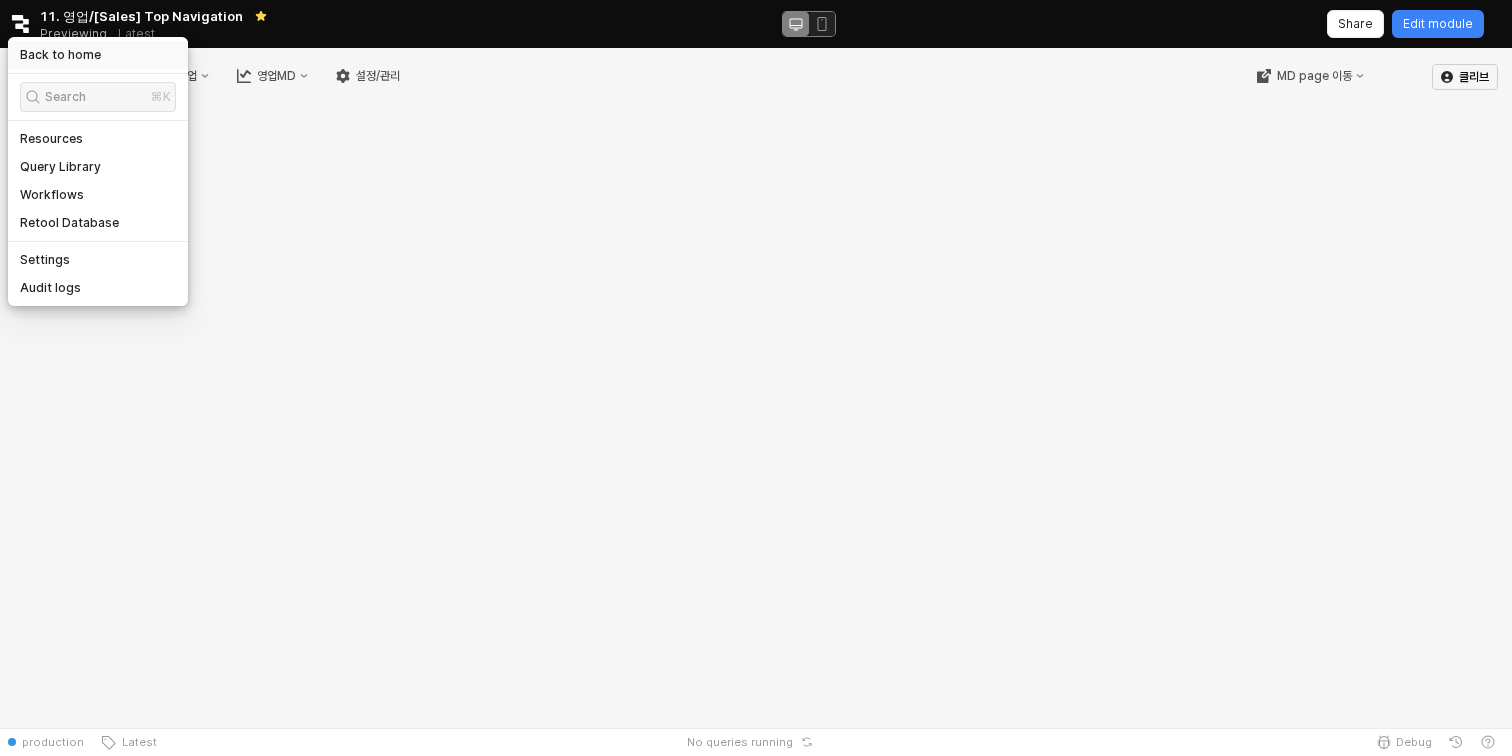 click on "Back to home" at bounding box center (60, 55) 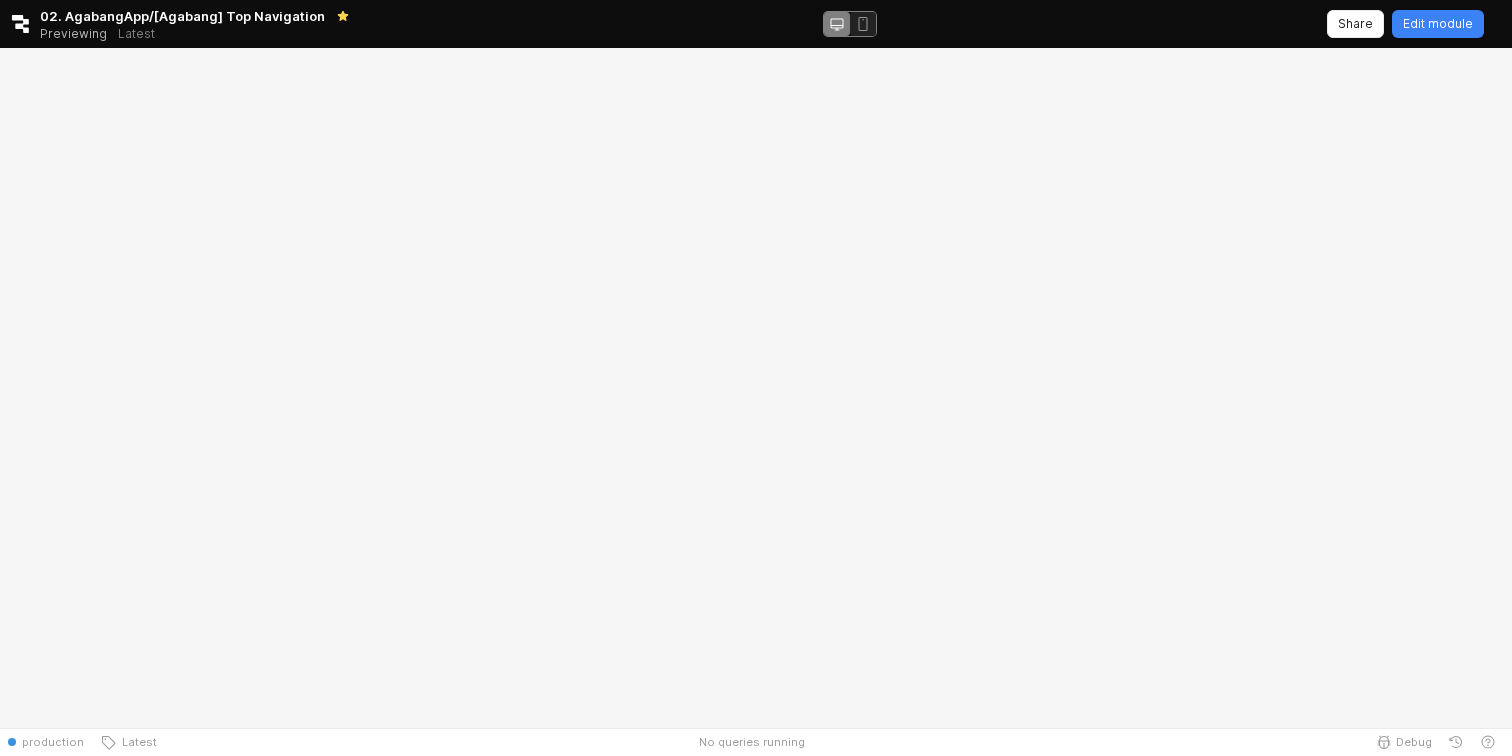 scroll, scrollTop: 0, scrollLeft: 0, axis: both 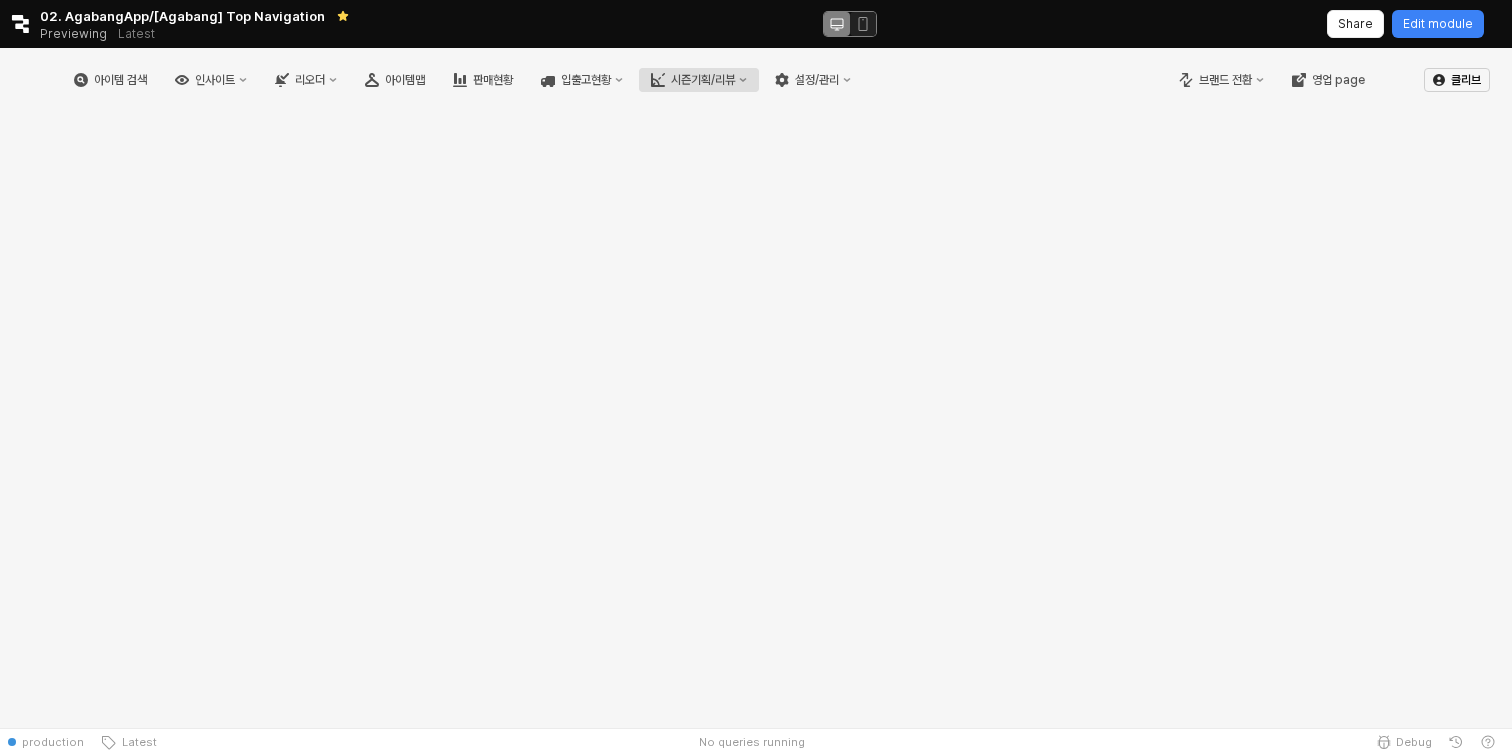 click on "시즌기획/리뷰" at bounding box center [703, 80] 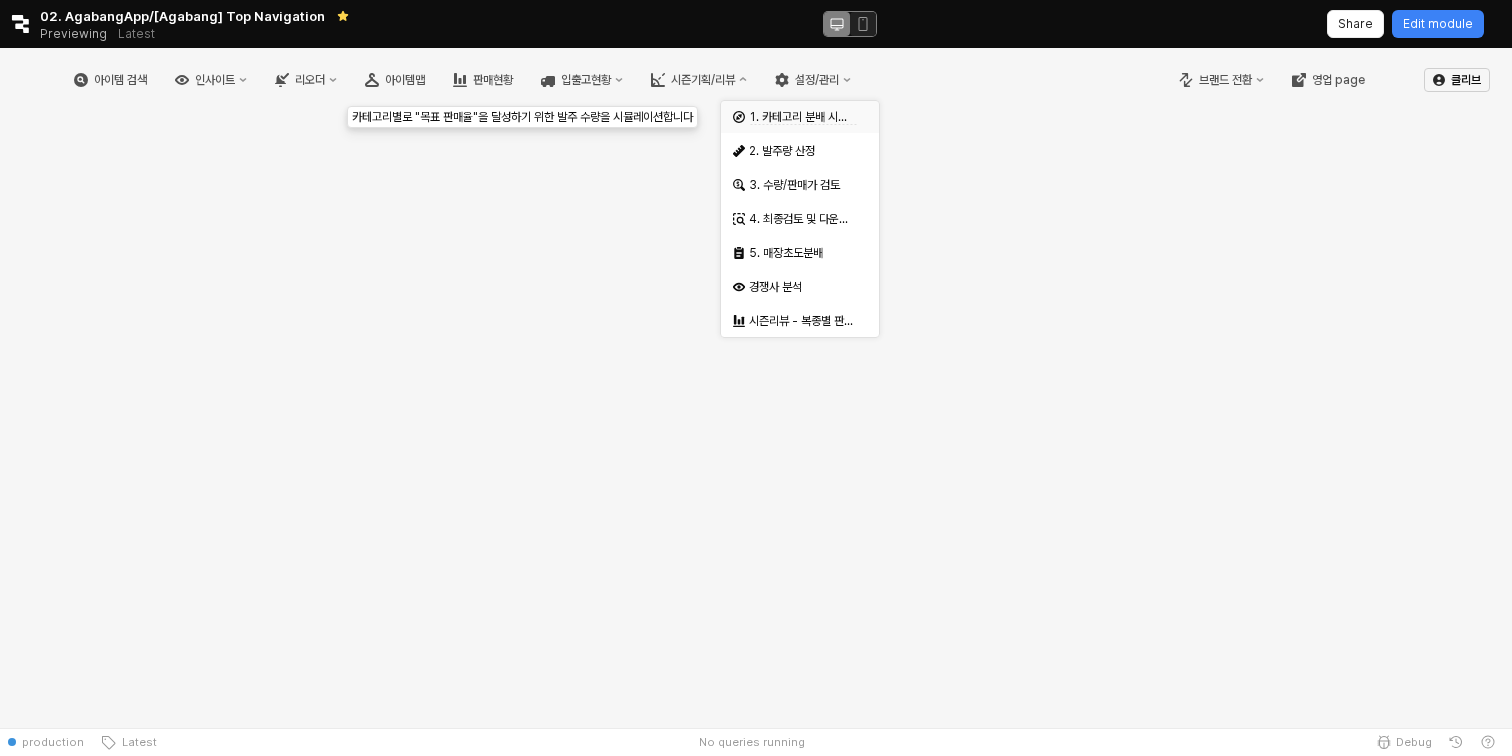 click on "1. 카테고리 분배 시뮬레이션" at bounding box center [813, 117] 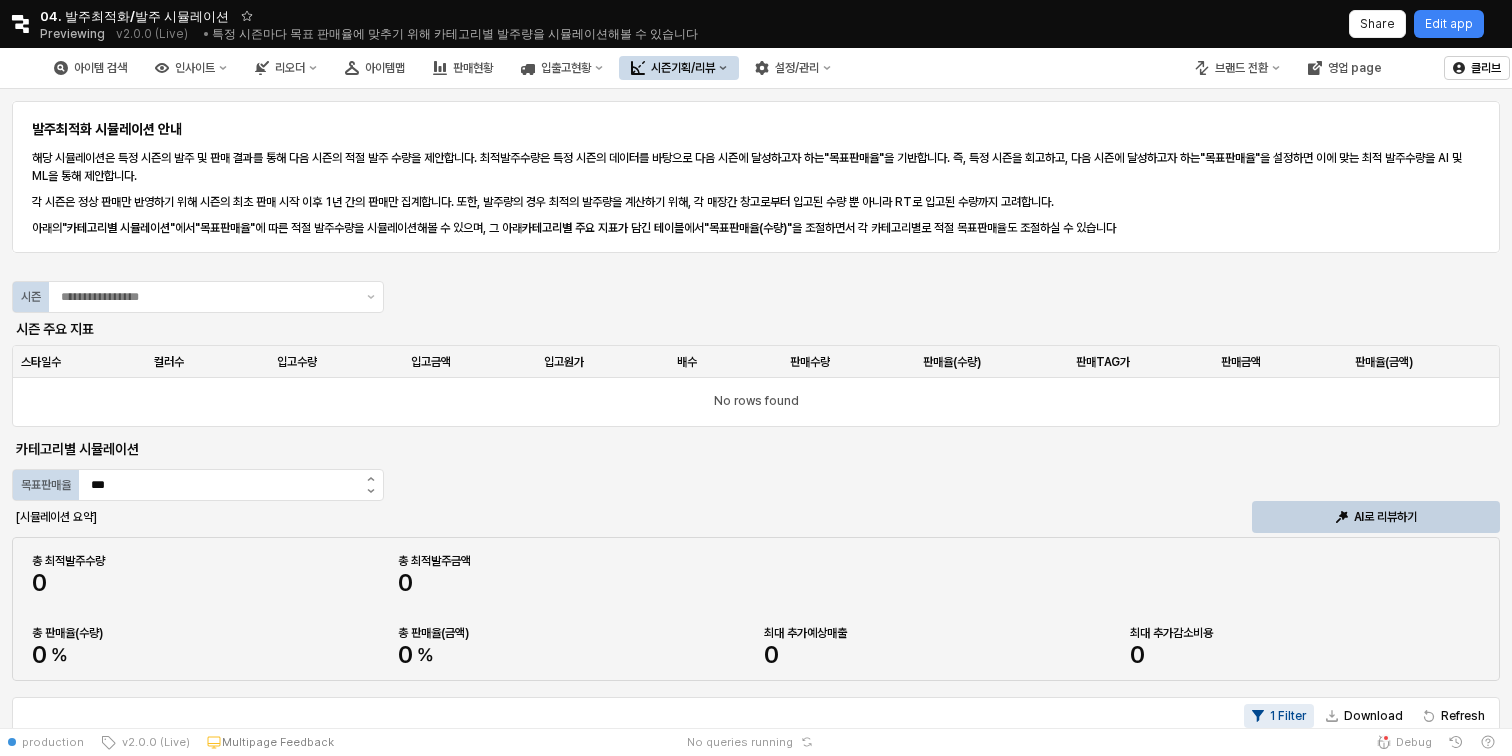 click on "시즌 주요 지표" at bounding box center (198, 329) 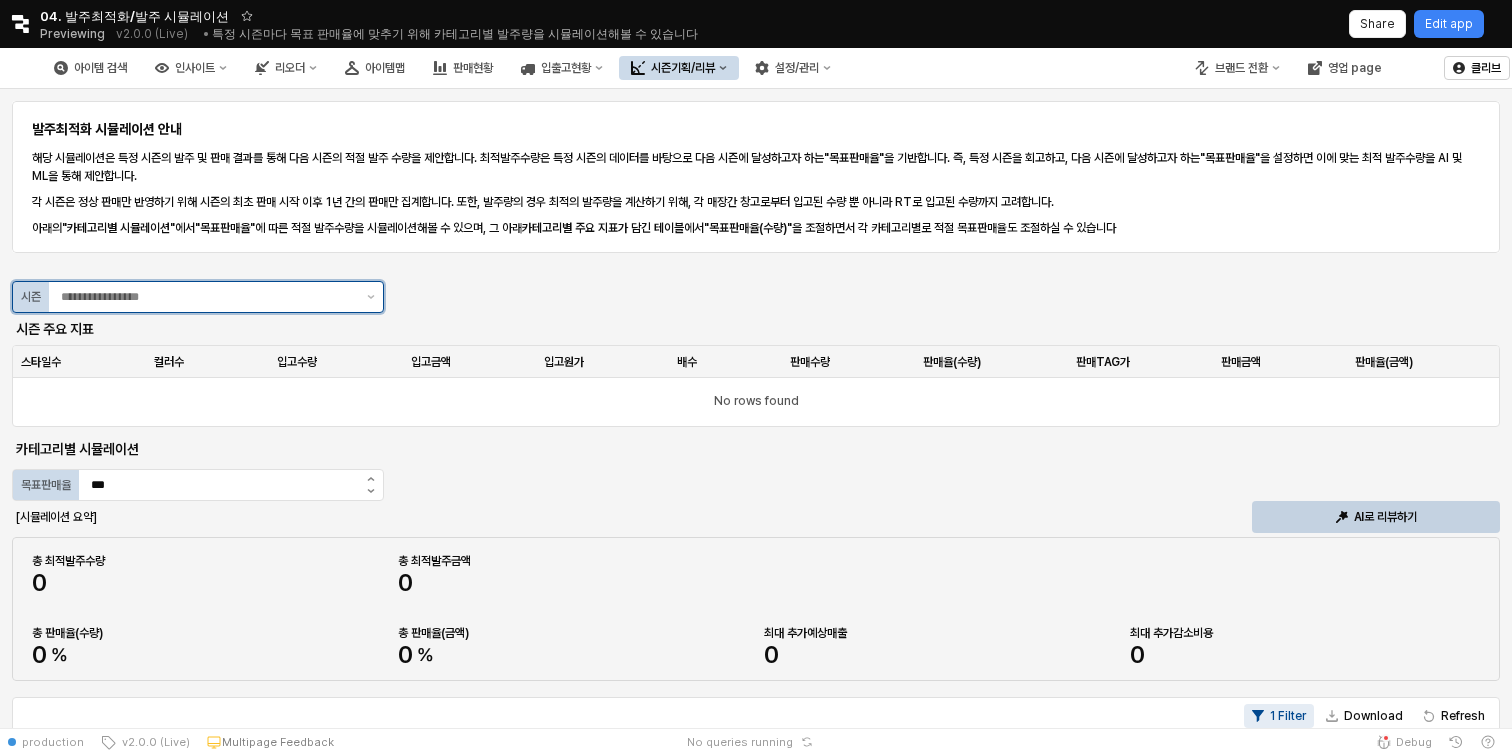 click at bounding box center (208, 297) 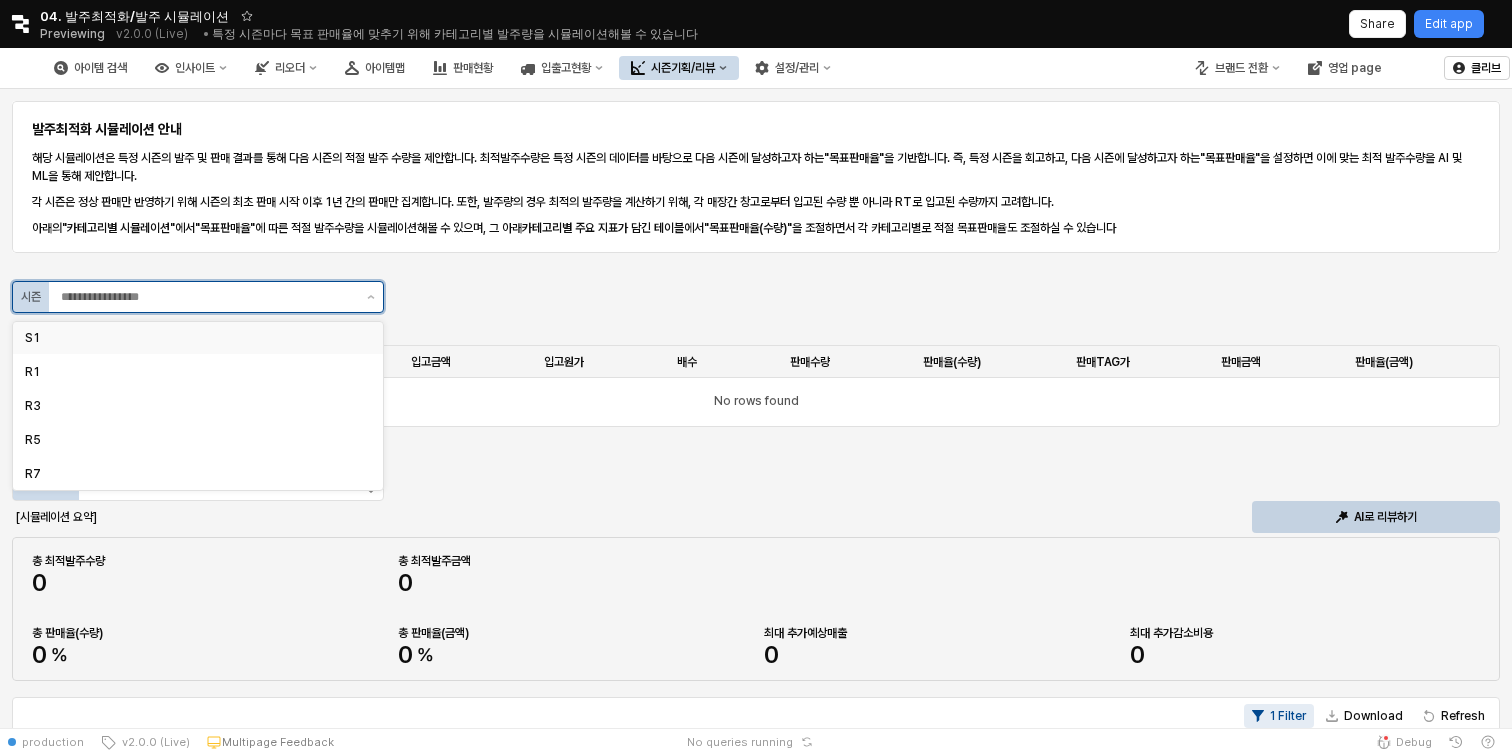 click on "S1" at bounding box center (192, 338) 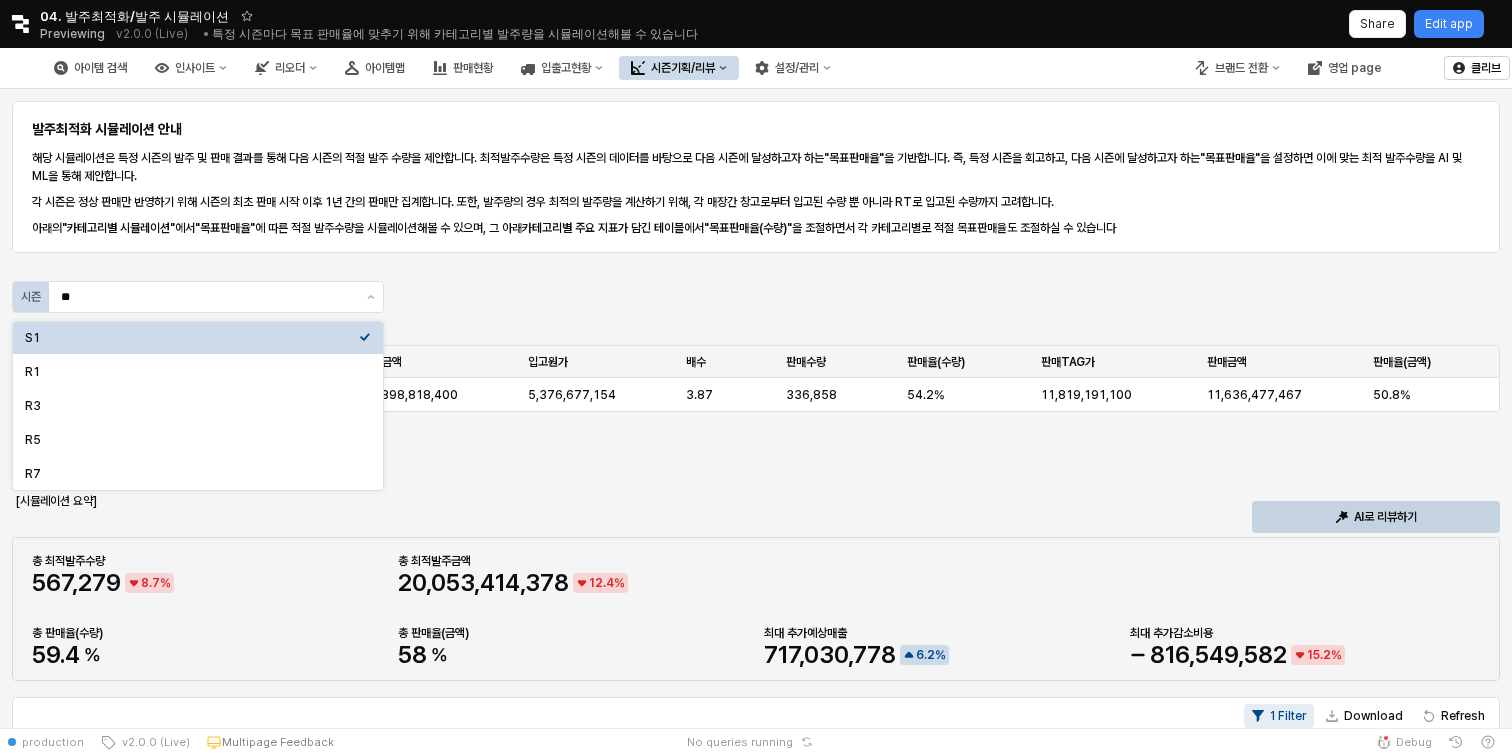 click on "발주최적화 시뮬레이션 안내 해당 시뮬레이션은 특정 시즌의 발주 및 판매 결과를 통해 다음 시즌의 적절 발주 수량을 제안합니다. 최적발주수량은 특정 시즌의 데이터를 바탕으로 다음 시즌에 달성하고자 하는  "목표판매율" 을 기반합니다. 즉, 특정 시즌을 회고하고, 다음 시즌에 달성하고자 하는  "목표판매율" 을 설정하면 이에 맞는 최적 발주수량을 AI 및 ML을 통해 제안합니다.
각 시즌은 정상 판매만 반영하기 위해 시즌의 최초 판매 시작 이후 1년 간의 판매만 집계합니다. 또한, 발주량의 경우 최적의 발주량을 계산하기 위해, 각 매장간 창고로부터 입고된 수량 뿐 아니라 RT로 입고된 수량까지 고려합니다.
아래의  "카테고리별 시뮬레이션" 에서  "목표판매율" 에 따른 적절 발주수량을 시뮬레이션해볼 수 있으며, 그 아래  카테고리별 주요 지표가 담긴 테이블 **" at bounding box center [756, 777] 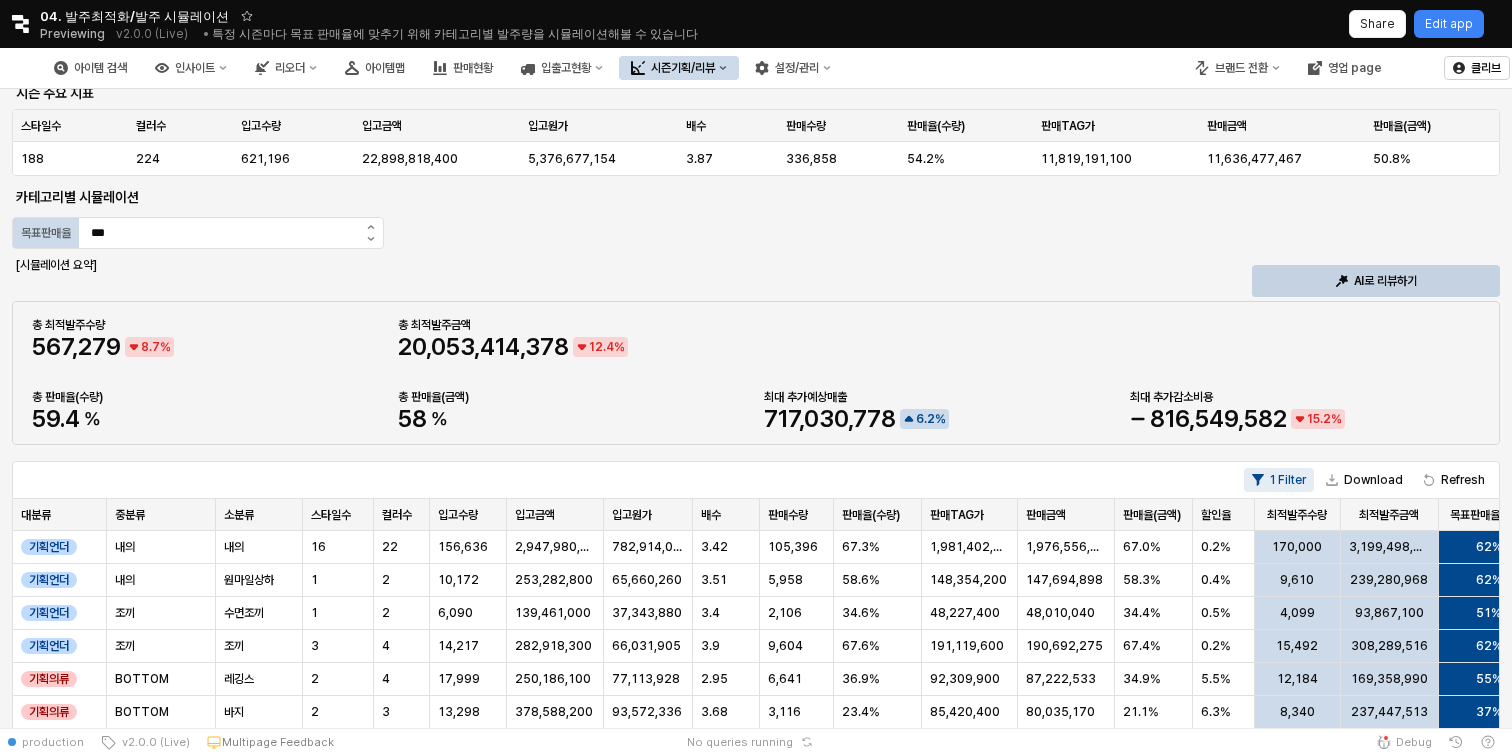 scroll, scrollTop: 300, scrollLeft: 0, axis: vertical 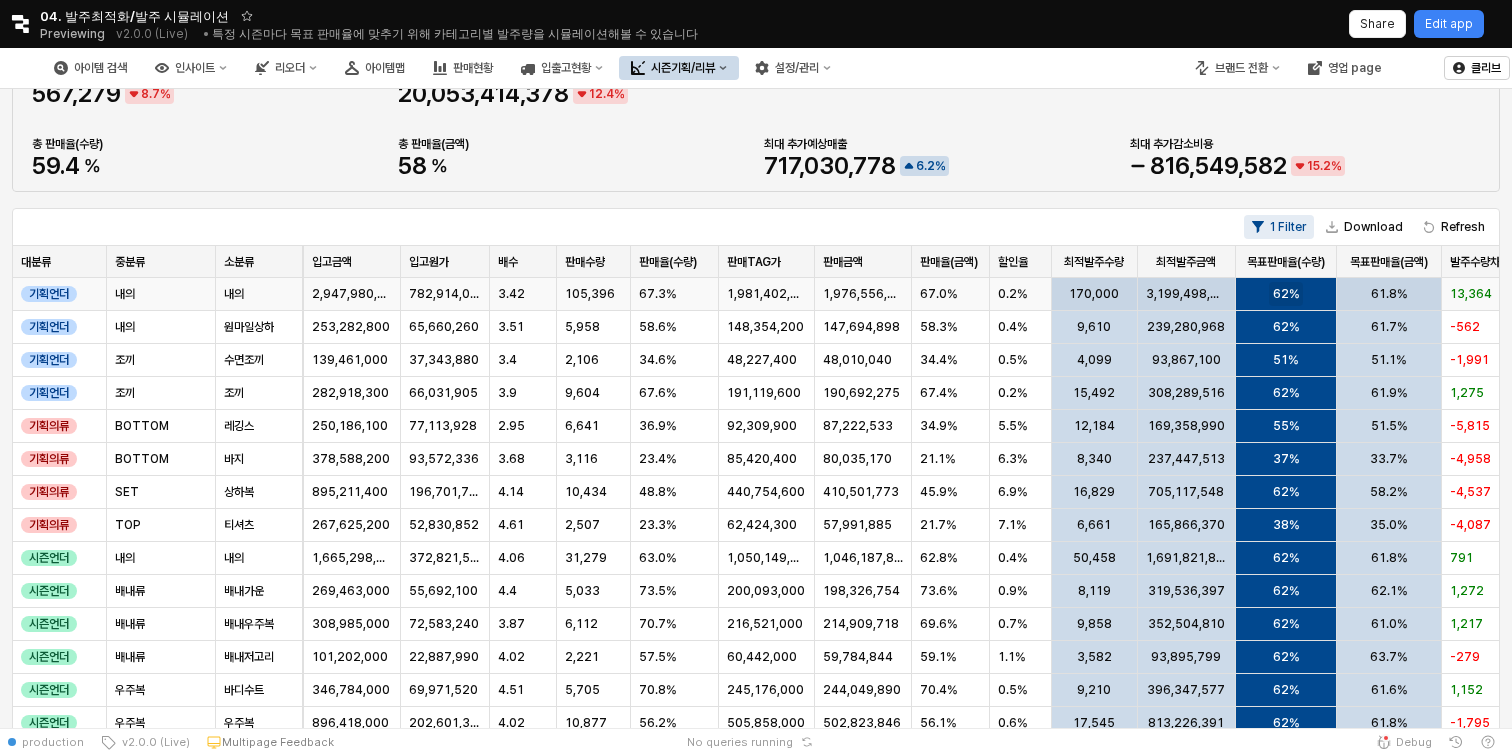 click on "62%" at bounding box center (1286, 294) 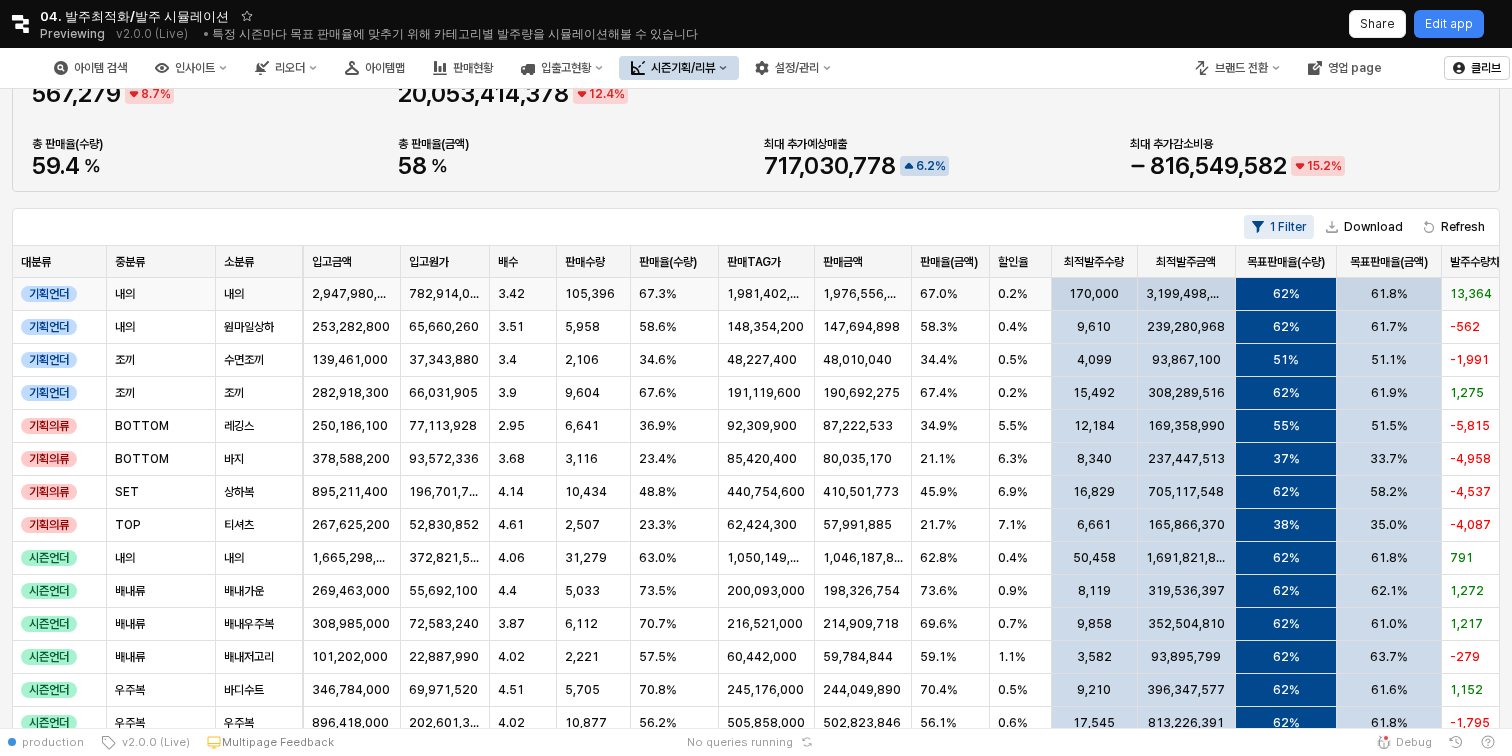 click on "61.8%" at bounding box center (1389, 294) 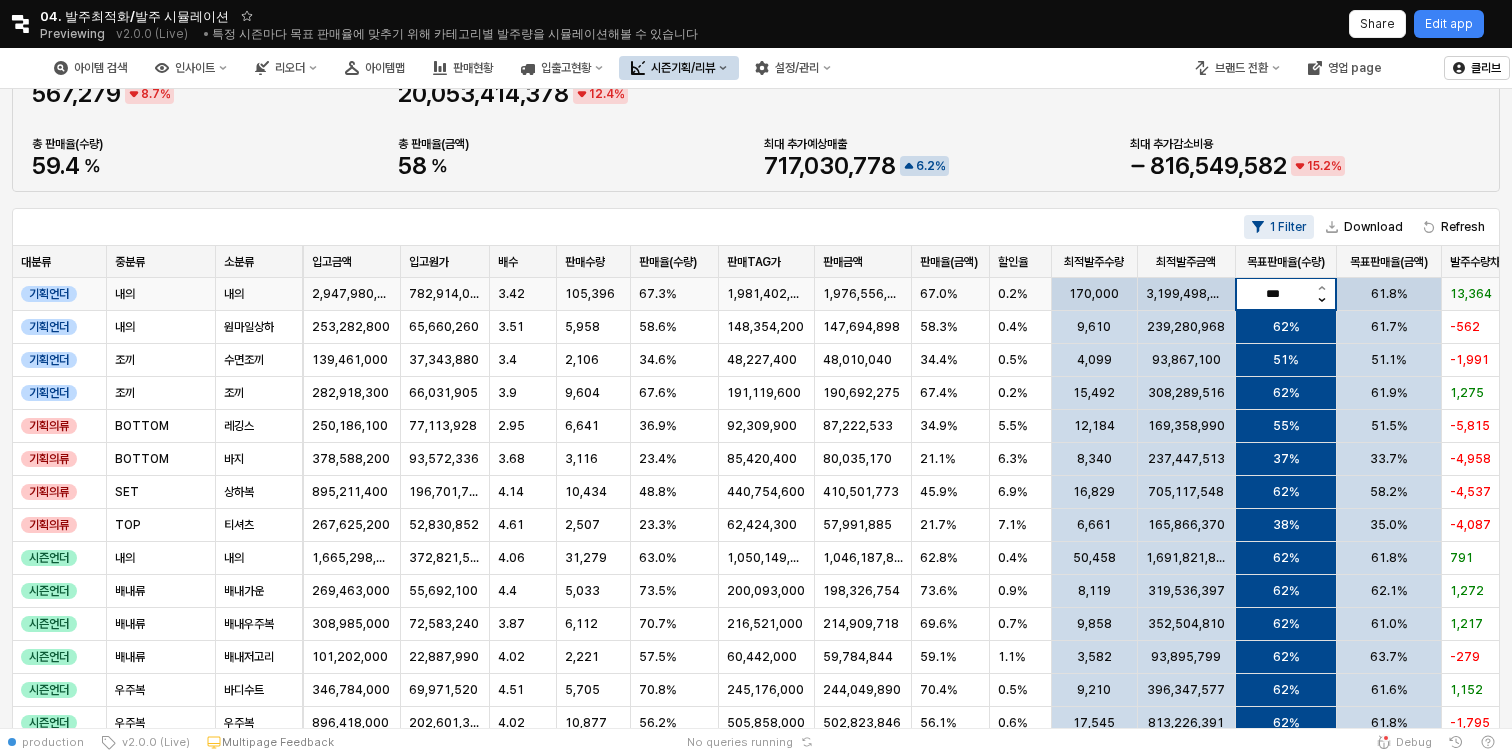click at bounding box center [1322, 302] 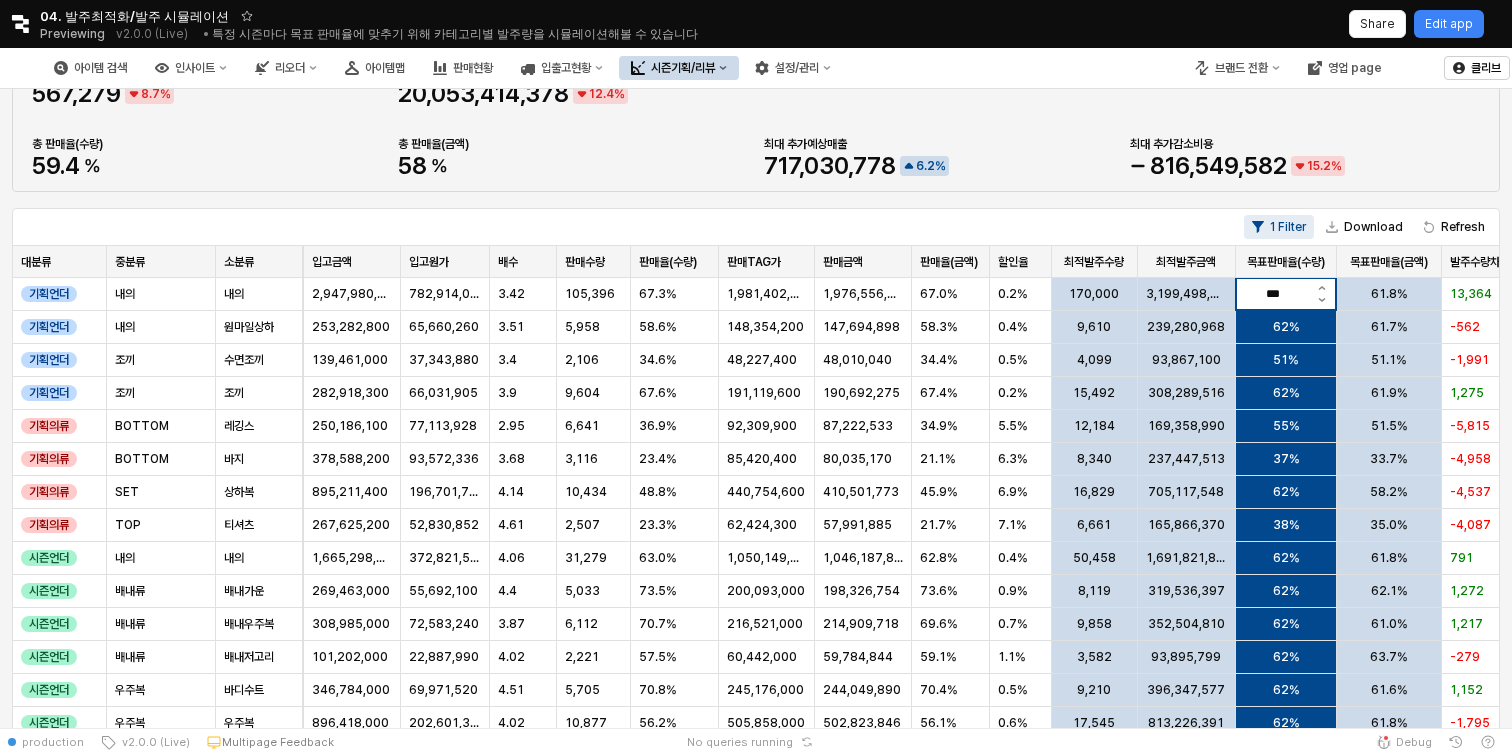 click at bounding box center (756, 200) 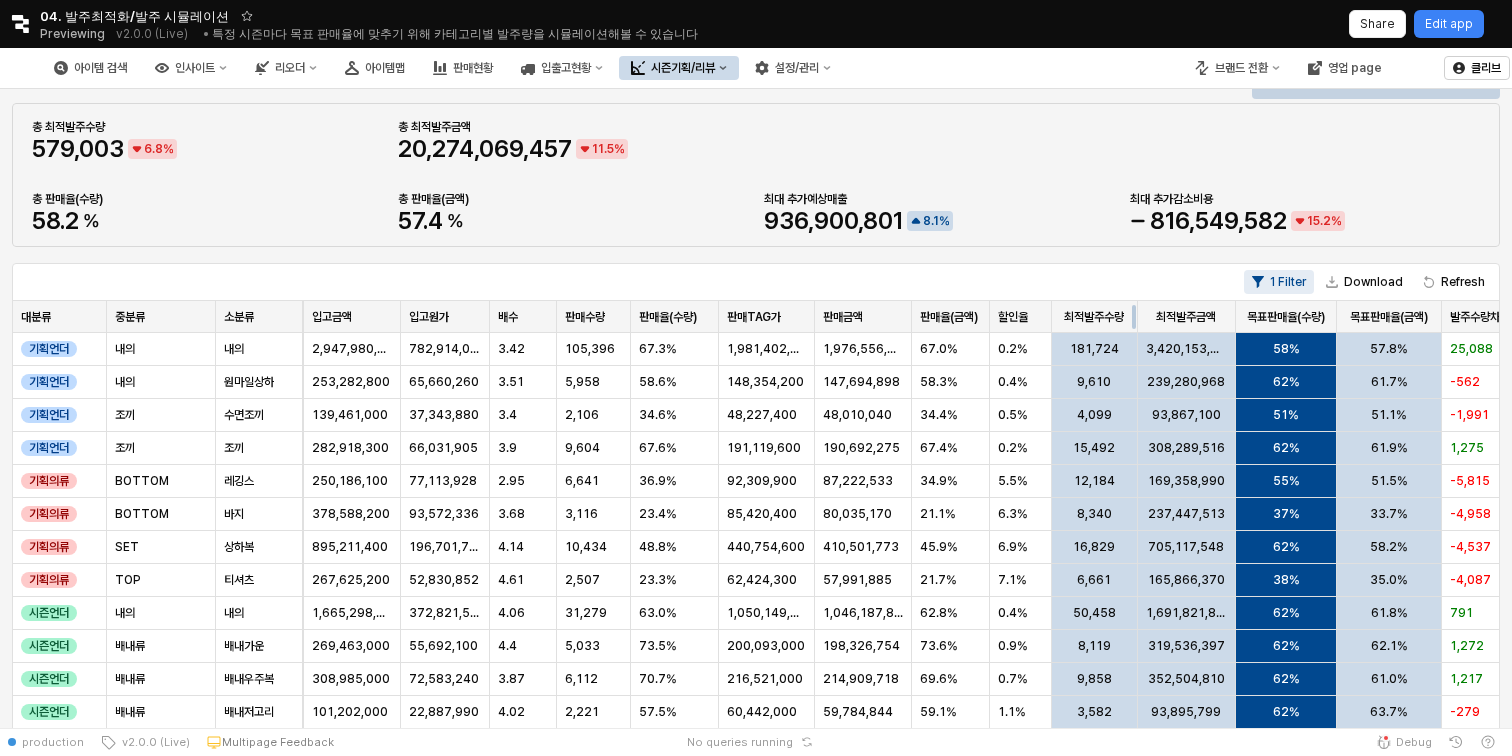 scroll, scrollTop: 423, scrollLeft: 0, axis: vertical 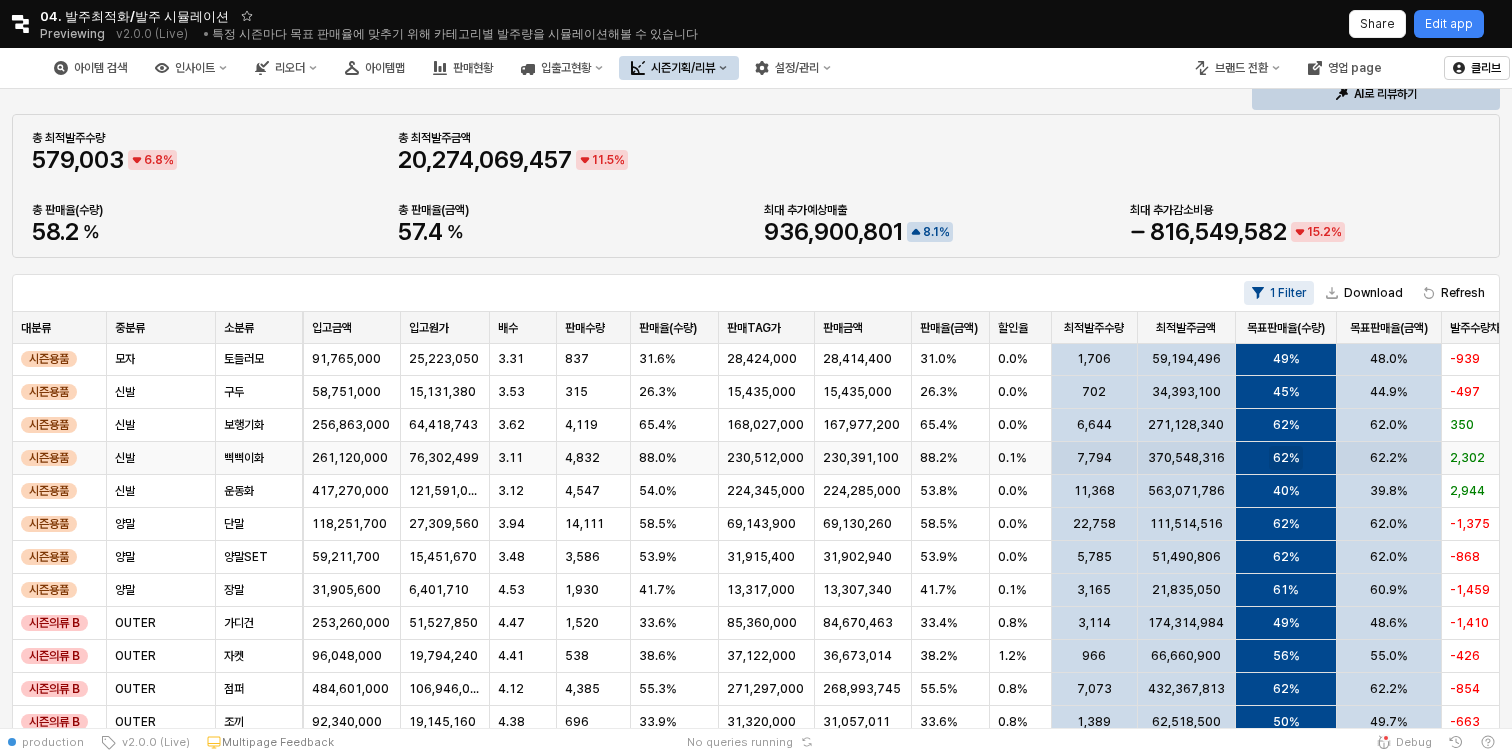 click on "62%" at bounding box center [1286, 458] 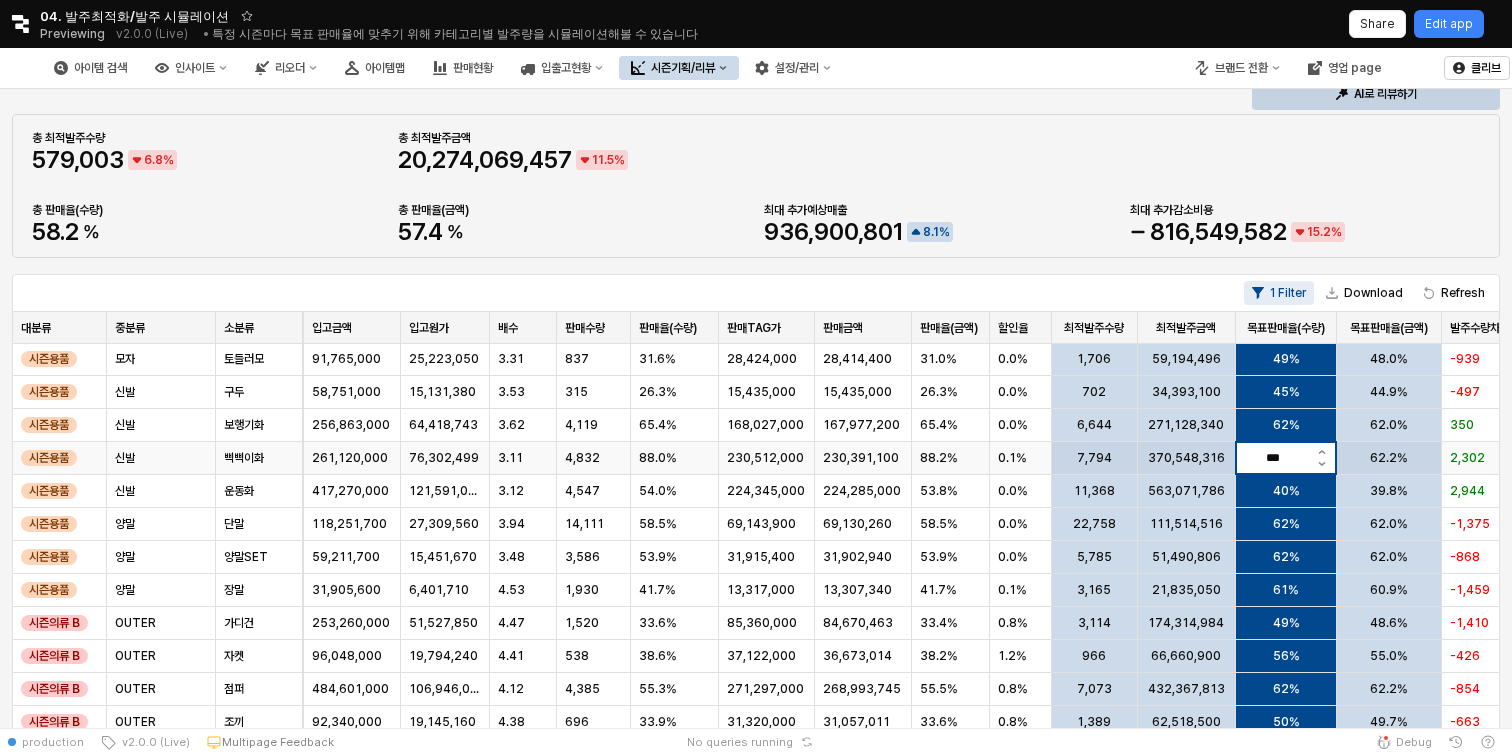 click on "***" at bounding box center [1273, 458] 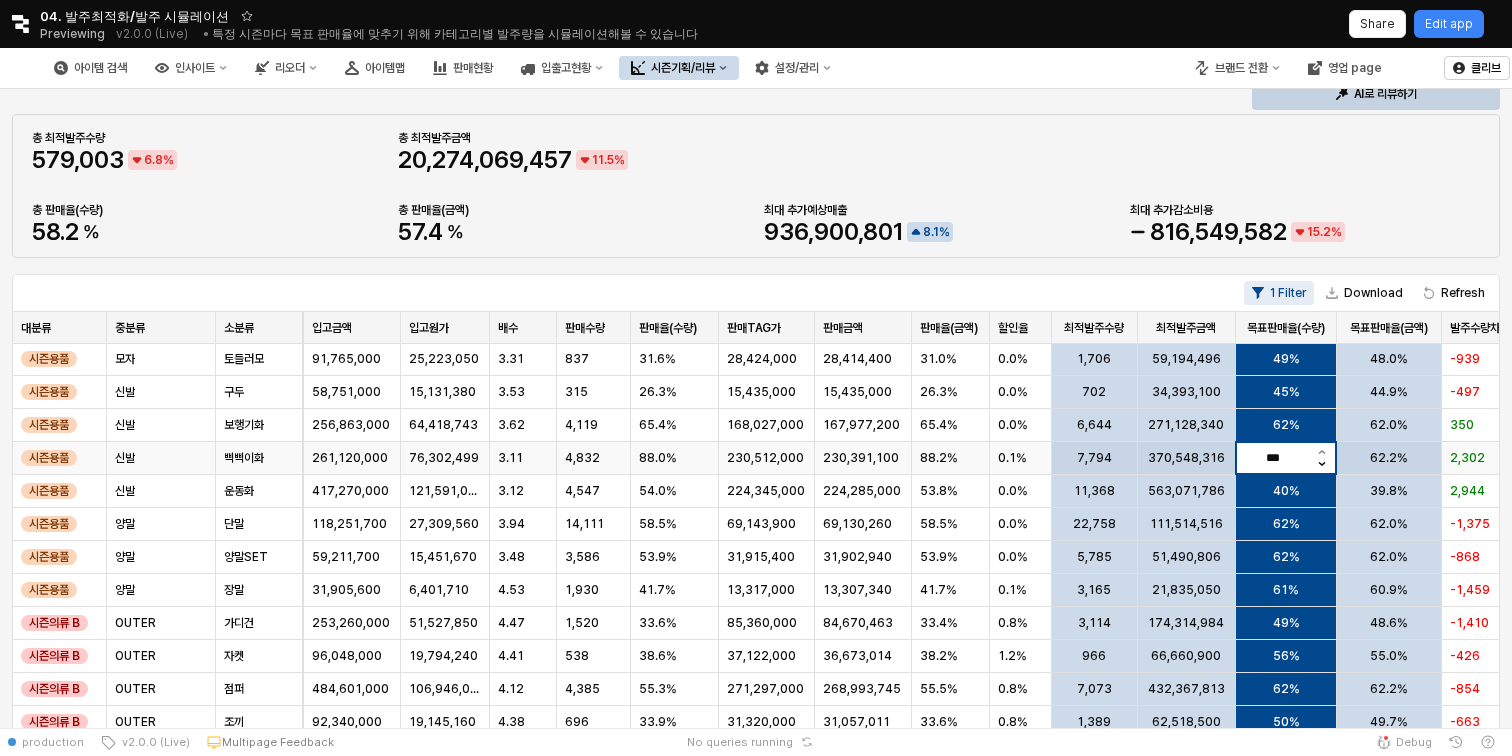 click at bounding box center (1322, 466) 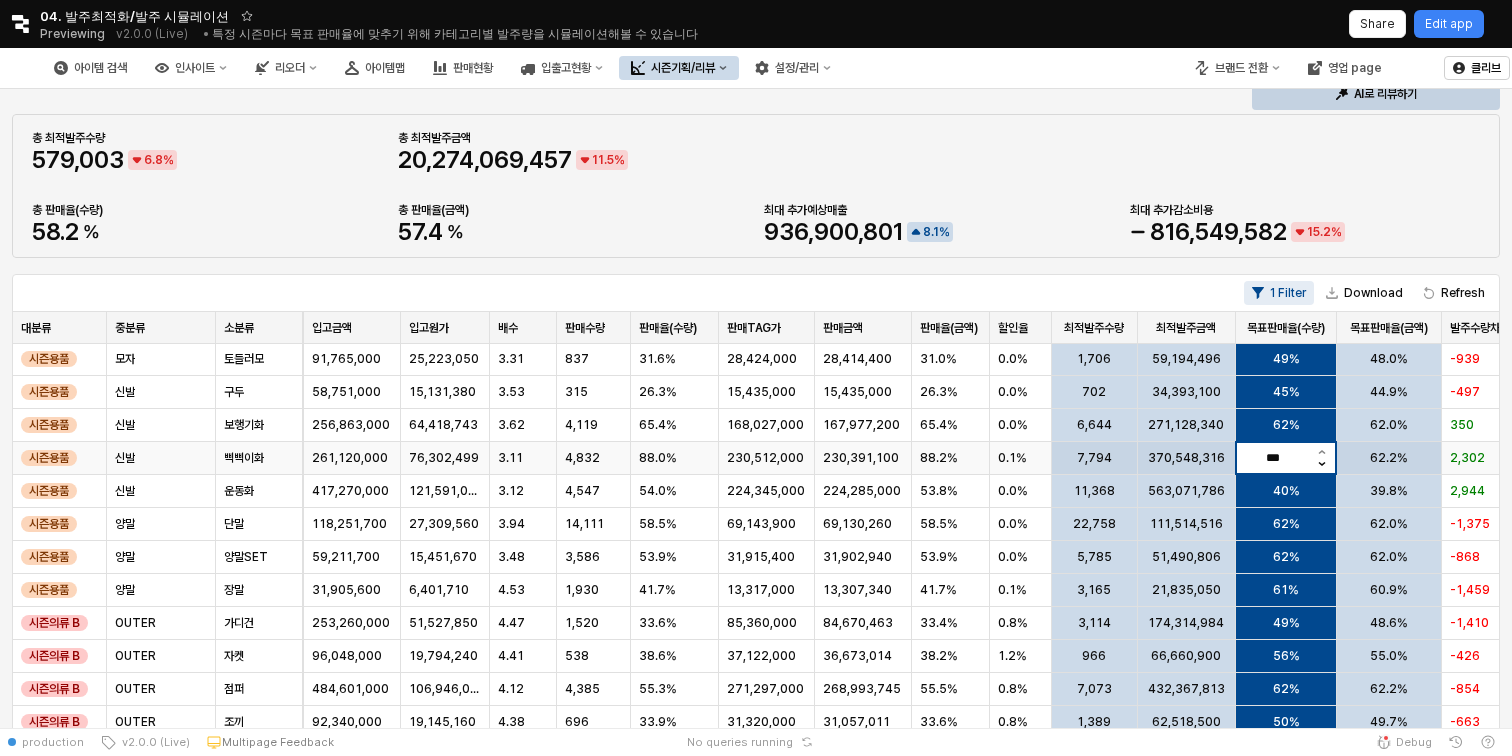 click at bounding box center [1322, 466] 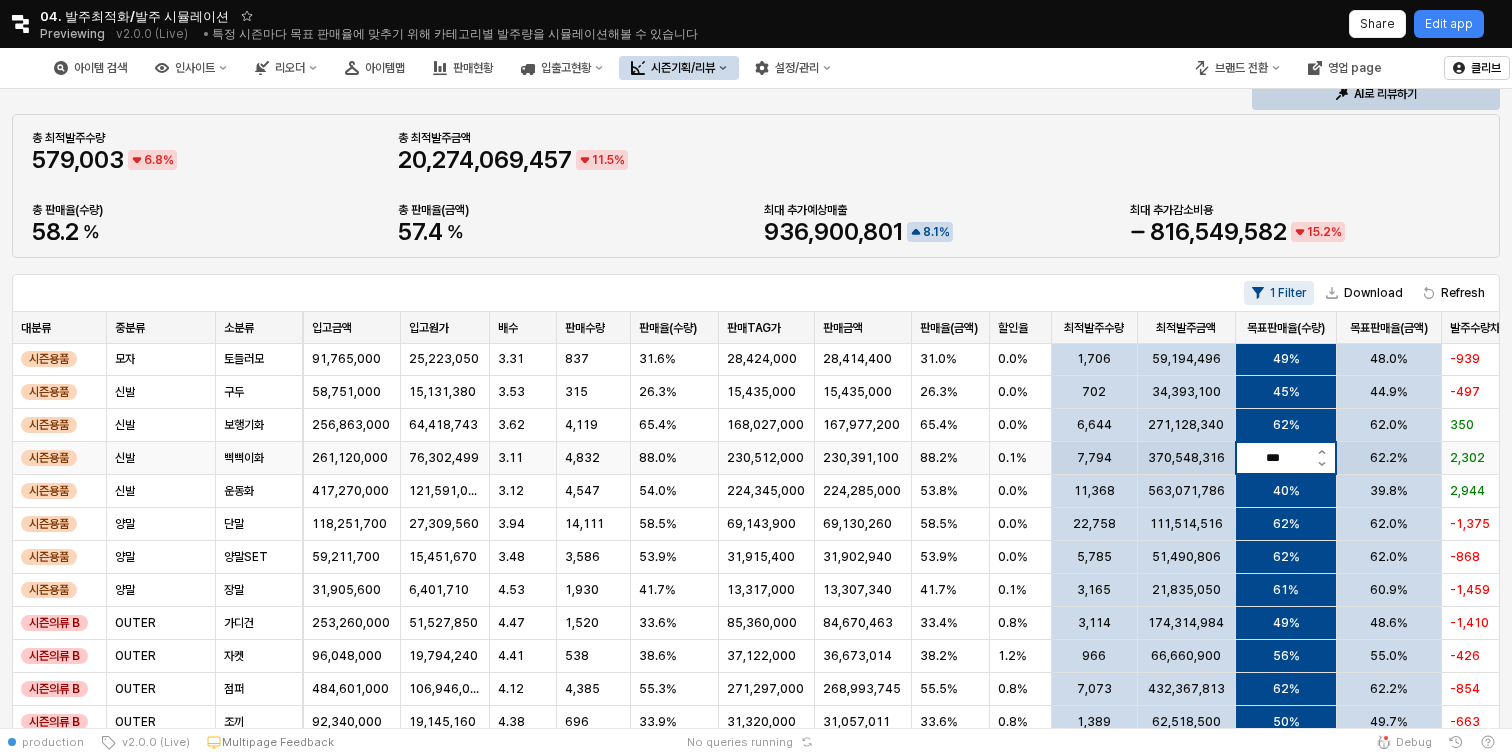 click on "62%" at bounding box center [1286, 524] 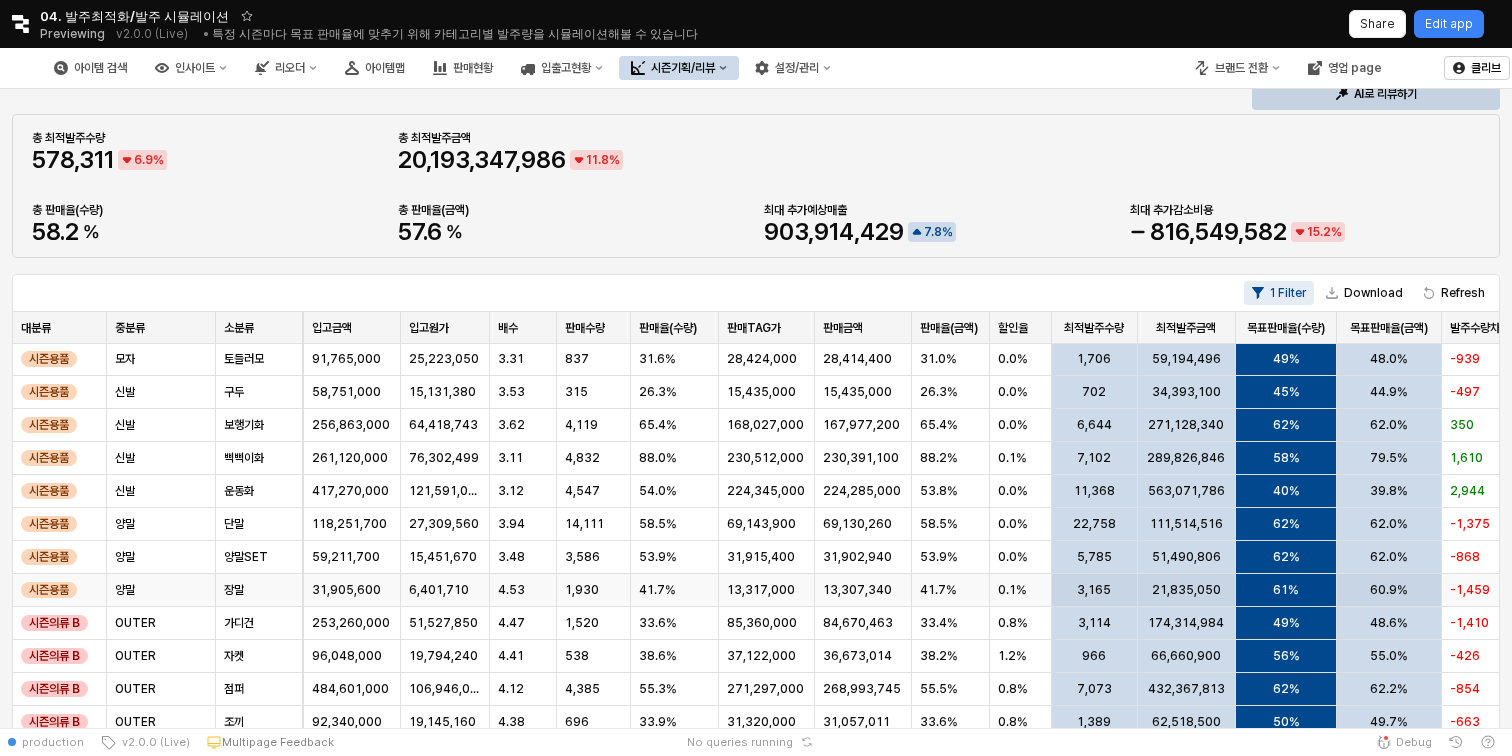 scroll, scrollTop: 856, scrollLeft: 203, axis: both 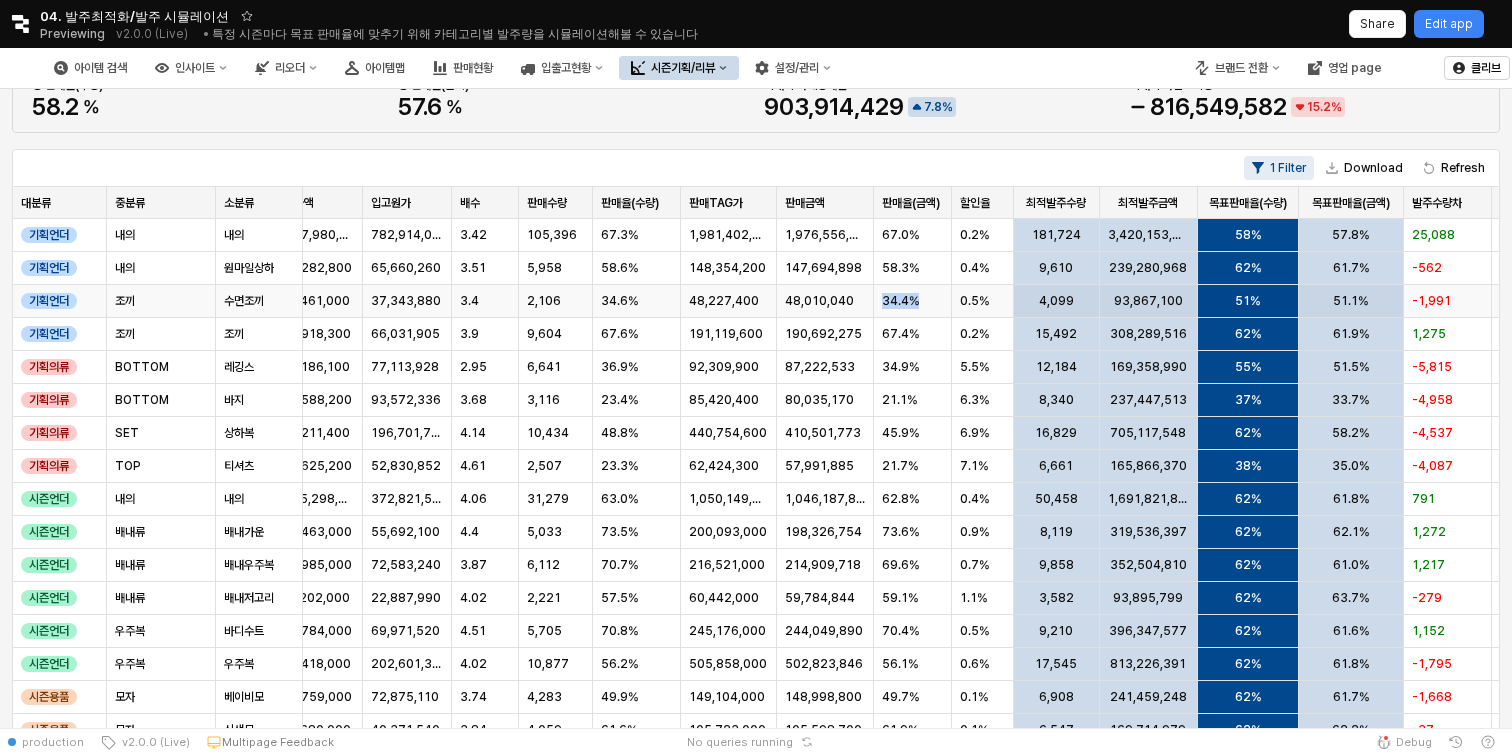 drag, startPoint x: 923, startPoint y: 300, endPoint x: 874, endPoint y: 300, distance: 49 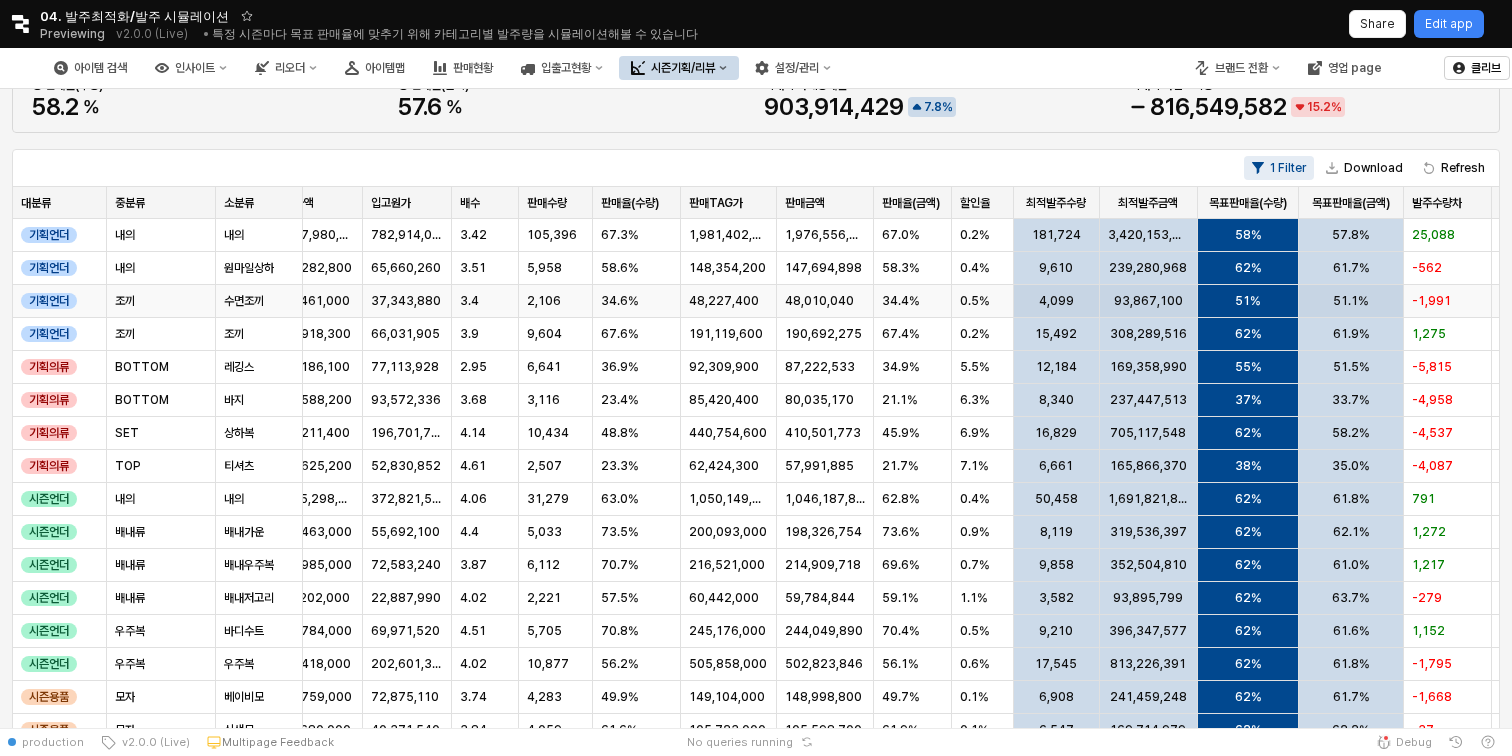 click on "34.6%" at bounding box center [619, 301] 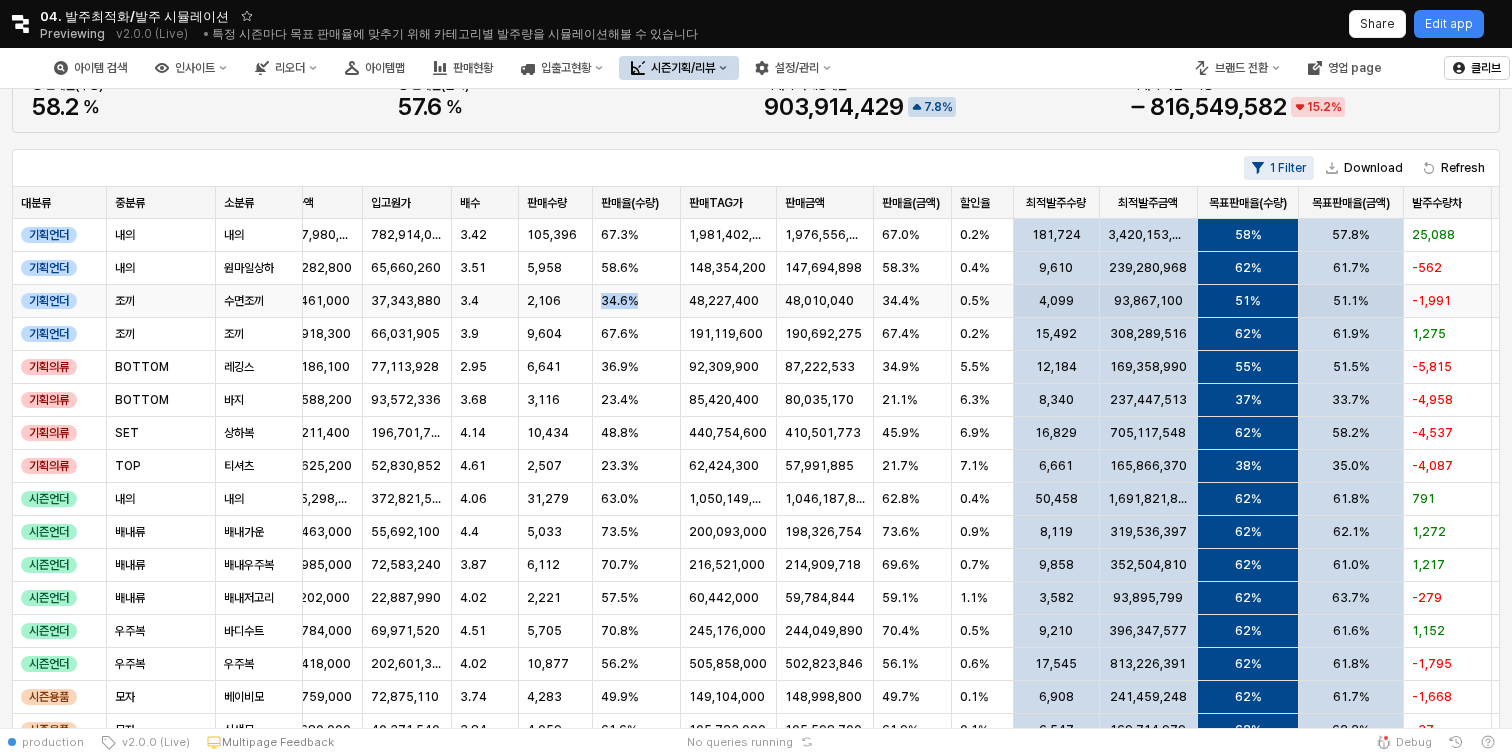 drag, startPoint x: 600, startPoint y: 299, endPoint x: 657, endPoint y: 299, distance: 57 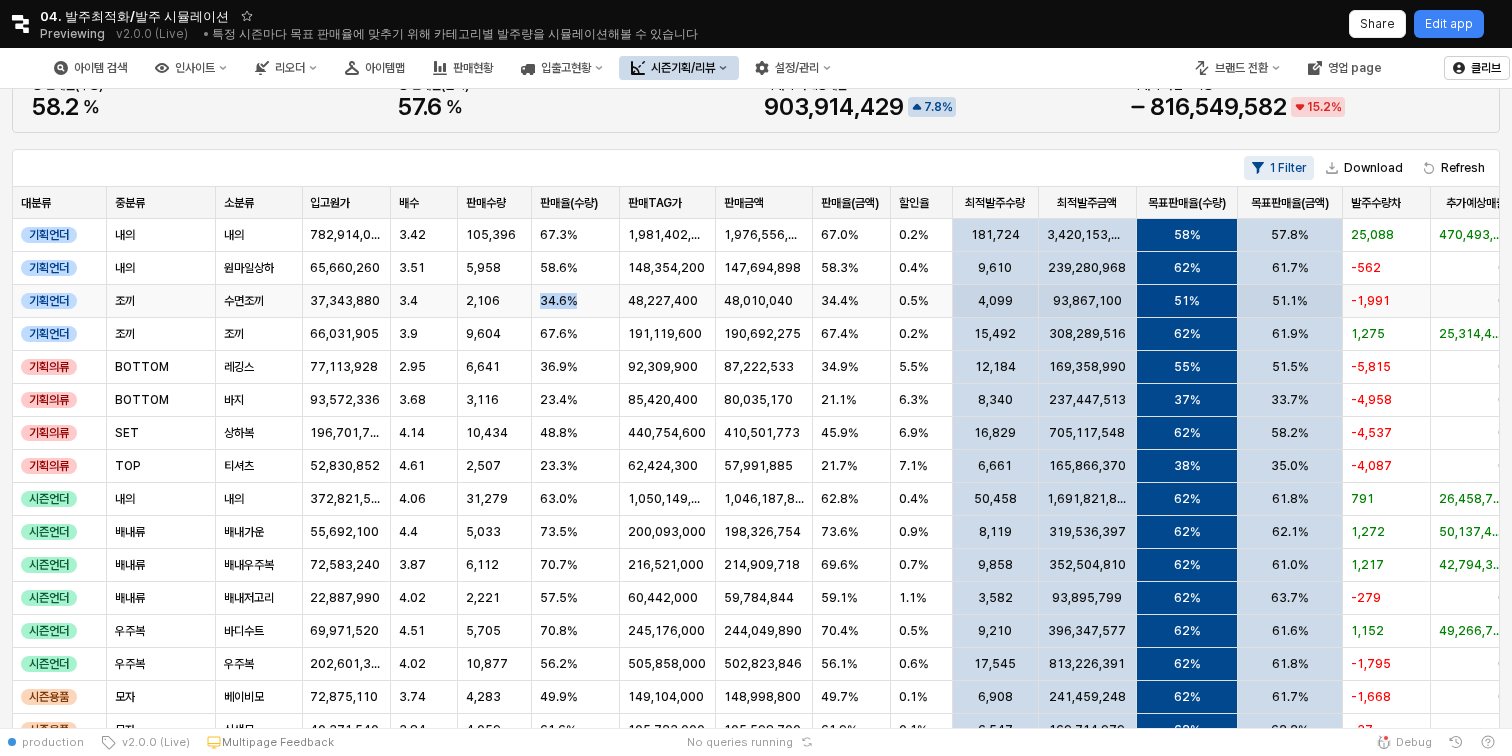 scroll, scrollTop: 0, scrollLeft: 304, axis: horizontal 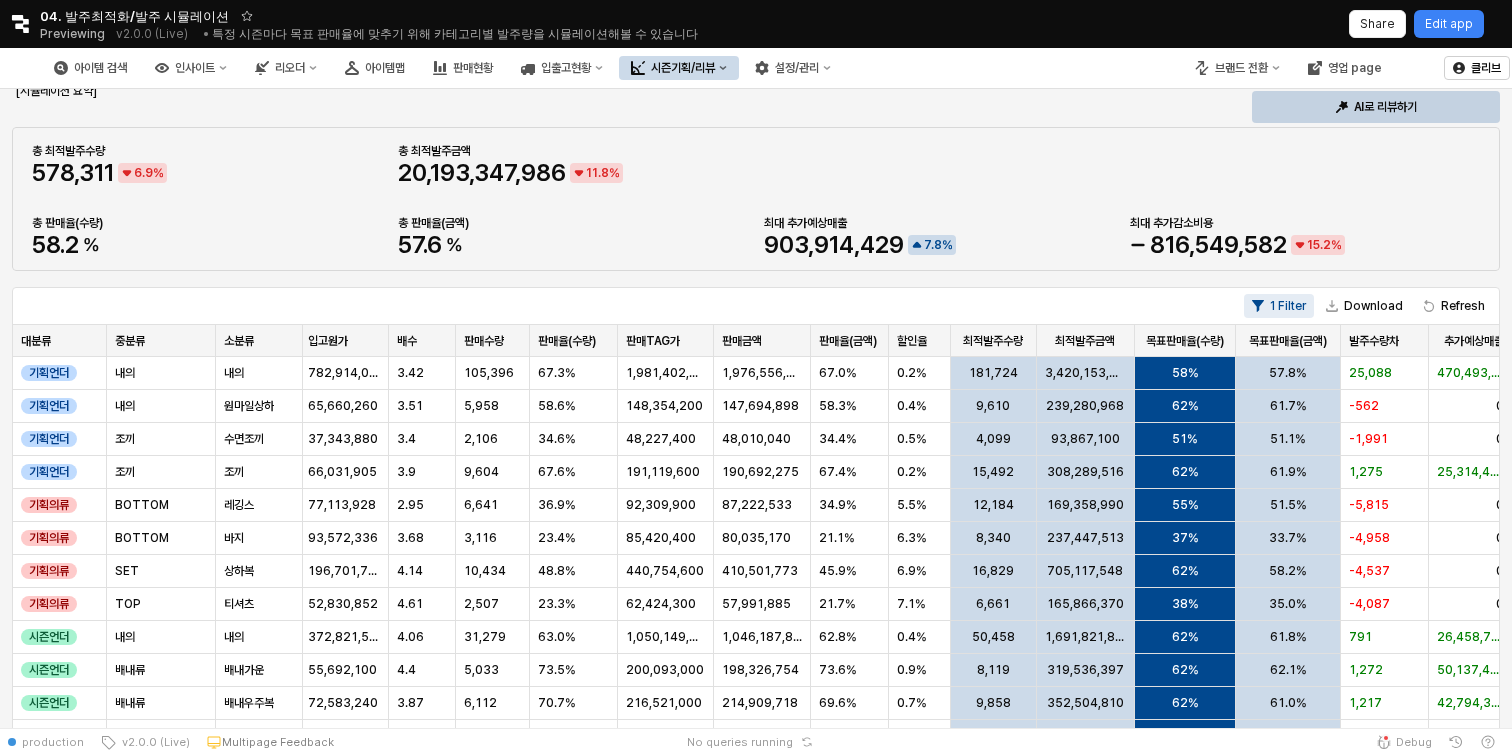 click on "시즌기획/리뷰" at bounding box center [683, 68] 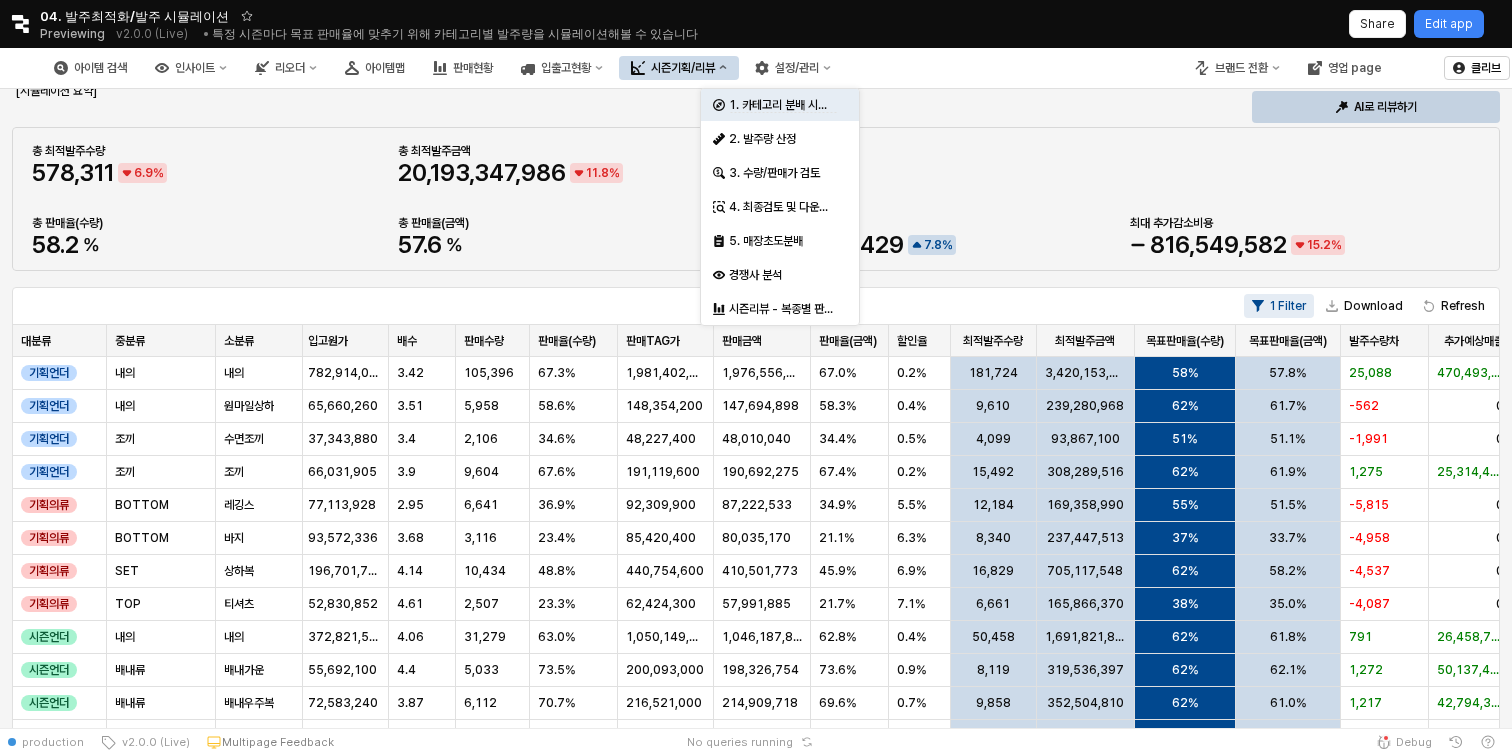 click on "발주최적화 시뮬레이션 안내 해당 시뮬레이션은 특정 시즌의 발주 및 판매 결과를 통해 다음 시즌의 적절 발주 수량을 제안합니다. 최적발주수량은 특정 시즌의 데이터를 바탕으로 다음 시즌에 달성하고자 하는  "목표판매율" 을 기반합니다. 즉, 특정 시즌을 회고하고, 다음 시즌에 달성하고자 하는  "목표판매율" 을 설정하면 이에 맞는 최적 발주수량을 AI 및 ML을 통해 제안합니다.
각 시즌은 정상 판매만 반영하기 위해 시즌의 최초 판매 시작 이후 1년 간의 판매만 집계합니다. 또한, 발주량의 경우 최적의 발주량을 계산하기 위해, 각 매장간 창고로부터 입고된 수량 뿐 아니라 RT로 입고된 수량까지 고려합니다.
아래의  "카테고리별 시뮬레이션" 에서  "목표판매율" 에 따른 적절 발주수량을 시뮬레이션해볼 수 있으며, 그 아래  카테고리별 주요 지표가 담긴 테이블 **" at bounding box center [756, 367] 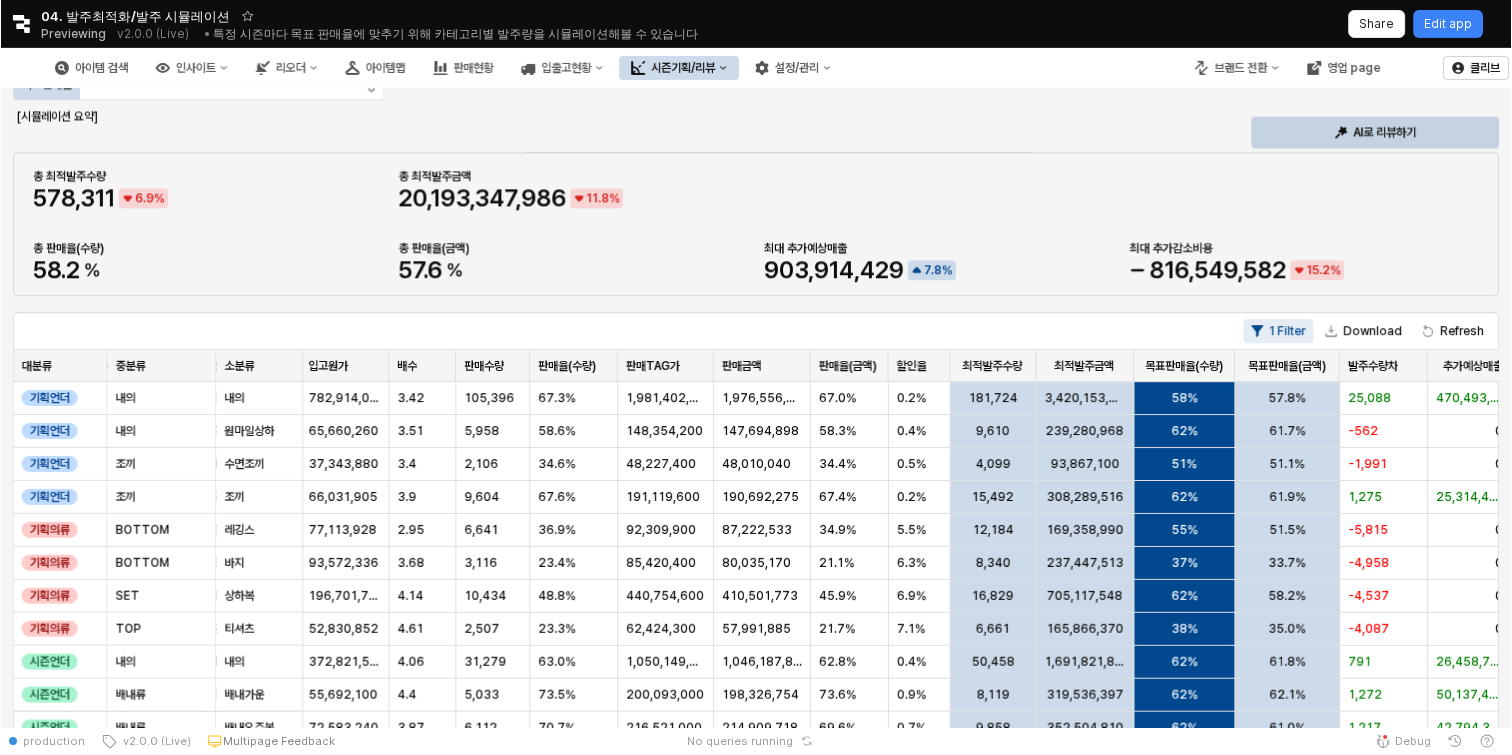 scroll, scrollTop: 354, scrollLeft: 0, axis: vertical 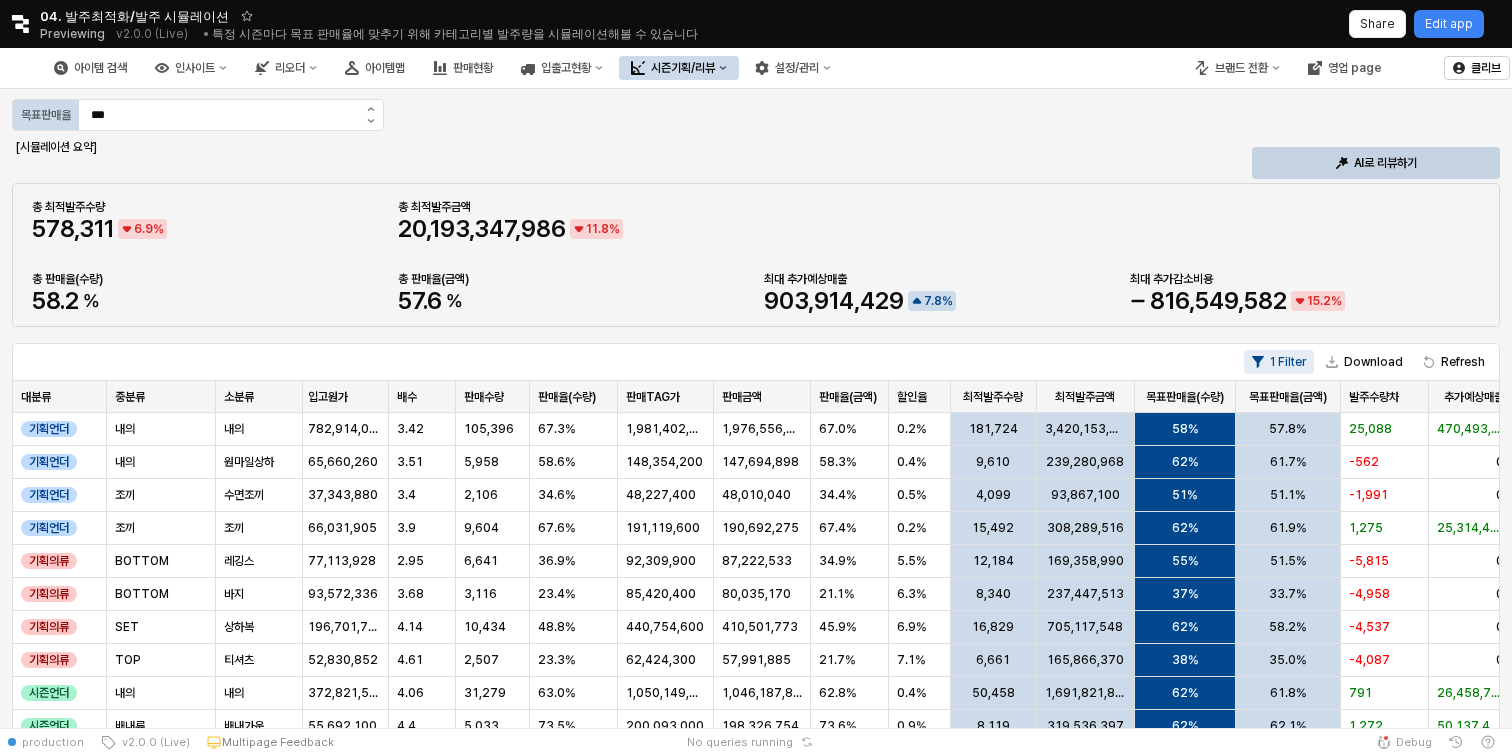 click on "시즌기획/리뷰" at bounding box center [683, 68] 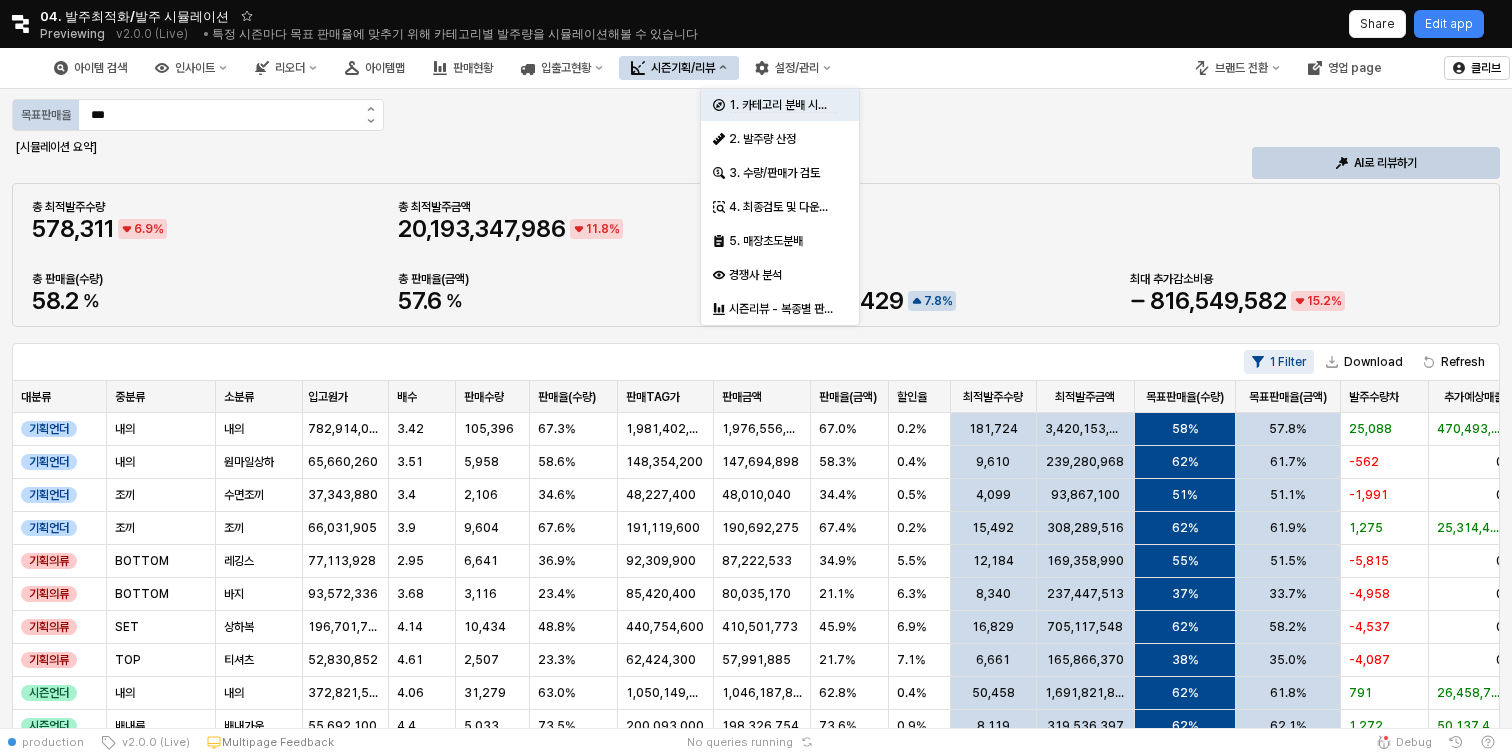 click 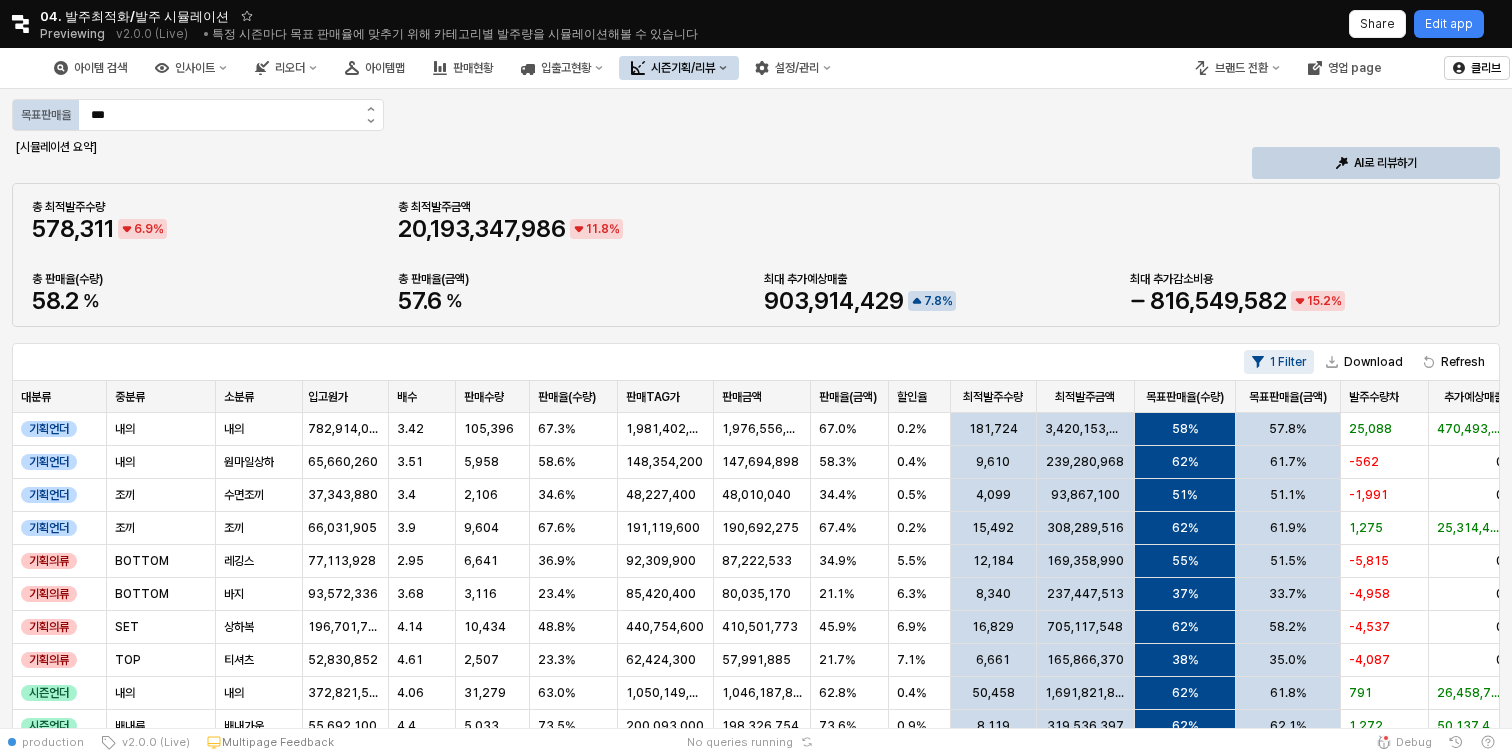 click 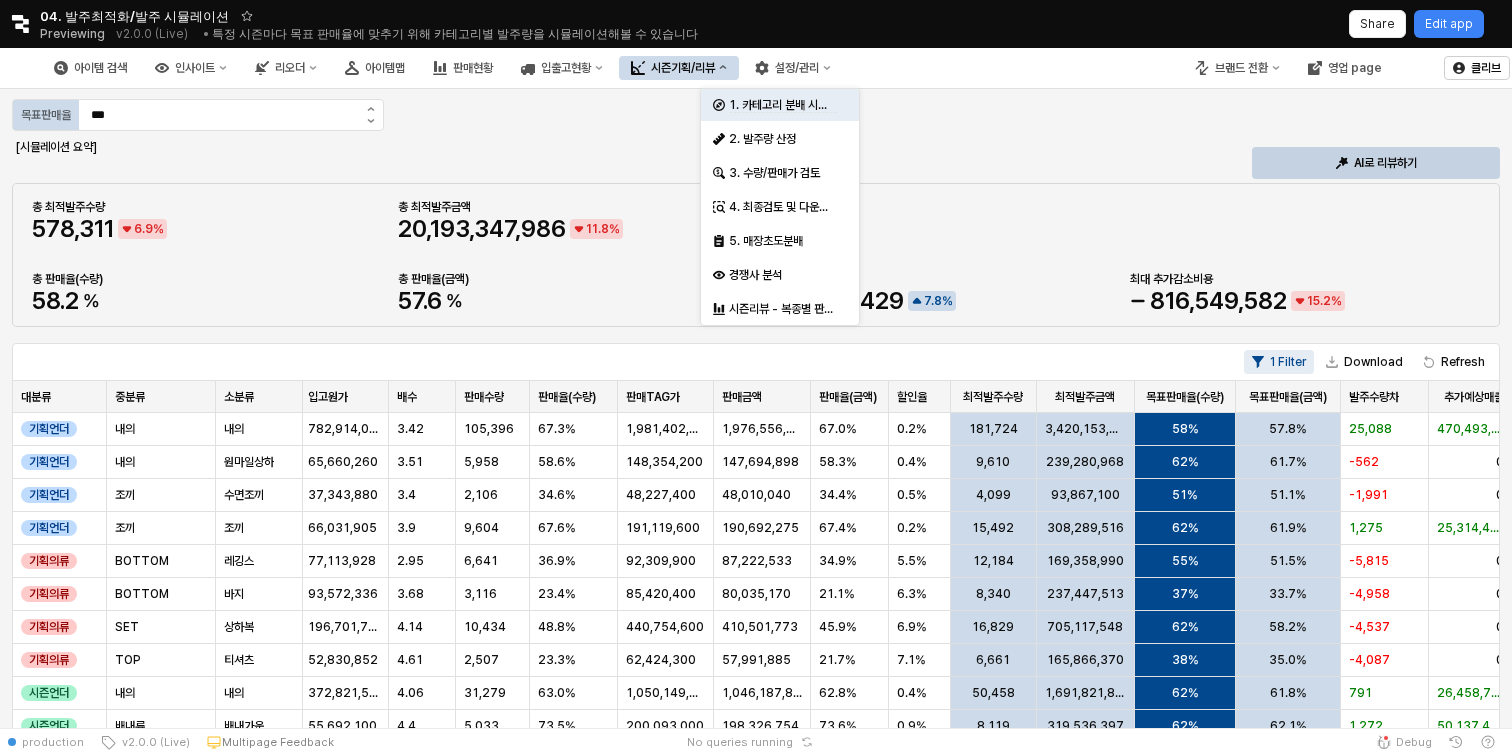 click 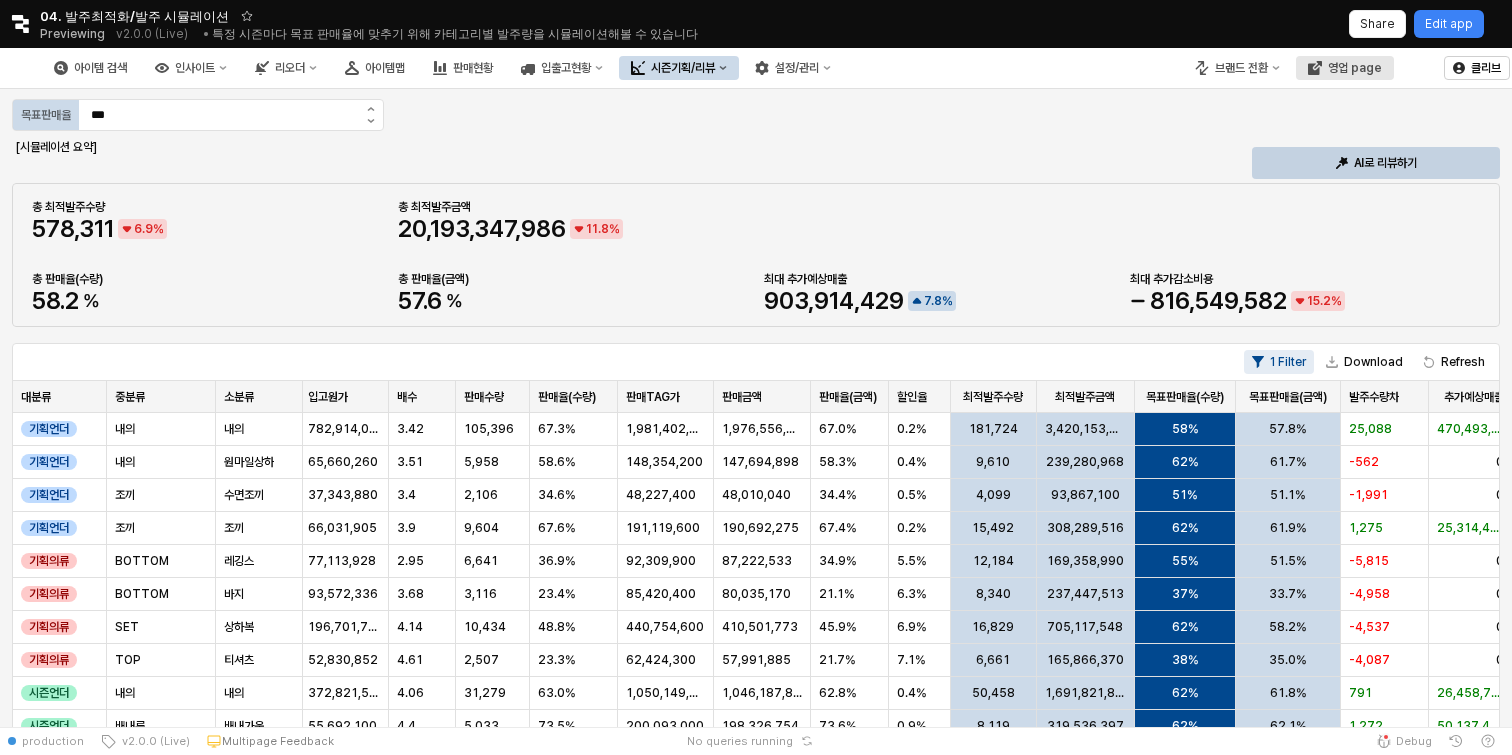 click on "영업 page" at bounding box center (1345, 68) 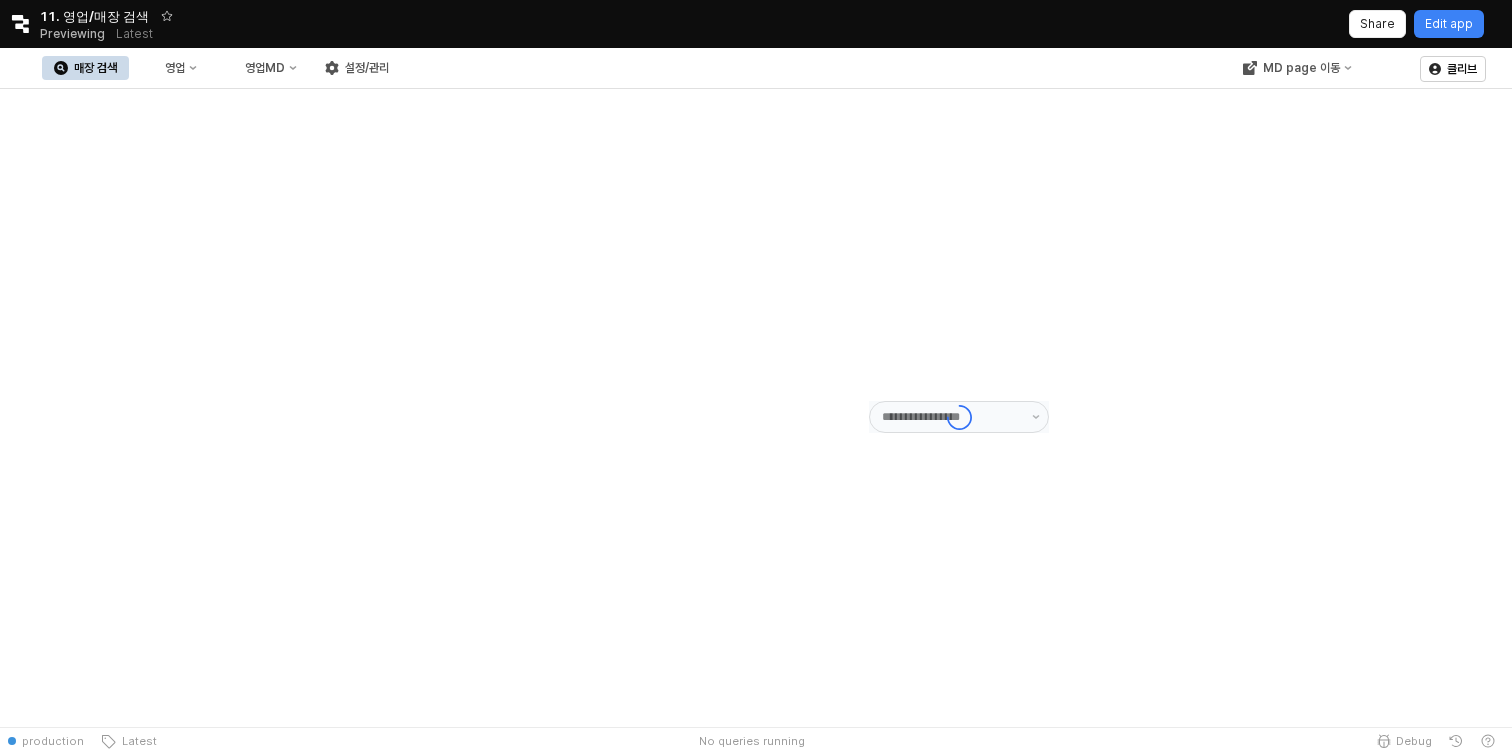 type on "******" 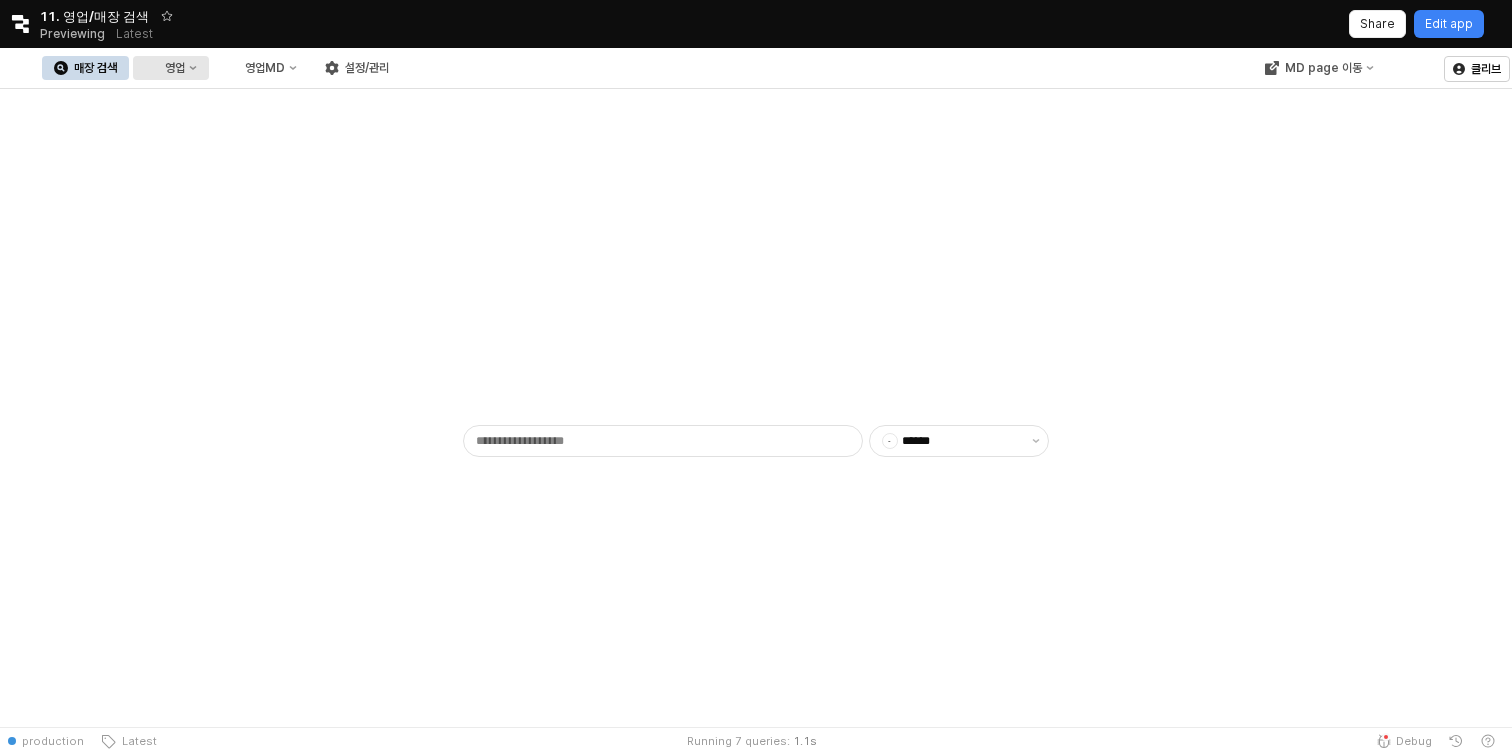 click on "영업" at bounding box center (175, 68) 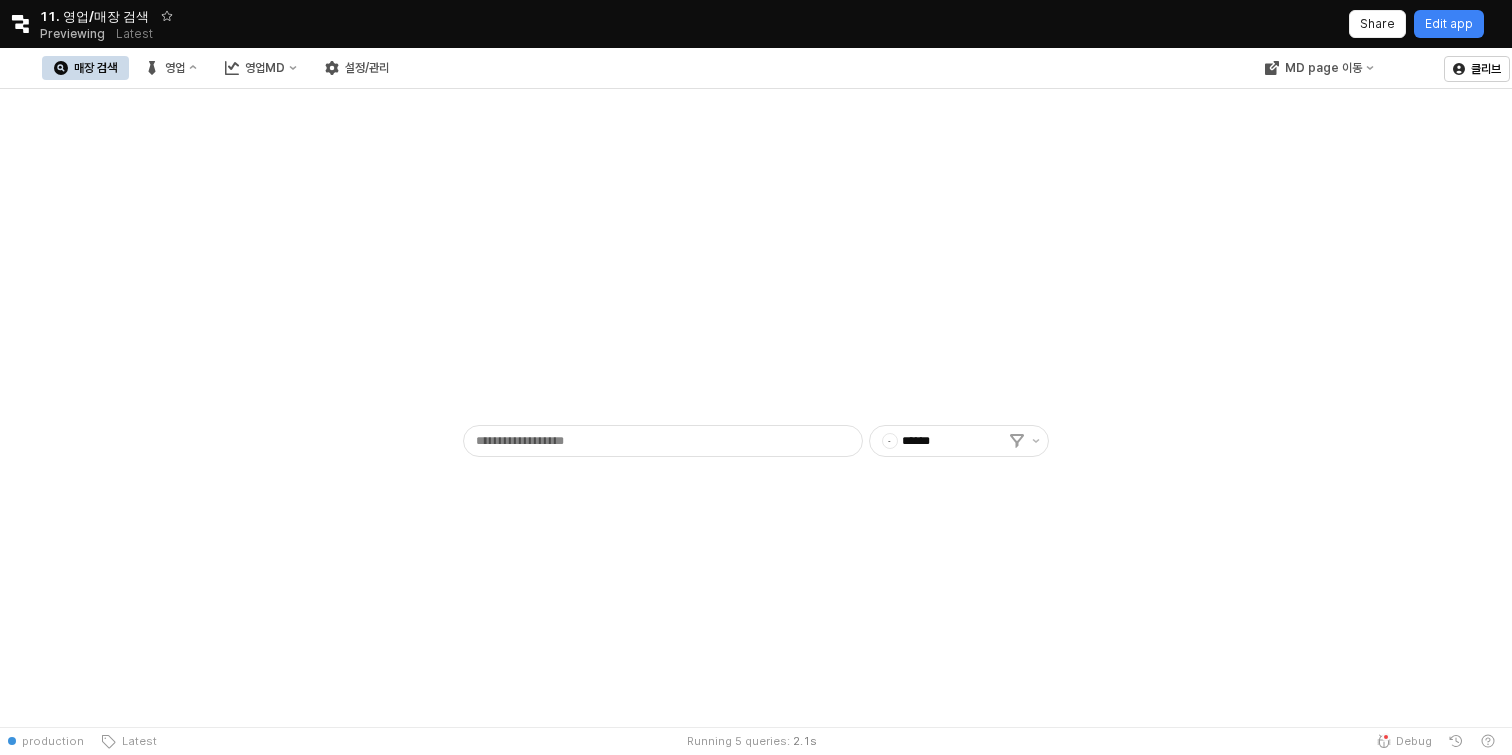 click on "매장 검색" at bounding box center (95, 68) 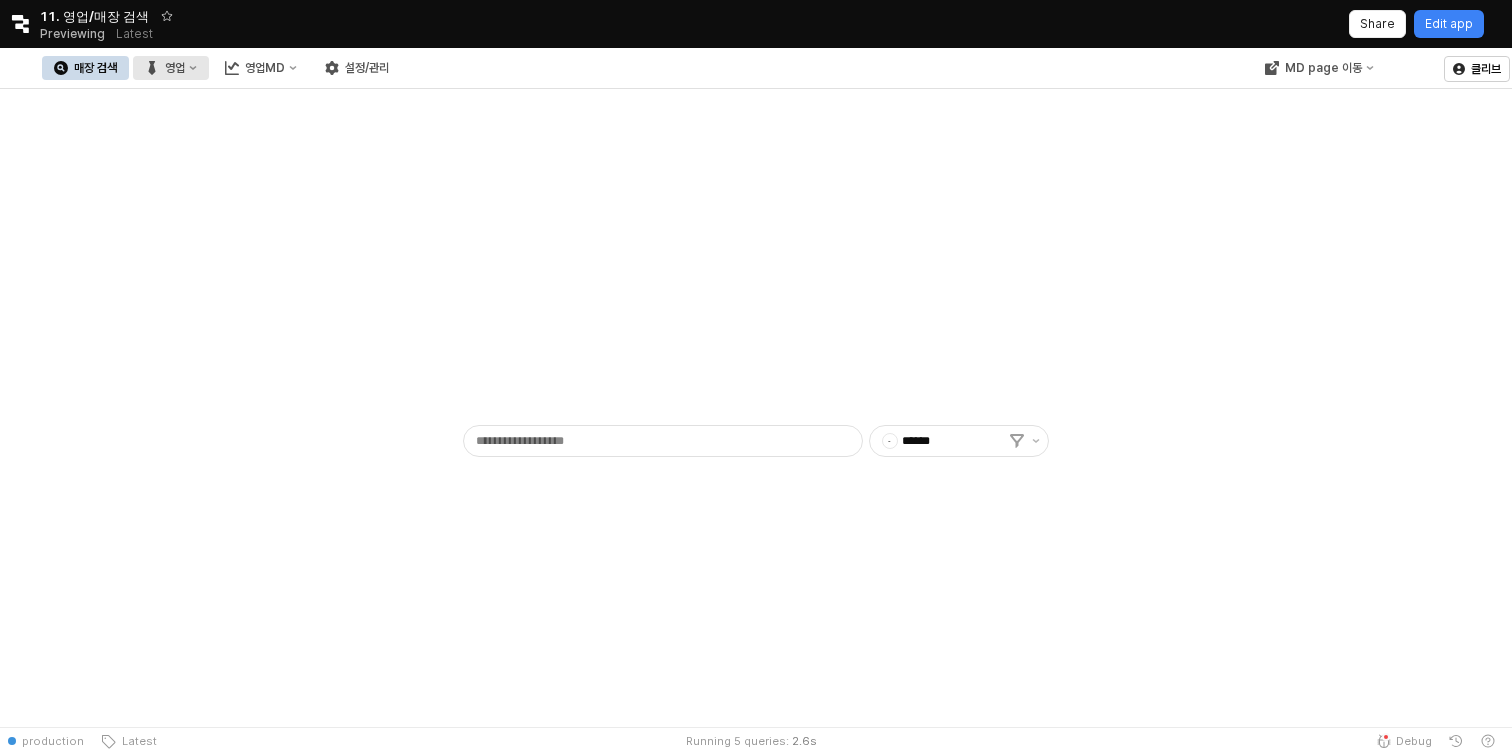 click 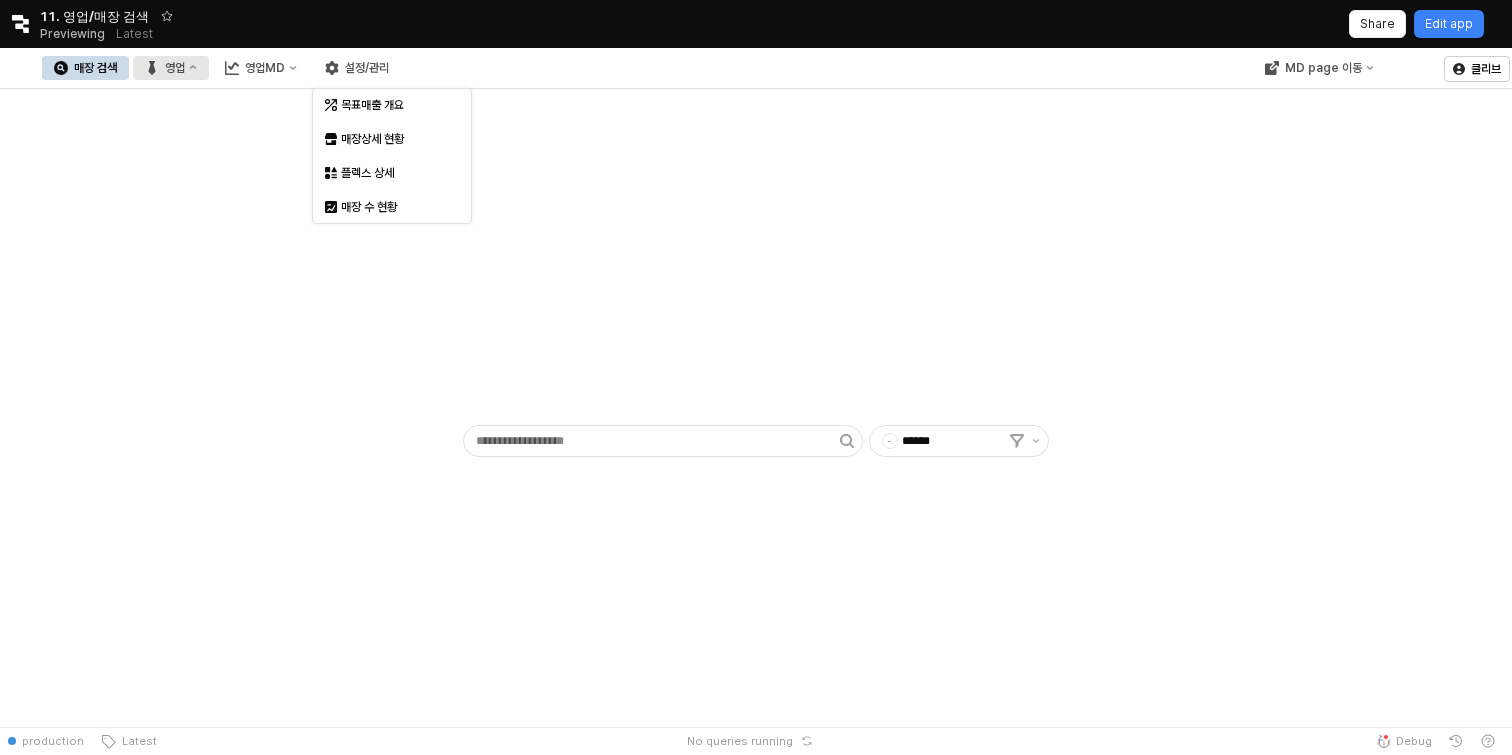 click 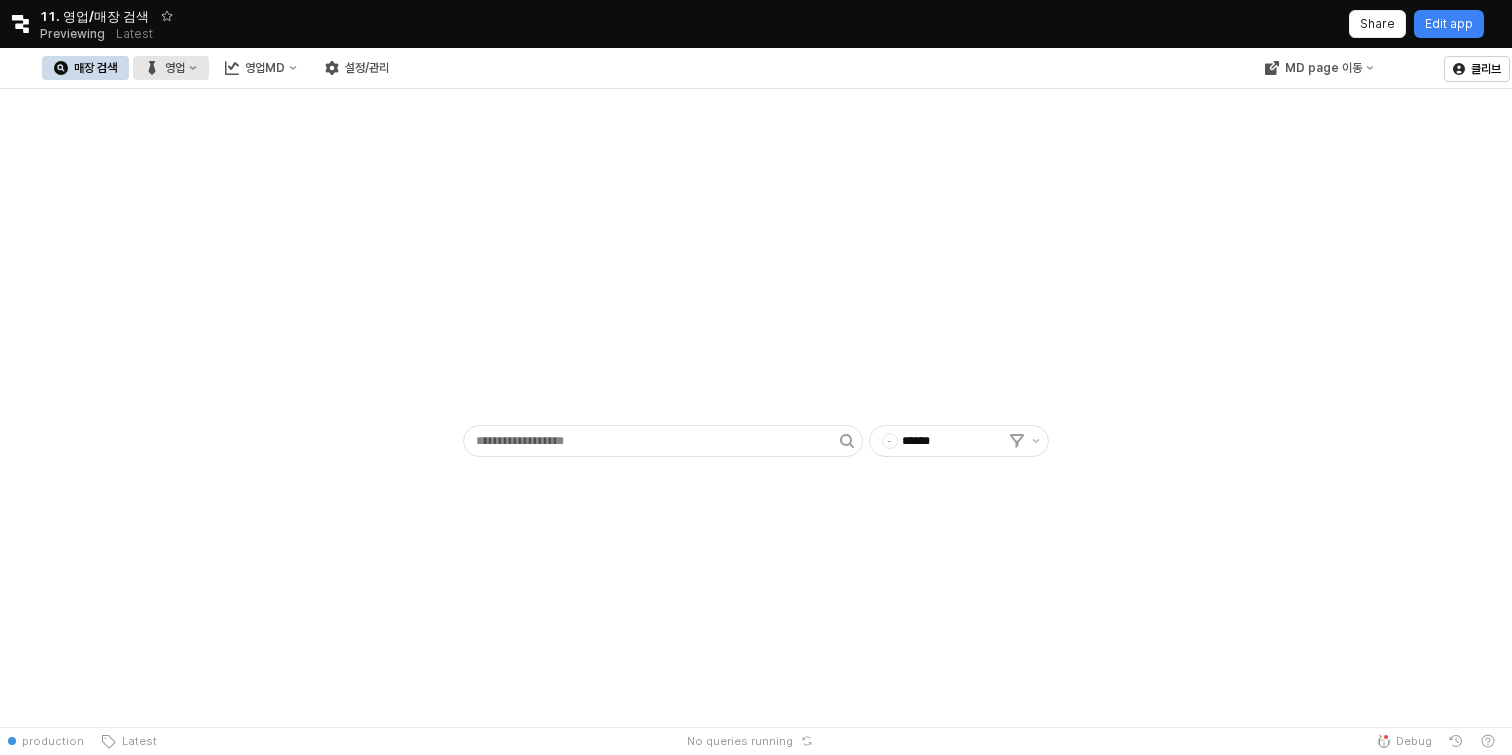 click 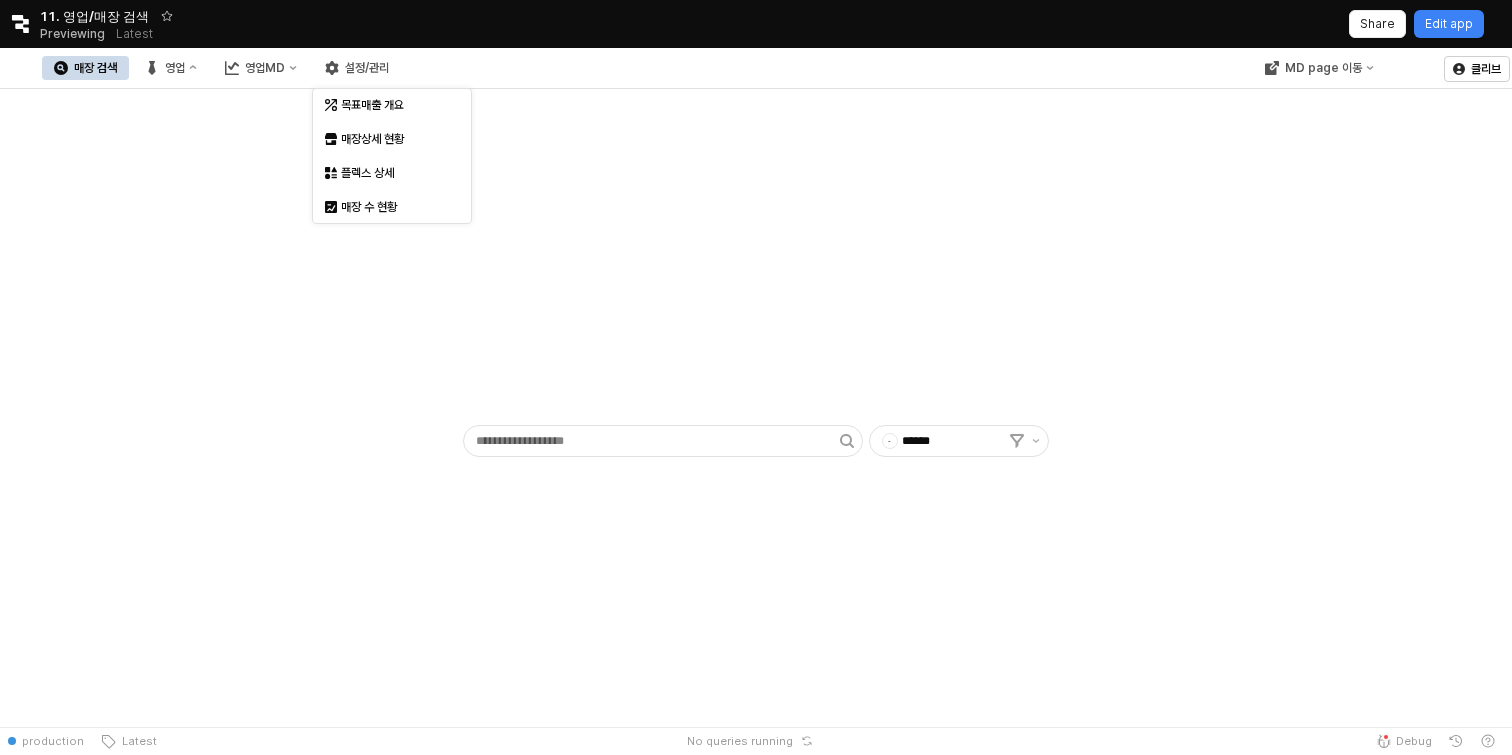 click on "매장 검색" at bounding box center [95, 68] 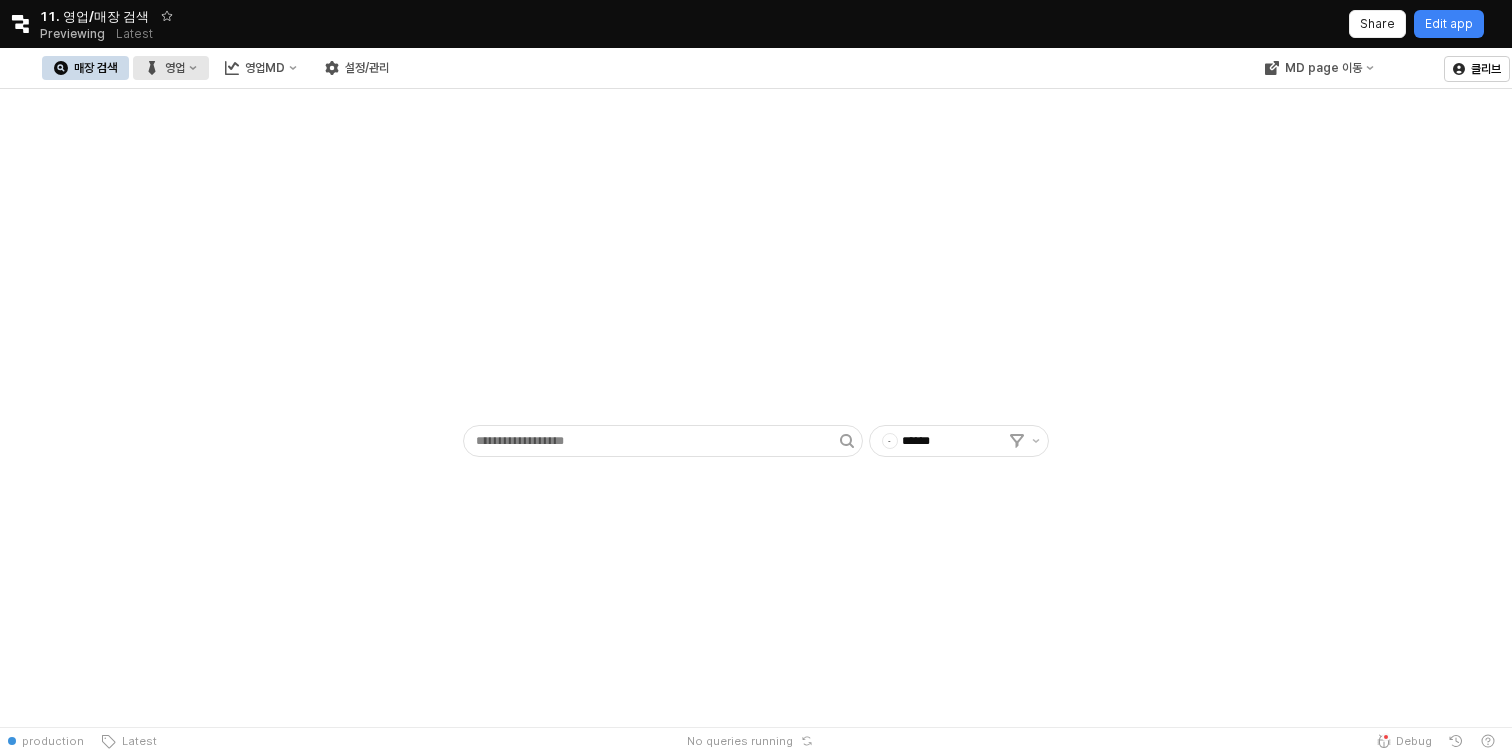 click on "영업" at bounding box center (175, 68) 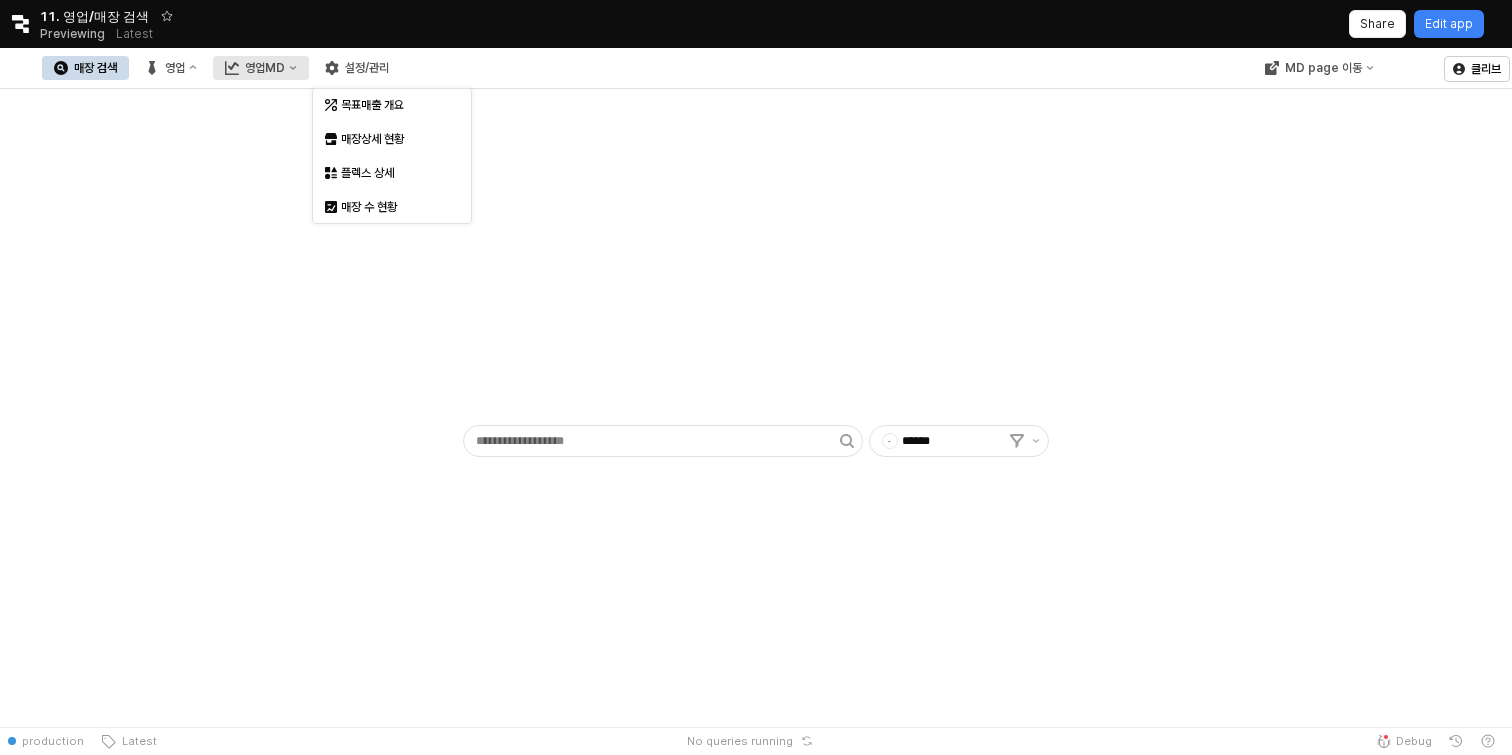 click on "영업MD" at bounding box center (265, 68) 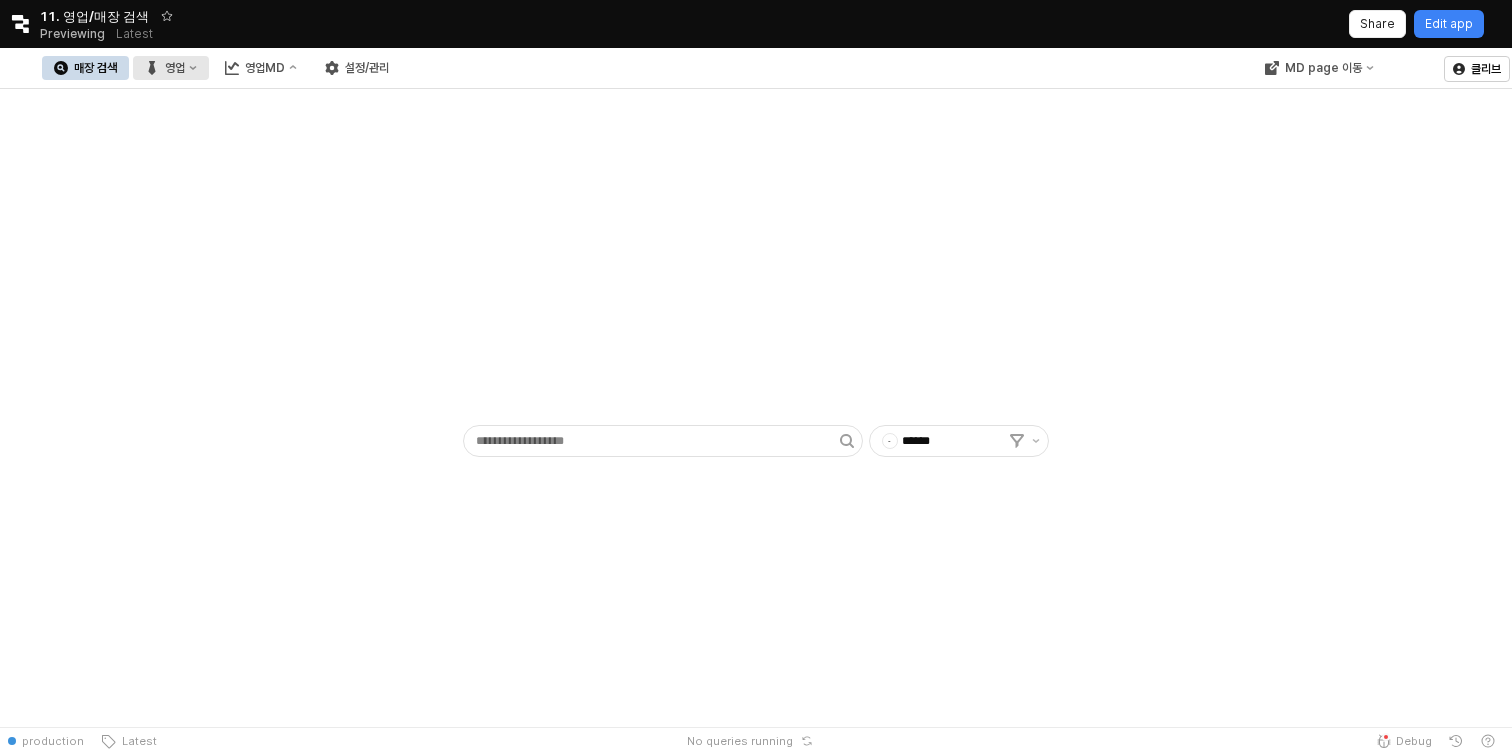 click 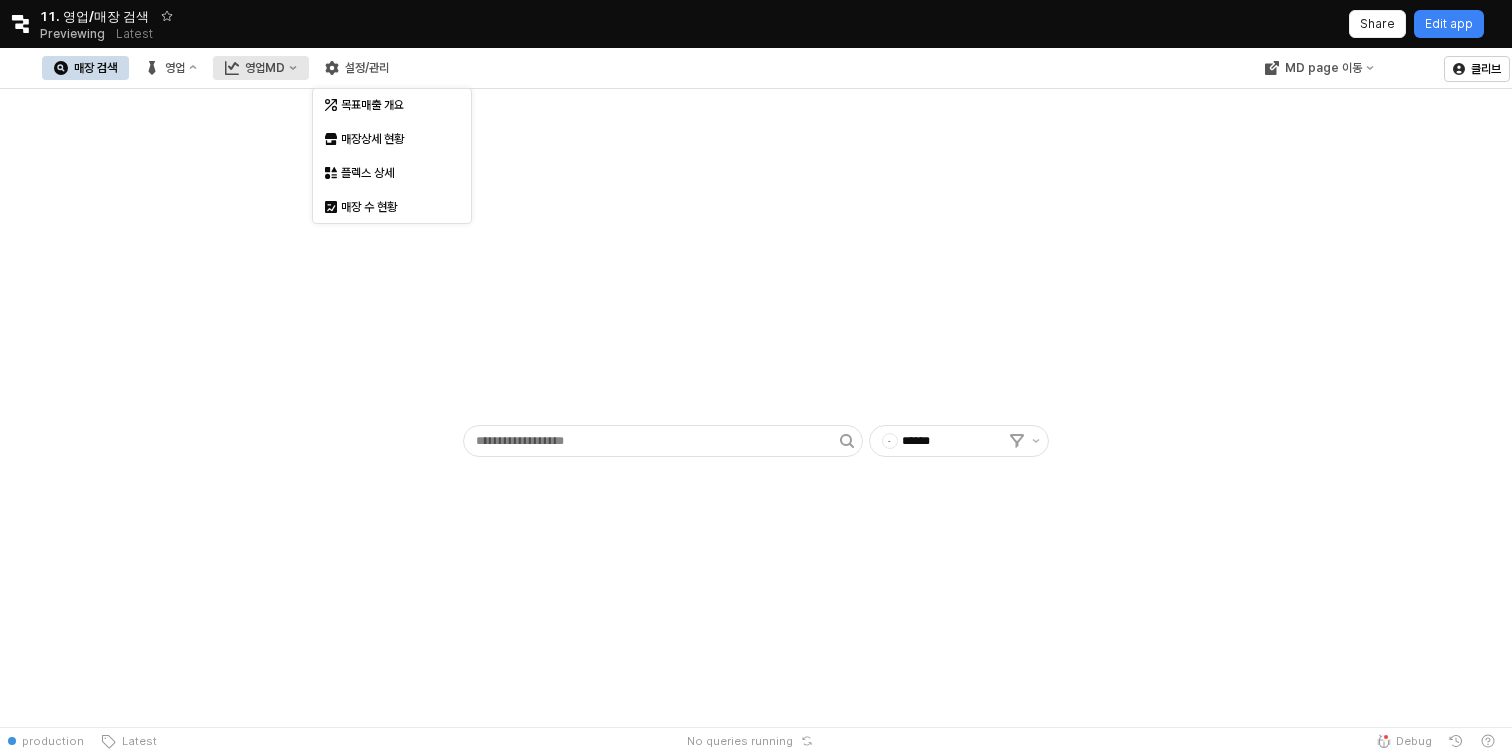 click on "영업MD" at bounding box center (261, 68) 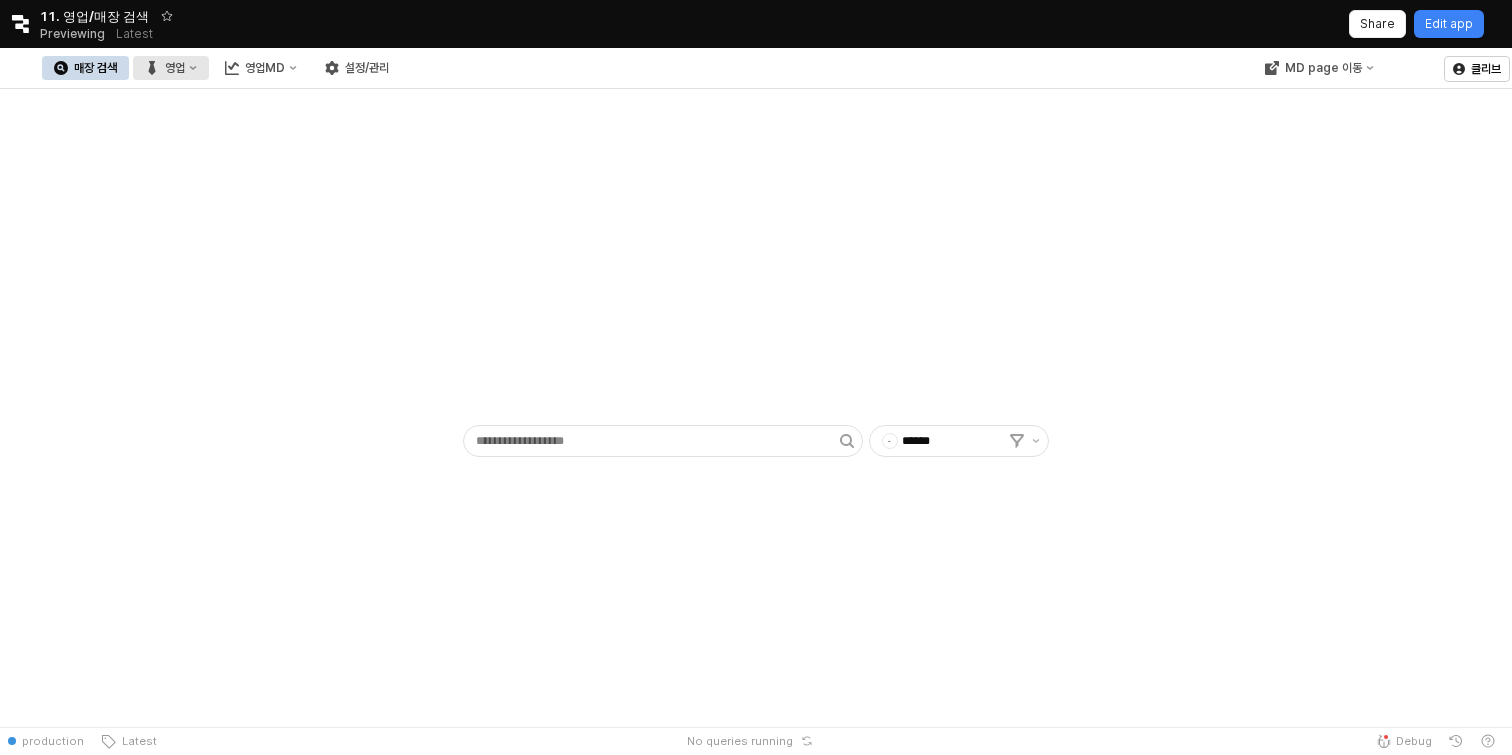 click on "영업" at bounding box center [175, 68] 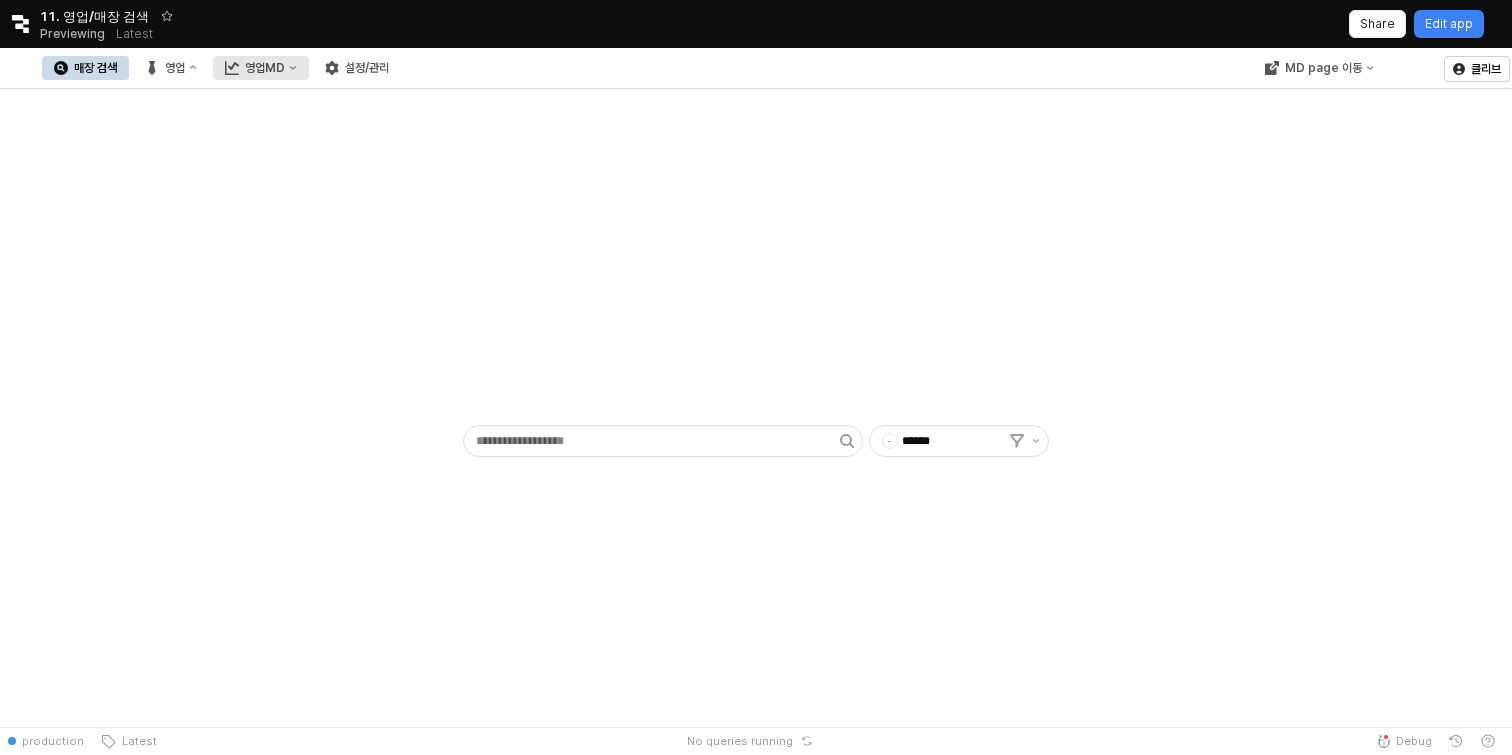 click on "영업MD" at bounding box center (265, 68) 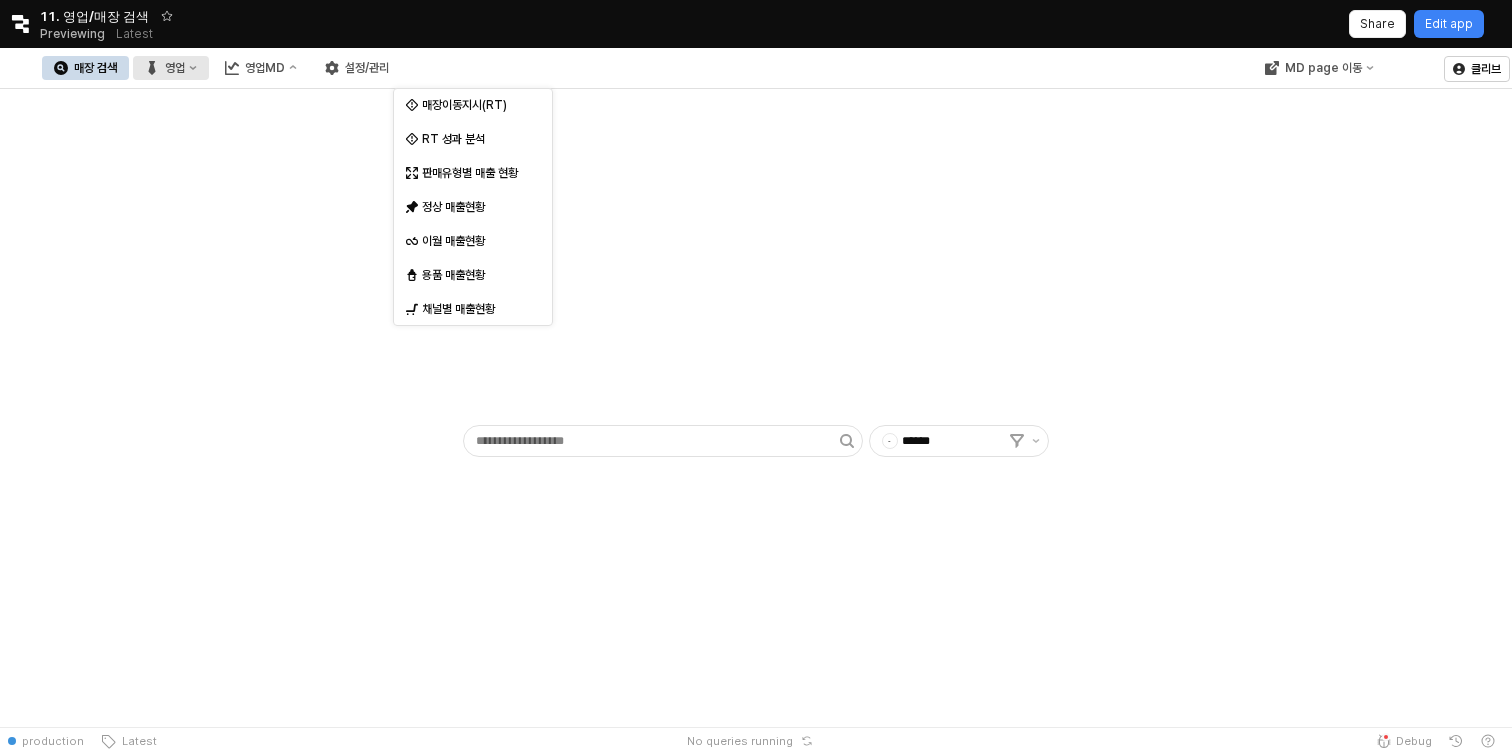 click on "영업" at bounding box center [171, 68] 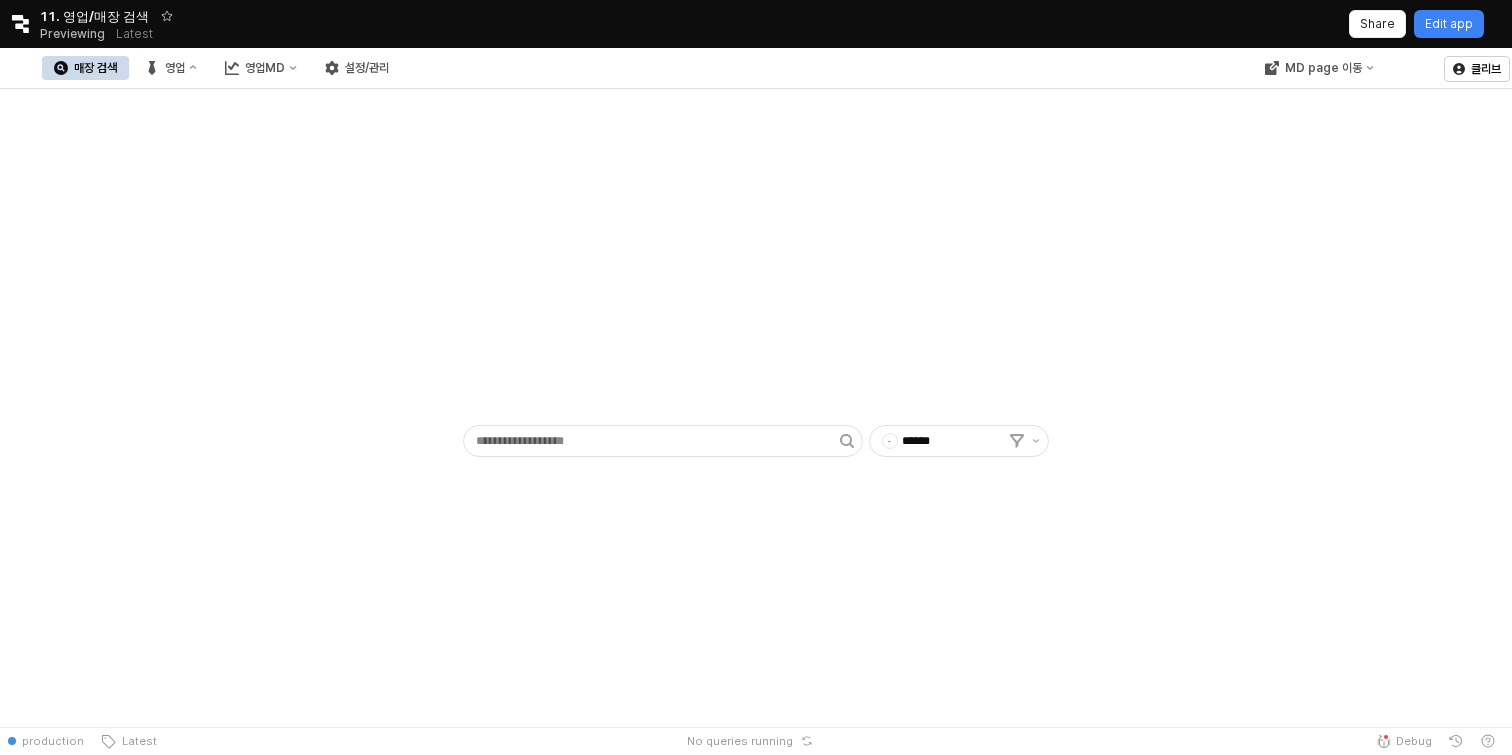 click on "매장 검색 영업 영업MD 설정/관리" at bounding box center (221, 68) 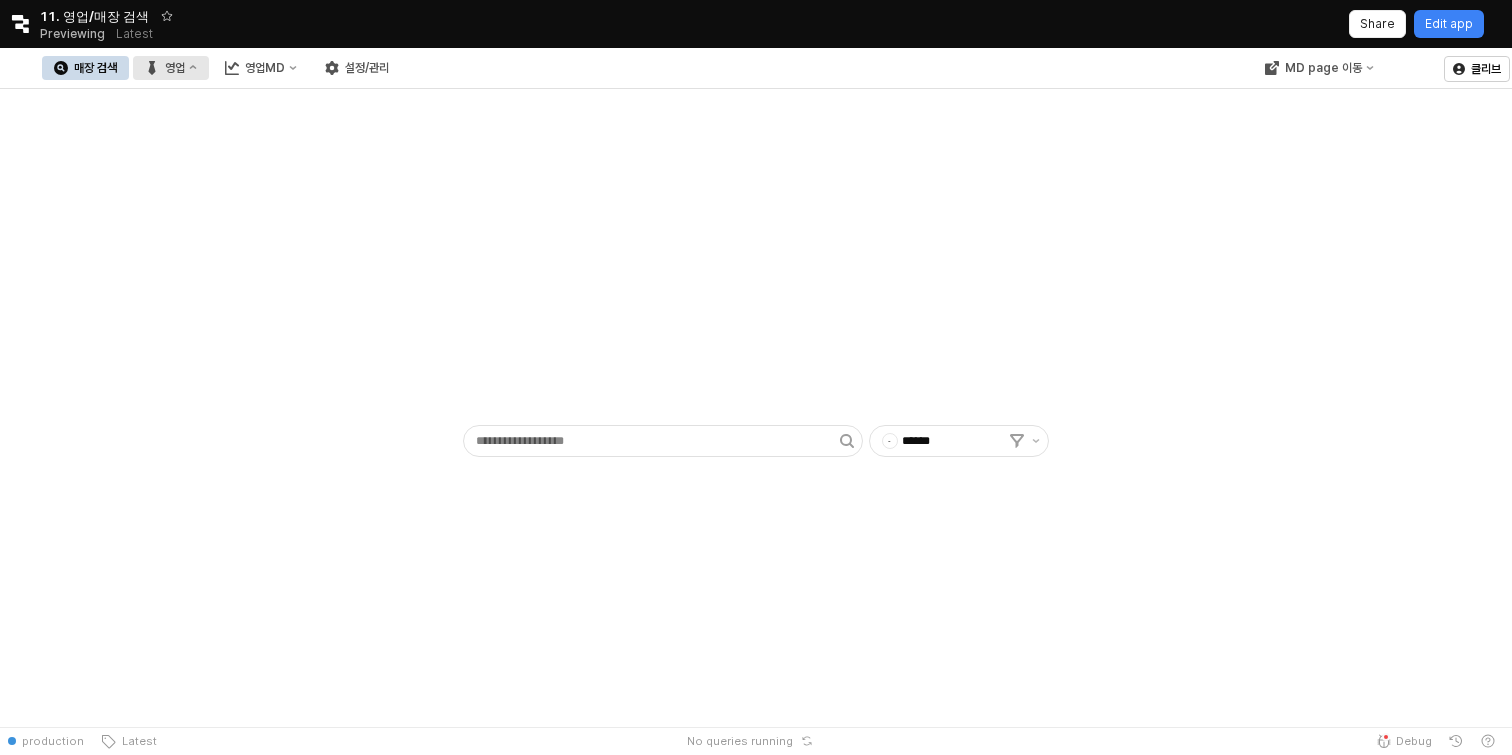 click on "영업" at bounding box center [175, 68] 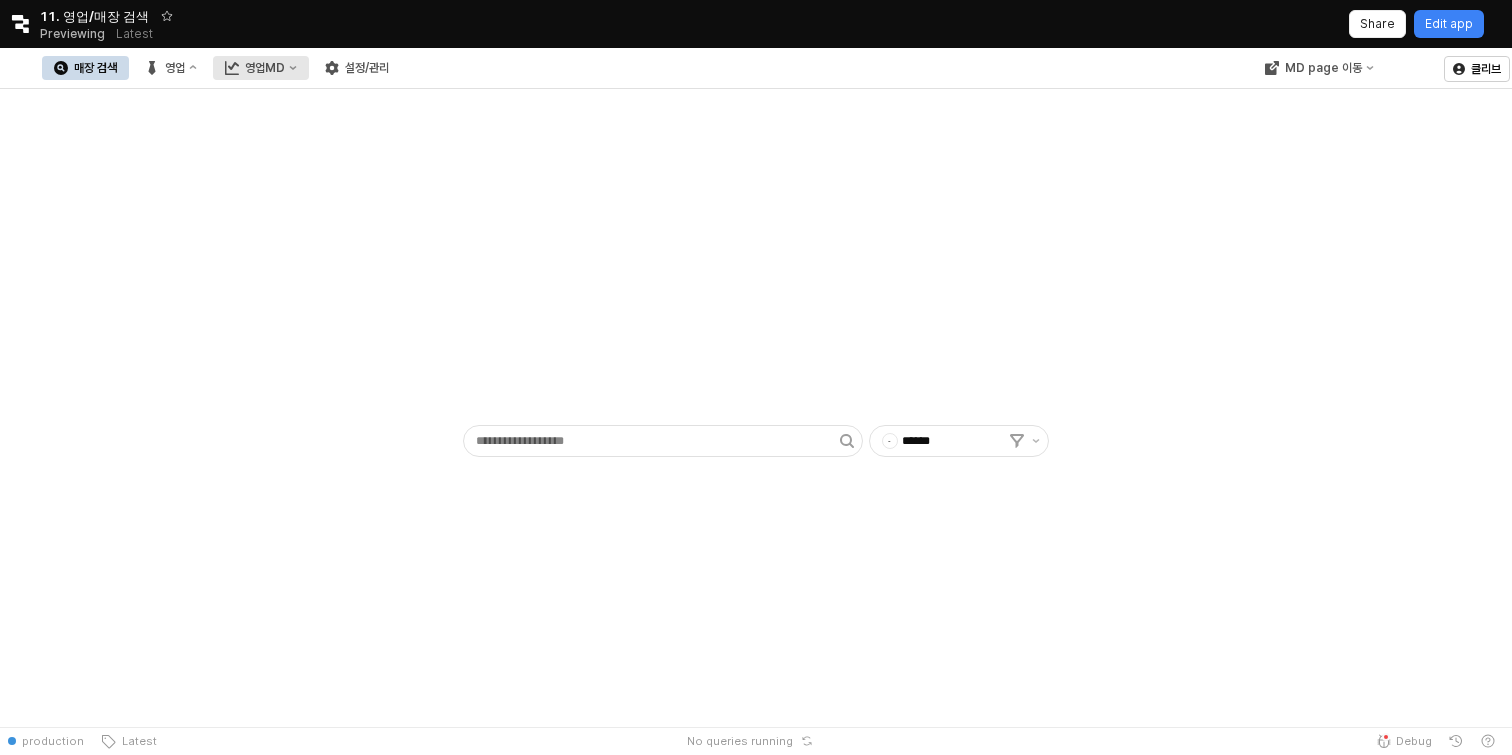 click on "영업MD" at bounding box center [265, 68] 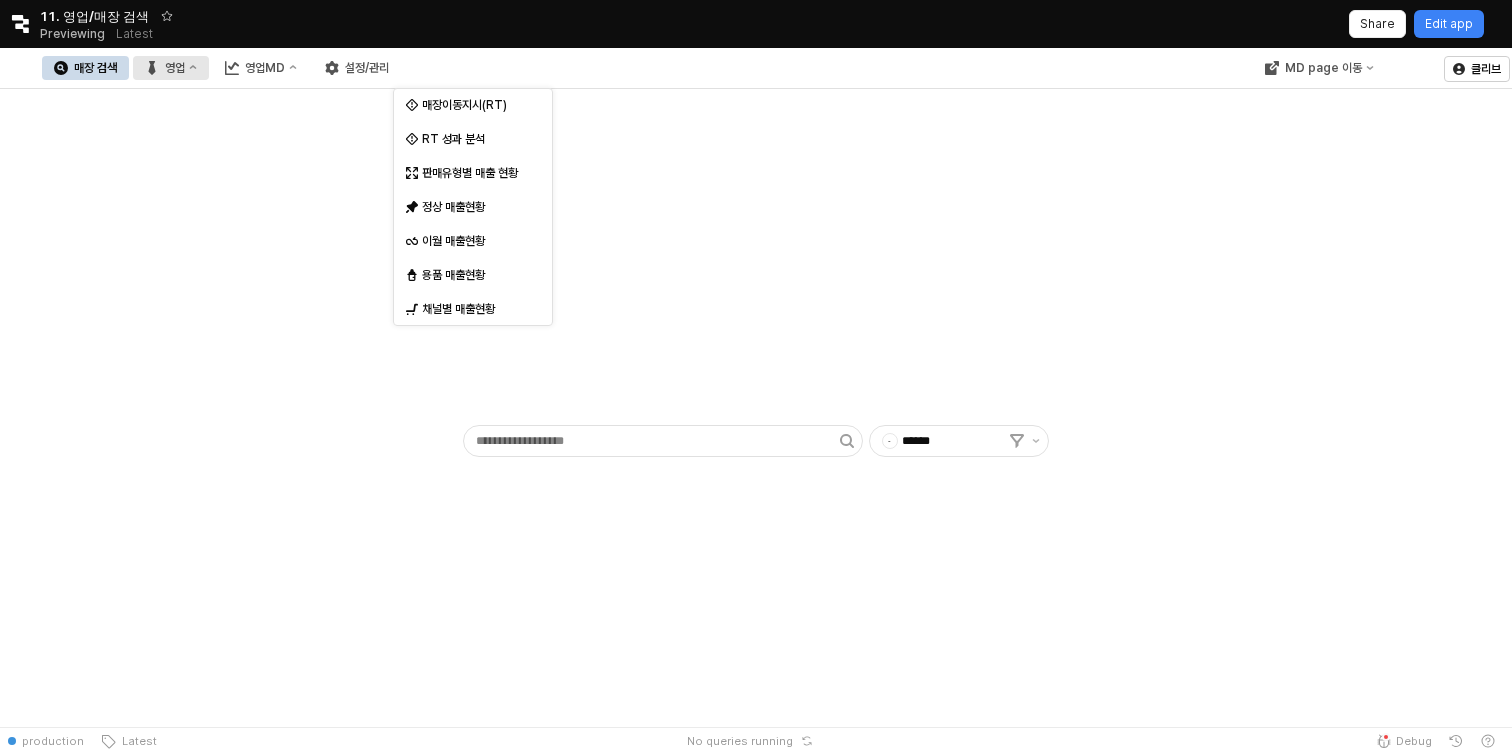 click 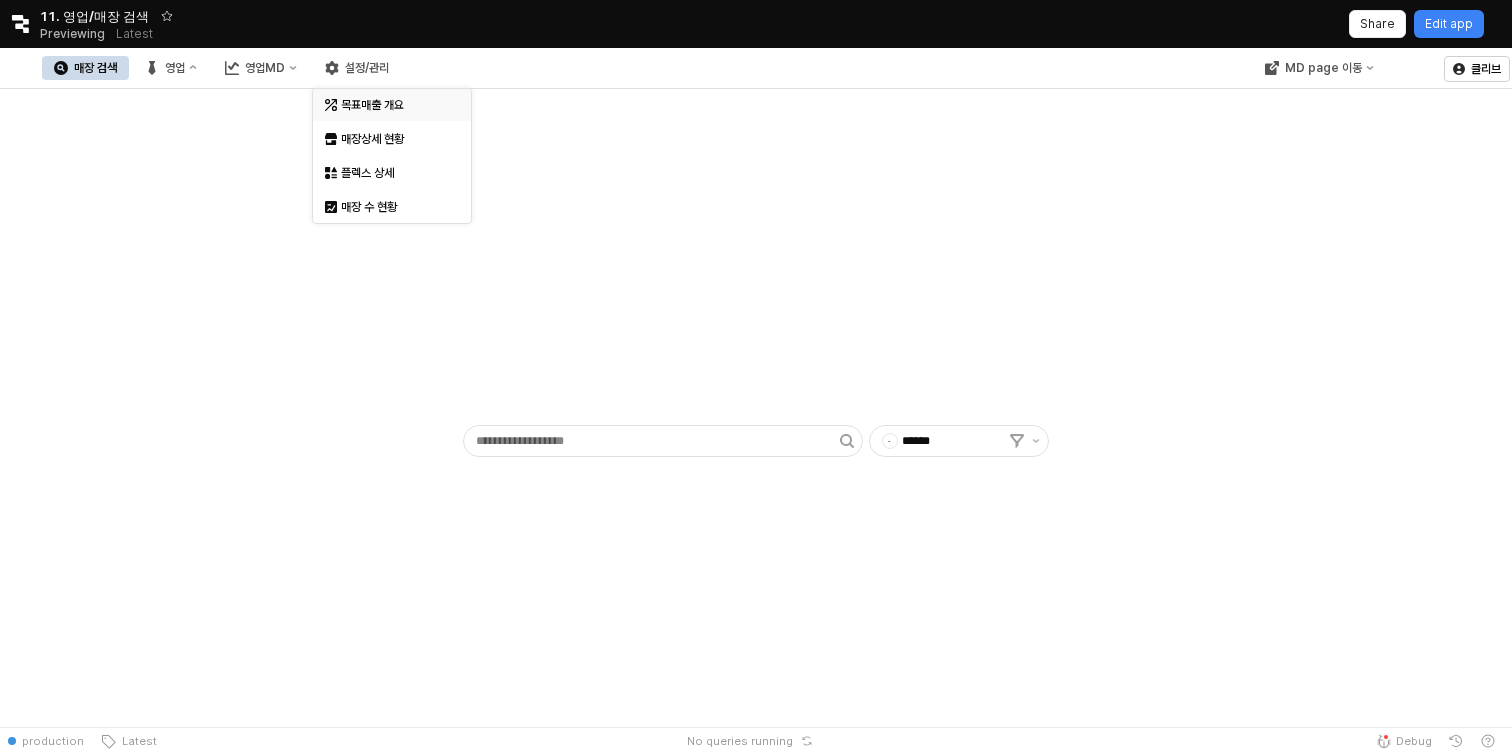 click on "목표매출 개요" at bounding box center [394, 105] 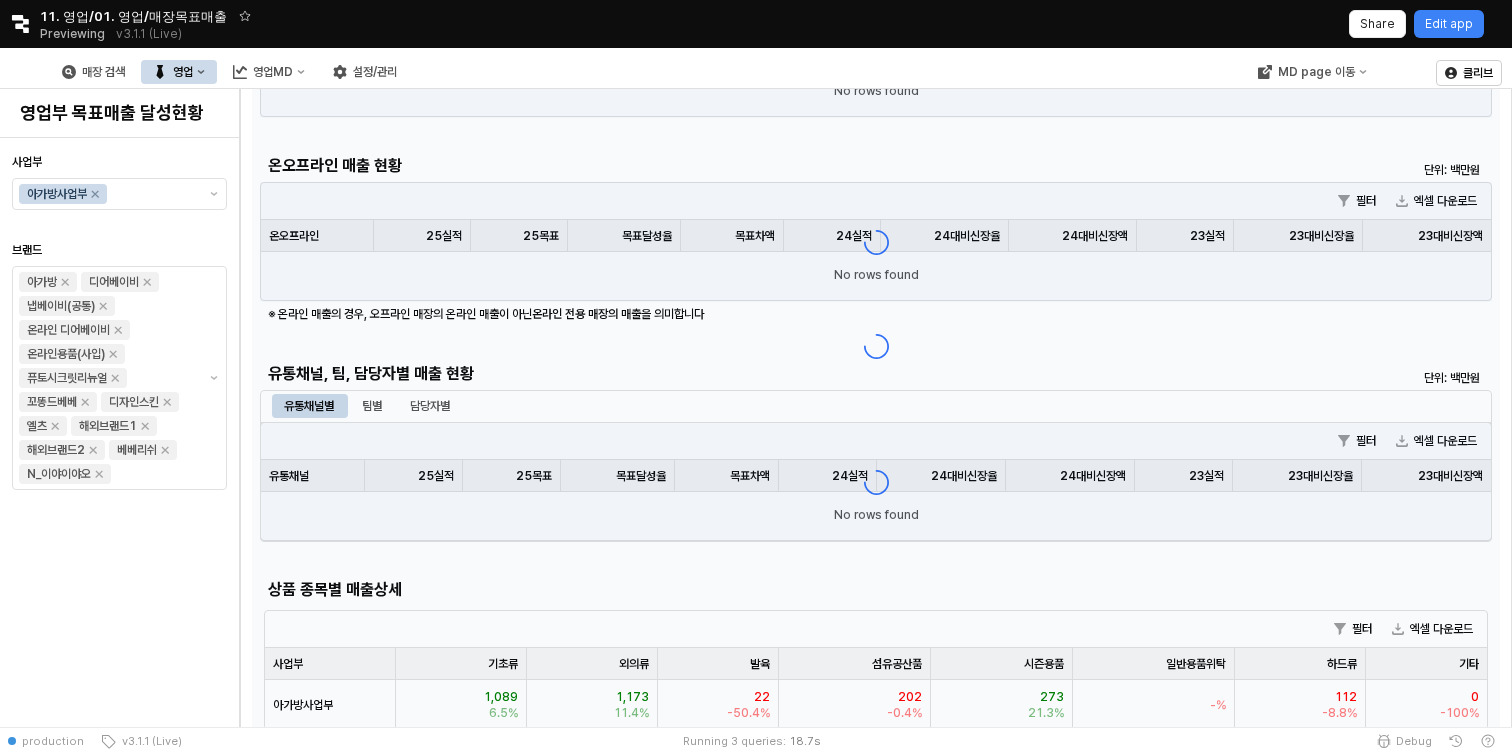 scroll, scrollTop: 279, scrollLeft: 0, axis: vertical 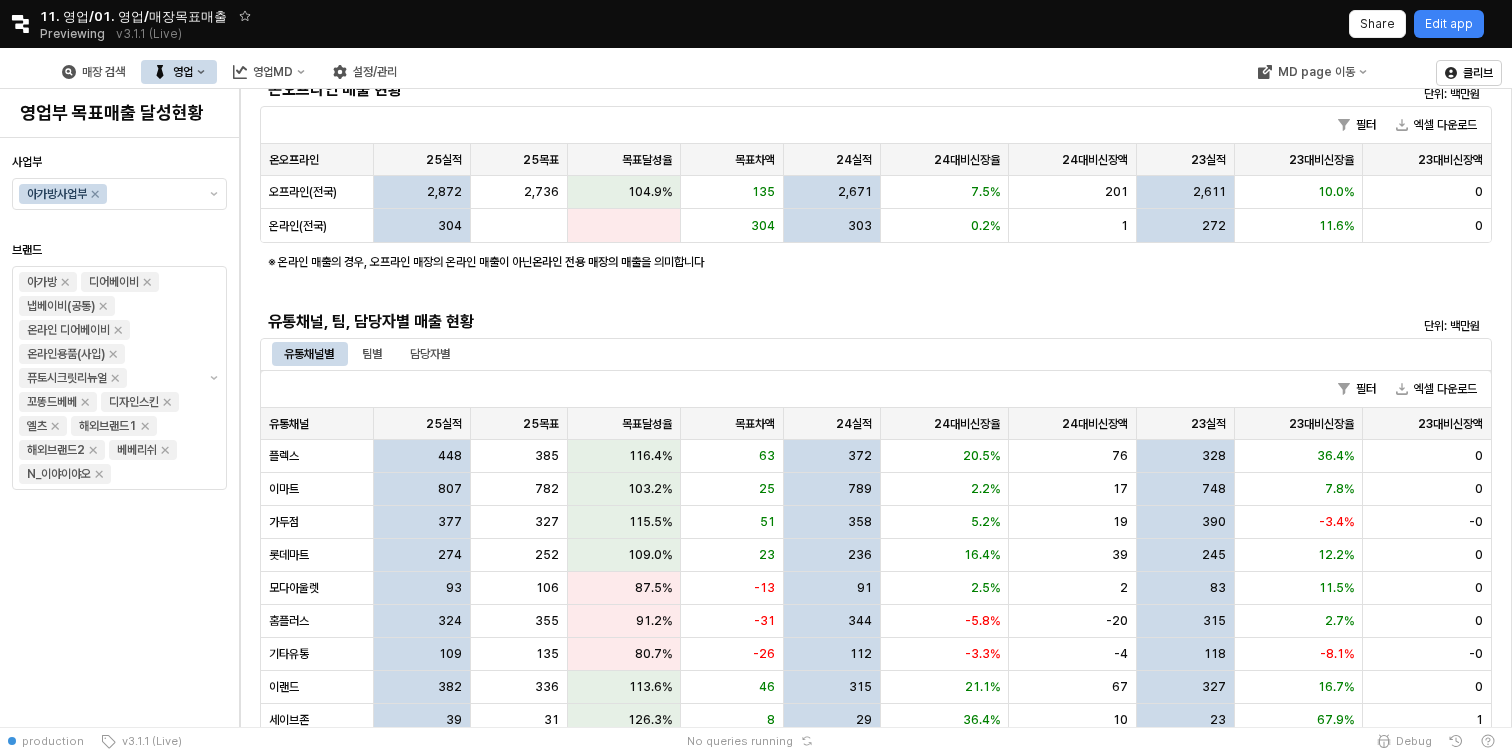 click on "담당자별" at bounding box center [430, 354] 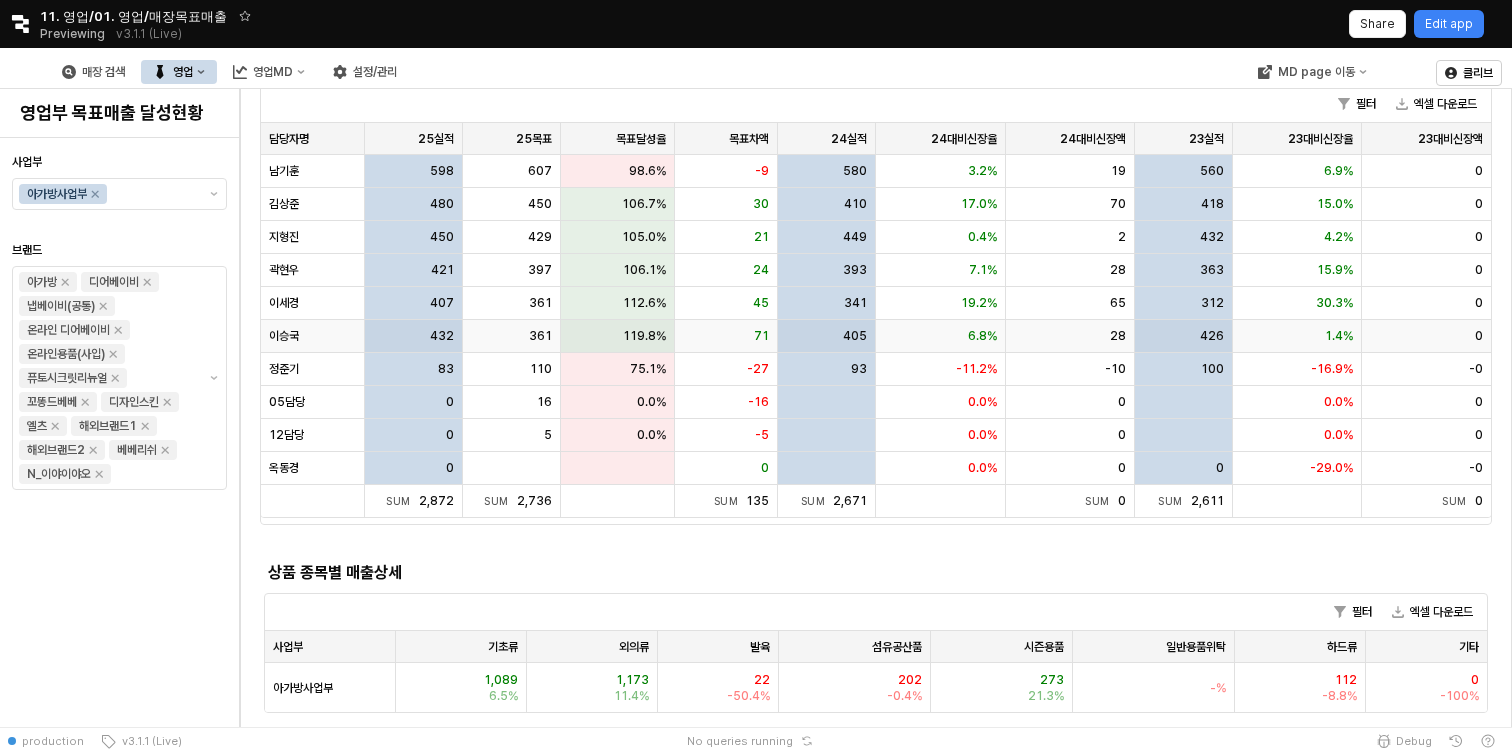 scroll, scrollTop: 554, scrollLeft: 0, axis: vertical 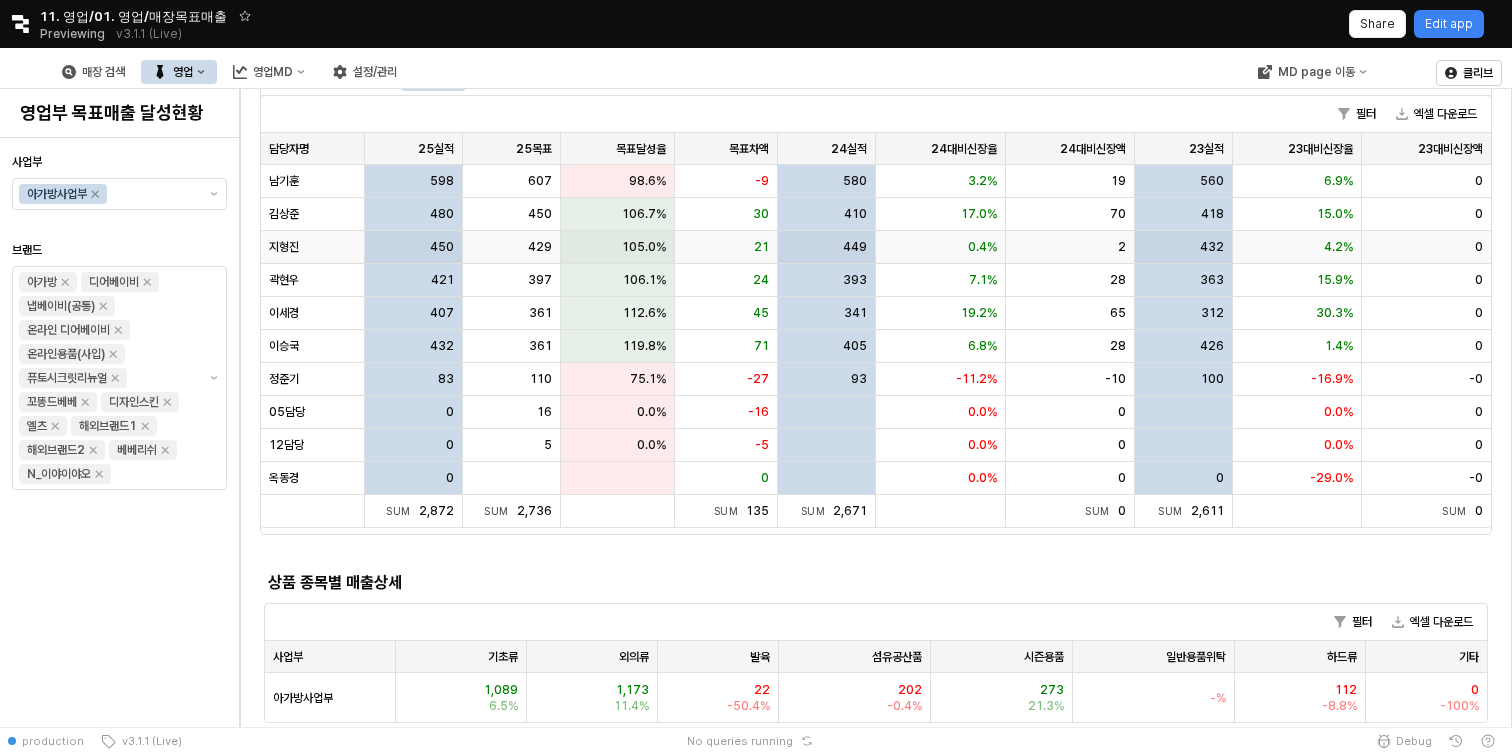 click on "429" at bounding box center (540, 247) 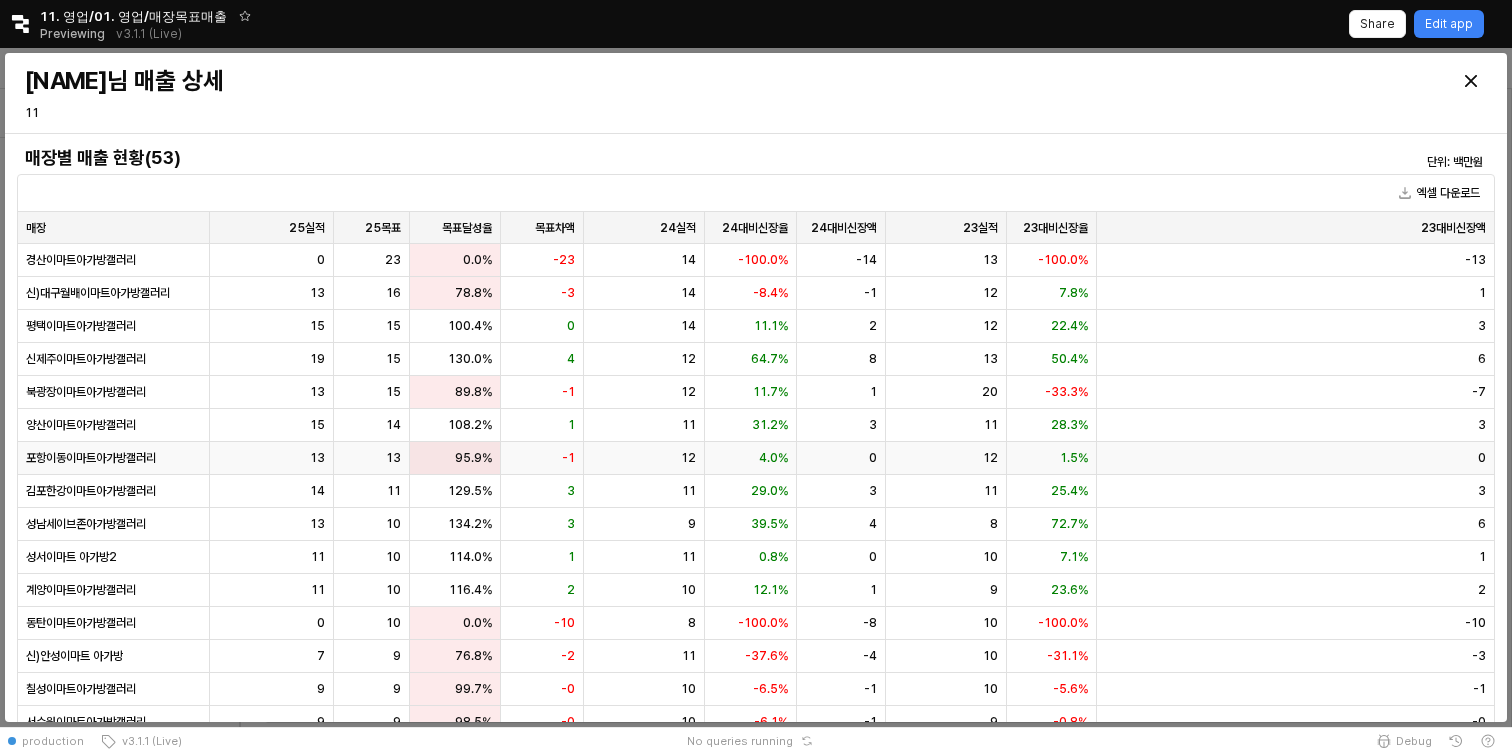 scroll, scrollTop: 1097, scrollLeft: 0, axis: vertical 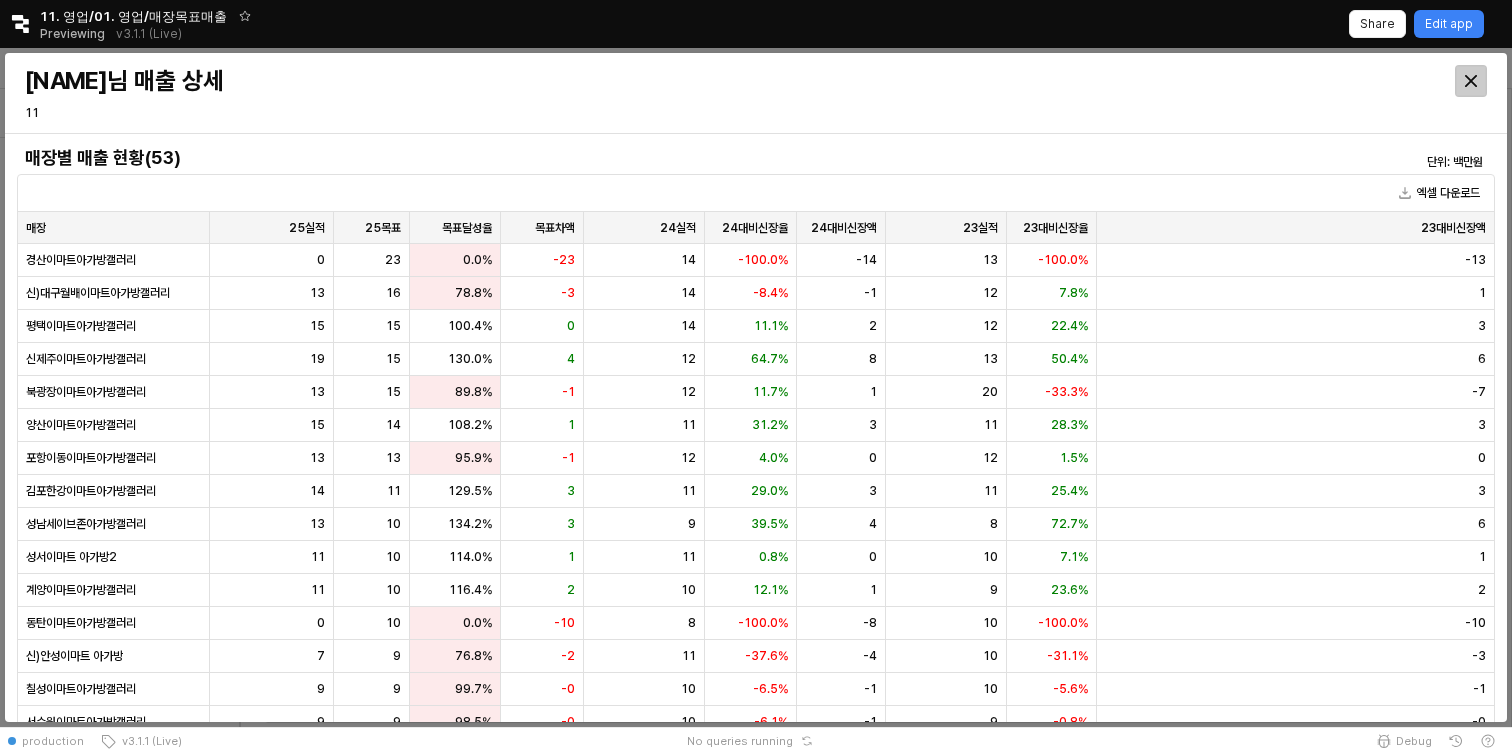 click 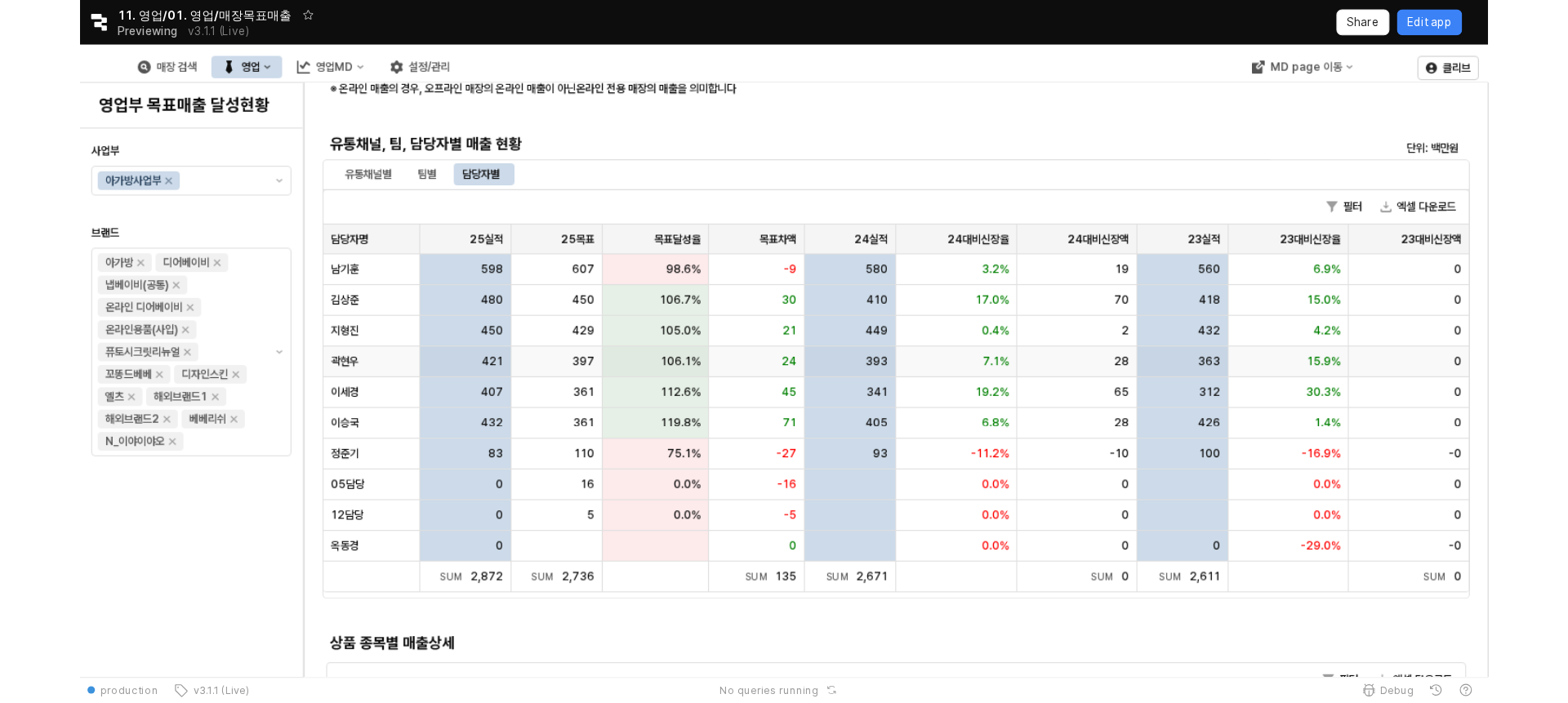 scroll, scrollTop: 343, scrollLeft: 0, axis: vertical 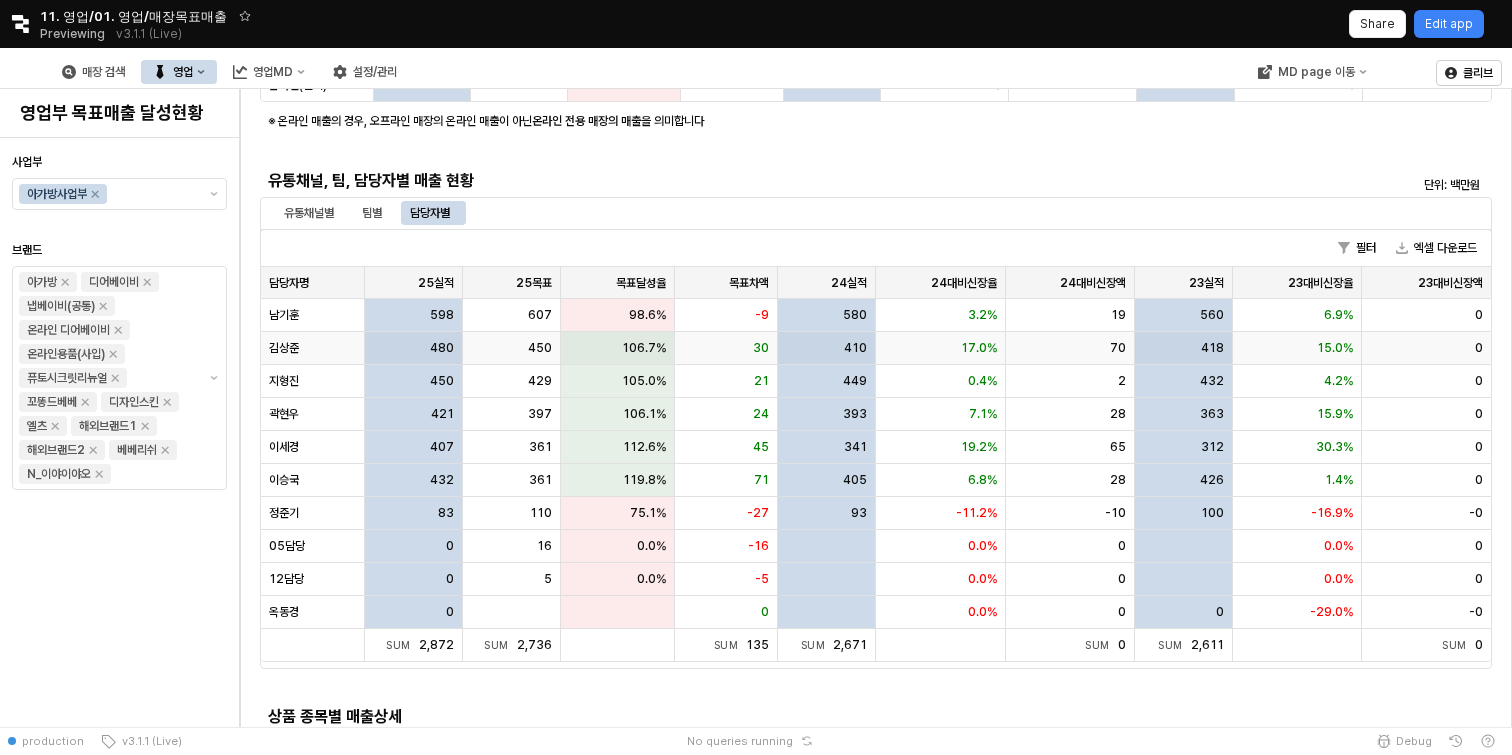 click on "106.7%" at bounding box center [618, 348] 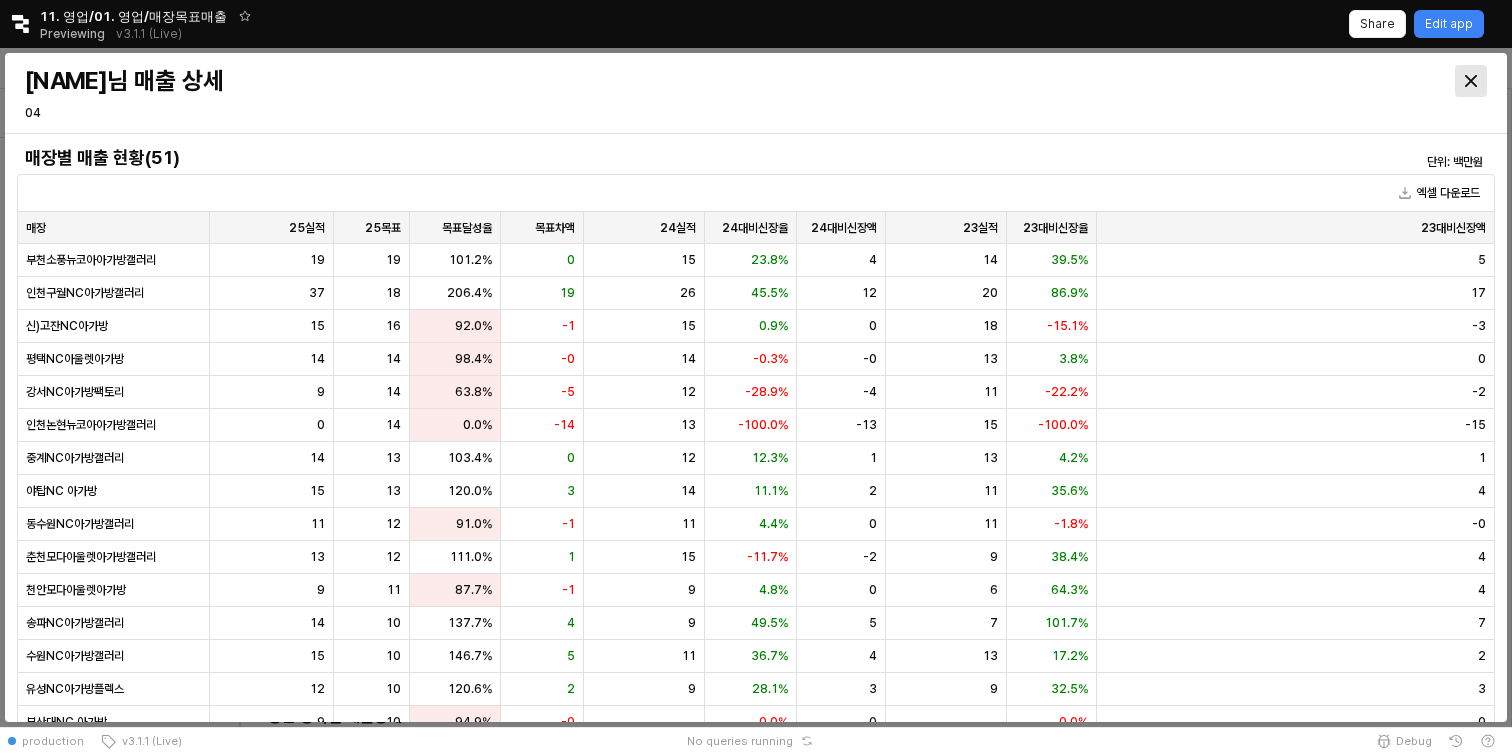 click at bounding box center [1471, 81] 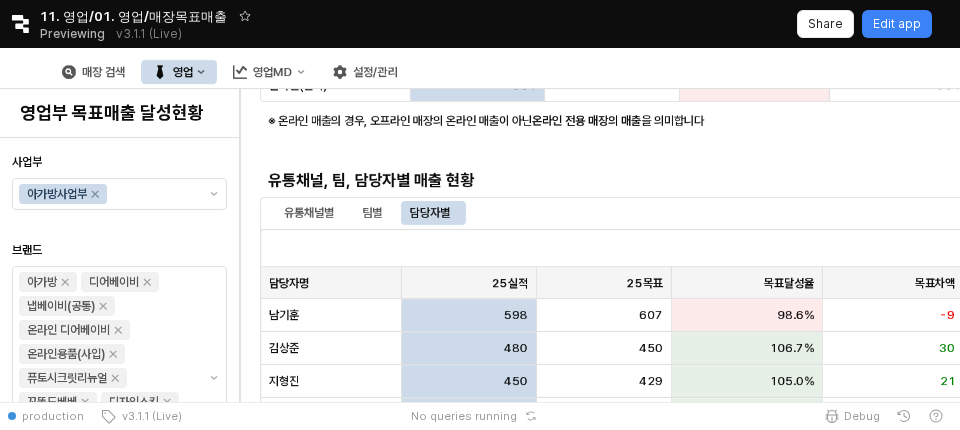 scroll, scrollTop: 420, scrollLeft: 0, axis: vertical 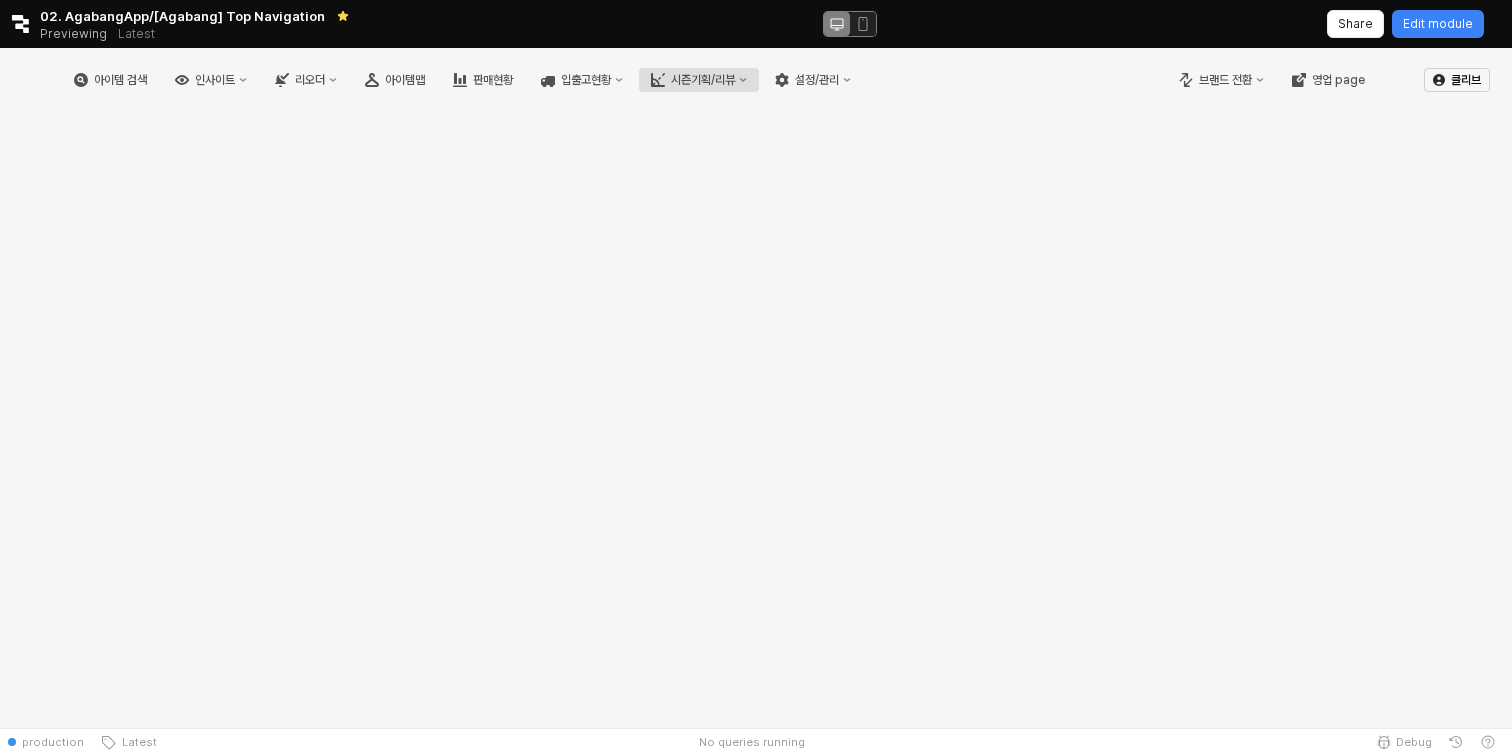 click on "시즌기획/리뷰" at bounding box center [699, 80] 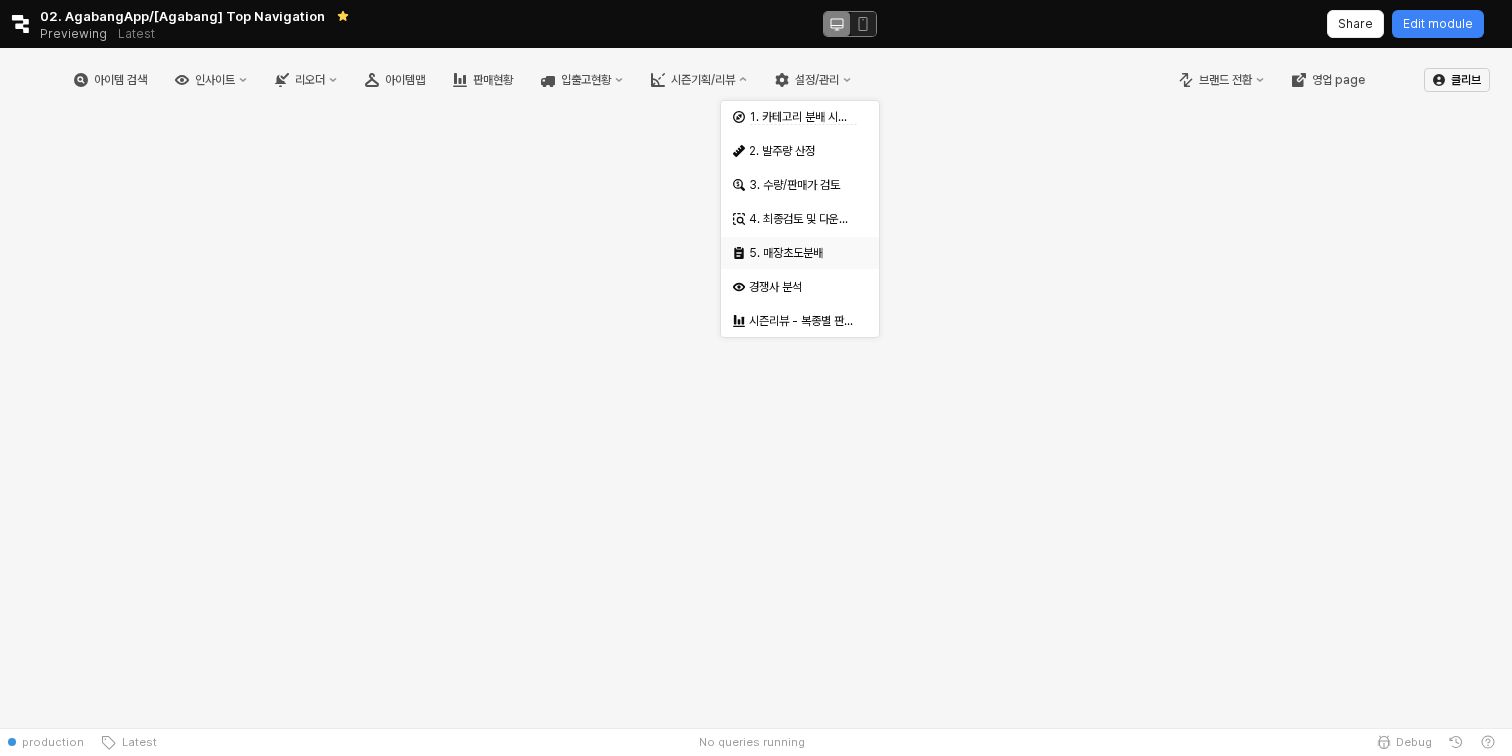 click on "5. 매장초도분배" at bounding box center [802, 253] 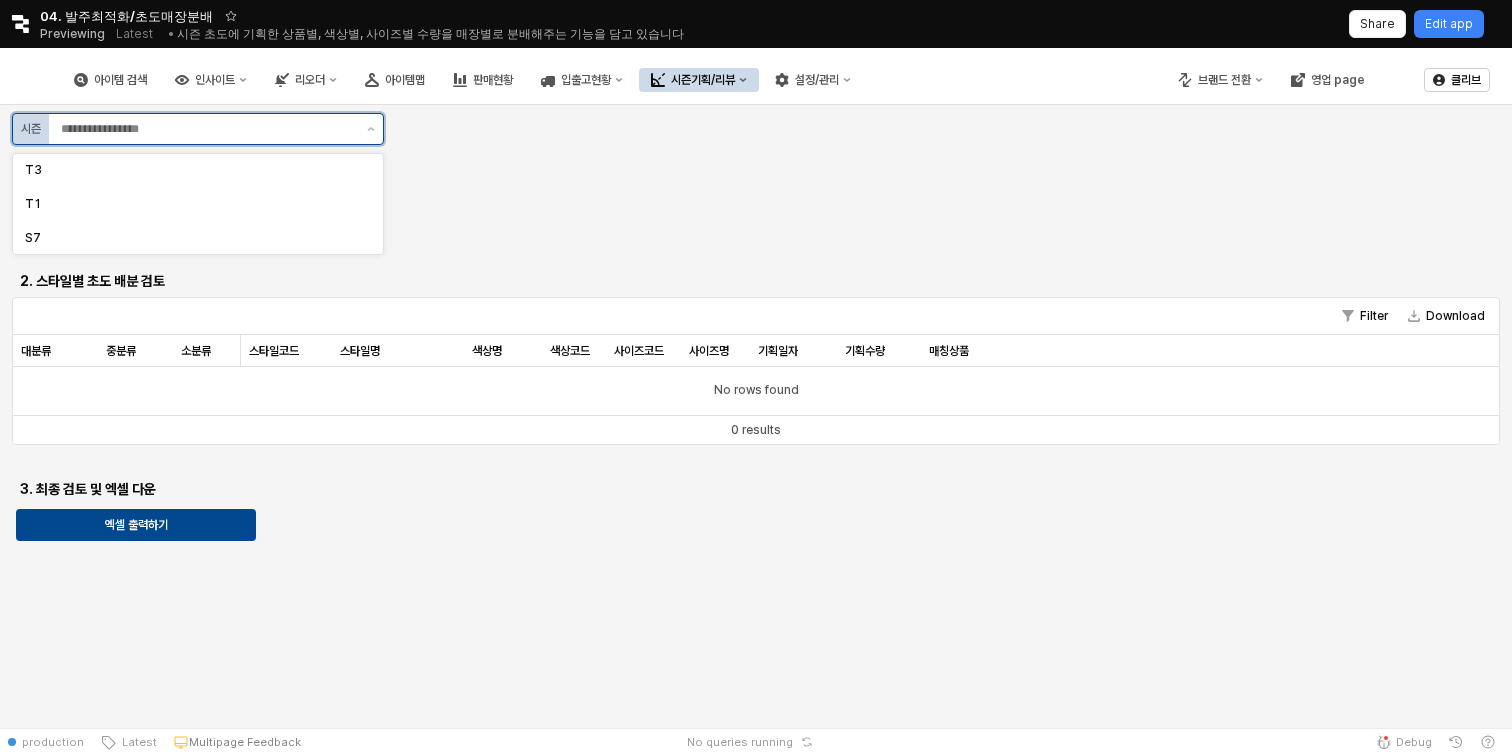 click at bounding box center (208, 129) 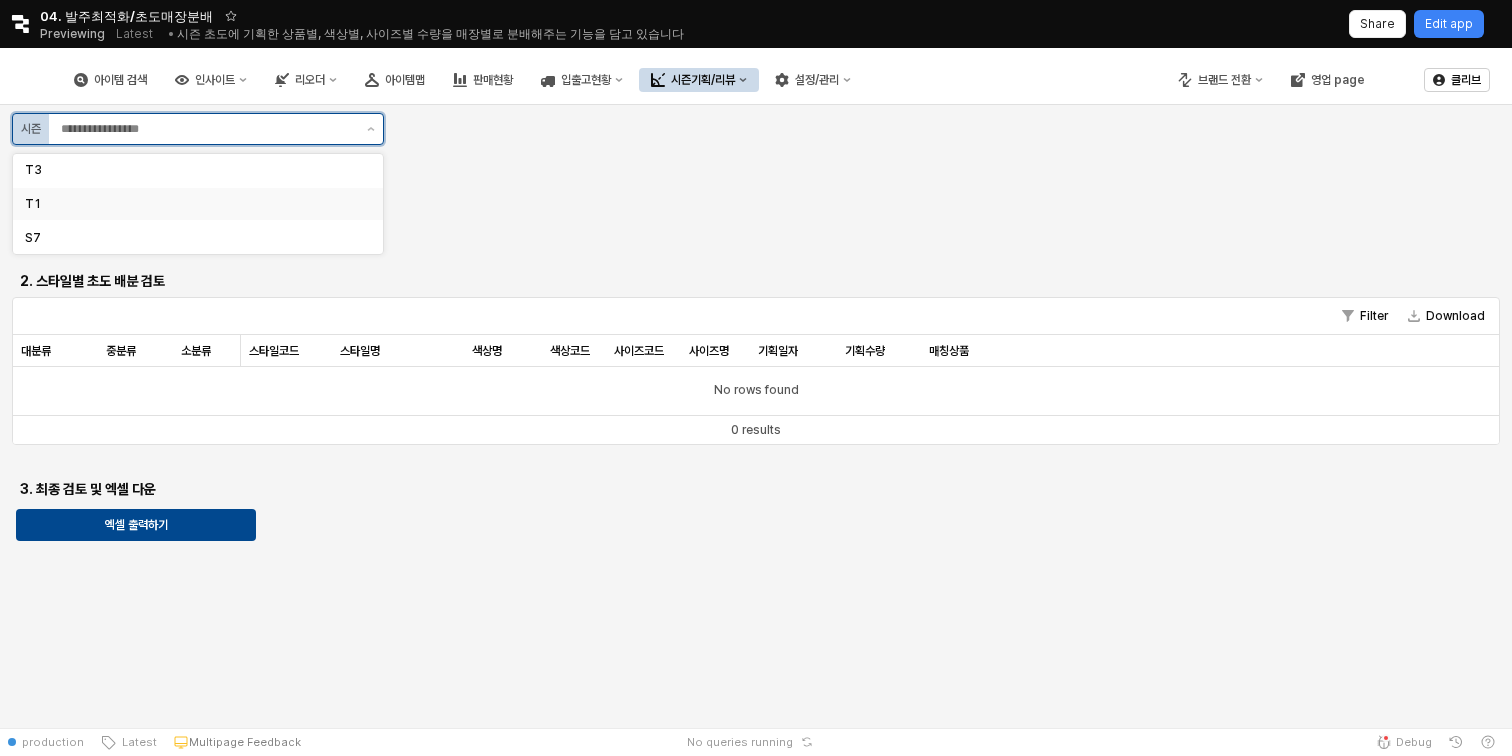 click on "T1" at bounding box center [198, 204] 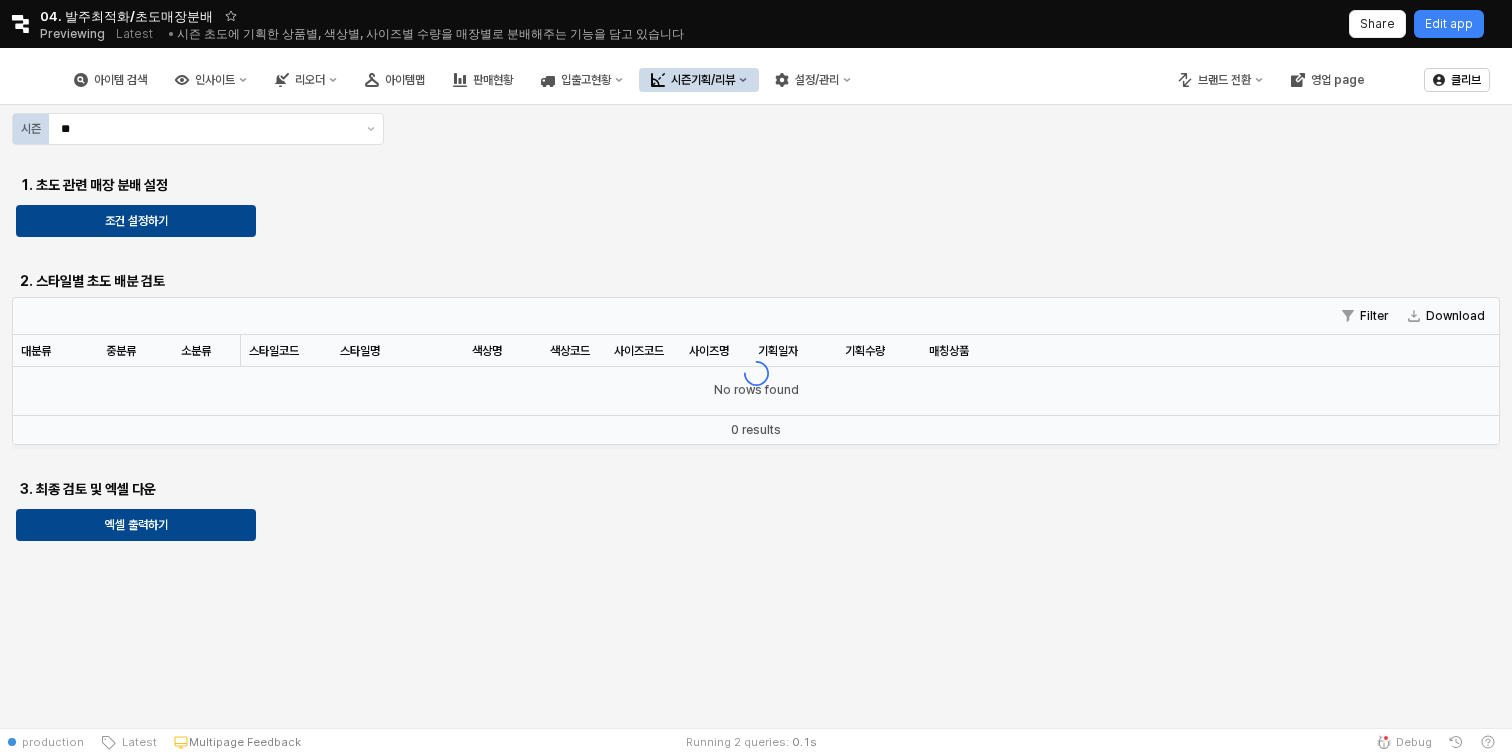 click on "시즌 ** 1. 초도 관련 매장 분배 설정 조건 설정하기 2. 스타일별 초도 배분 검토 Filter Download 대분류 대분류 중분류 중분류 소분류 소분류 스타일코드 스타일코드 스타일명 스타일명 색상명 색상명 색상코드 색상코드 사이즈코드 사이즈코드 사이즈명 사이즈명 기획일자 기획일자 기획수량 기획수량 매칭상품 매칭상품 No rows found 0 results 3. 최종 검토 및 엑셀 다운 엑셀 출력하기" at bounding box center (756, 329) 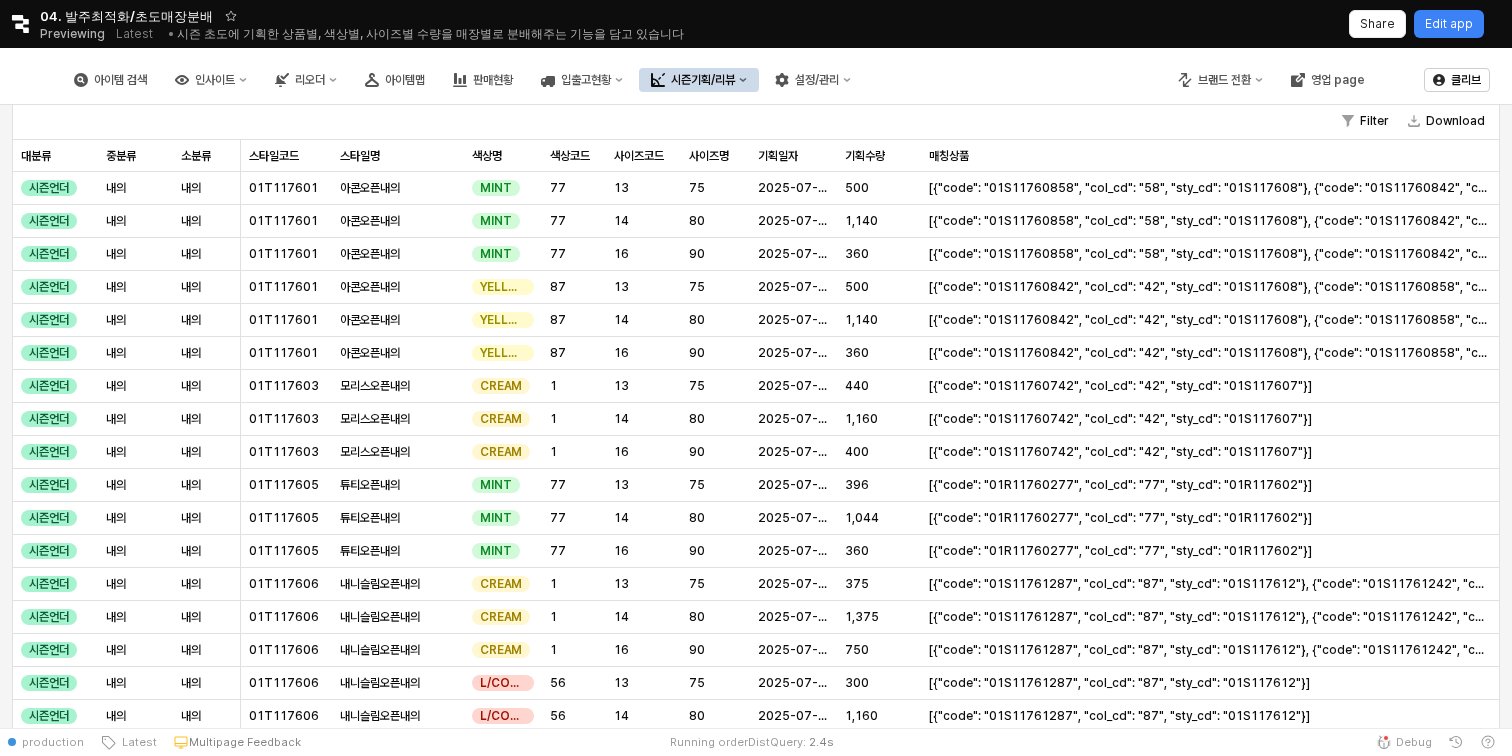 scroll, scrollTop: 299, scrollLeft: 0, axis: vertical 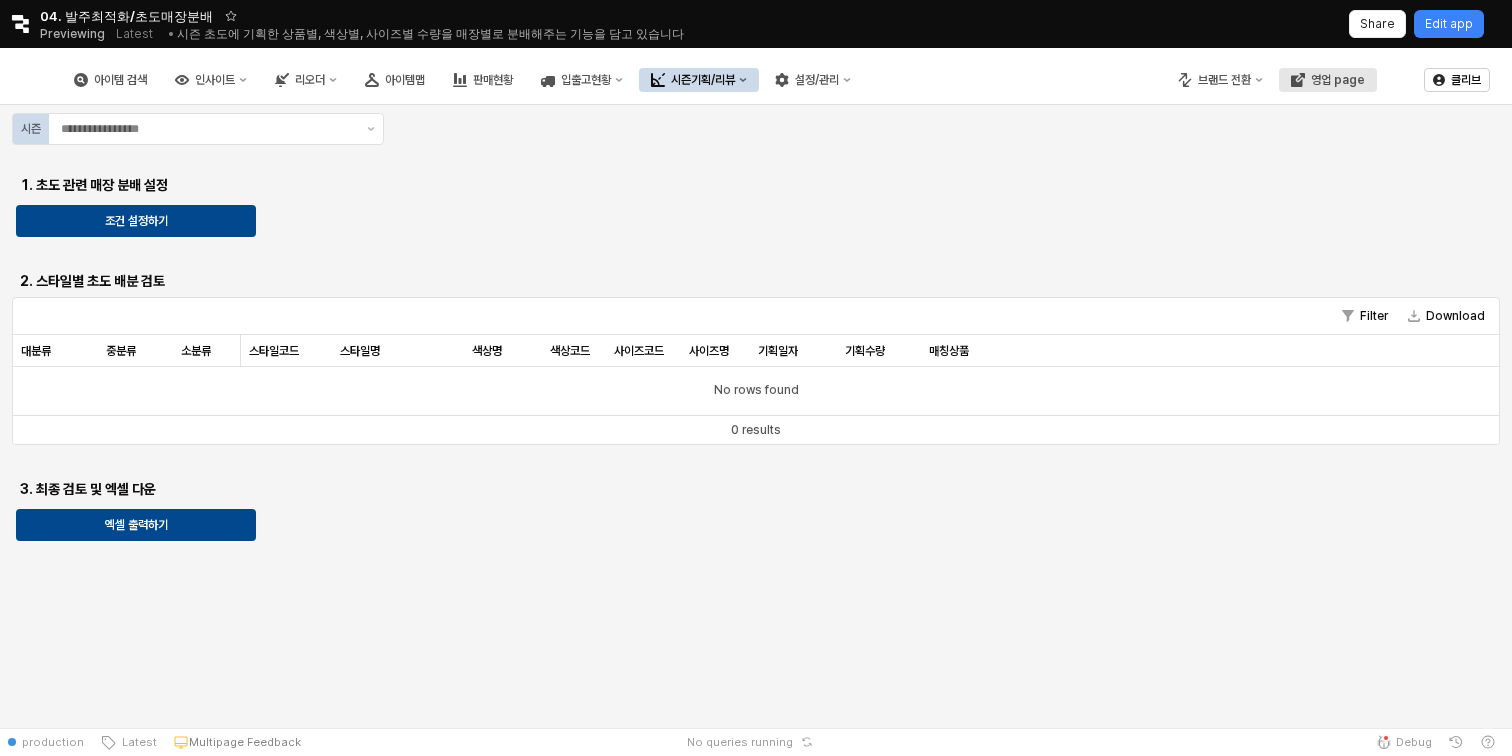 click on "영업 page" at bounding box center (1338, 80) 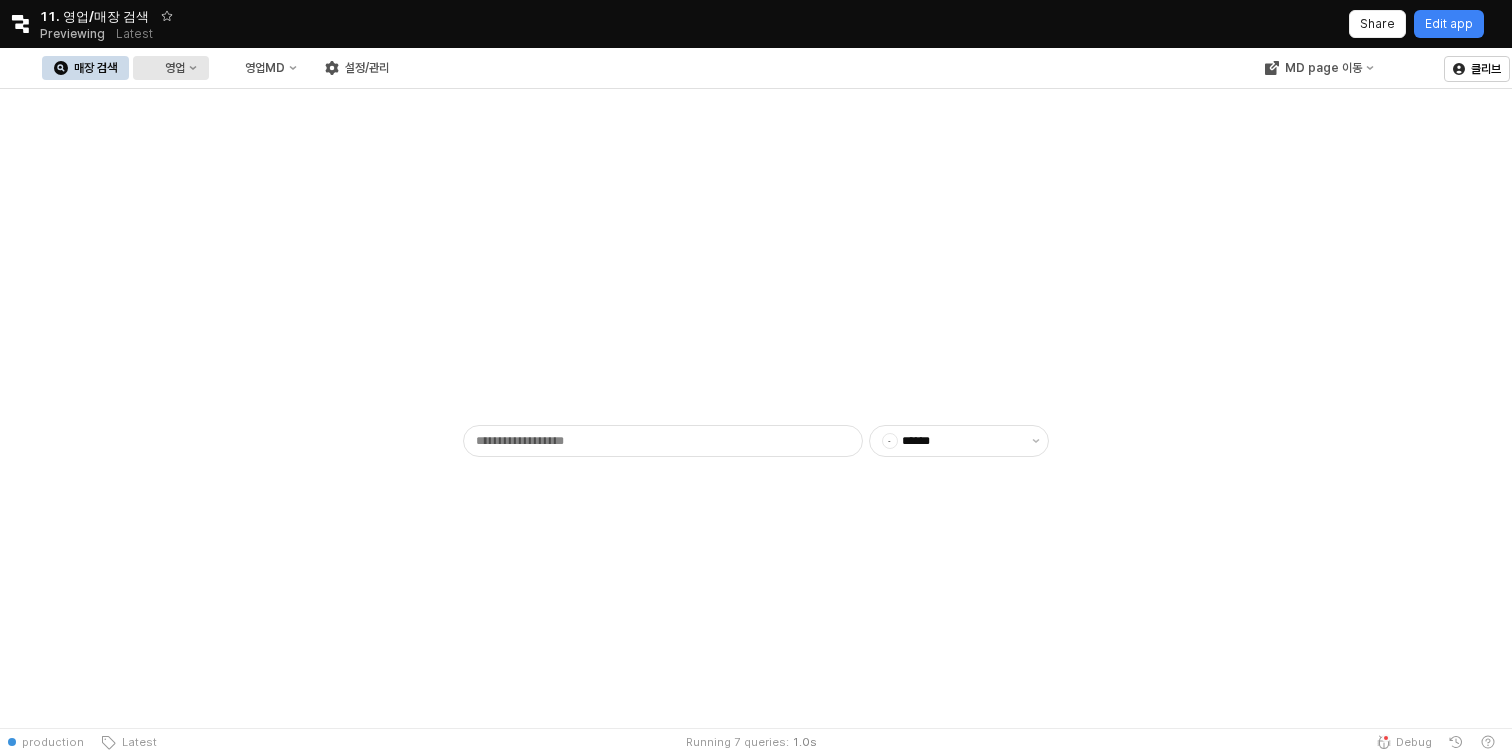 click on "영업" at bounding box center (171, 68) 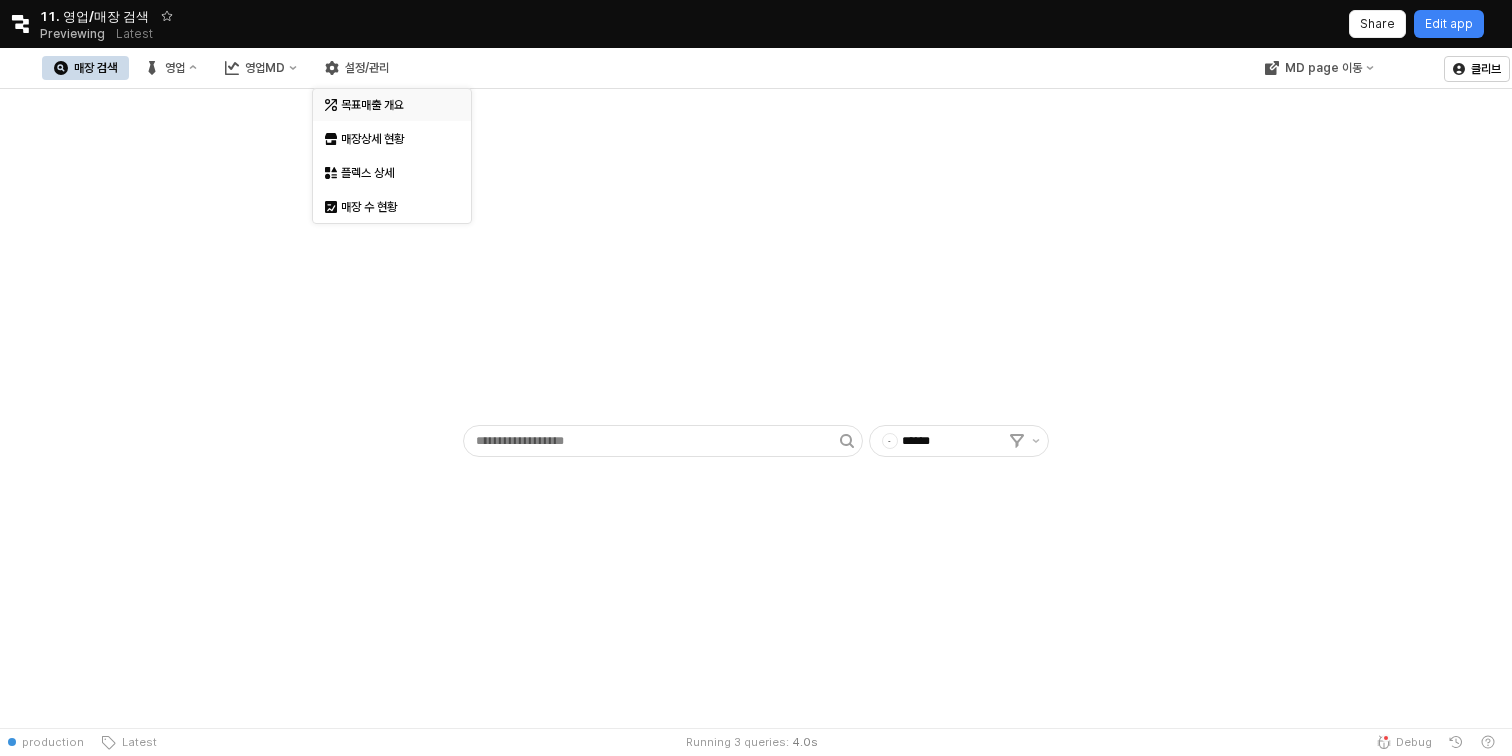 click on "목표매출 개요" at bounding box center [394, 105] 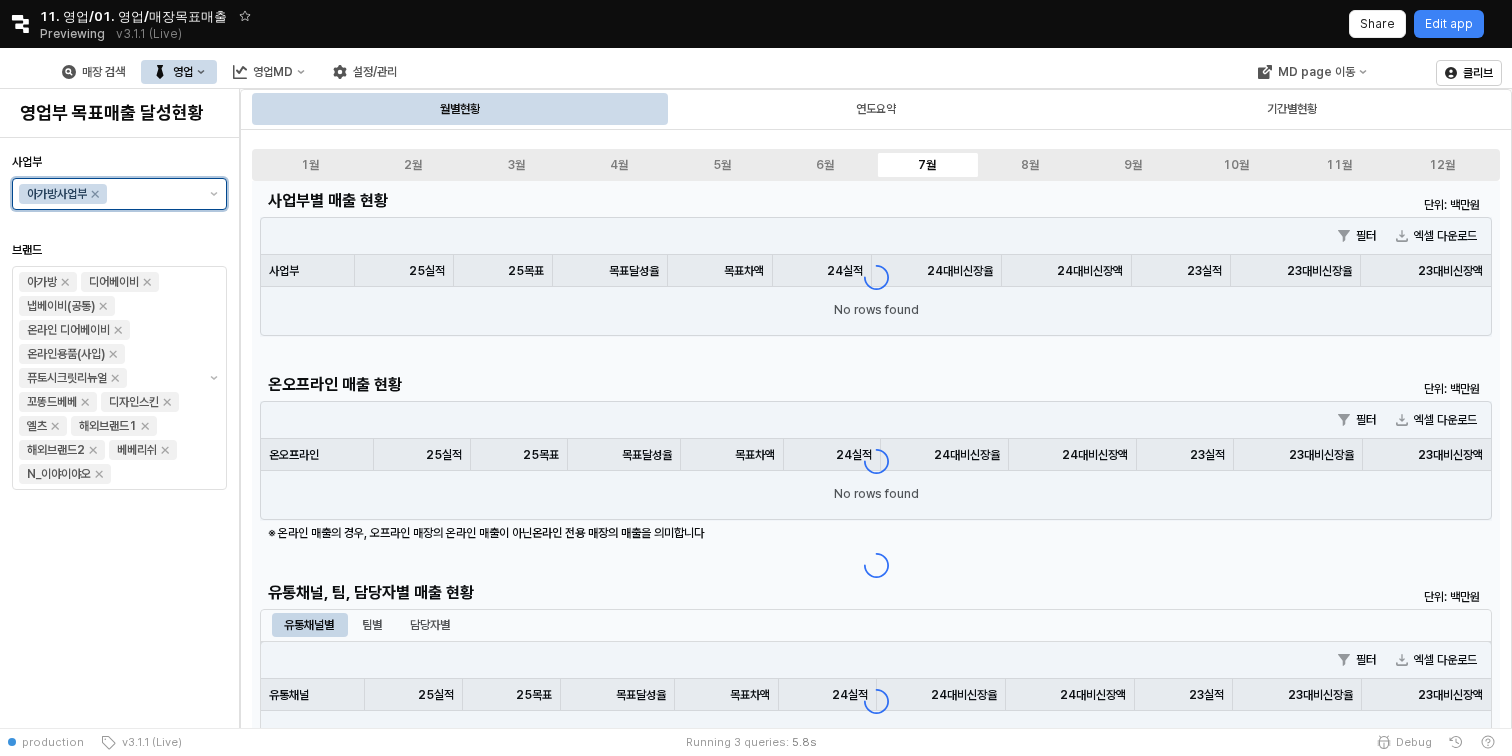 click on "사업부" at bounding box center [153, 194] 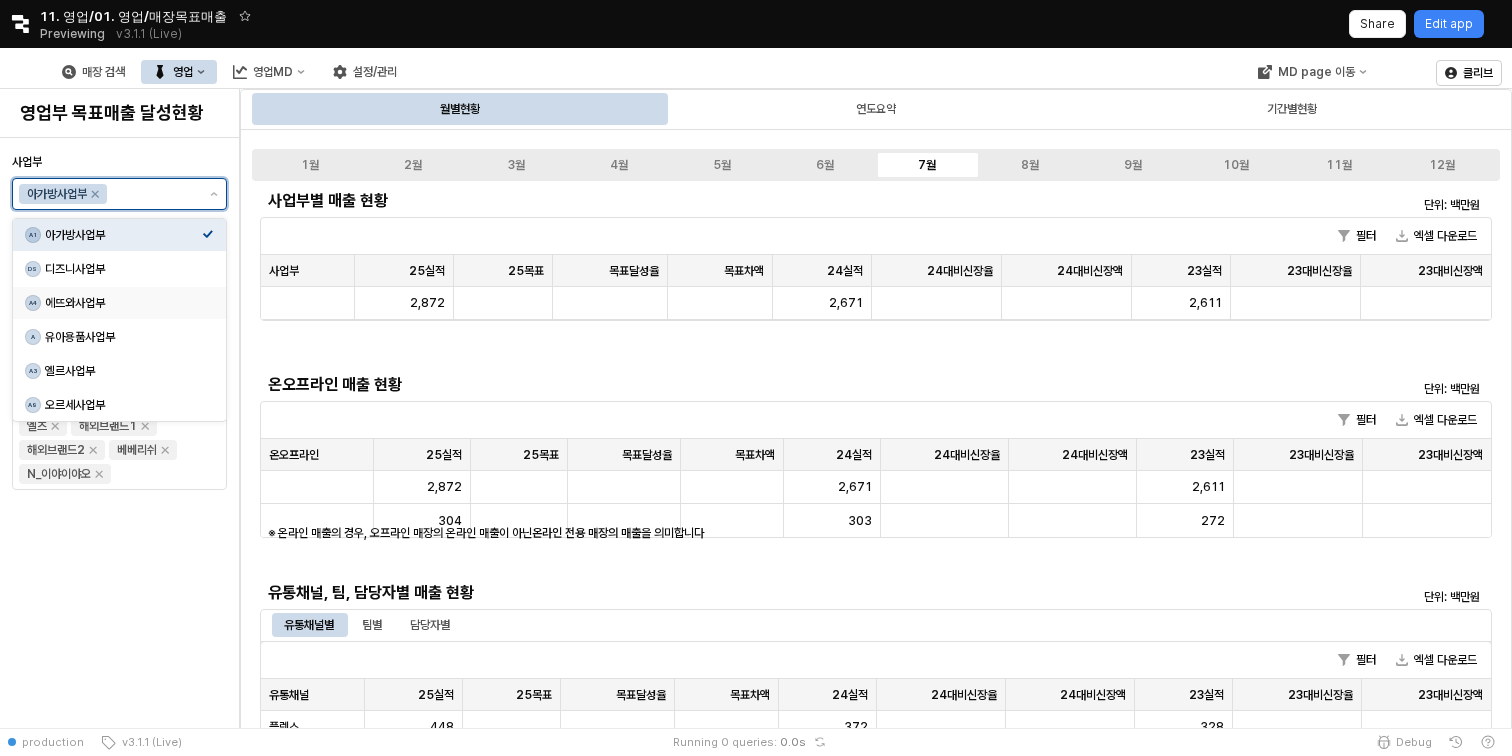 click on "A4 에뜨와사업부" at bounding box center (113, 303) 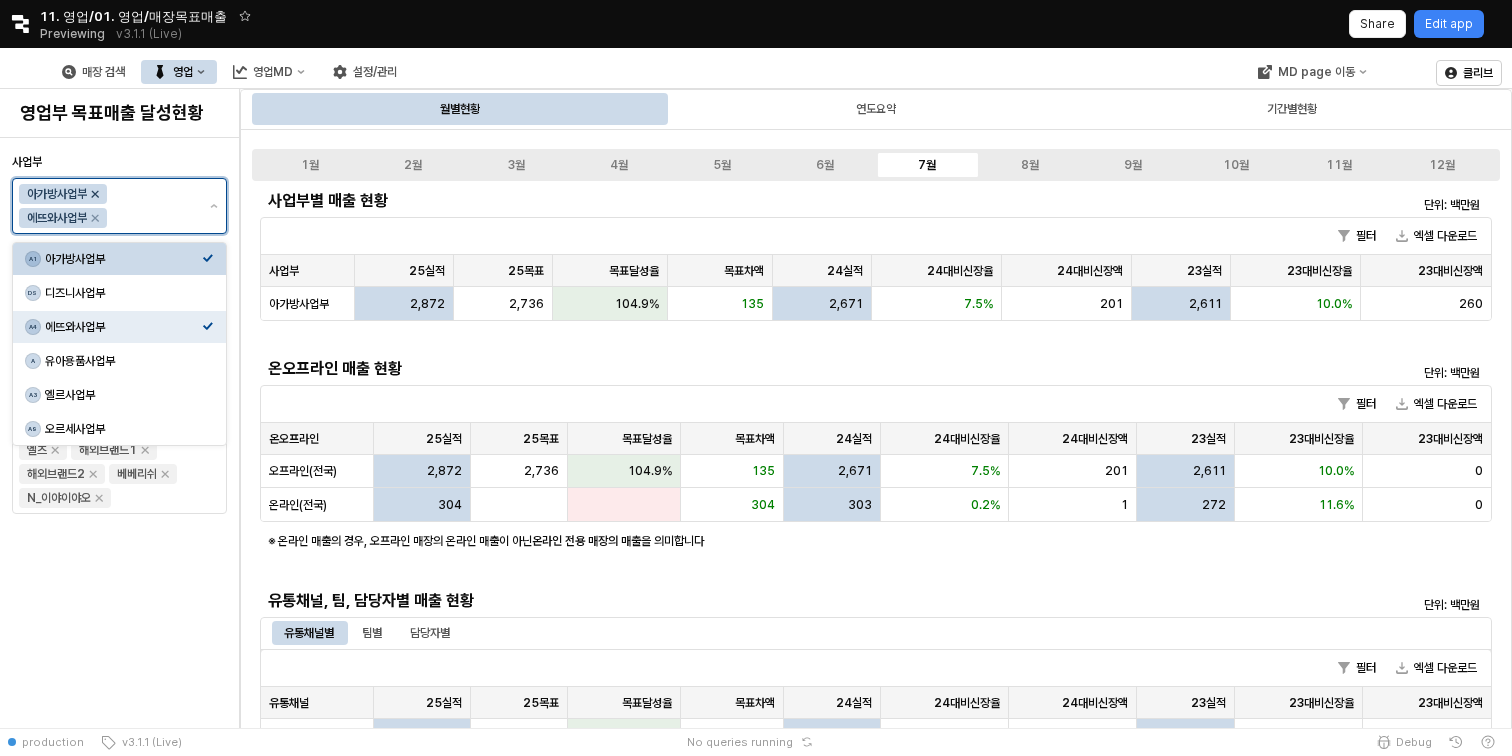 click 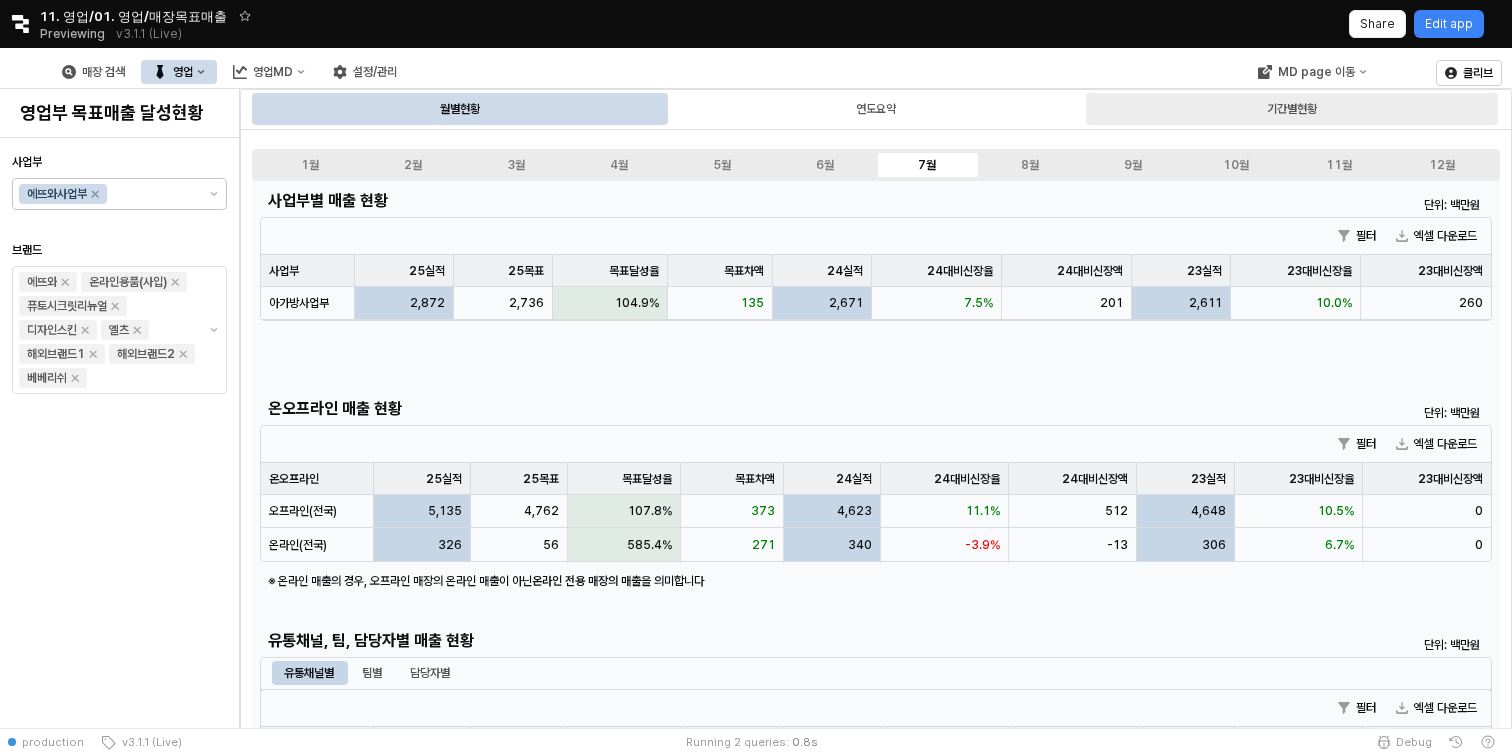click on "기간별현황" at bounding box center [1292, 109] 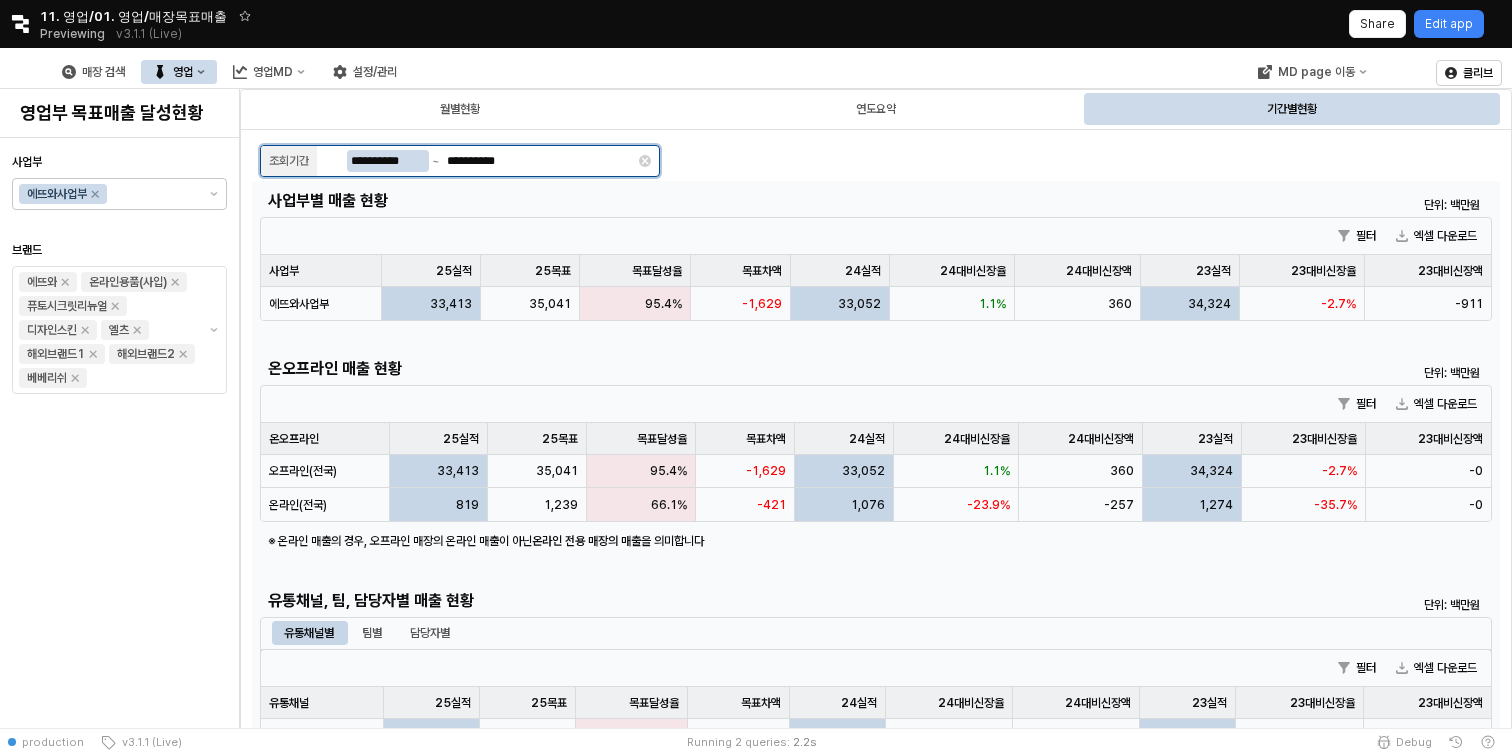 click on "**********" at bounding box center [388, 161] 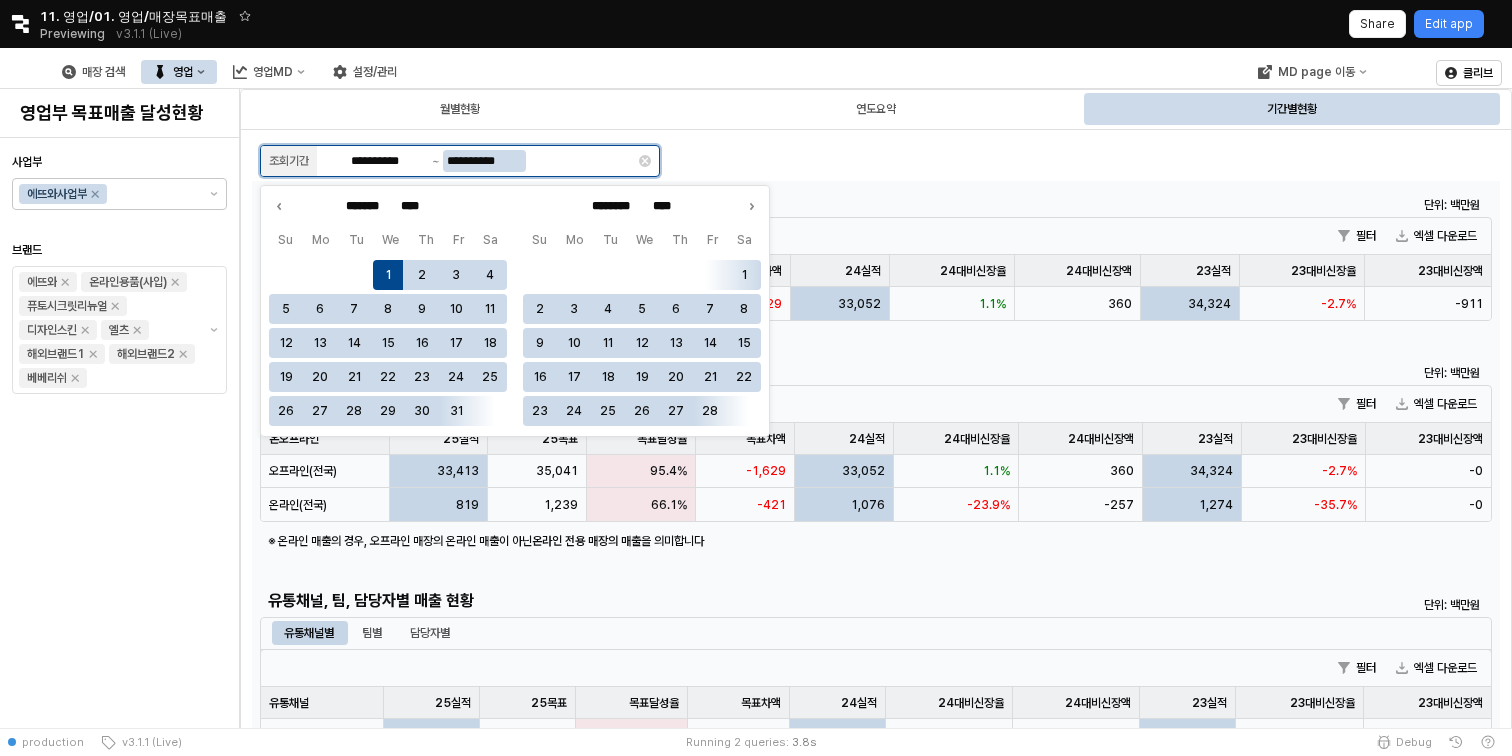 type on "****" 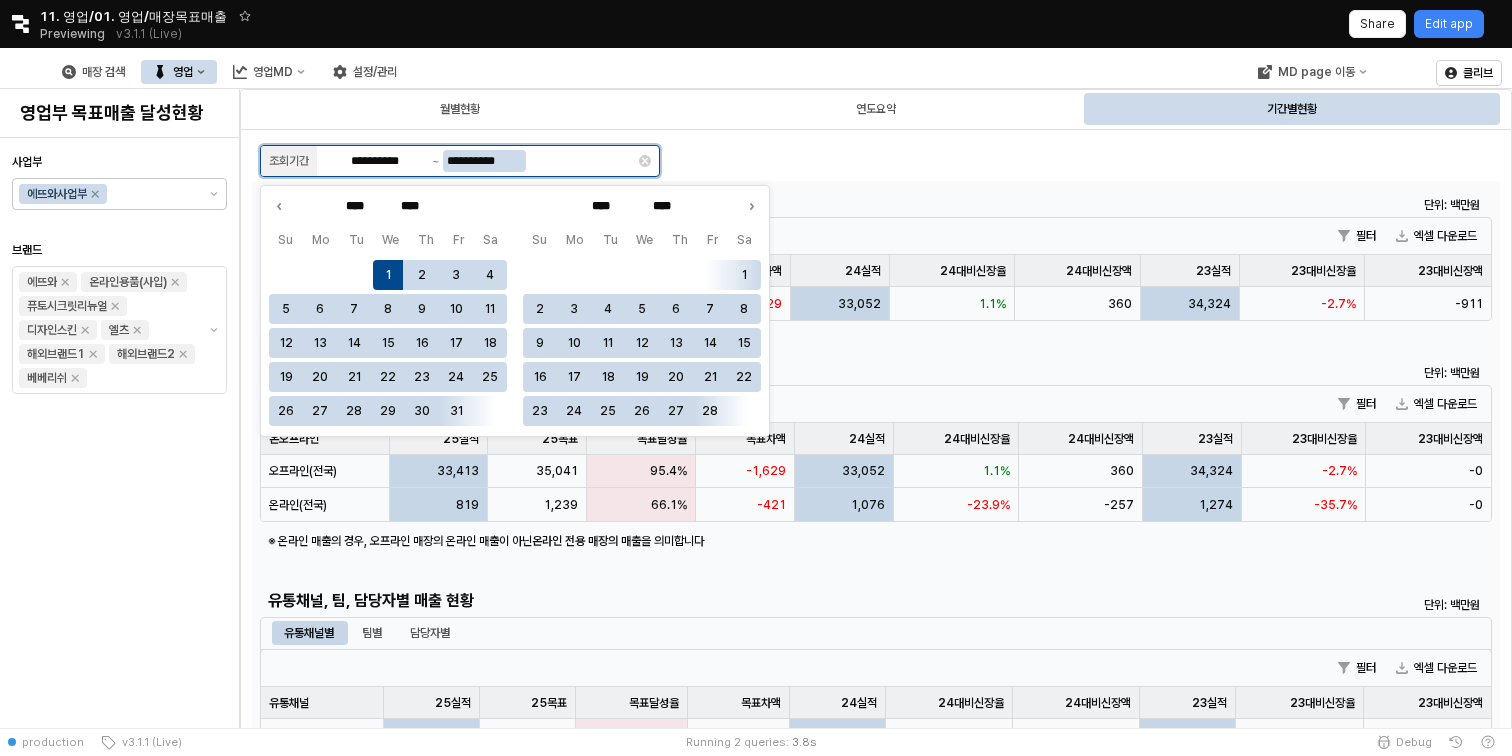 click on "**********" at bounding box center (484, 161) 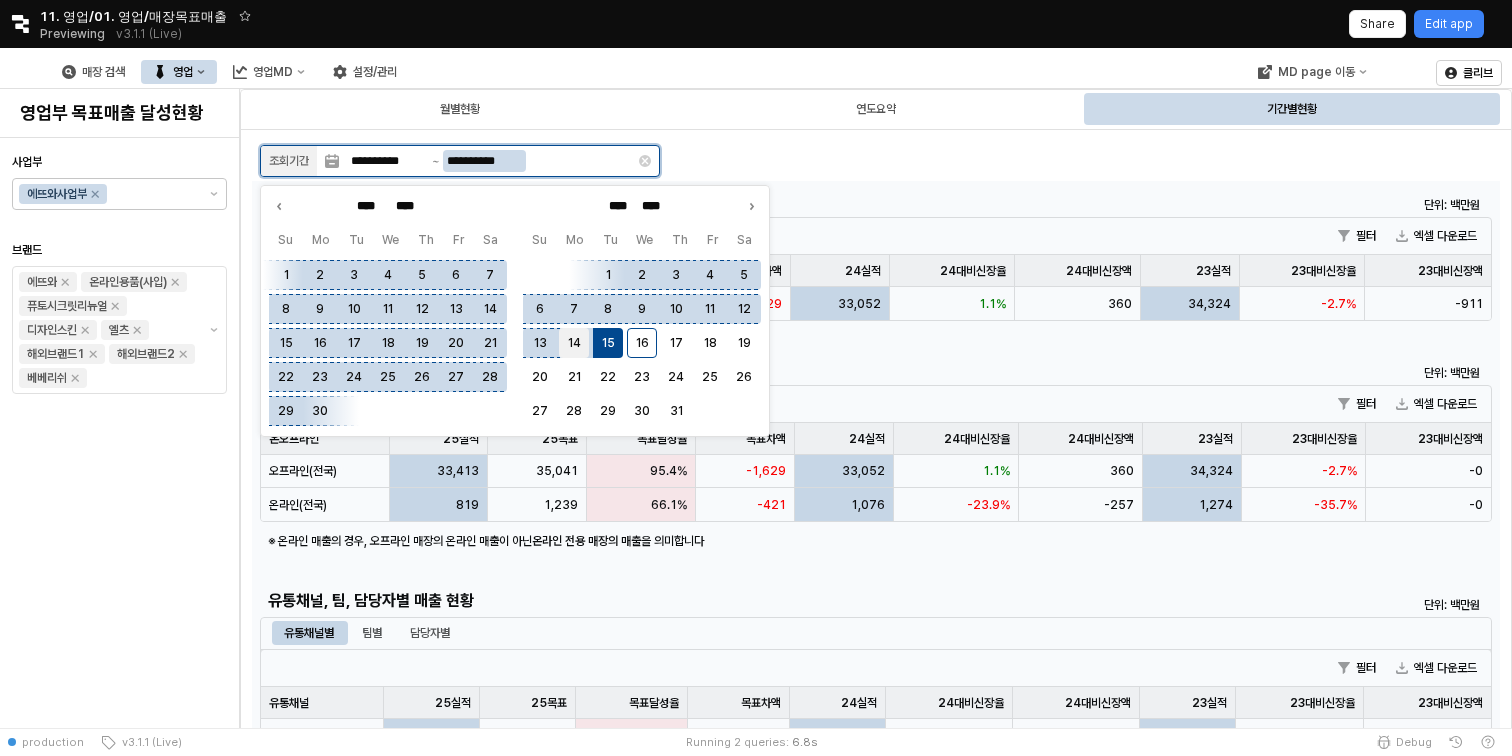 click on "14" at bounding box center [574, 343] 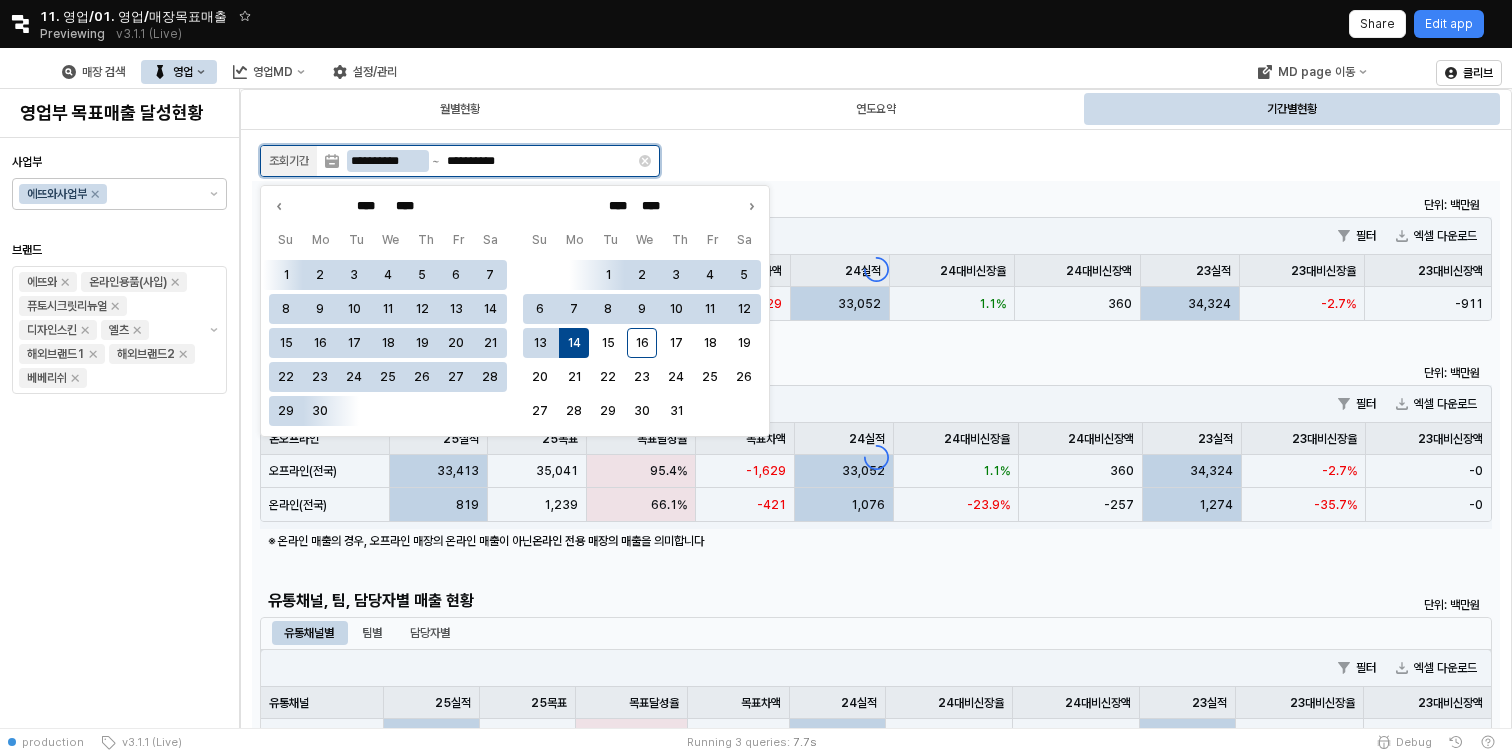 type on "*******" 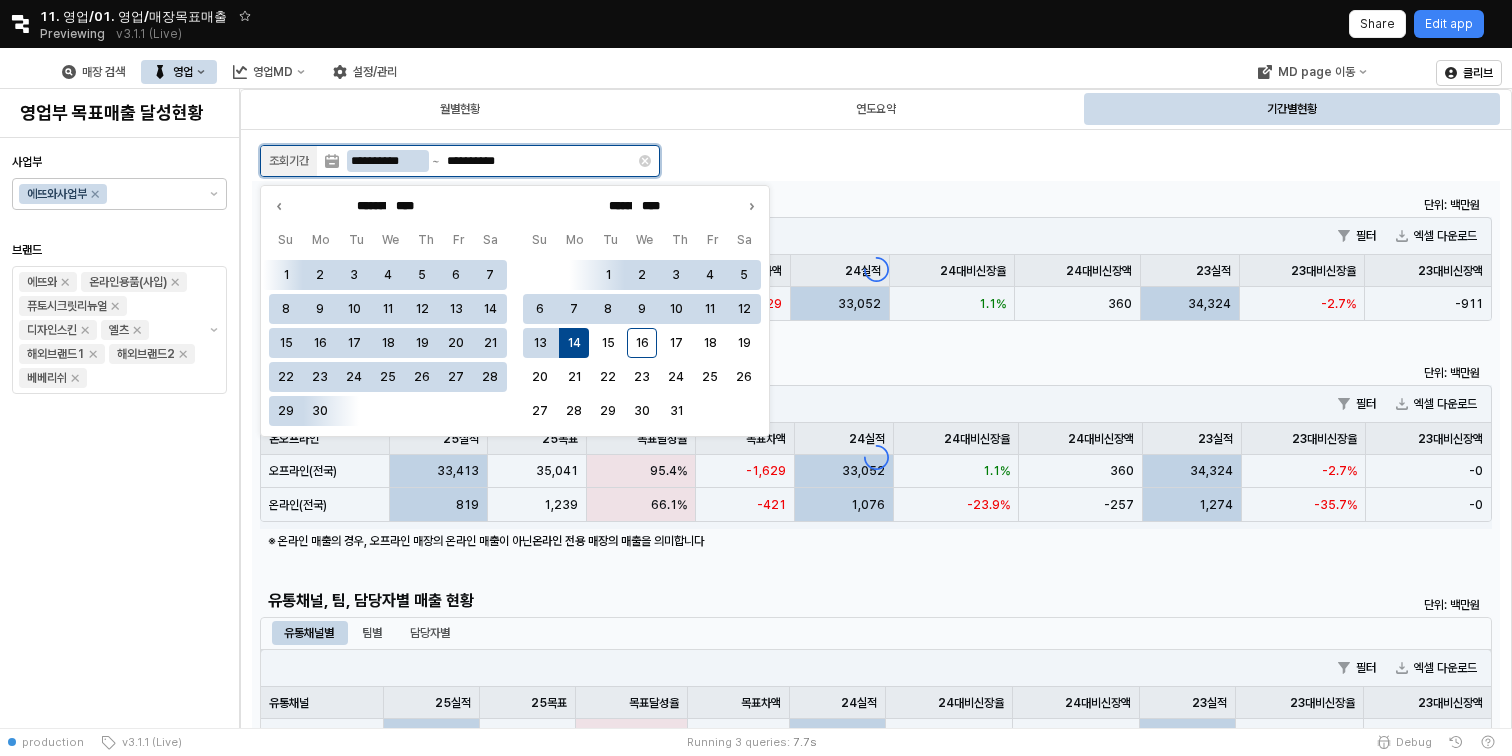 click on "**********" at bounding box center [388, 161] 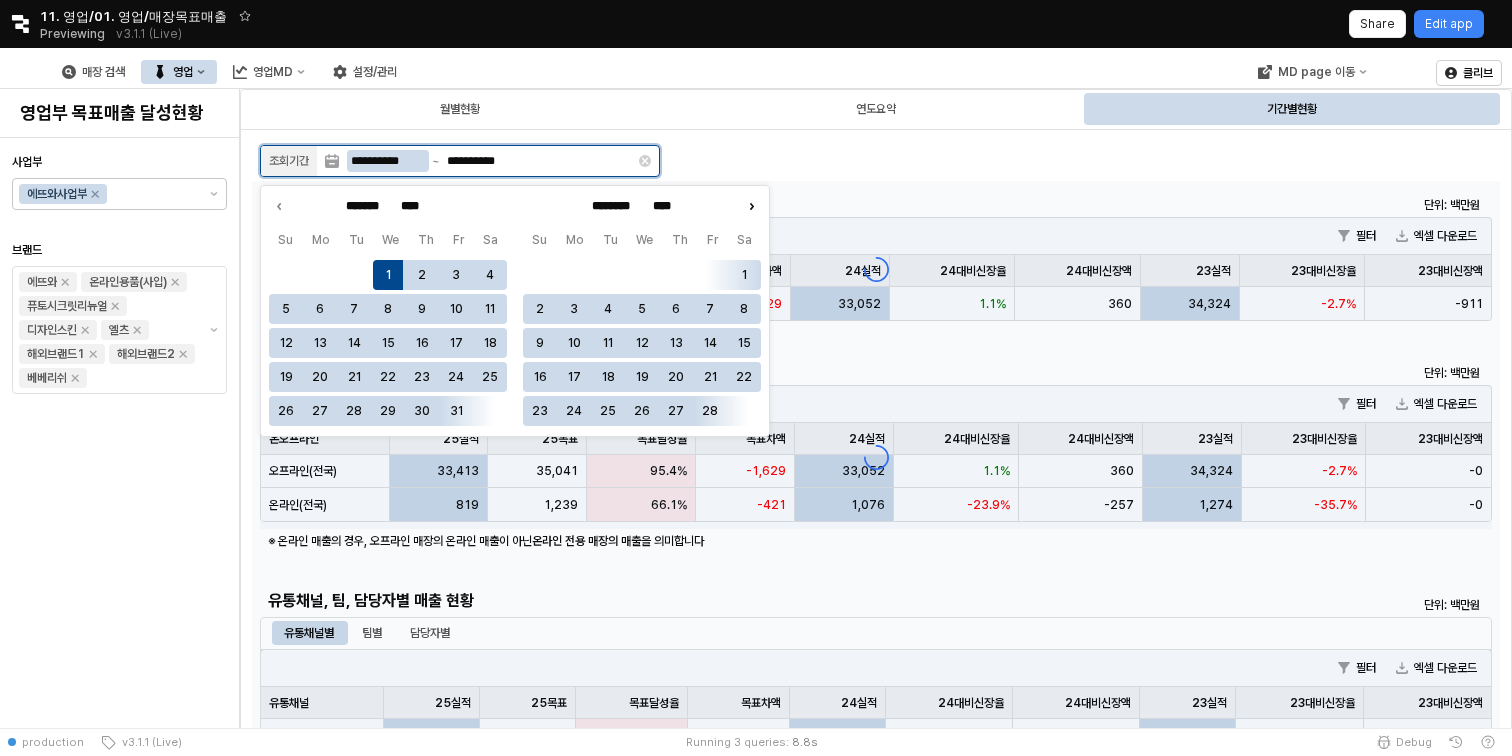 click 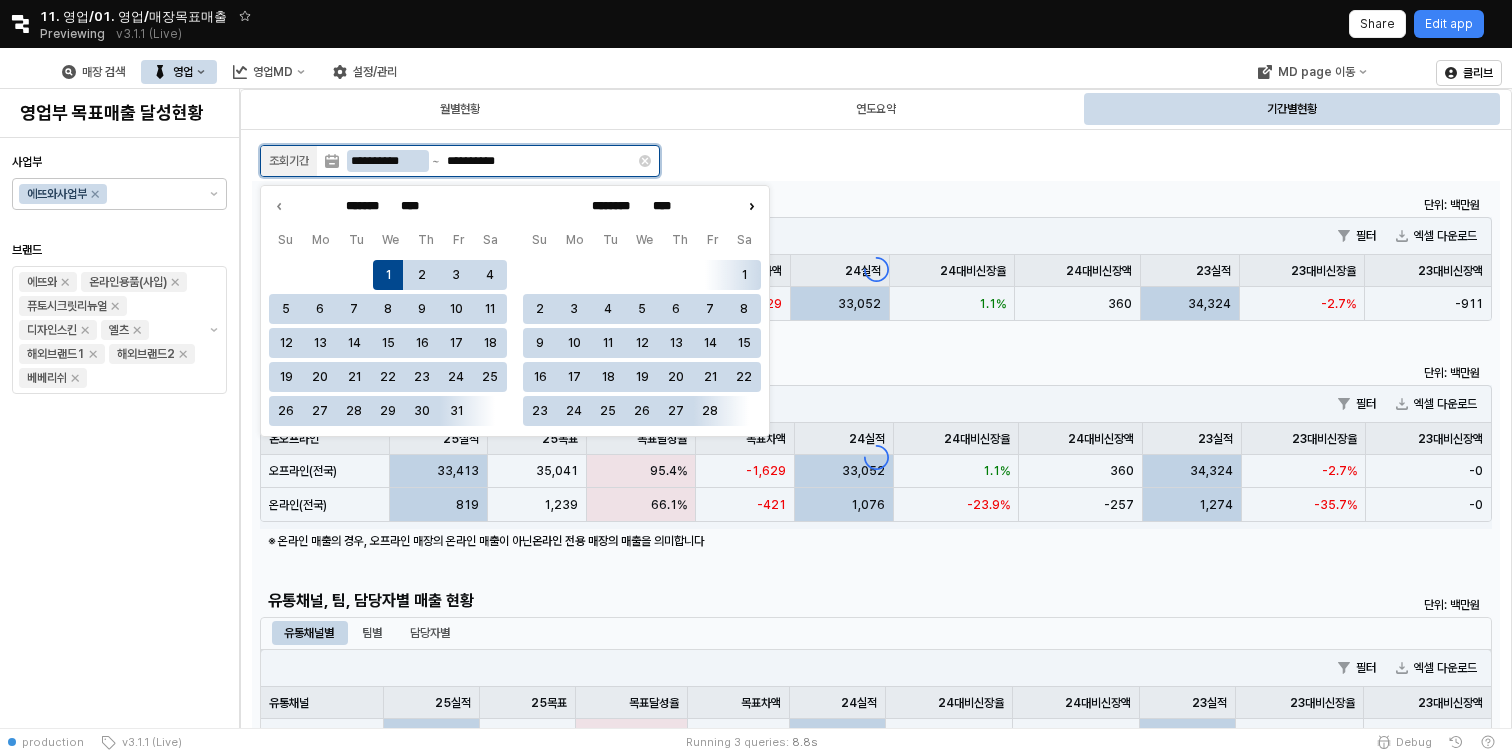 type on "********" 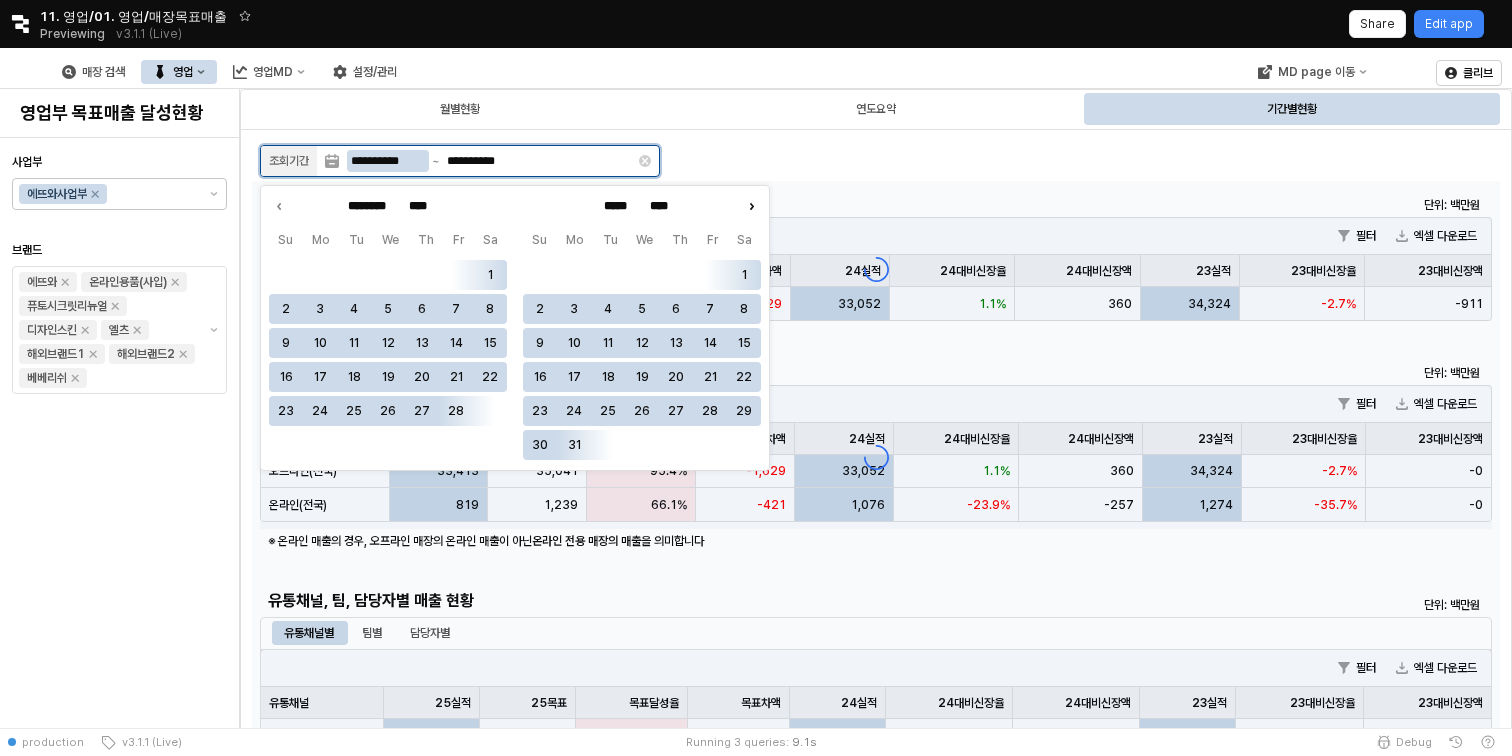 click 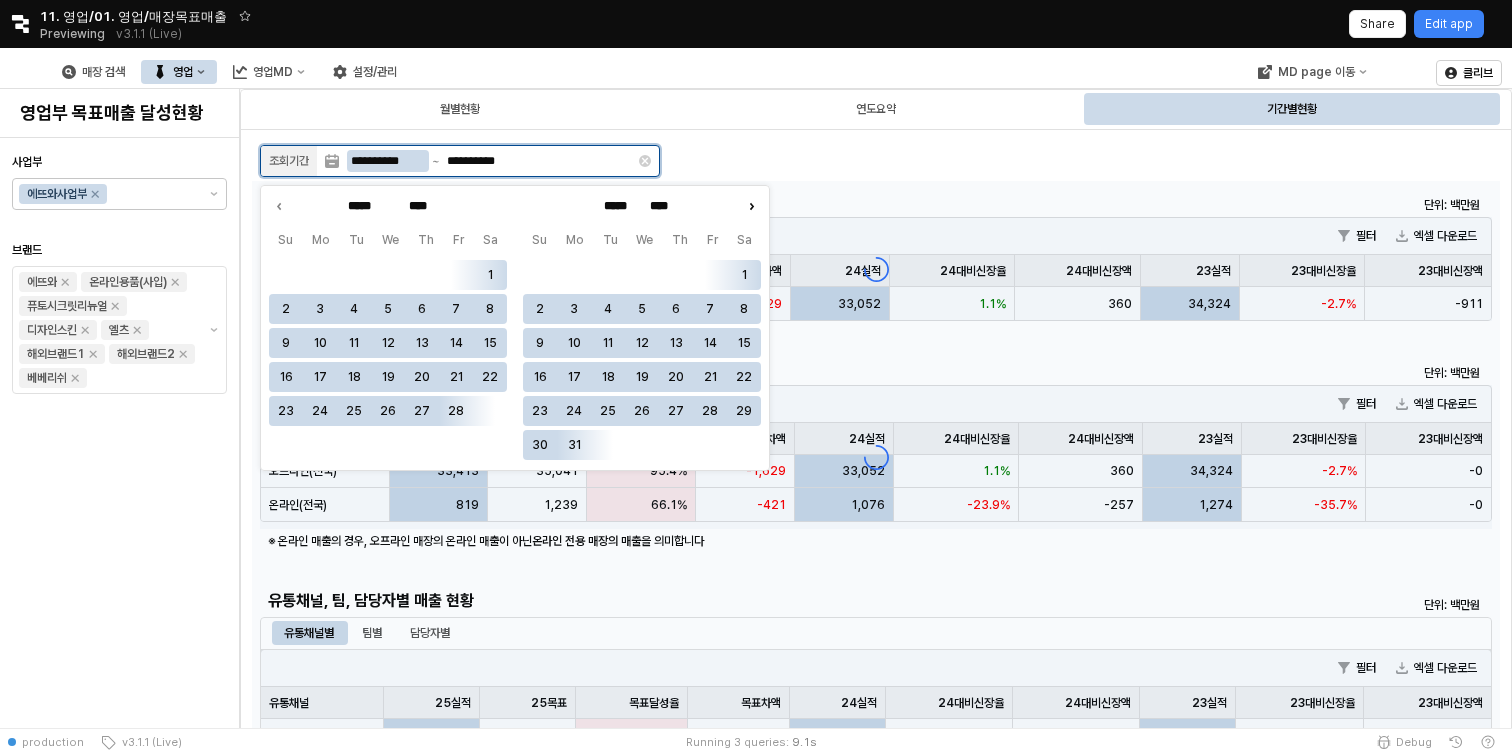 click 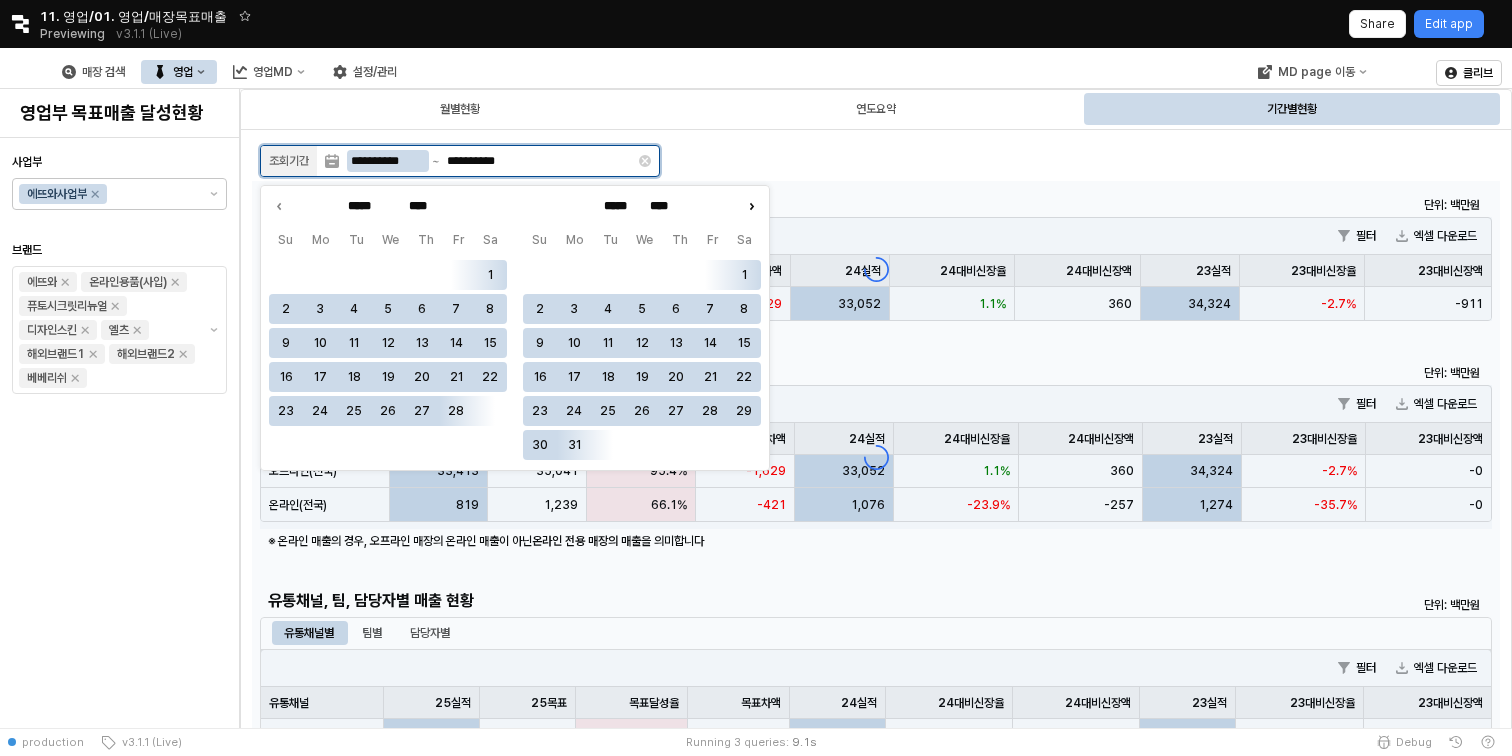 type on "*****" 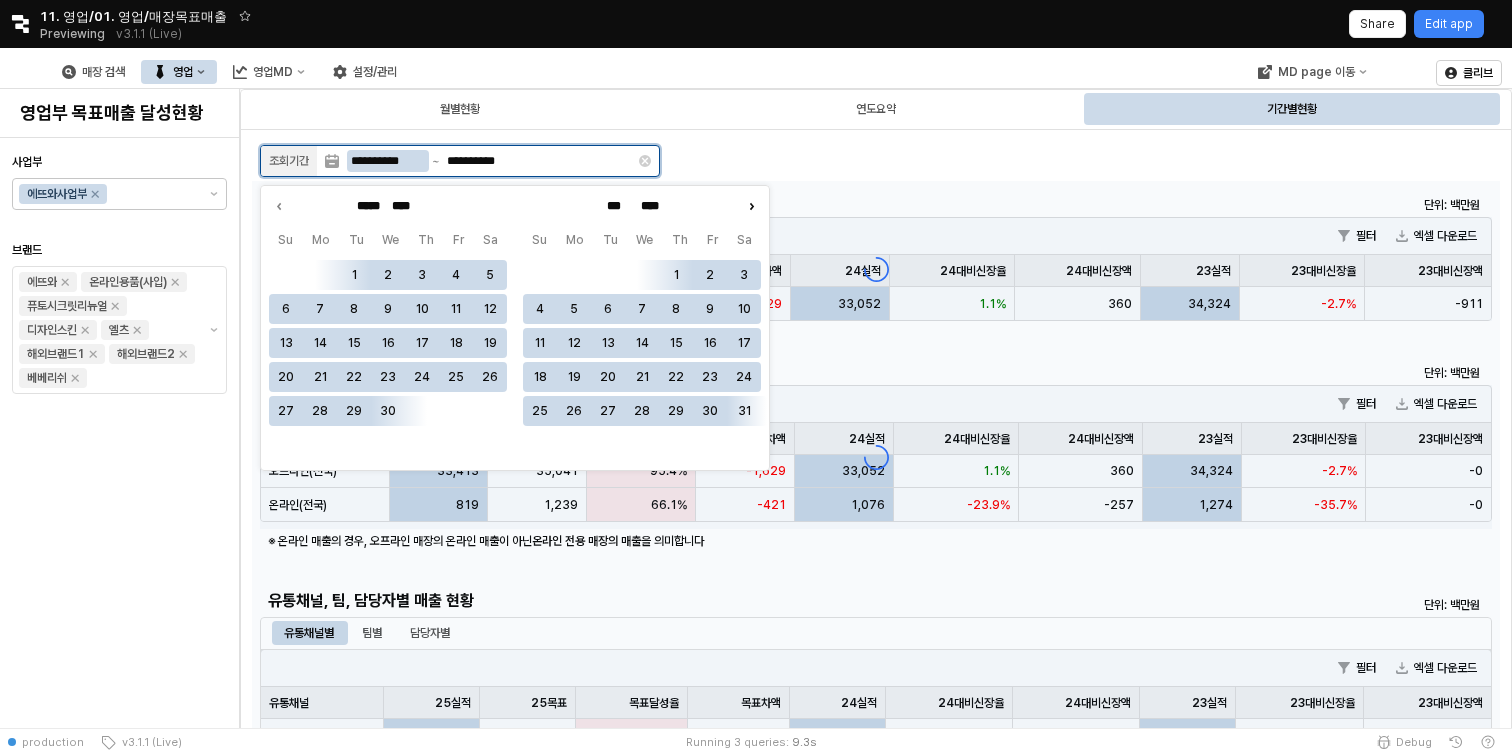 click 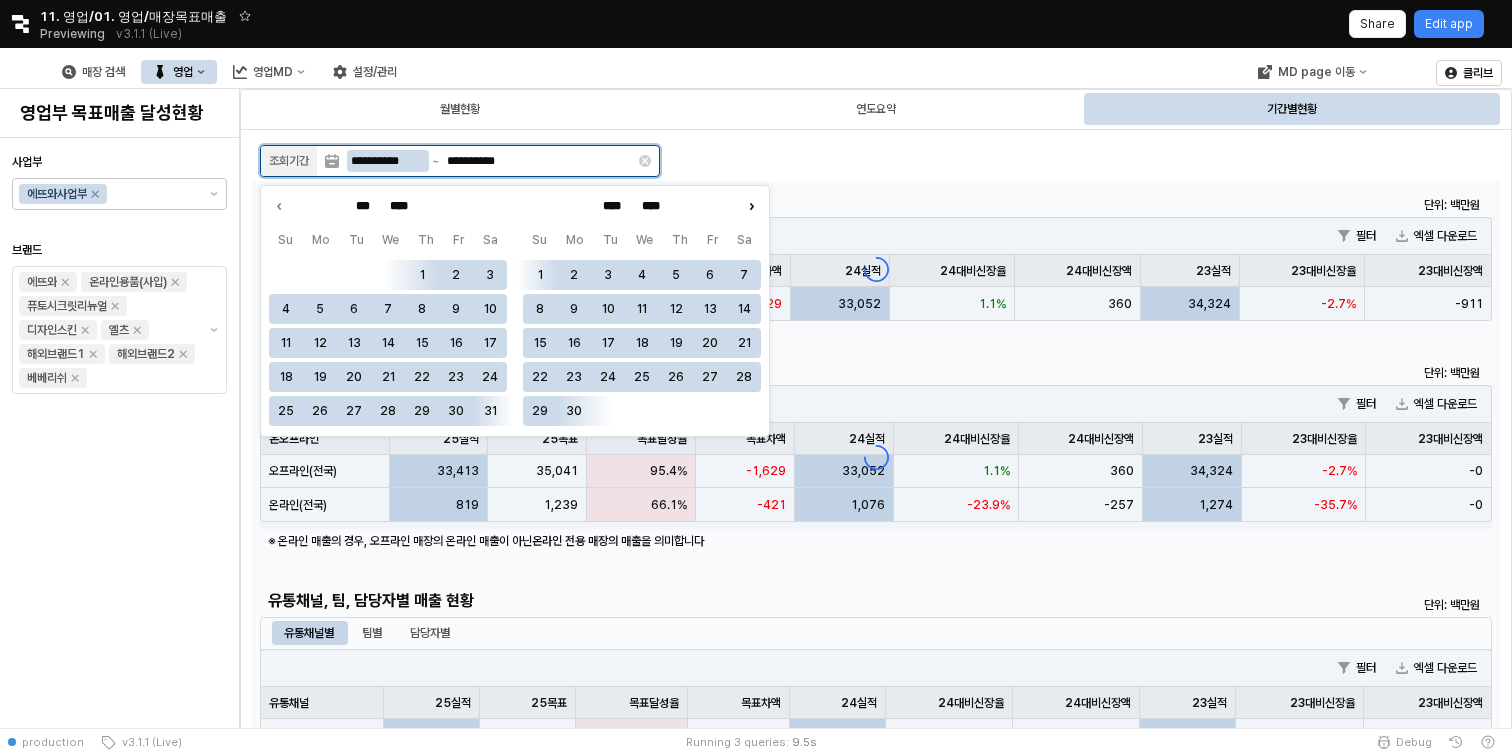 click 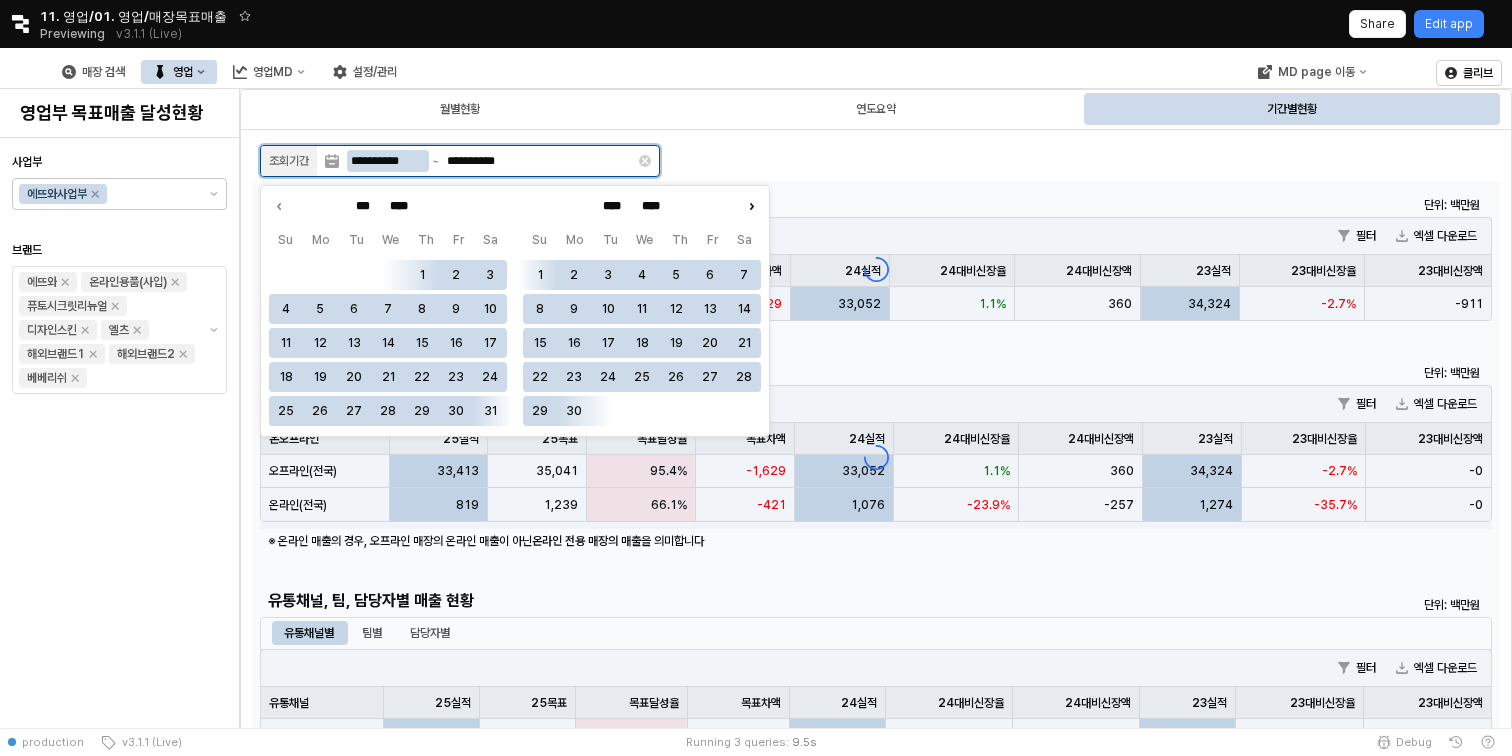 type on "****" 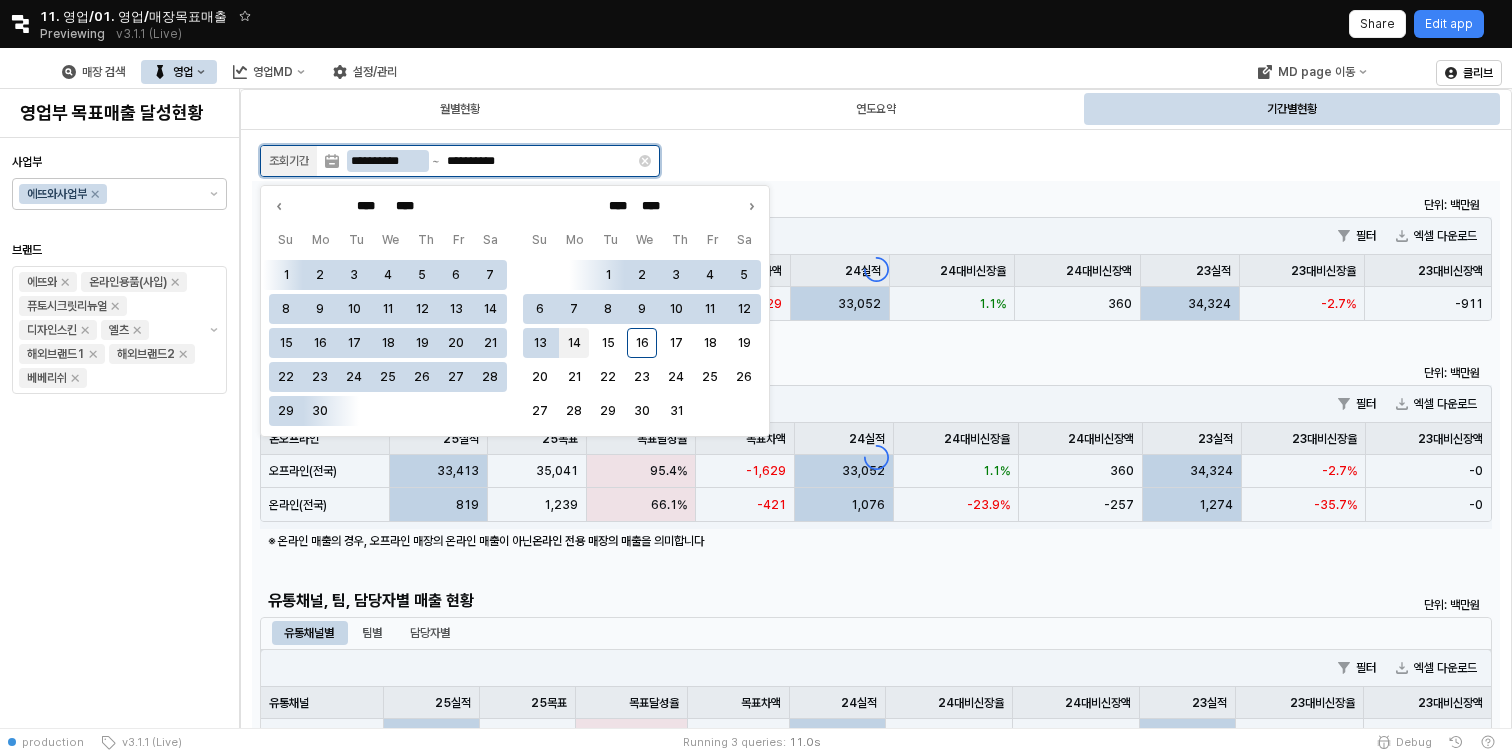 click on "14" at bounding box center [574, 343] 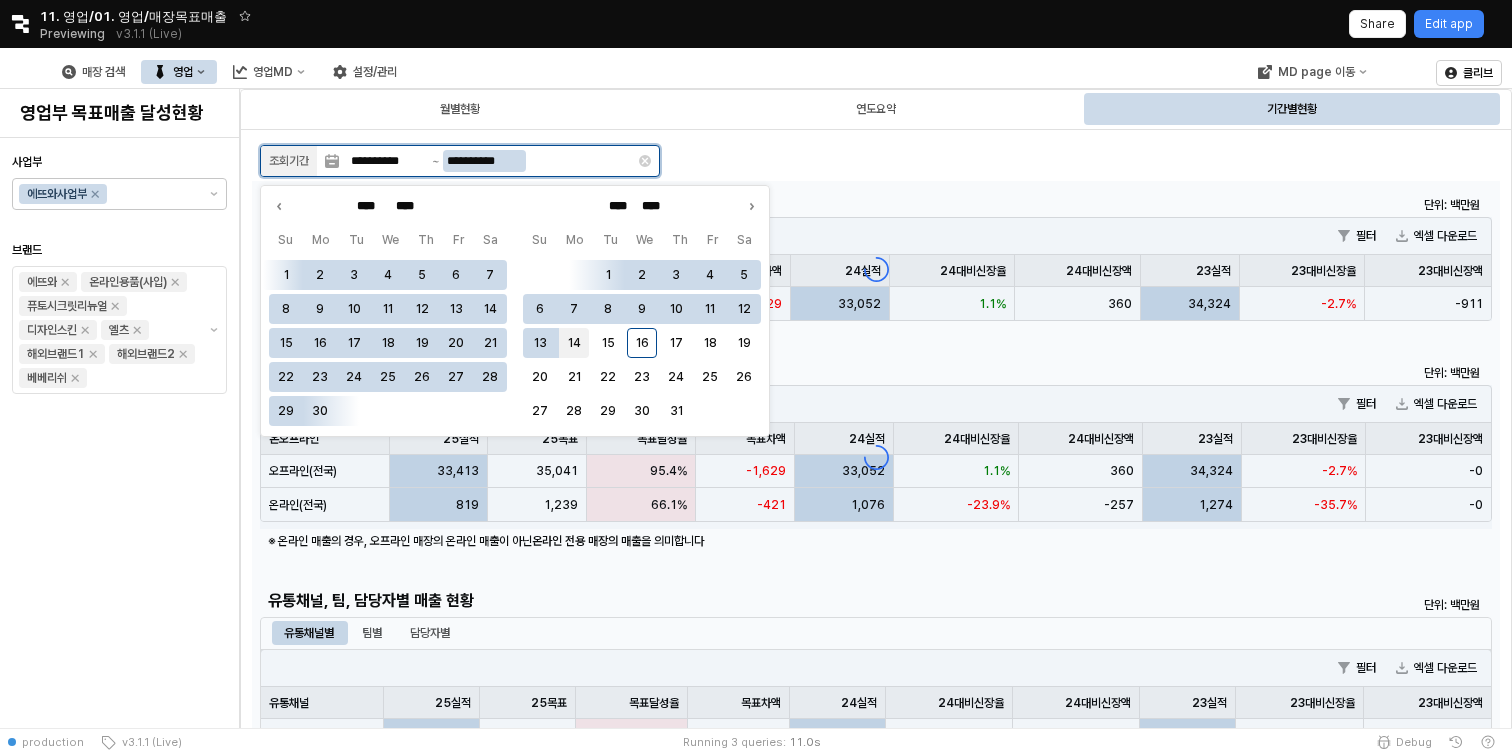 type on "**********" 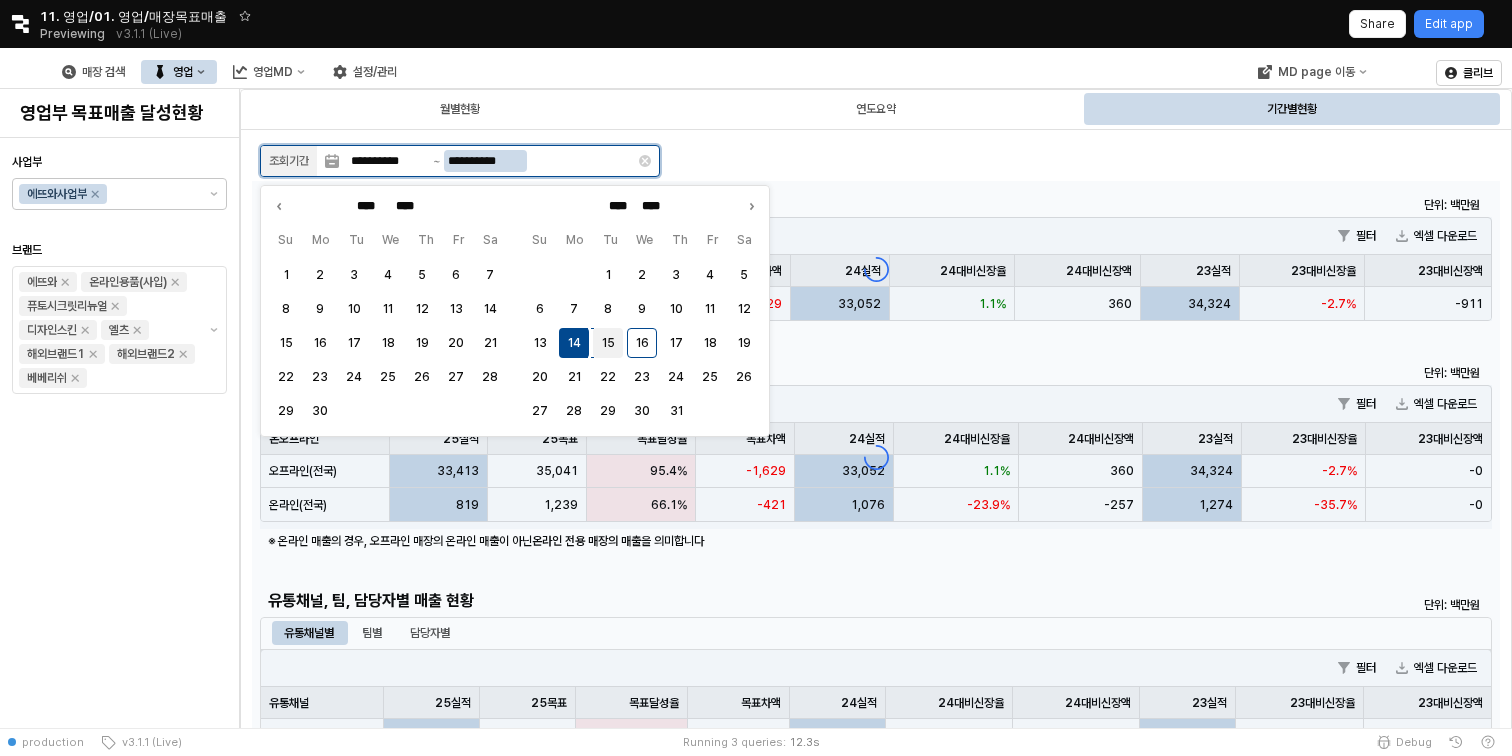 click on "15" at bounding box center [608, 343] 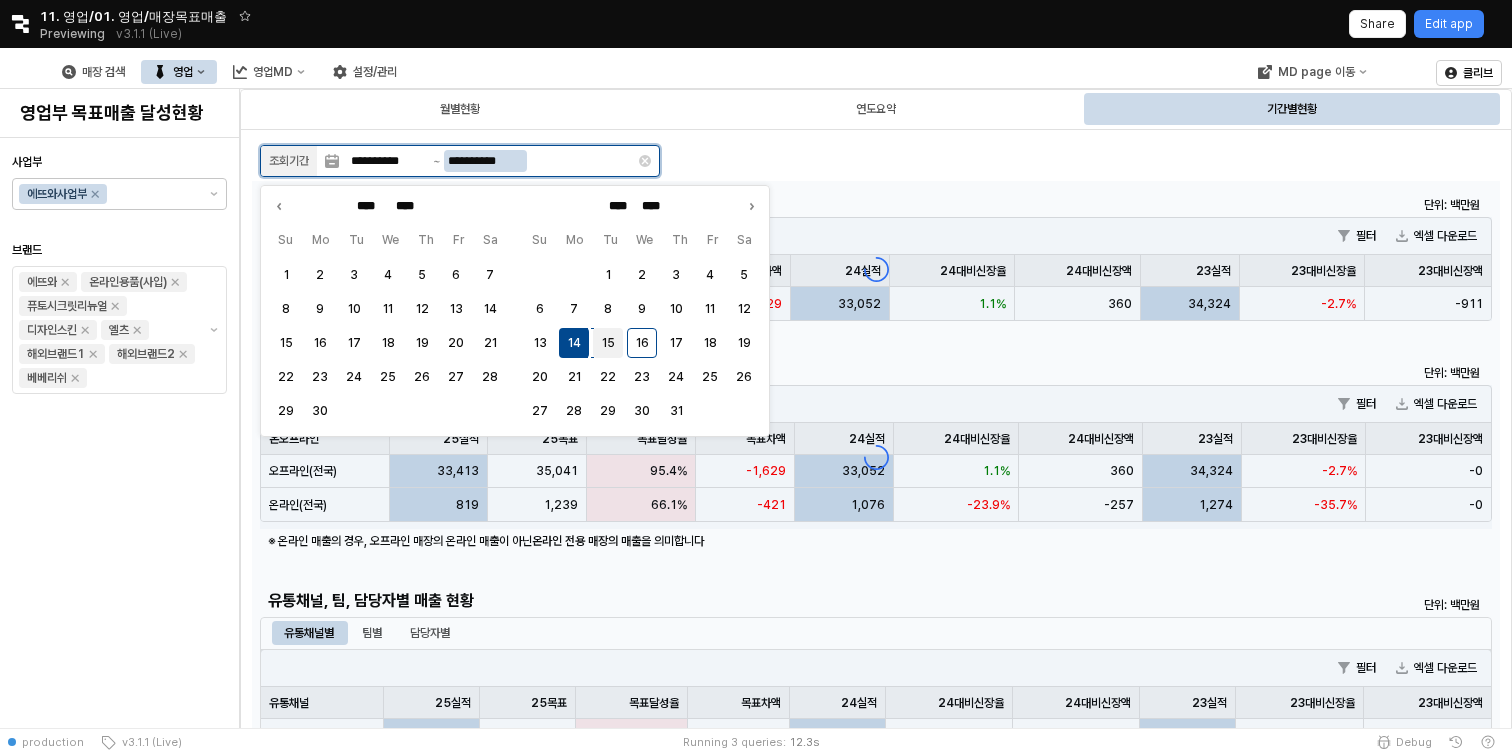 type on "**********" 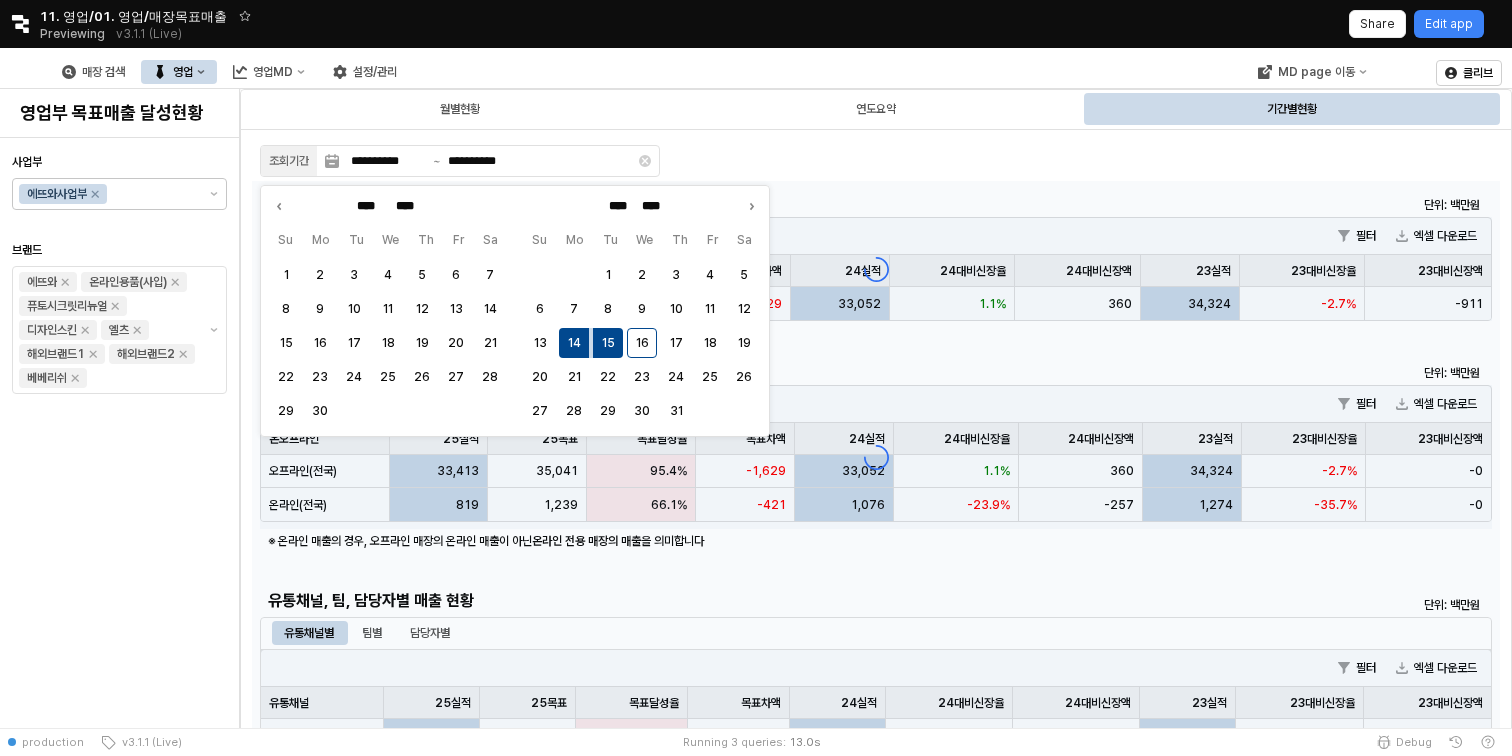 click on "**********" at bounding box center (876, 1637) 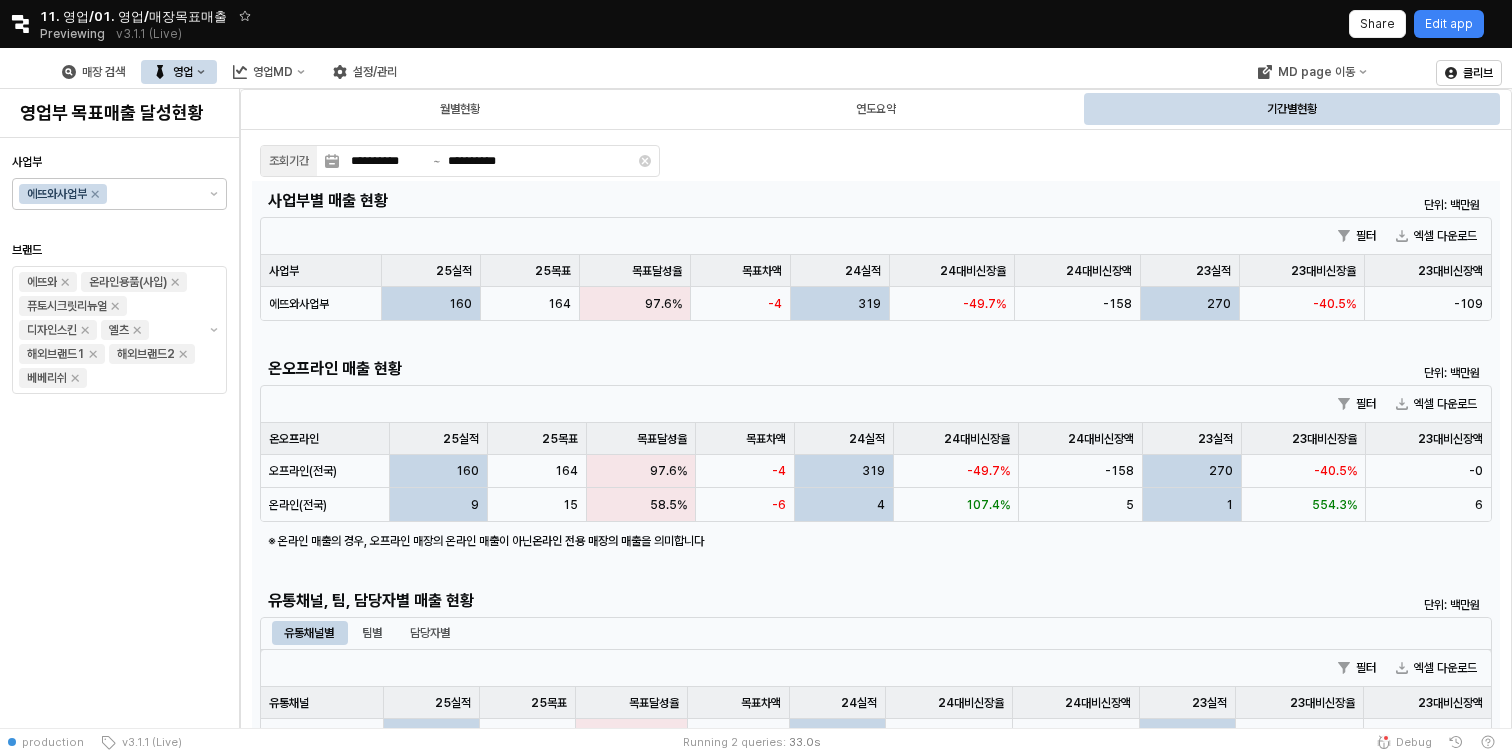 click on "사업부별 매출 현황 단위: 백만원 필터 엑셀 다운로드 사업부 사업부 25실적 25실적 25목표 25목표 목표달성율 목표달성율 목표차액 목표차액 24실적 24실적 24대비신장율 24대비신장율 24대비신장액 24대비신장액 23실적 23실적 23대비신장율 23대비신장율 23대비신장액 23대비신장액 에뜨와사업부 160 164 97.6% -4 319 -49.7% -158 270 -40.5% -109 온오프라인 매출 현황 단위: 백만원 필터 엑셀 다운로드 온오프라인 온오프라인 25실적 25실적 25목표 25목표 목표달성율 목표달성율 목표차액 목표차액 24실적 24실적 24대비신장율 24대비신장율 24대비신장액 24대비신장액 23실적 23실적 23대비신장율 23대비신장율 23대비신장액 23대비신장액 오프라인(전국) 160 164 97.6% -4 319 -49.7% -158 270 -40.5% -0 온라인(전국) 9 15 58.5% -6 4 107.4% 5 1 554.3% 6 ※ 온라인 매출의 경우, 오프라인 매장의 온라인 매출이 아닌  30 2" at bounding box center [876, 761] 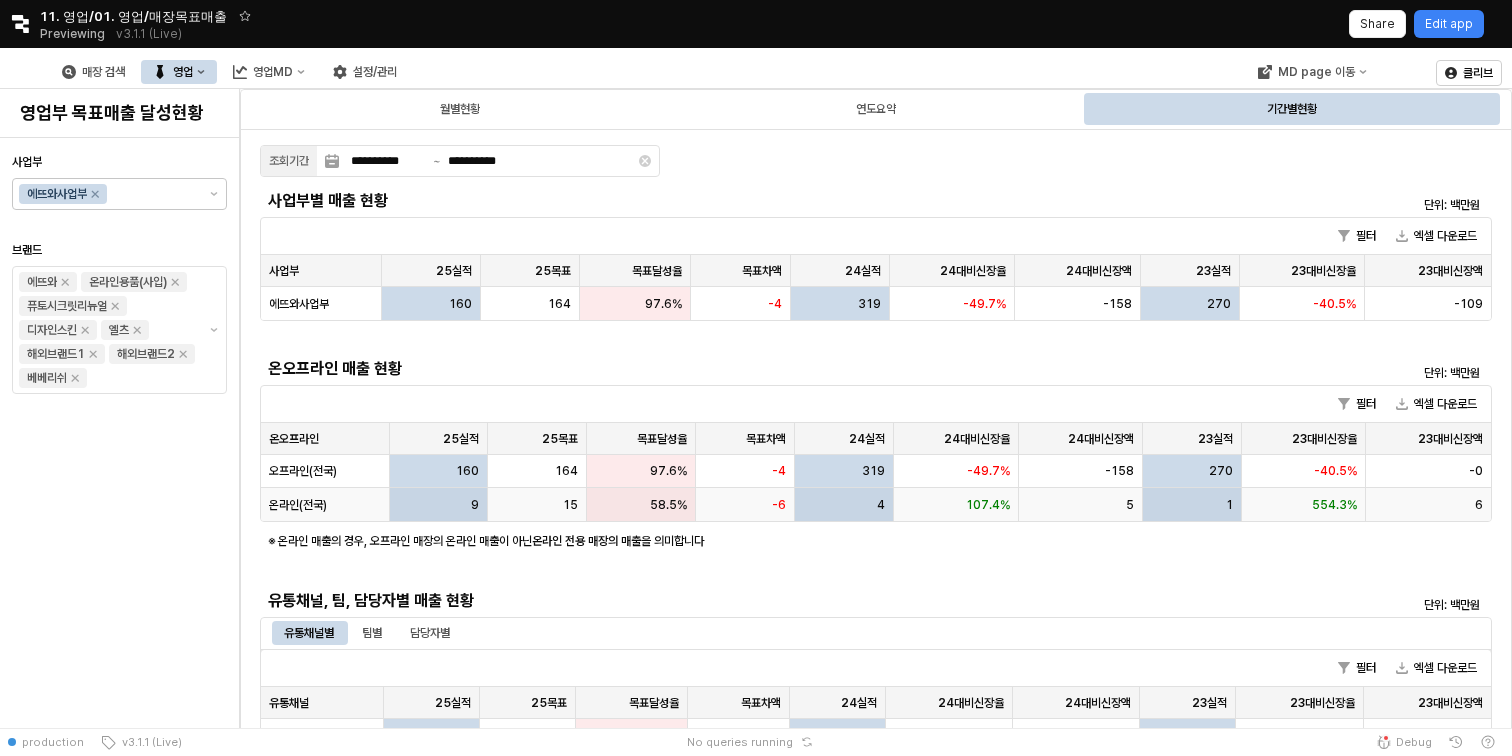 click on "15" at bounding box center (537, 504) 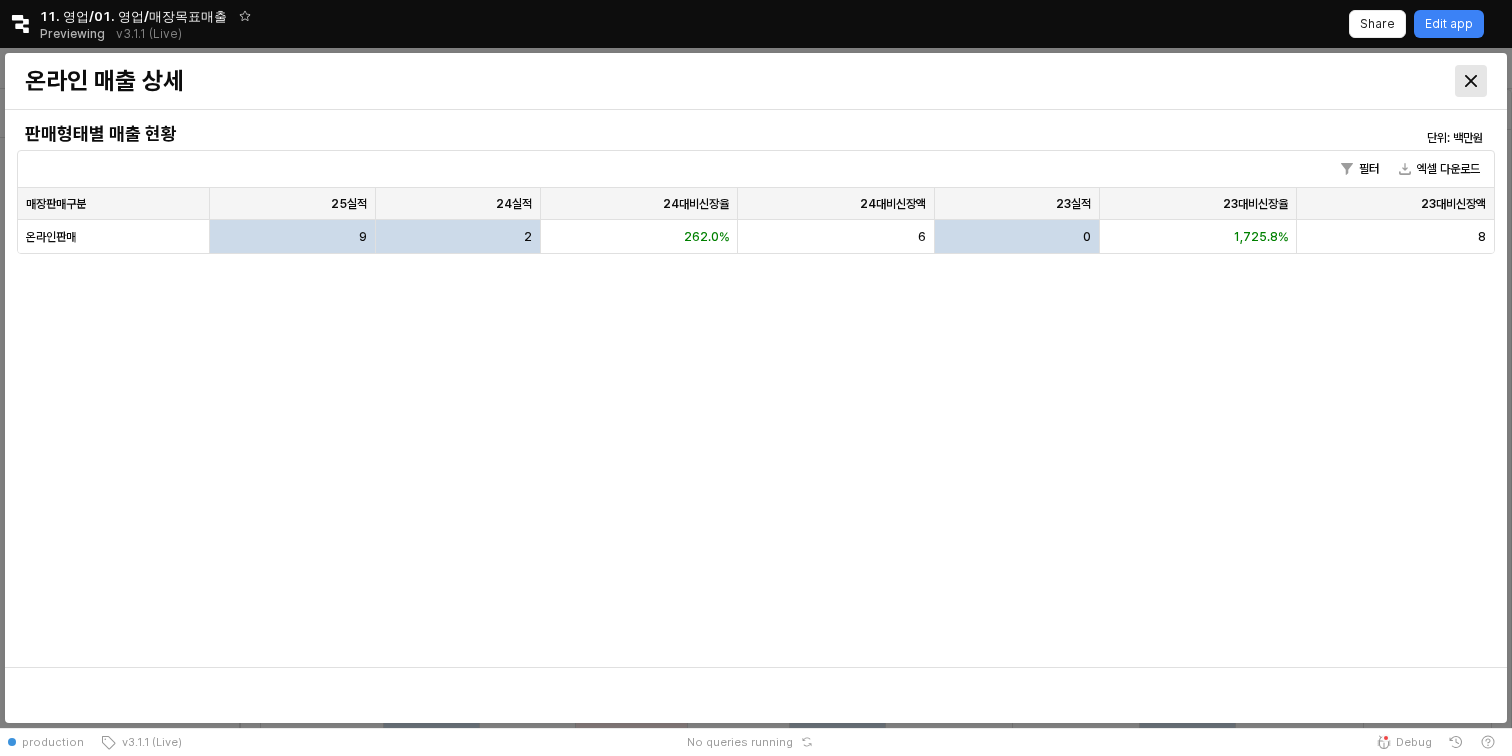 click at bounding box center (1471, 81) 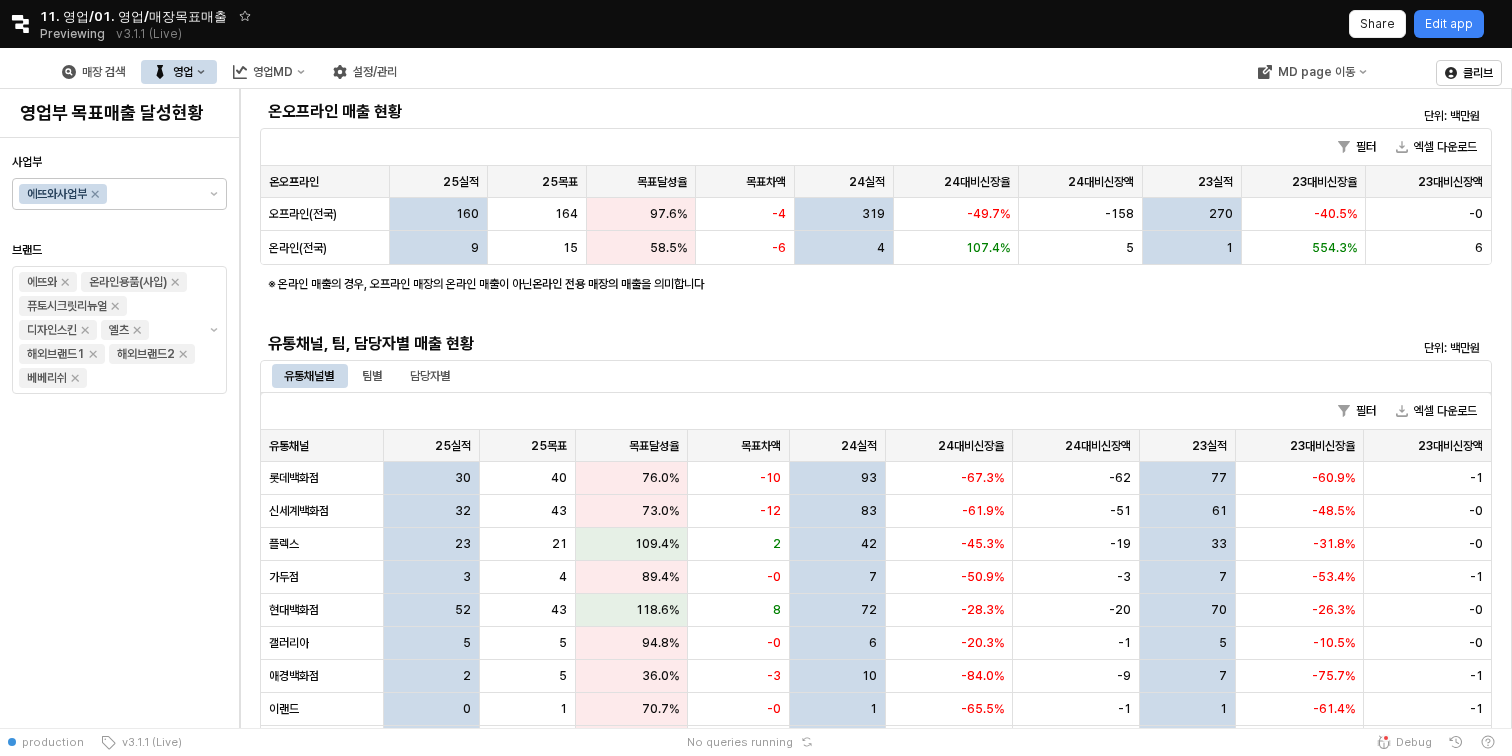 scroll, scrollTop: 0, scrollLeft: 0, axis: both 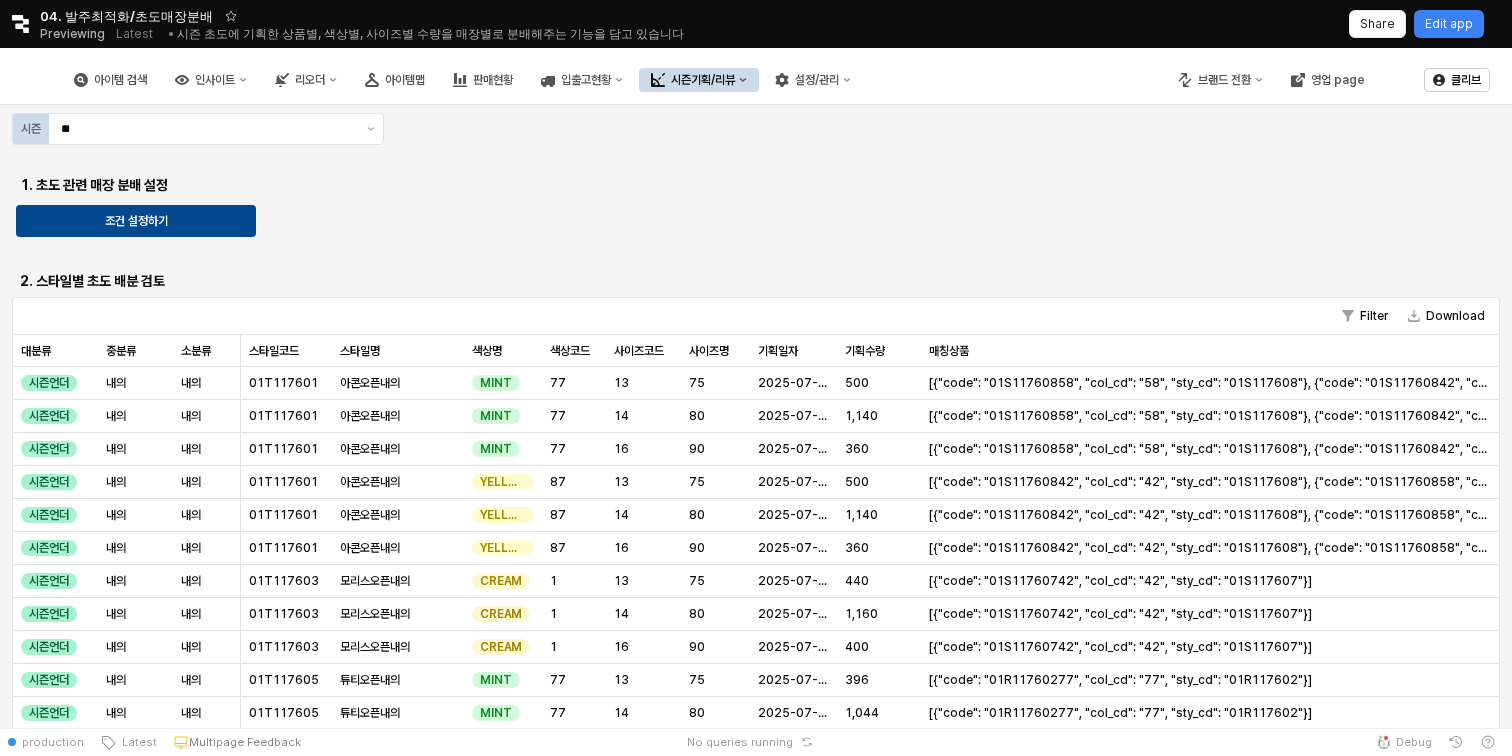 click on "시즌 ** 1. 초도 관련 매장 분배 설정 조건 설정하기 2. 스타일별 초도 배분 검토 Filter Download 대분류 대분류 중분류 중분류 소분류 소분류 스타일코드 스타일코드 스타일명 스타일명 색상명 색상명 색상코드 색상코드 사이즈코드 사이즈코드 사이즈명 사이즈명 기획일자 기획일자 기획수량 기획수량 매칭상품 매칭상품 시즌언더 내의 내의 01T117601 아콘오픈내의 MINT 77 13 75 2025-07-15 500 [{"code": "01S11760858", "col_cd": "58", "sty_cd": "01S117608"}, {"code": "01S11760842", "col_cd": "42", "sty_cd": "01S117608"}] 시즌언더 내의 내의 01T117601 아콘오픈내의 MINT 77 14 80 2025-07-15 1,140 [{"code": "01S11760858", "col_cd": "58", "sty_cd": "01S117608"}, {"code": "01S11760842", "col_cd": "42", "sty_cd": "01S117608"}] 시즌언더 내의 내의 01T117601 아콘오픈내의 MINT 77 16 90 2025-07-15 360 시즌언더 내의 내의 01T117601 아콘오픈내의 YELLOW 87 13 75 2025-07-15 500 1" at bounding box center [756, 633] 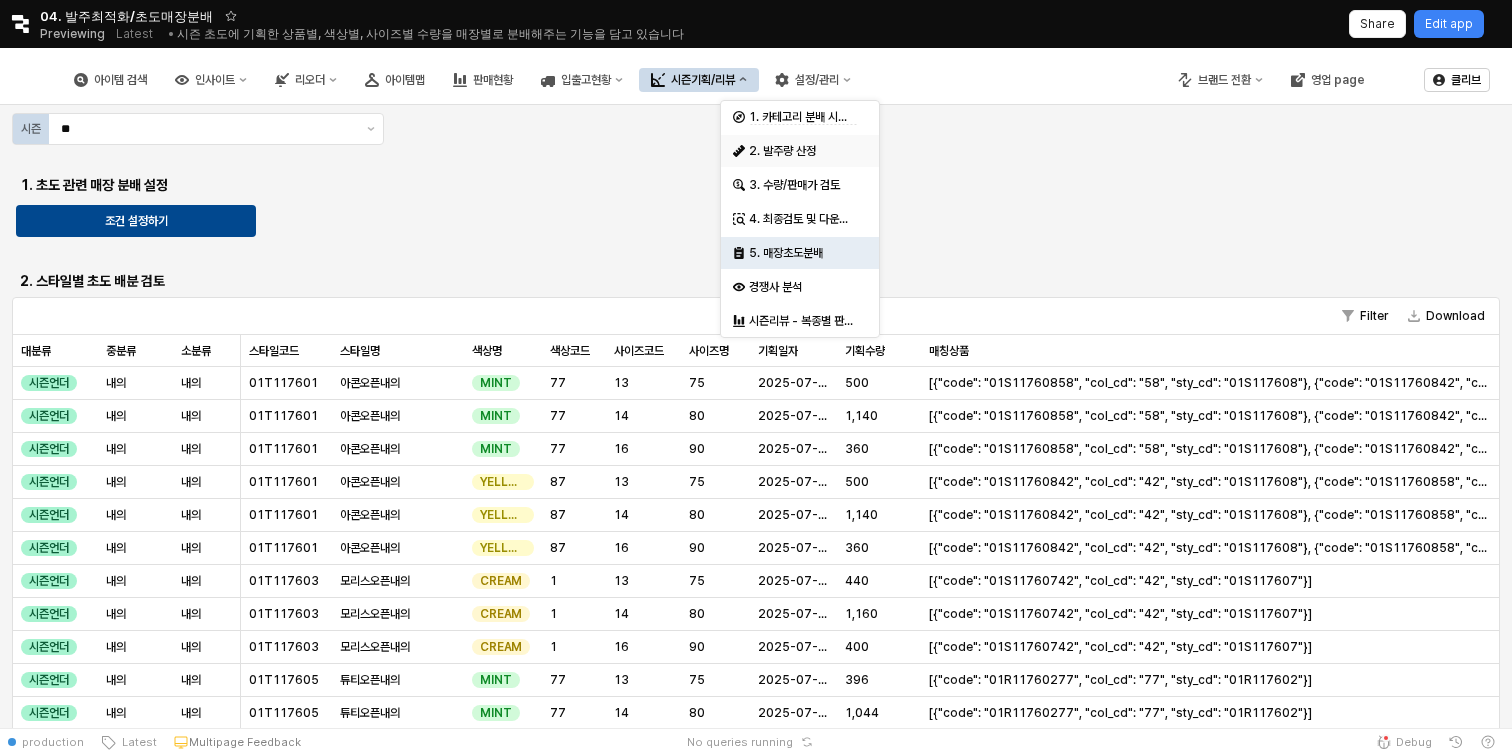 click on "2. 발주량 산정" at bounding box center [802, 151] 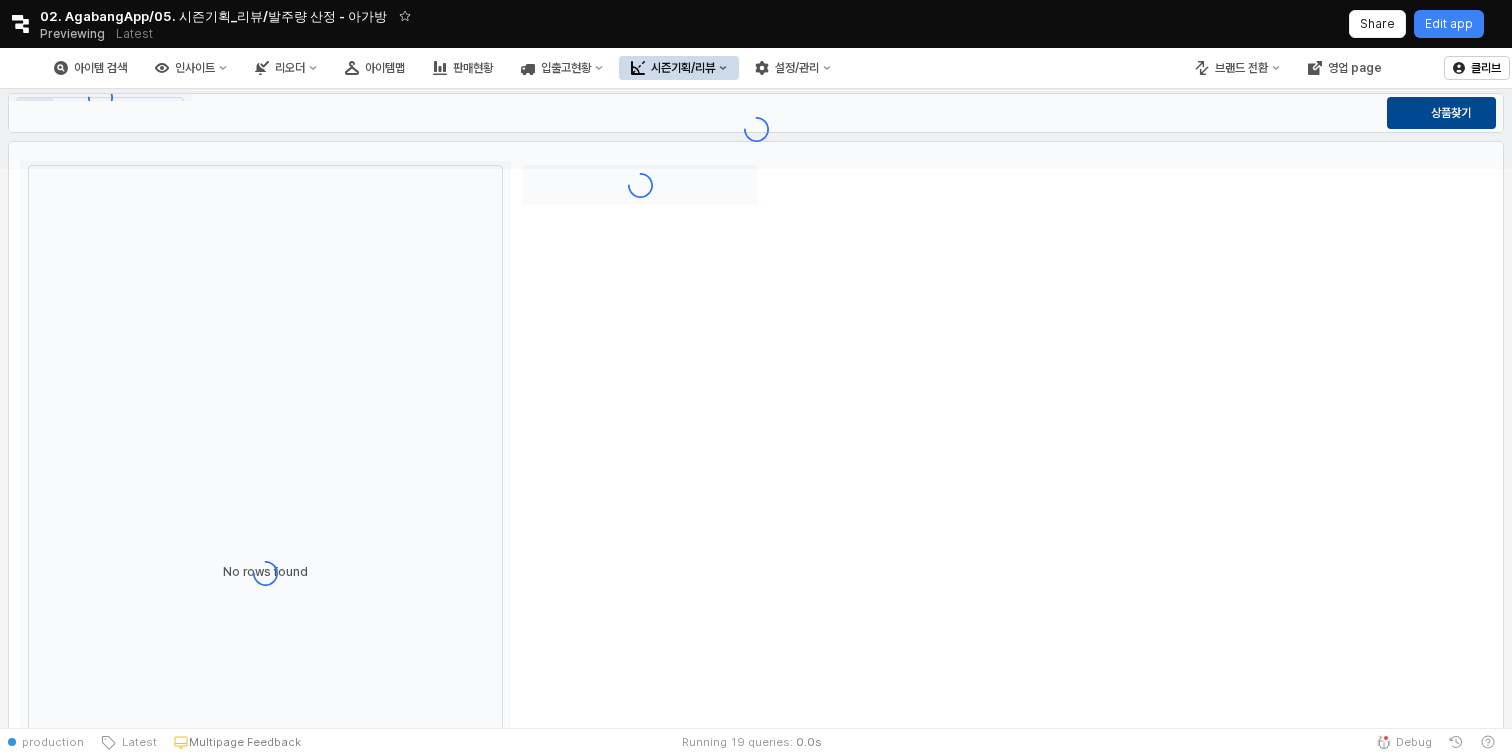 type on "**" 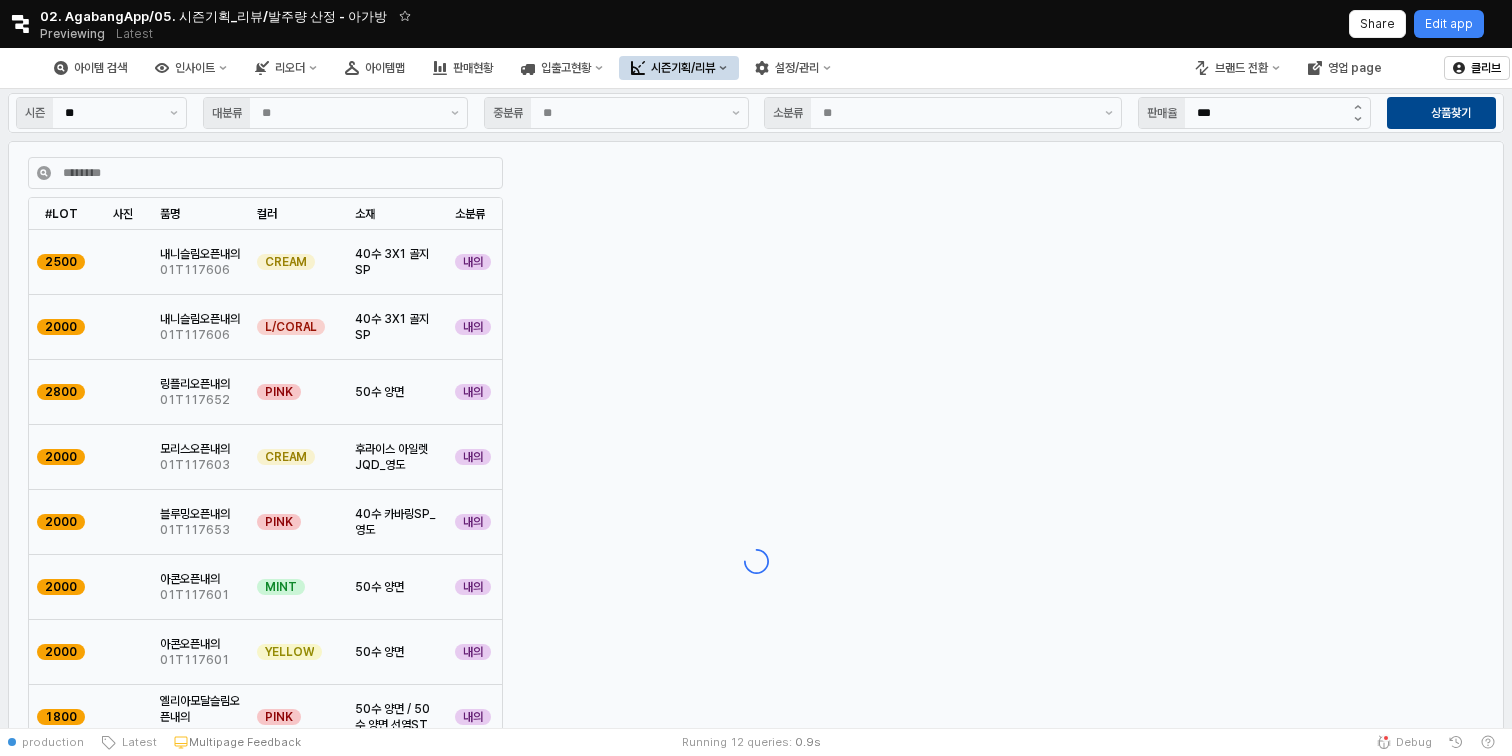 click 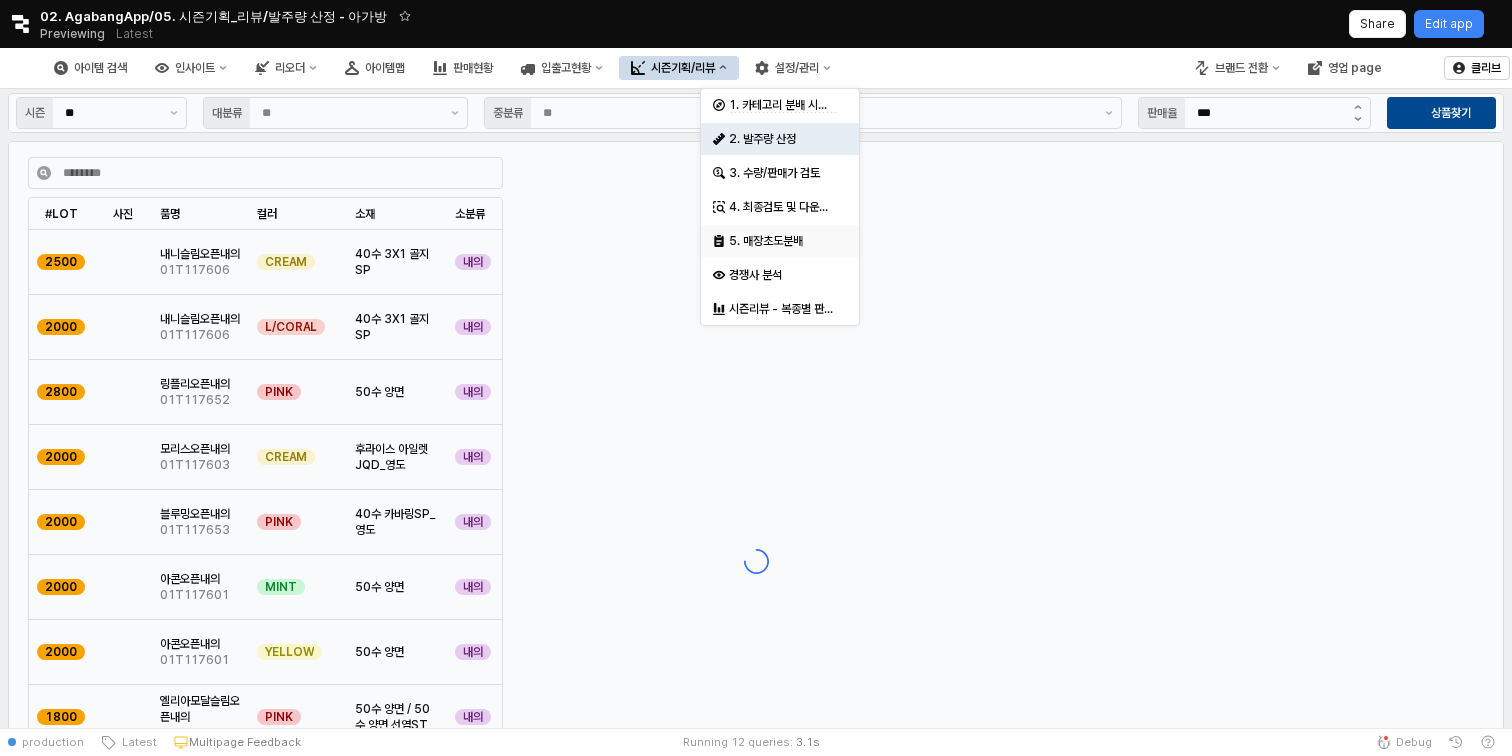 click on "5. 매장초도분배" at bounding box center (780, 241) 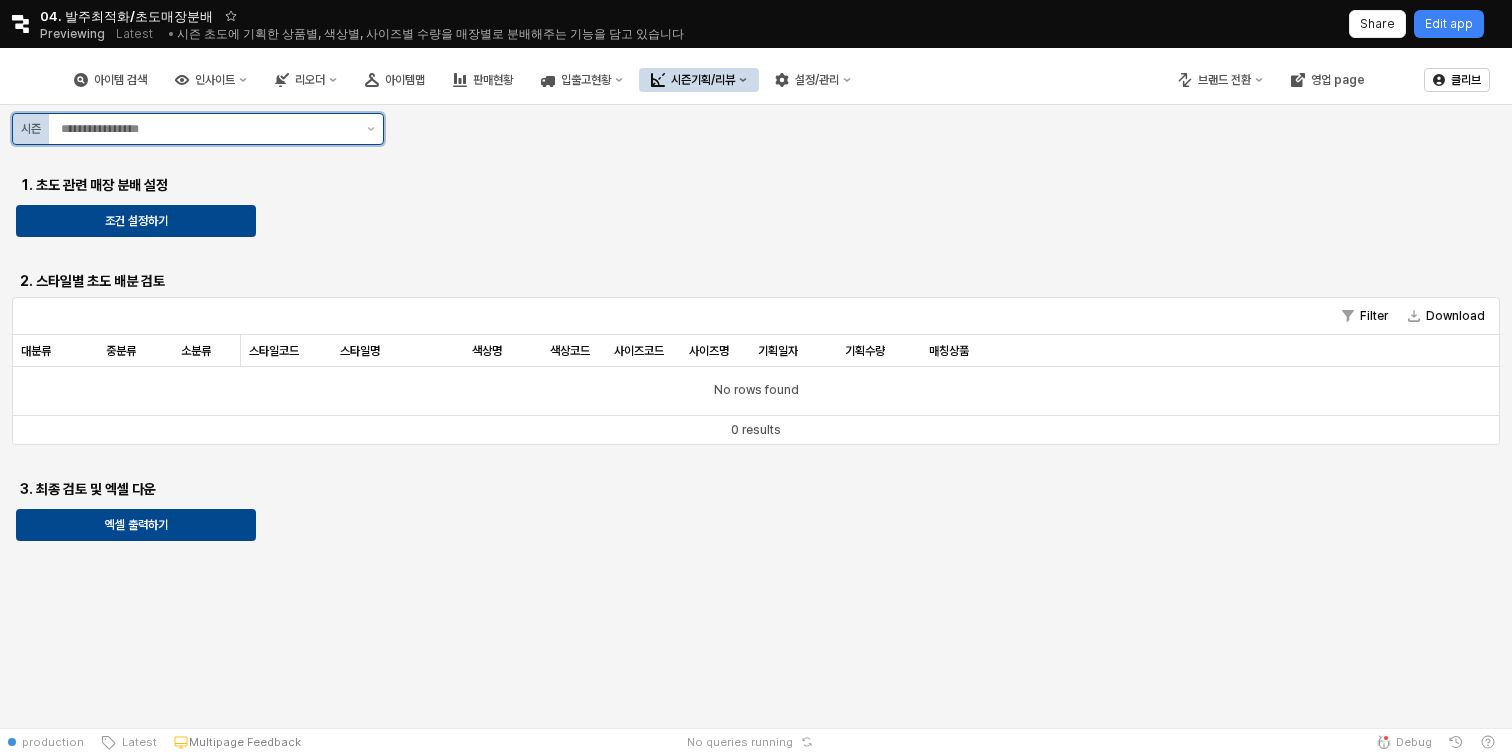 click at bounding box center [208, 129] 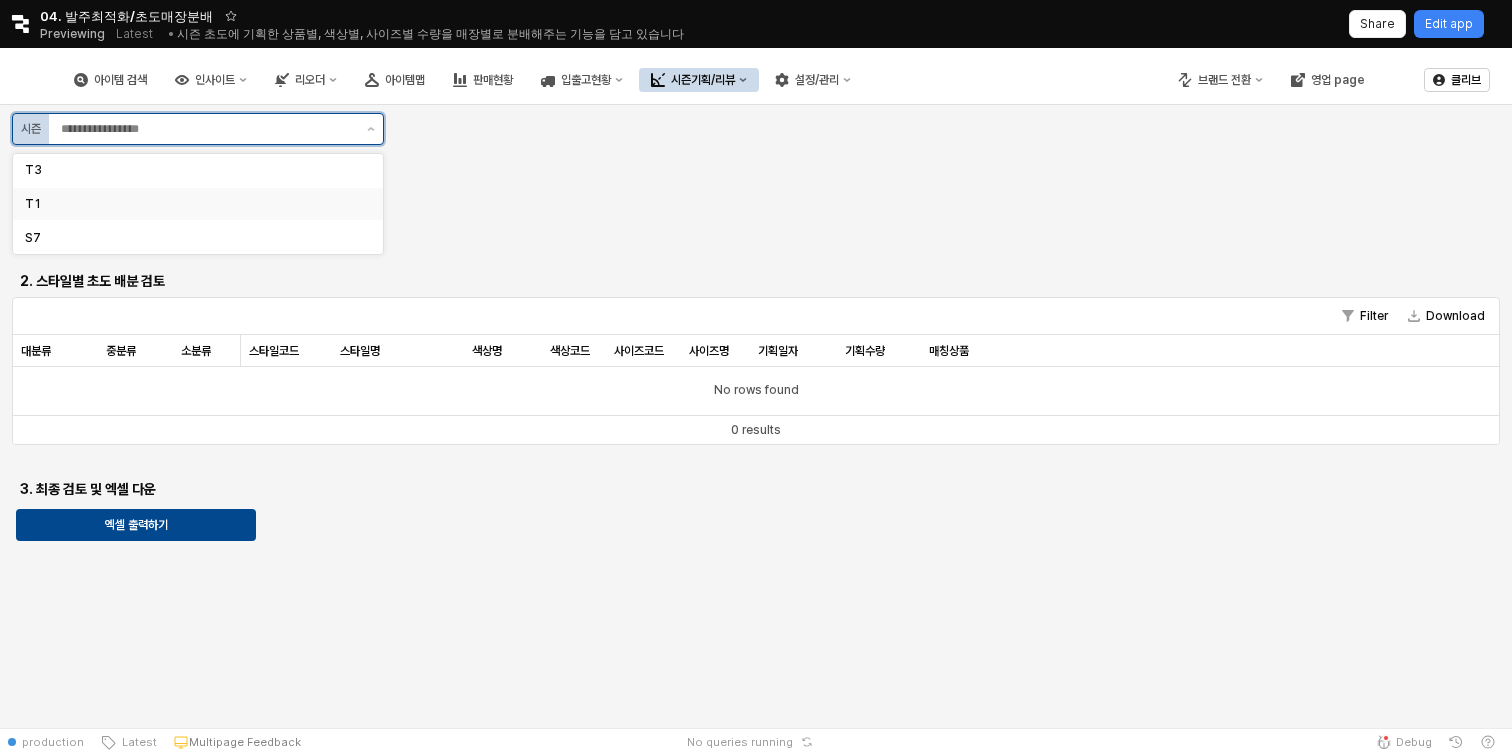 click on "T1" at bounding box center (192, 204) 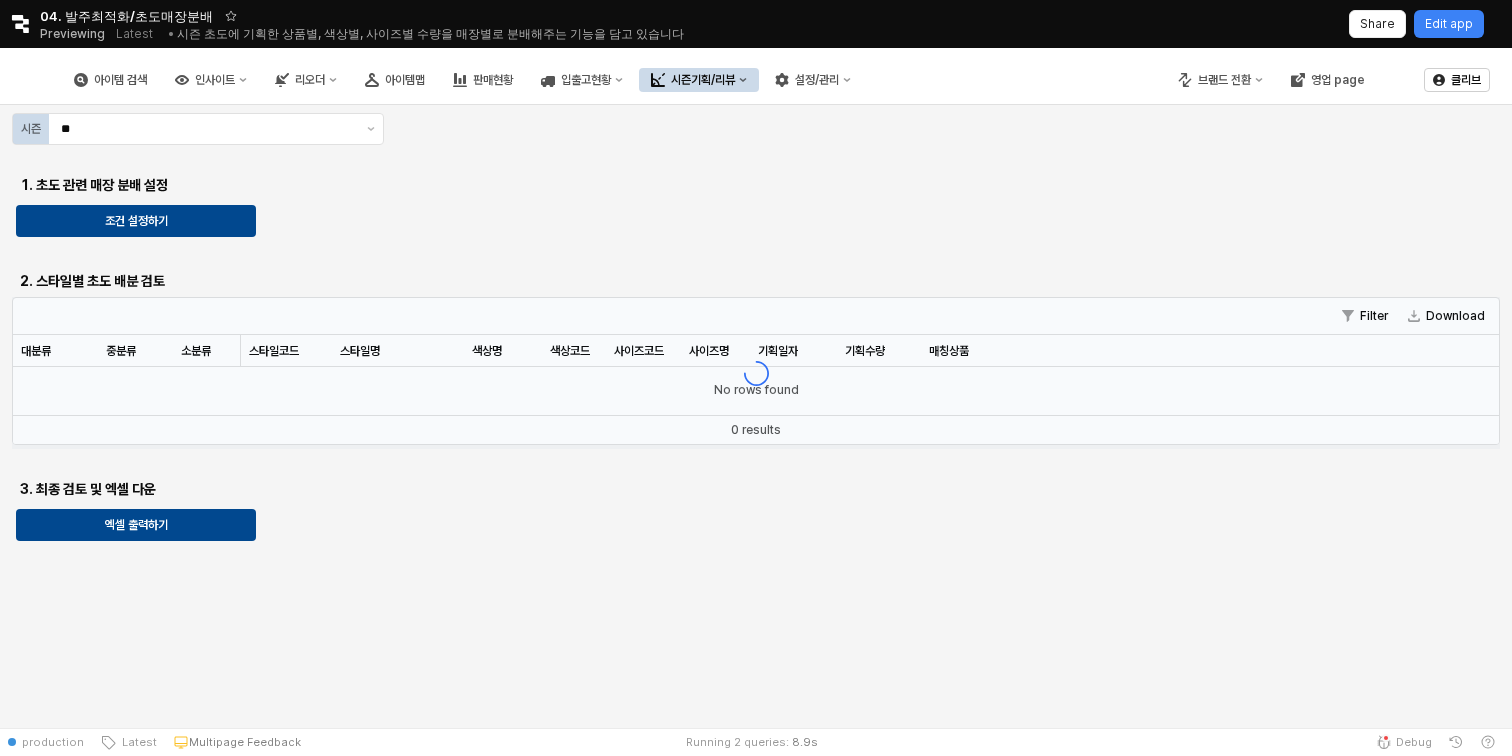 click on "시즌 ** 1. 초도 관련 매장 분배 설정 조건 설정하기 2. 스타일별 초도 배분 검토 Filter Download 대분류 대분류 중분류 중분류 소분류 소분류 스타일코드 스타일코드 스타일명 스타일명 색상명 색상명 색상코드 색상코드 사이즈코드 사이즈코드 사이즈명 사이즈명 기획일자 기획일자 기획수량 기획수량 매칭상품 매칭상품 No rows found 0 results 3. 최종 검토 및 엑셀 다운 엑셀 출력하기" at bounding box center [756, 329] 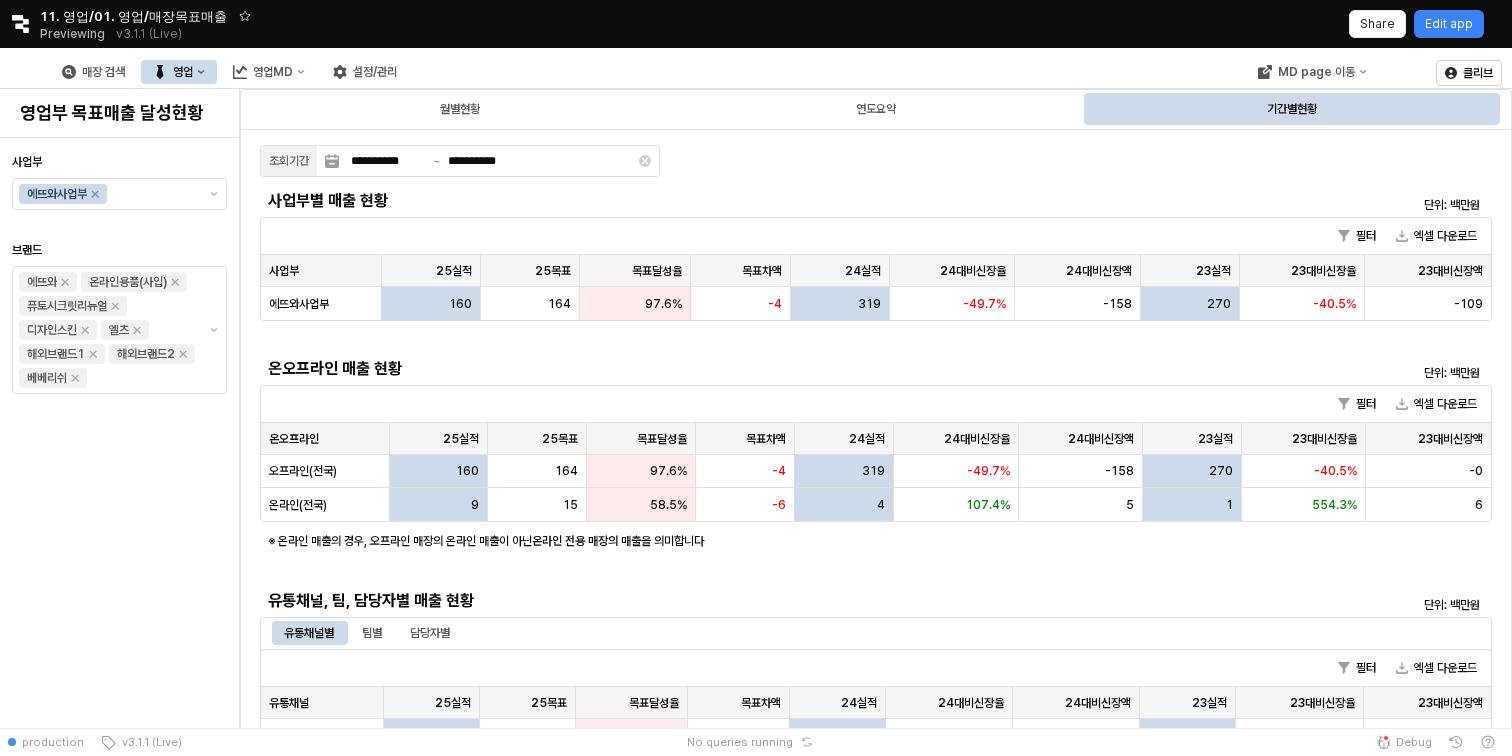scroll, scrollTop: 0, scrollLeft: 0, axis: both 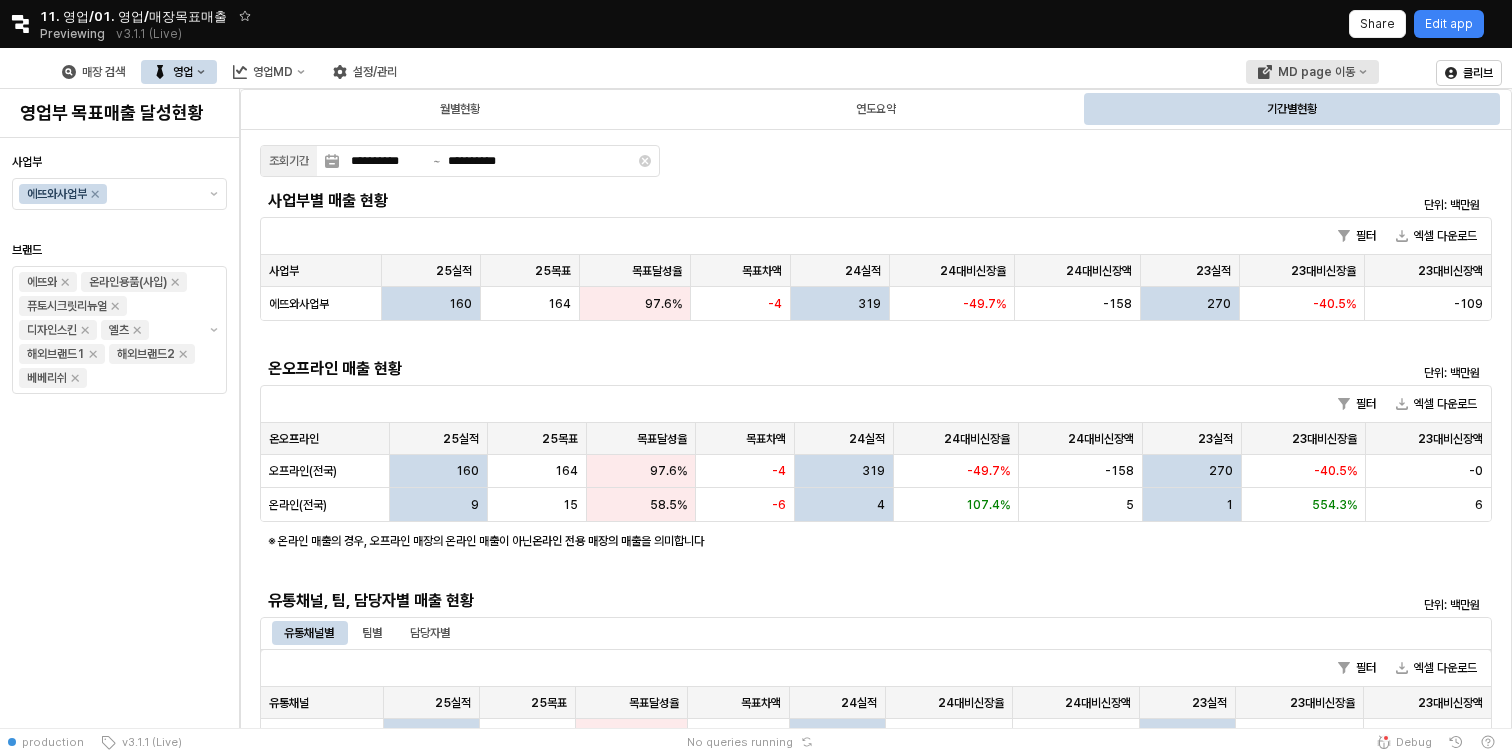 click on "MD page 이동" at bounding box center [1312, 72] 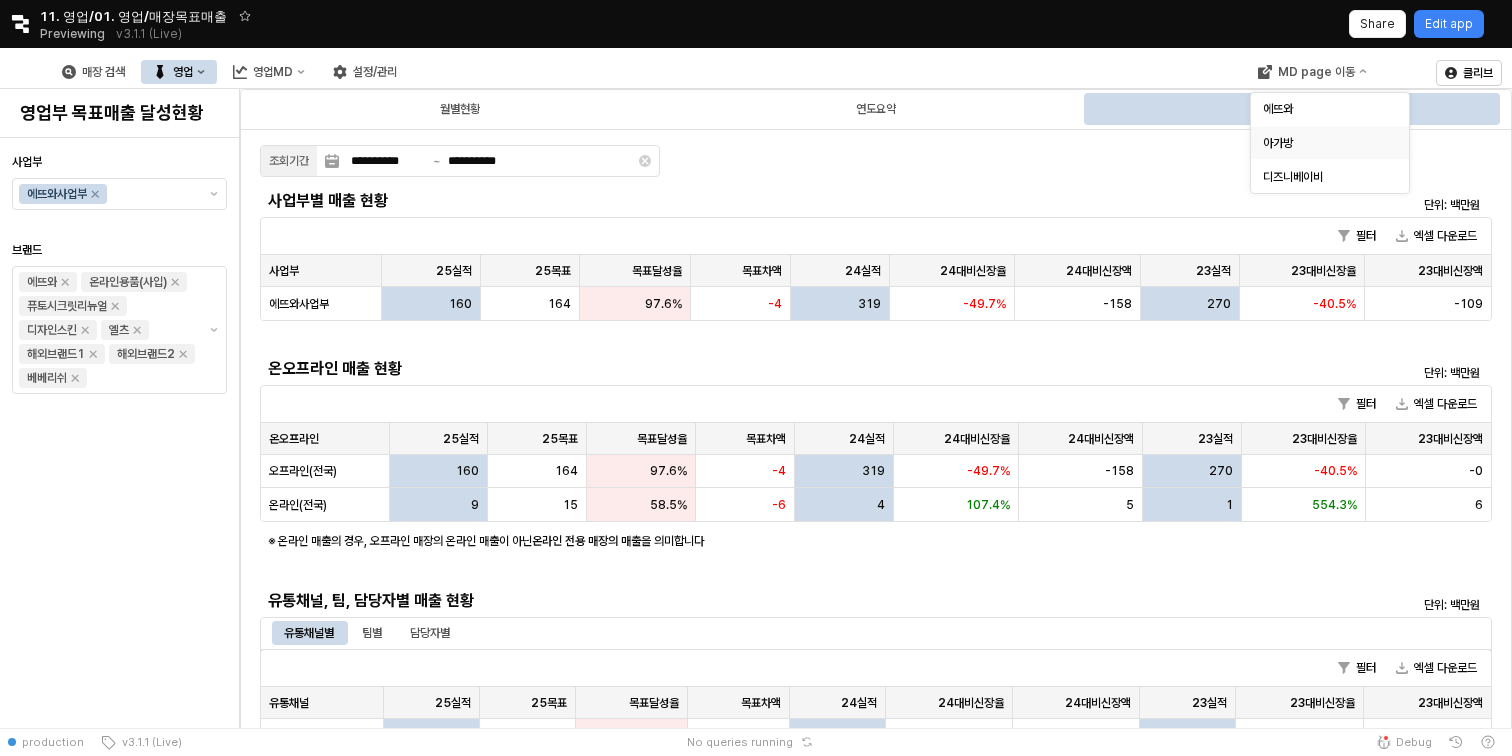 click on "아가방" at bounding box center (1324, 143) 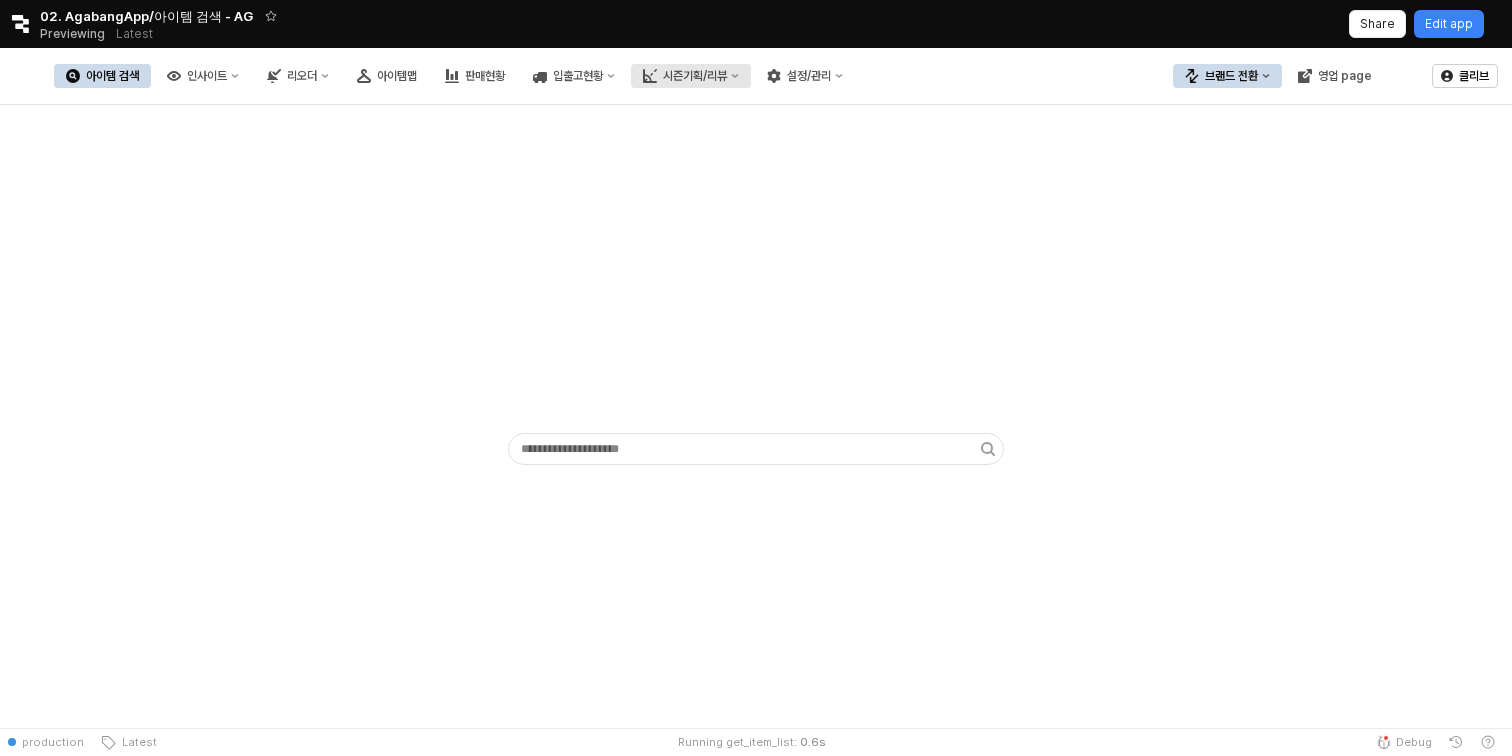 click on "시즌기획/리뷰" at bounding box center (695, 76) 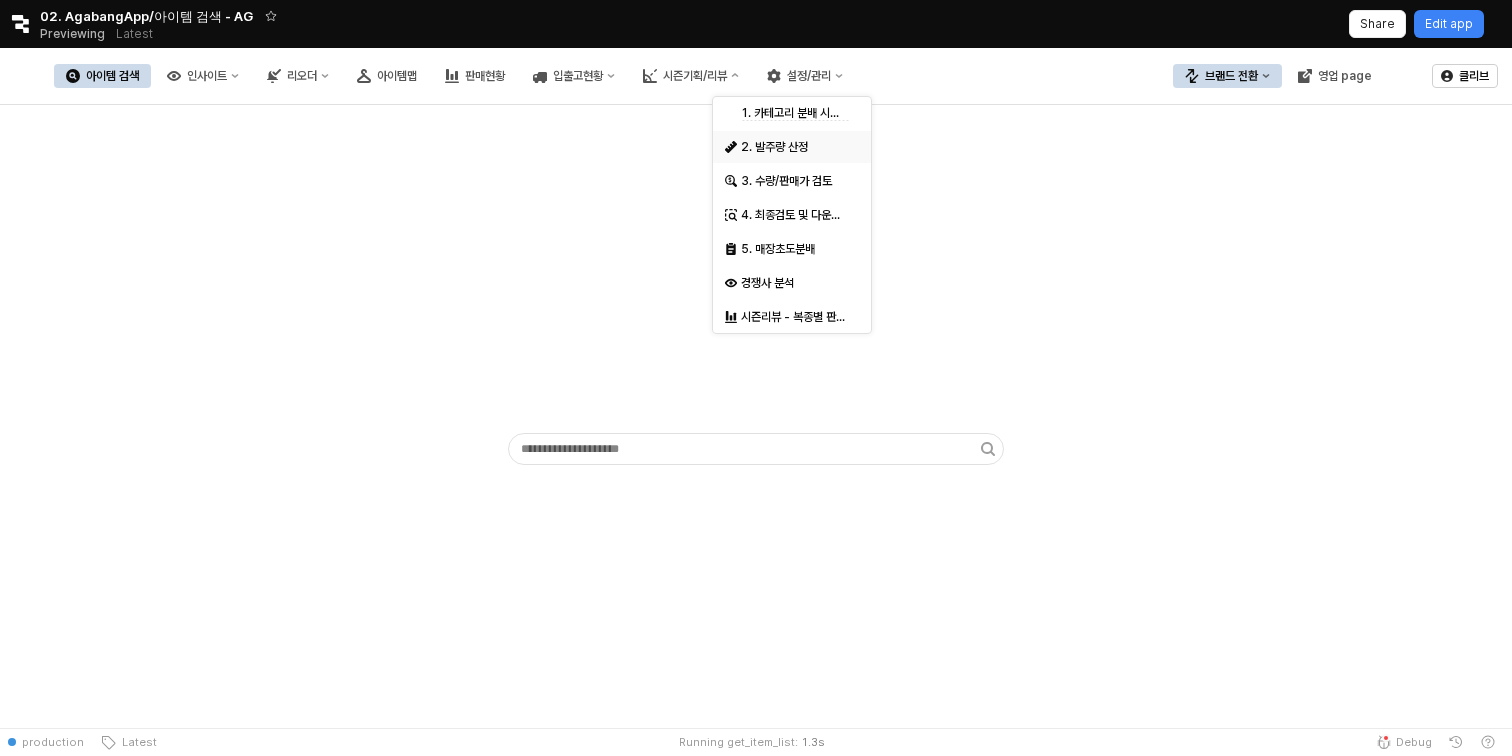 click on "2. 발주량 산정" at bounding box center [794, 147] 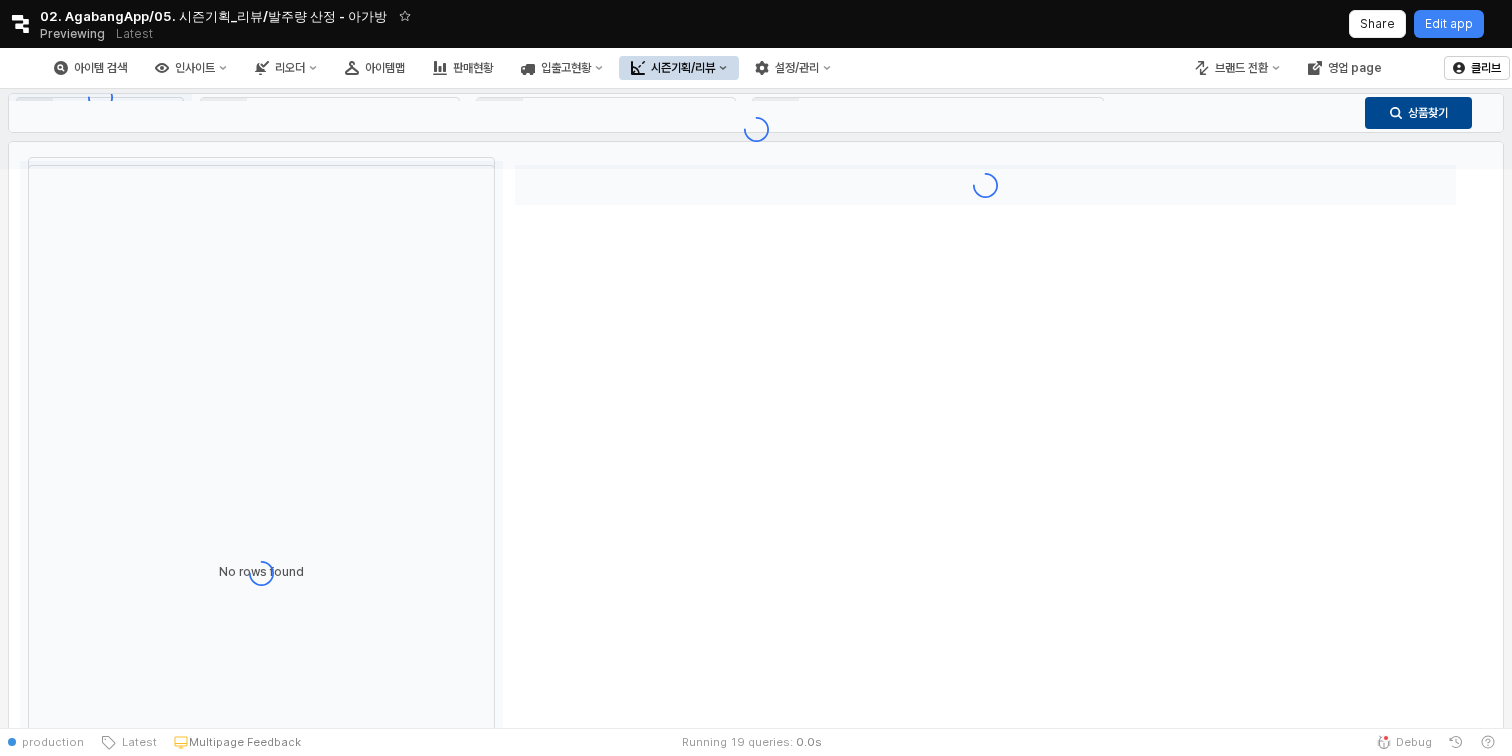 type on "**" 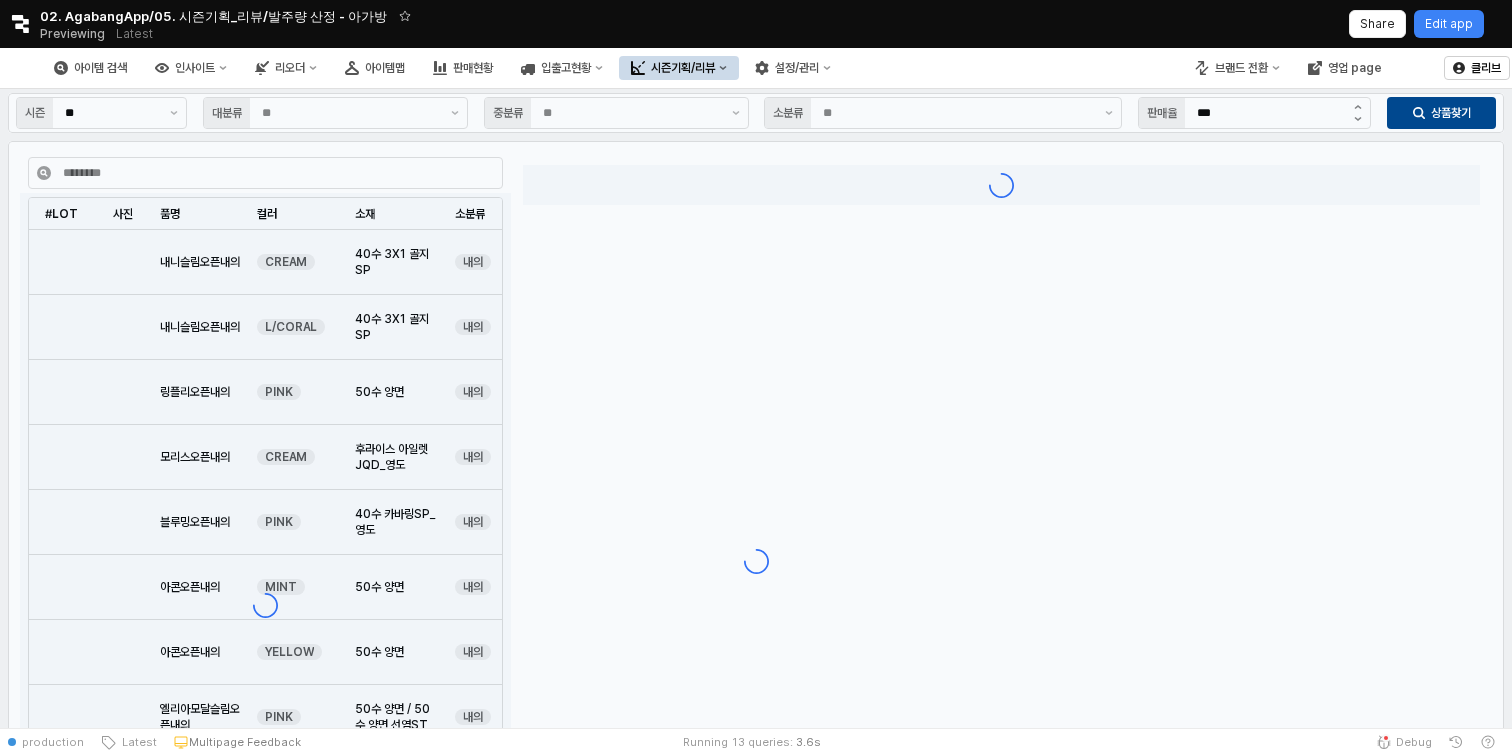 click on "시즌기획/리뷰" at bounding box center [683, 68] 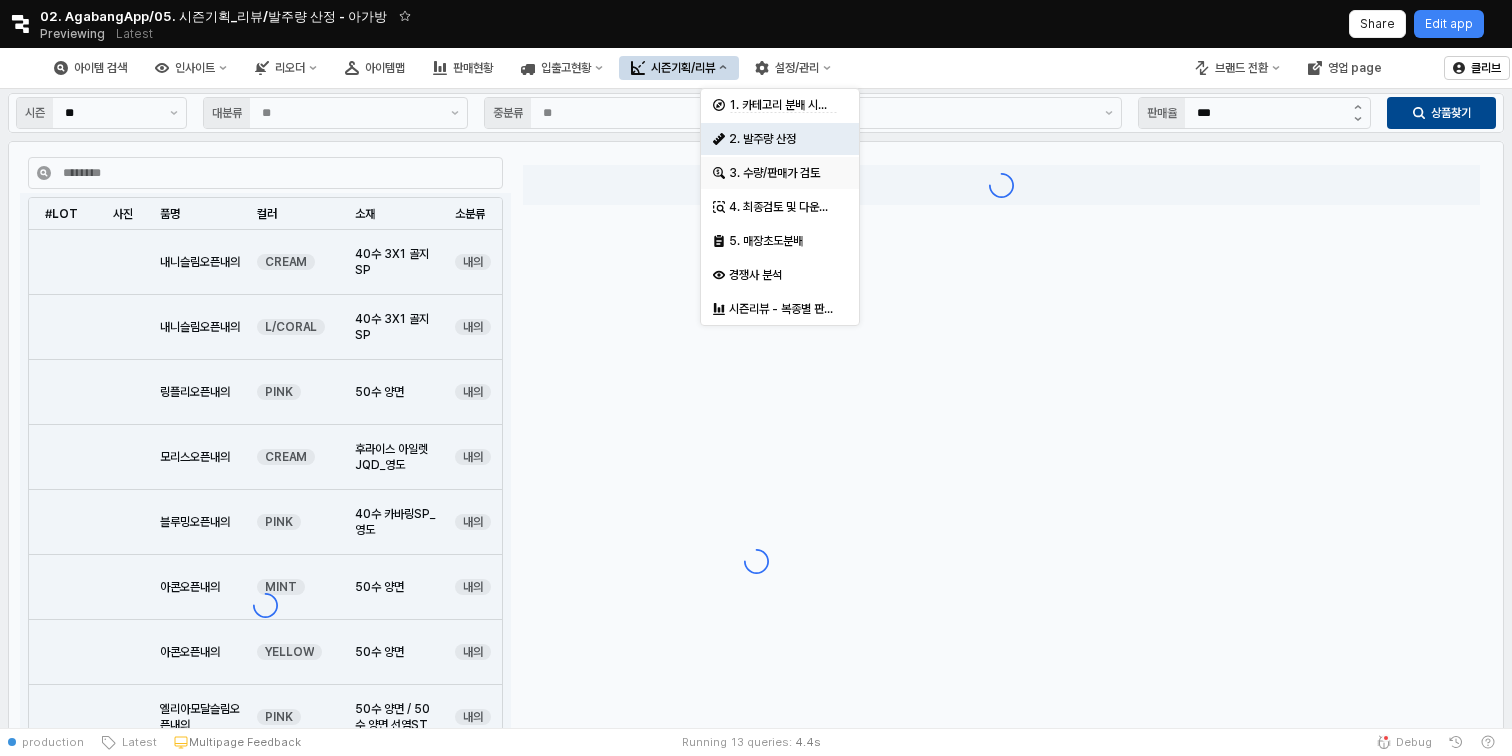 click on "3. 수량/판매가 검토" at bounding box center [782, 173] 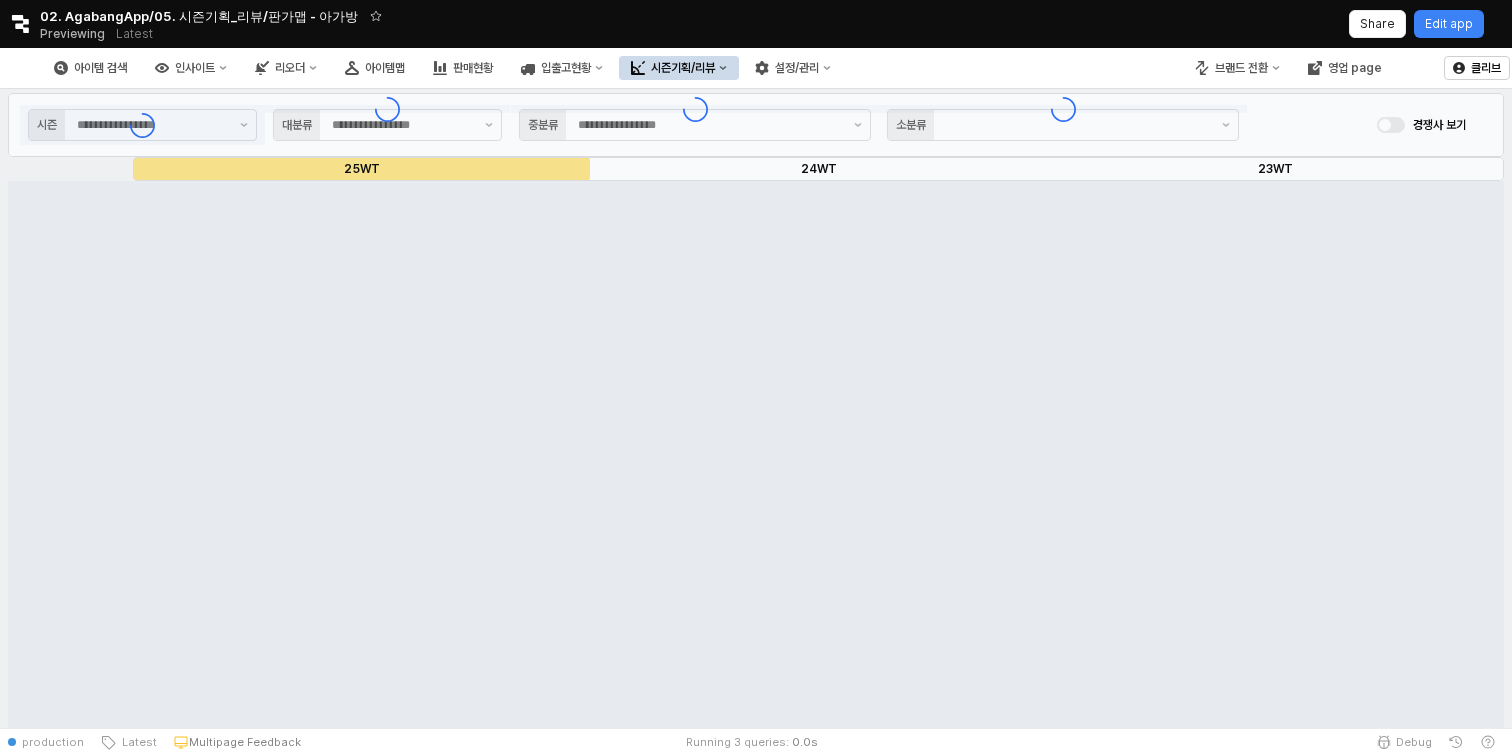 type on "****" 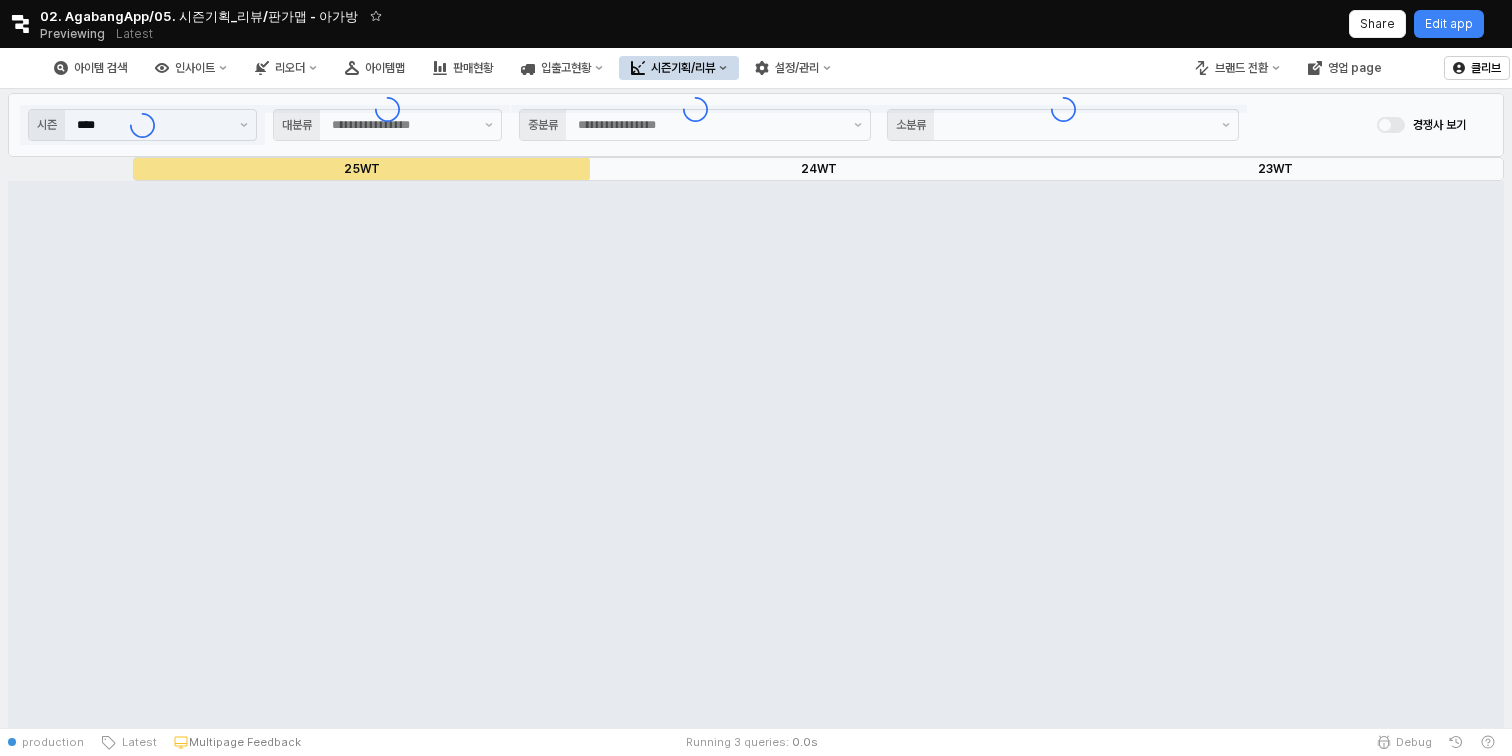 type on "****" 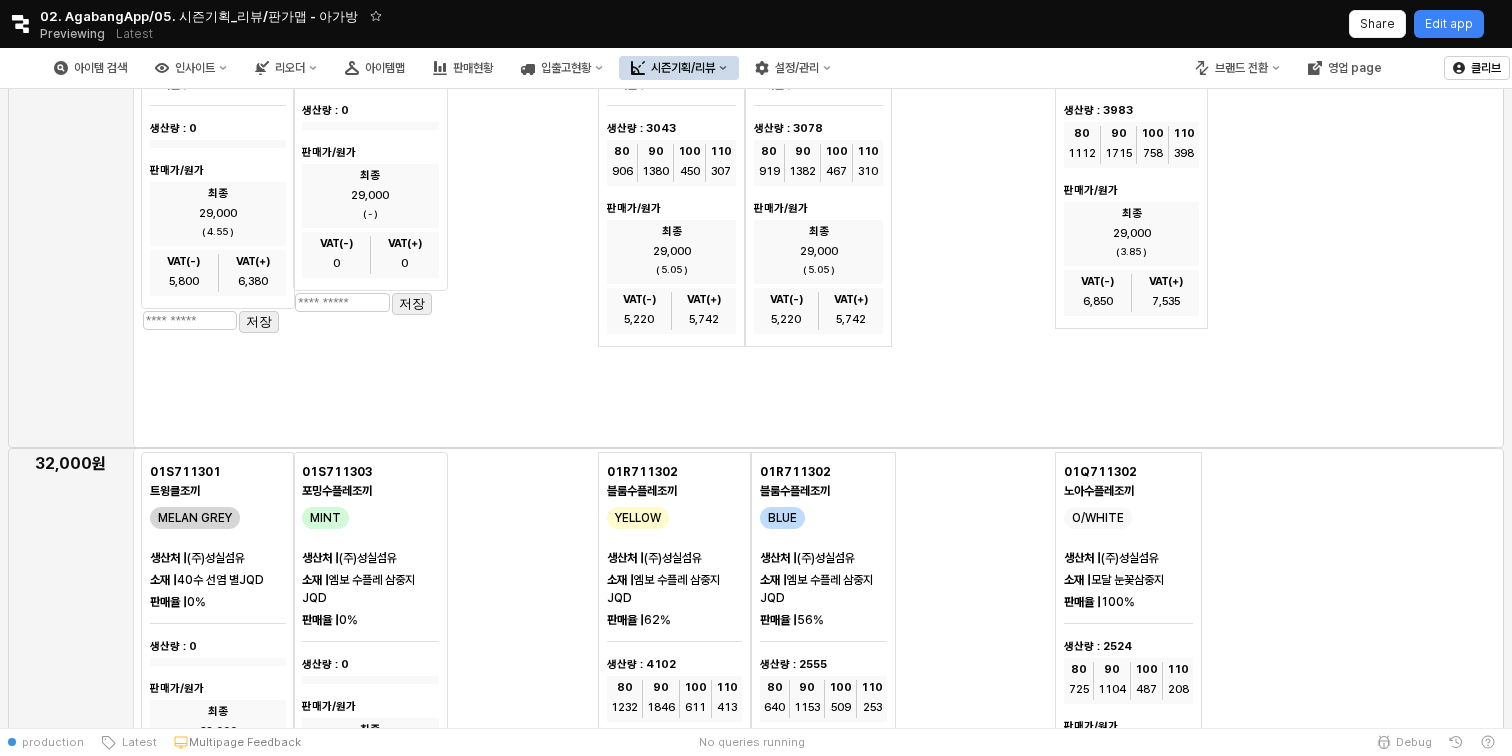 scroll, scrollTop: 0, scrollLeft: 0, axis: both 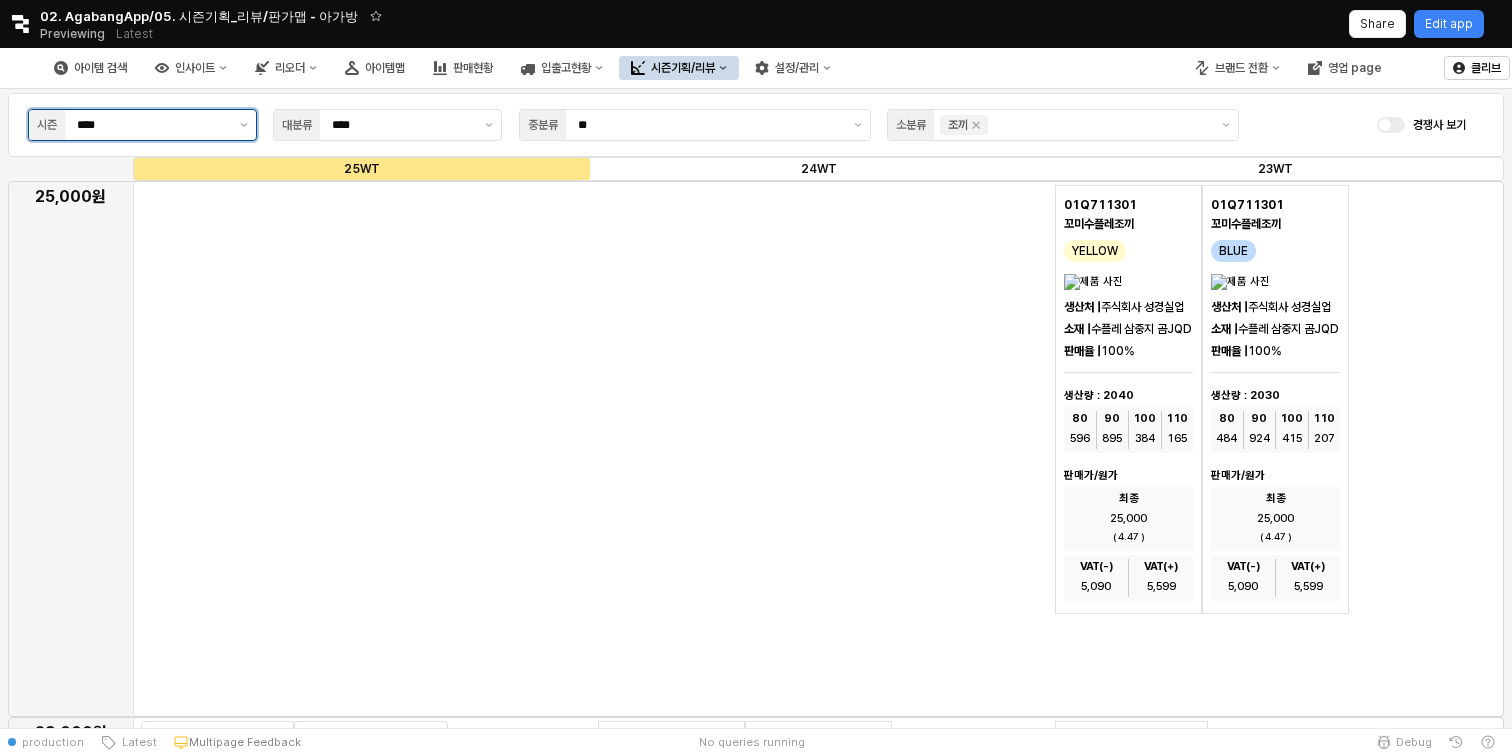click on "****" at bounding box center [152, 125] 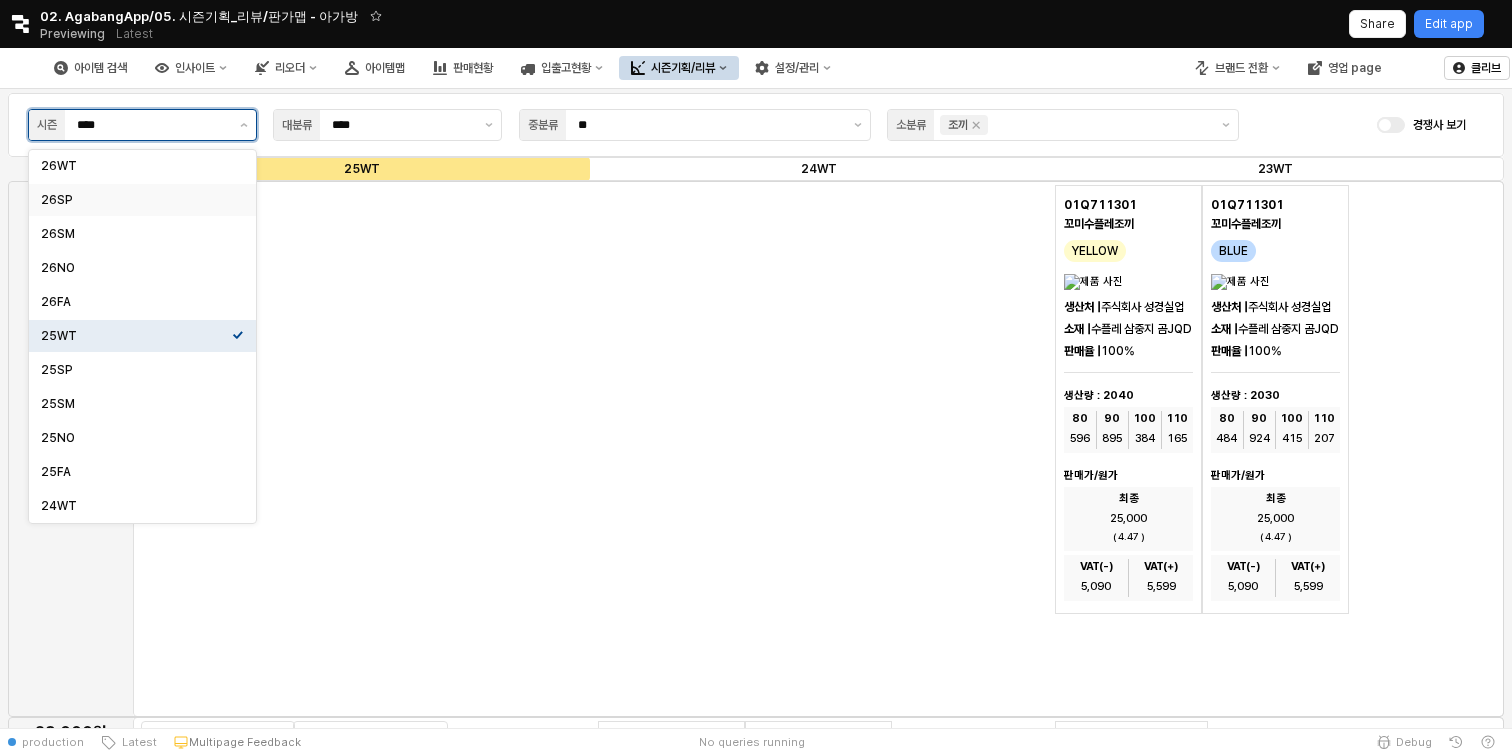 click on "26SP" at bounding box center (136, 200) 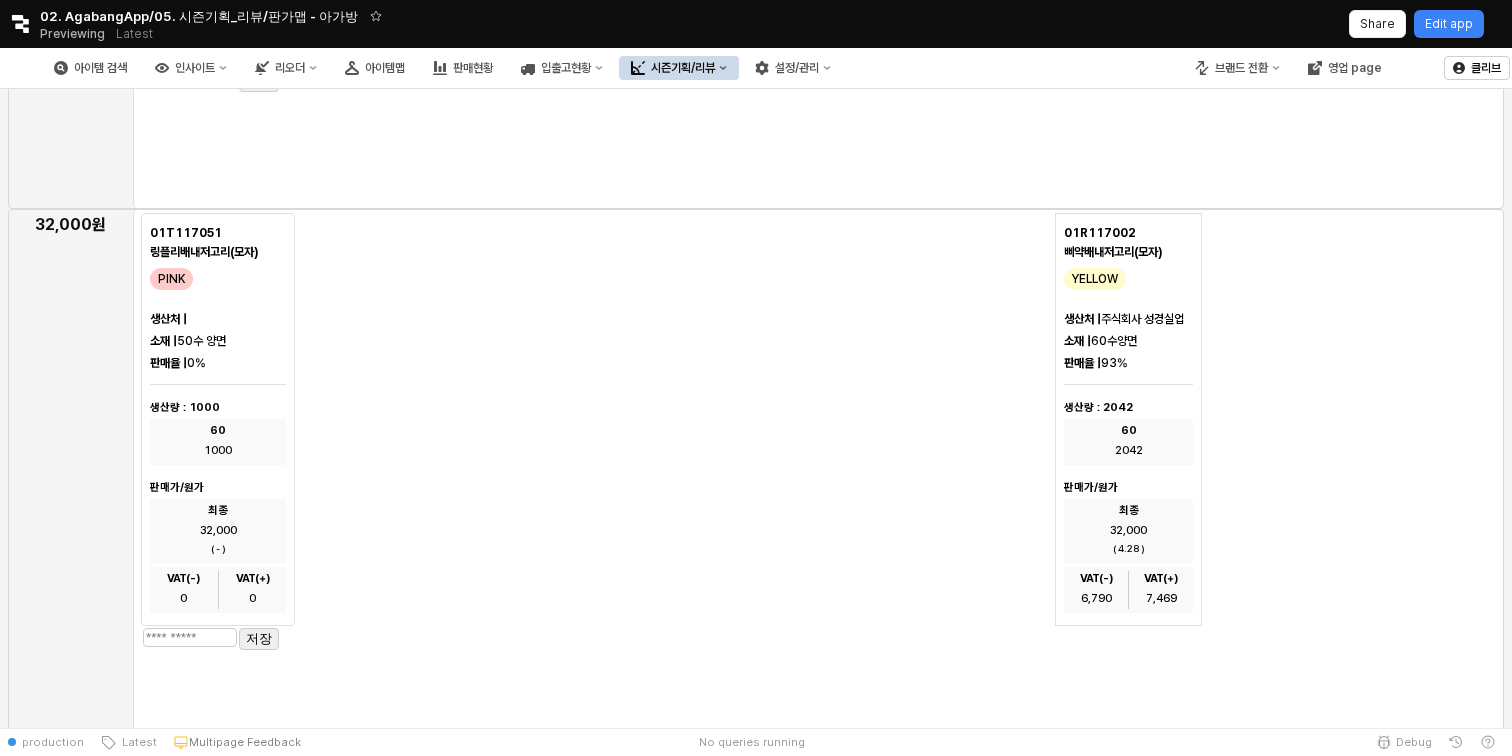scroll, scrollTop: 0, scrollLeft: 0, axis: both 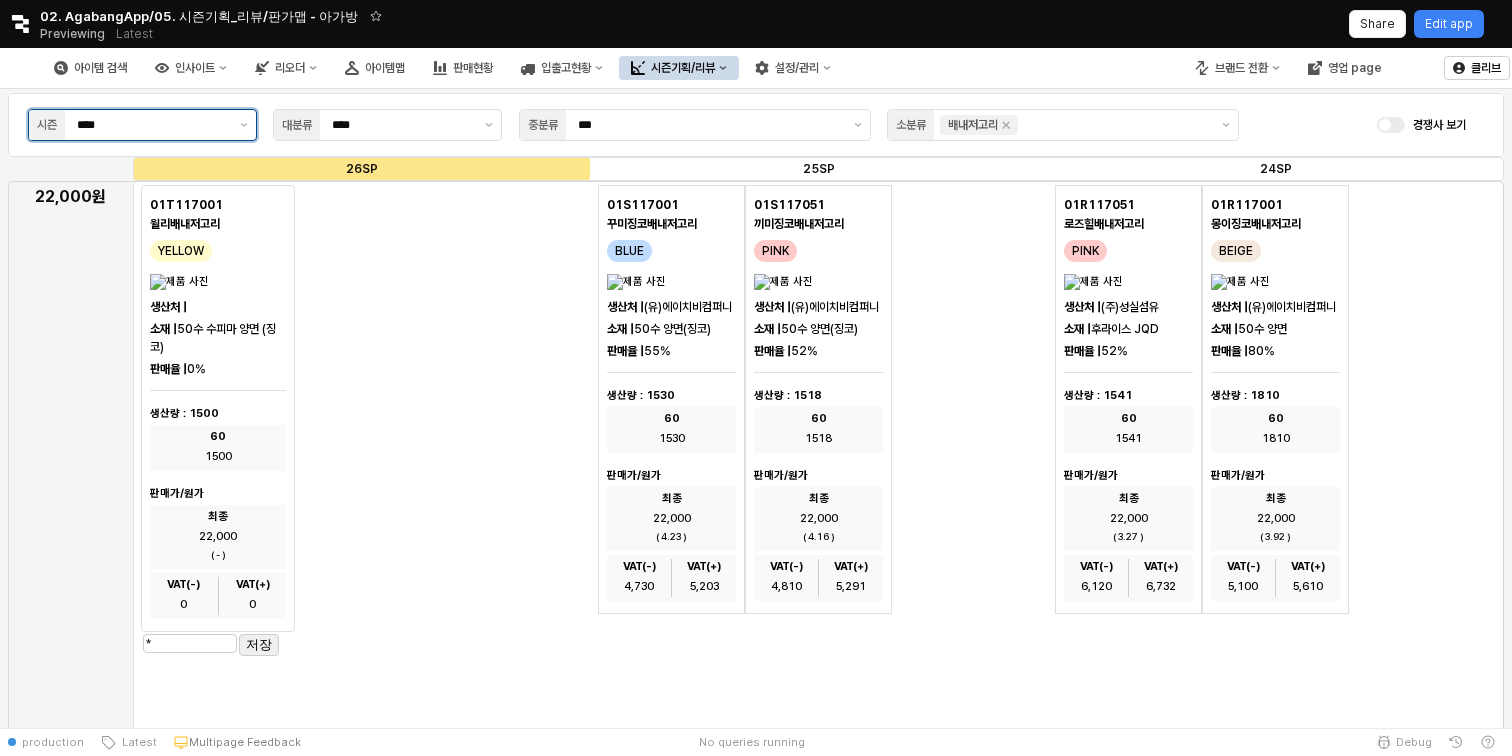click on "****" at bounding box center [152, 125] 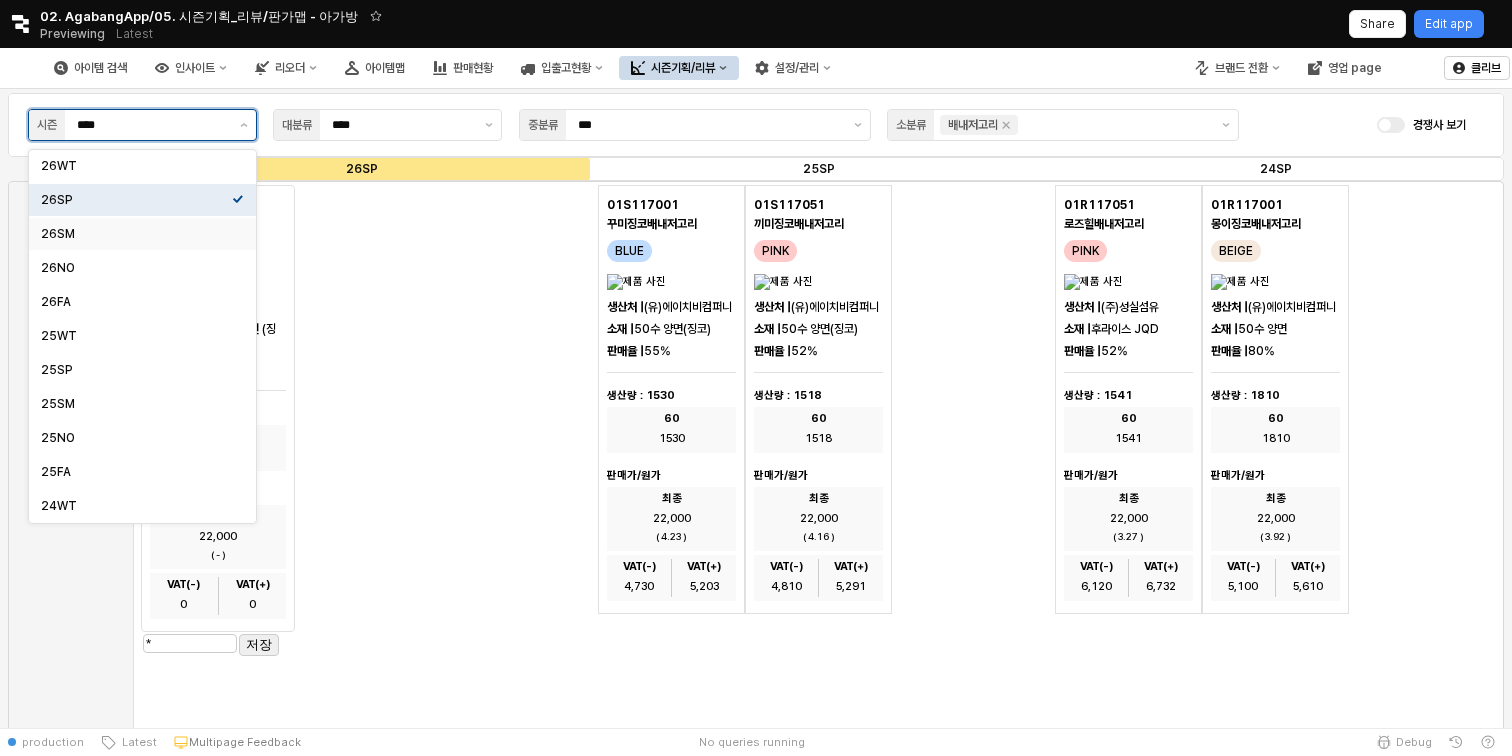 click on "26SM" at bounding box center (136, 234) 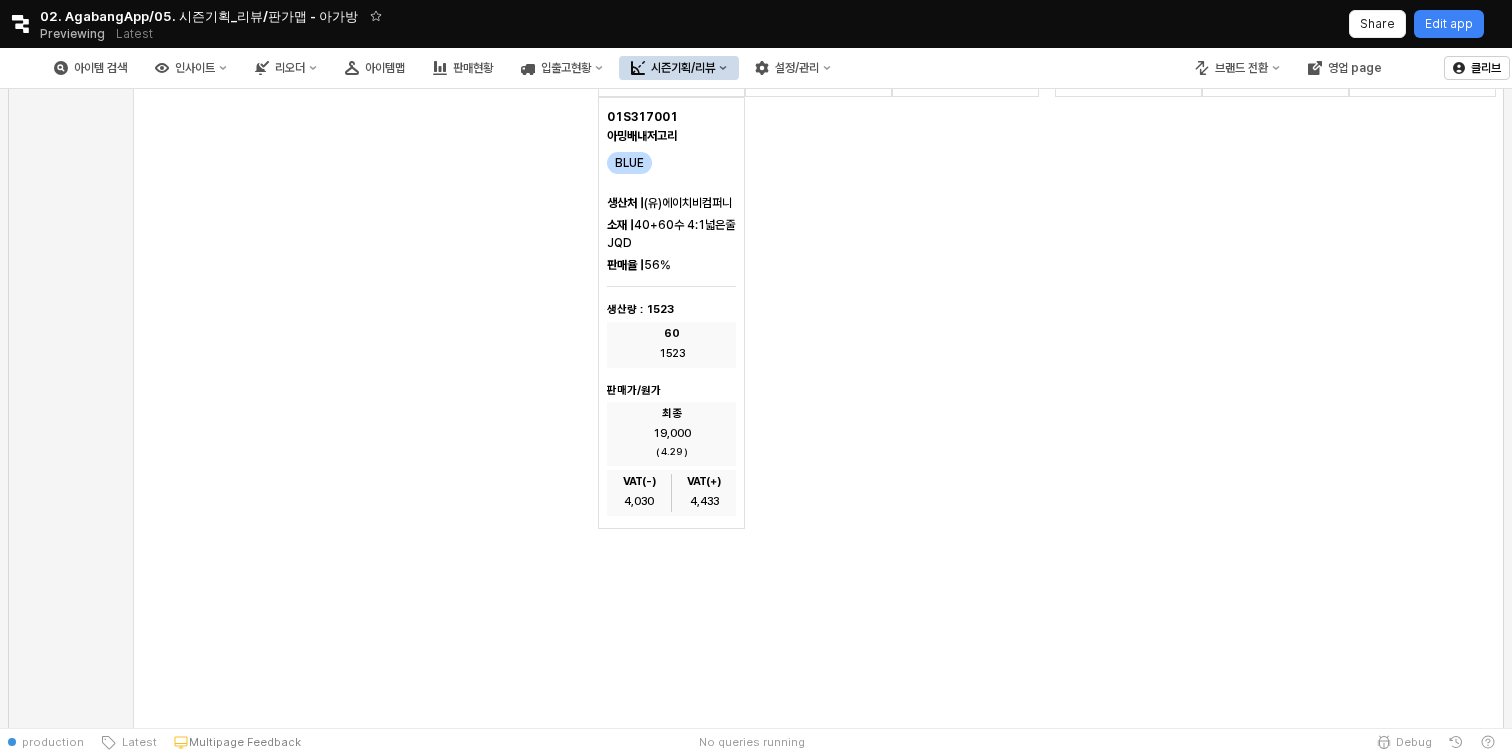 scroll, scrollTop: 0, scrollLeft: 0, axis: both 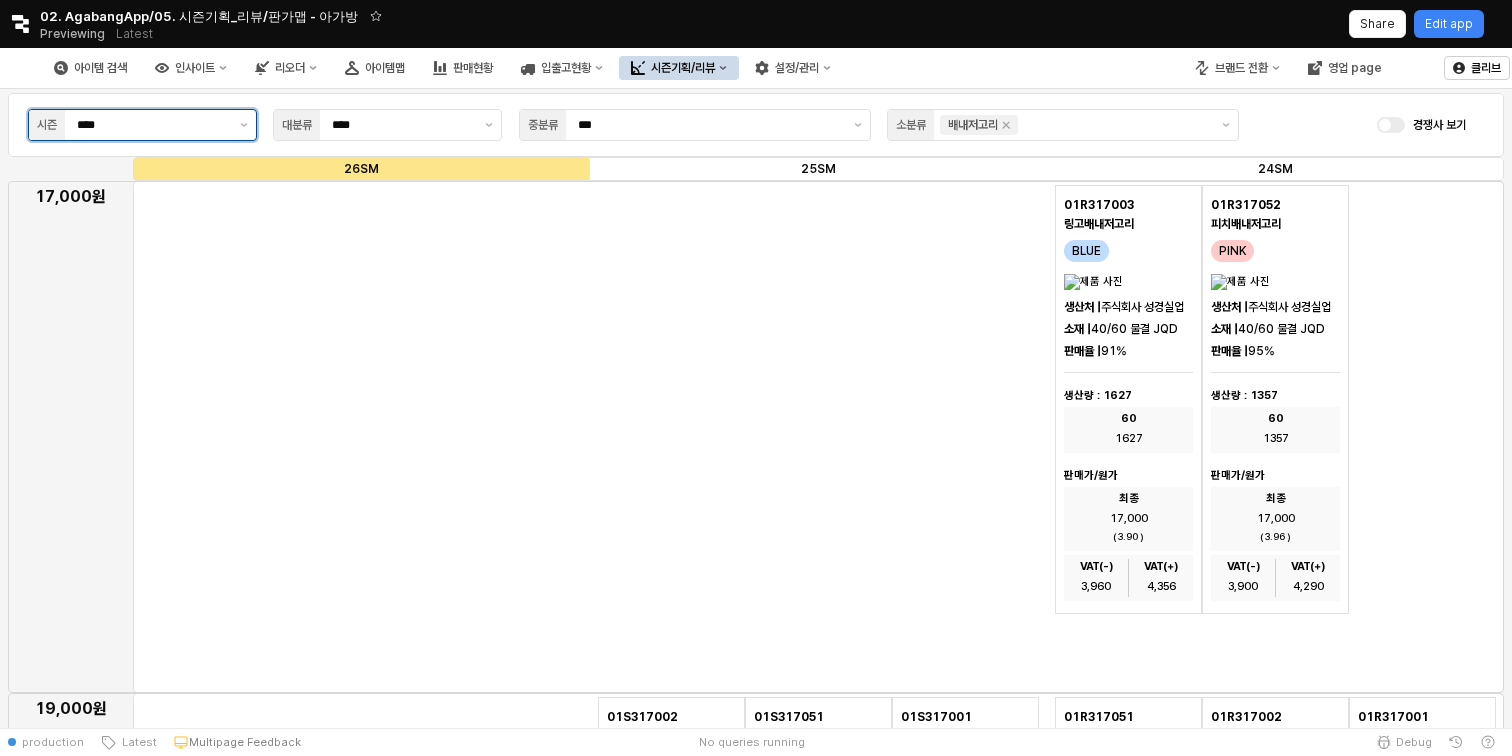 click on "****" at bounding box center (152, 125) 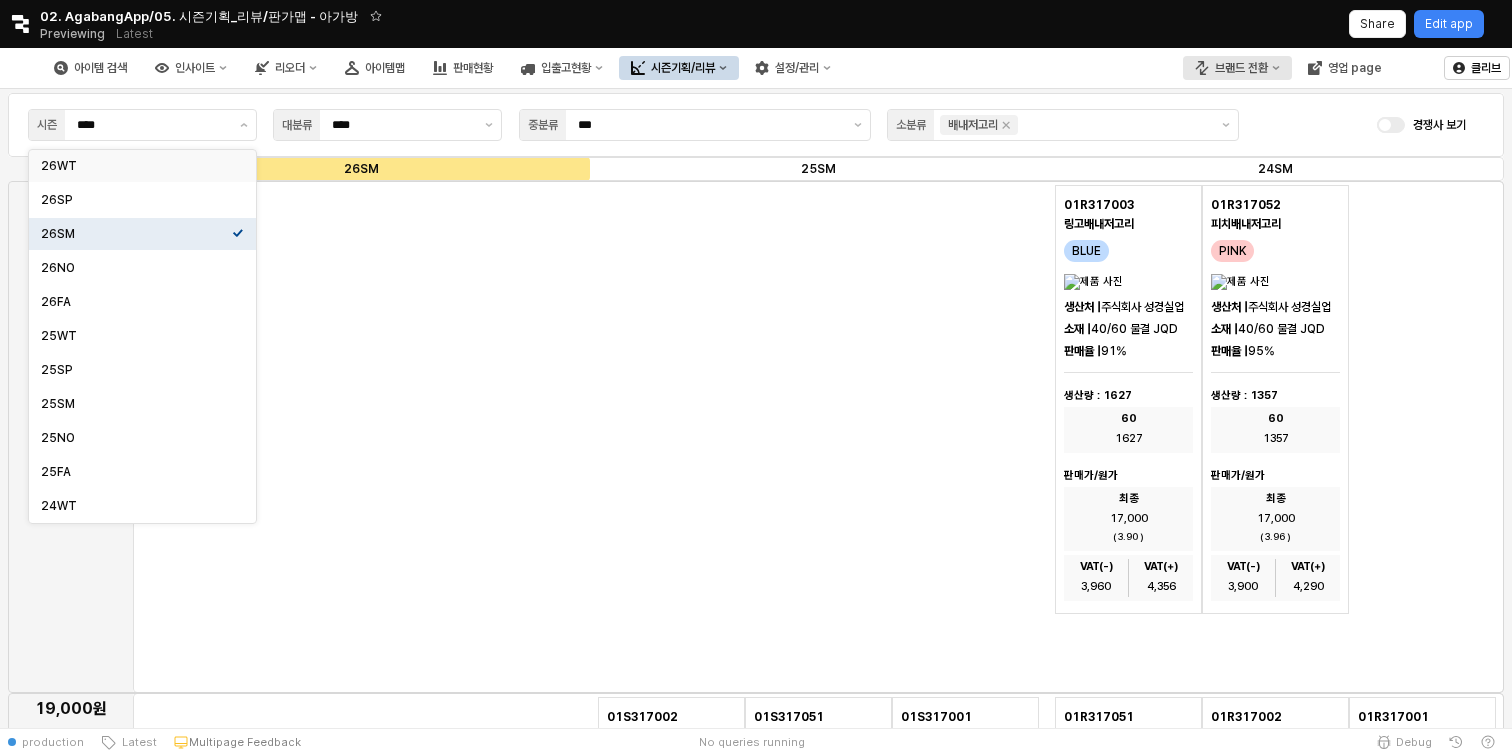 click on "브랜드 전환" at bounding box center (1241, 68) 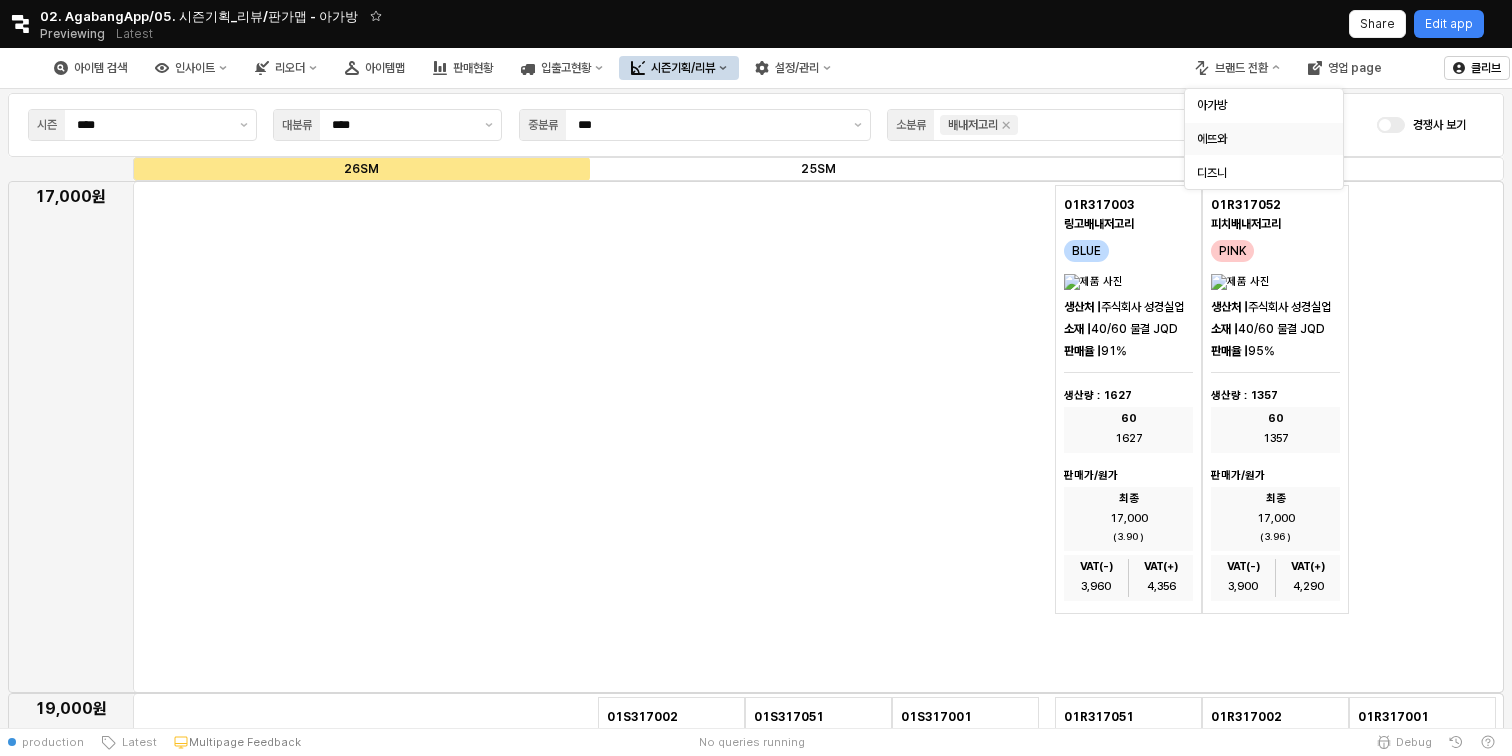 click on "에뜨와" at bounding box center [1258, 139] 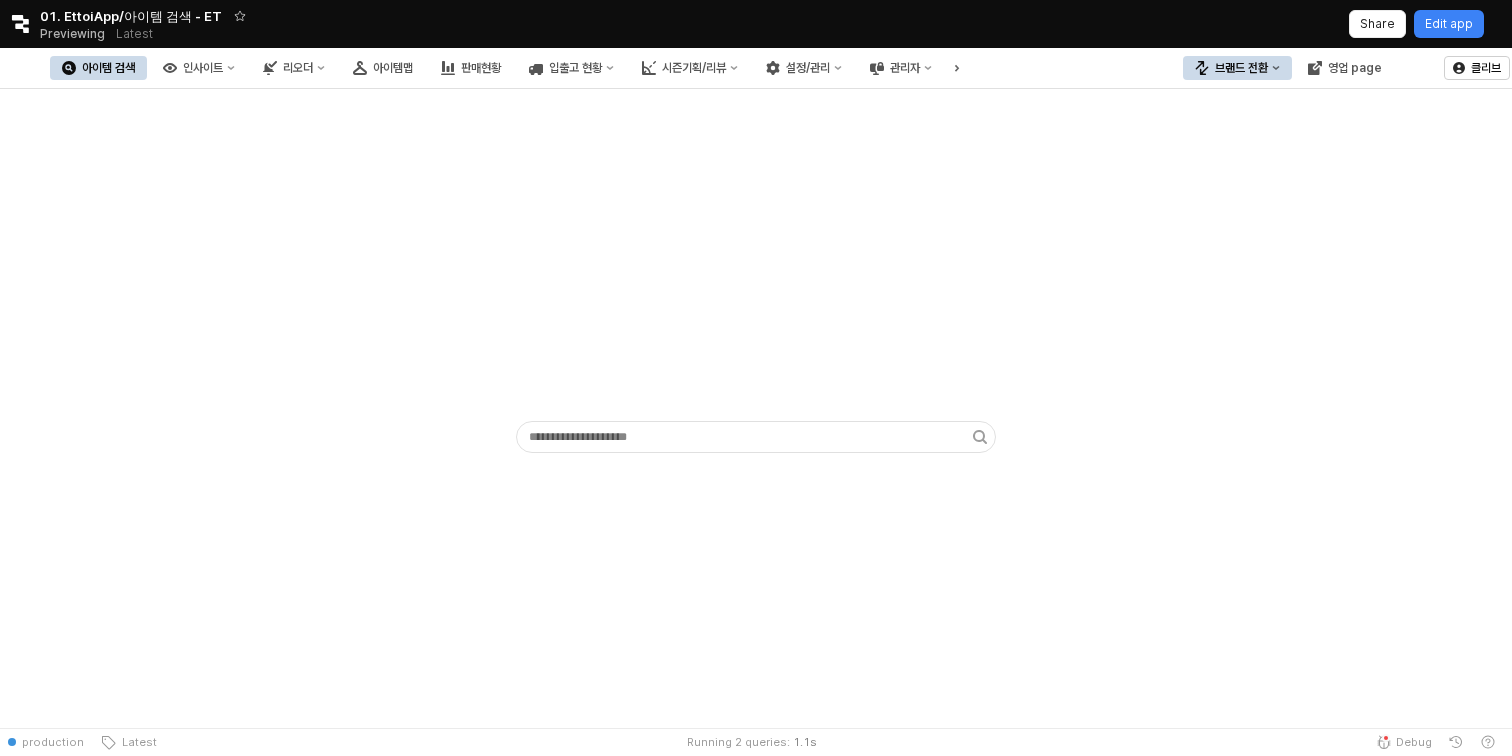 click on "아이템 검색 인사이트 리오더 아이템맵 판매현황 입출고 현황 시즌기획/리뷰 설정/관리 관리자" at bounding box center [497, 68] 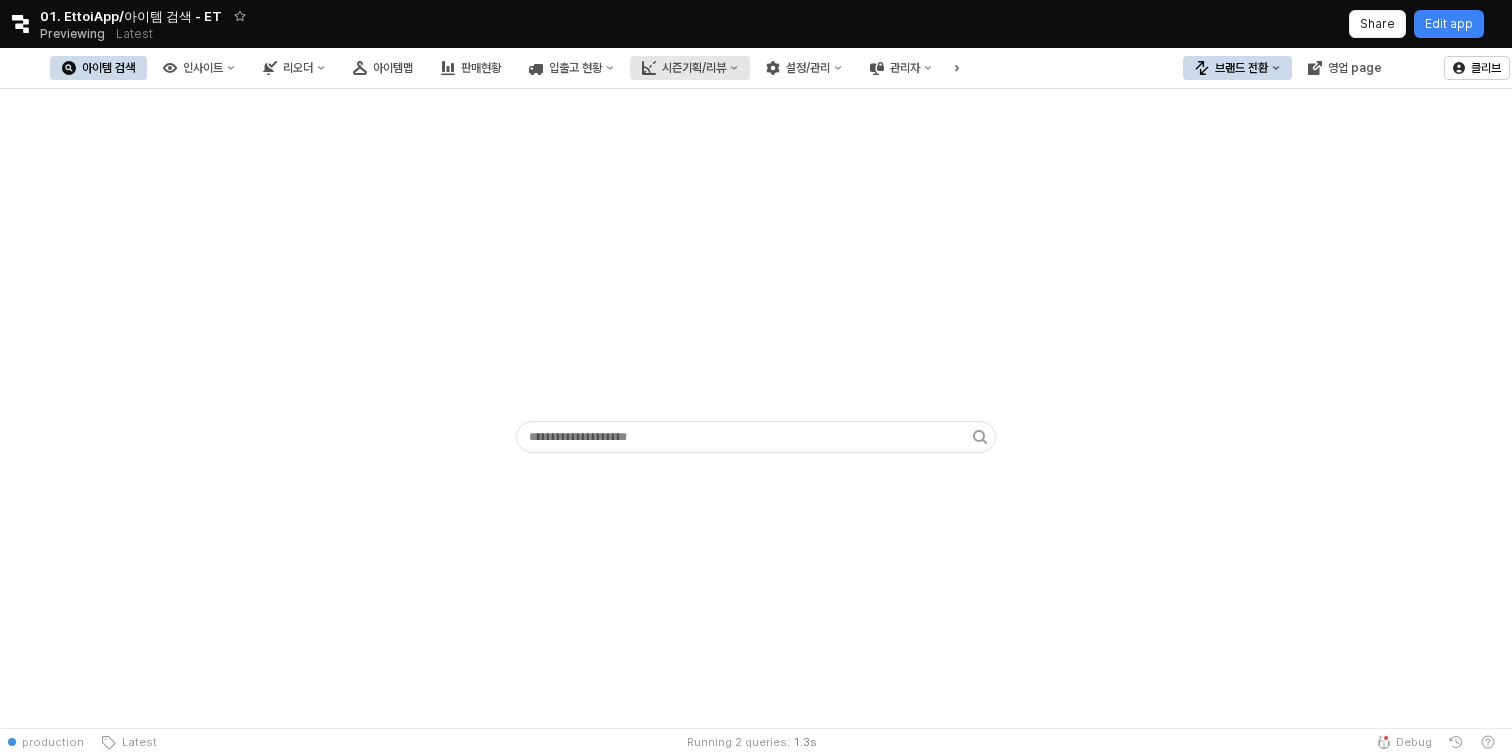 click on "시즌기획/리뷰" at bounding box center (694, 68) 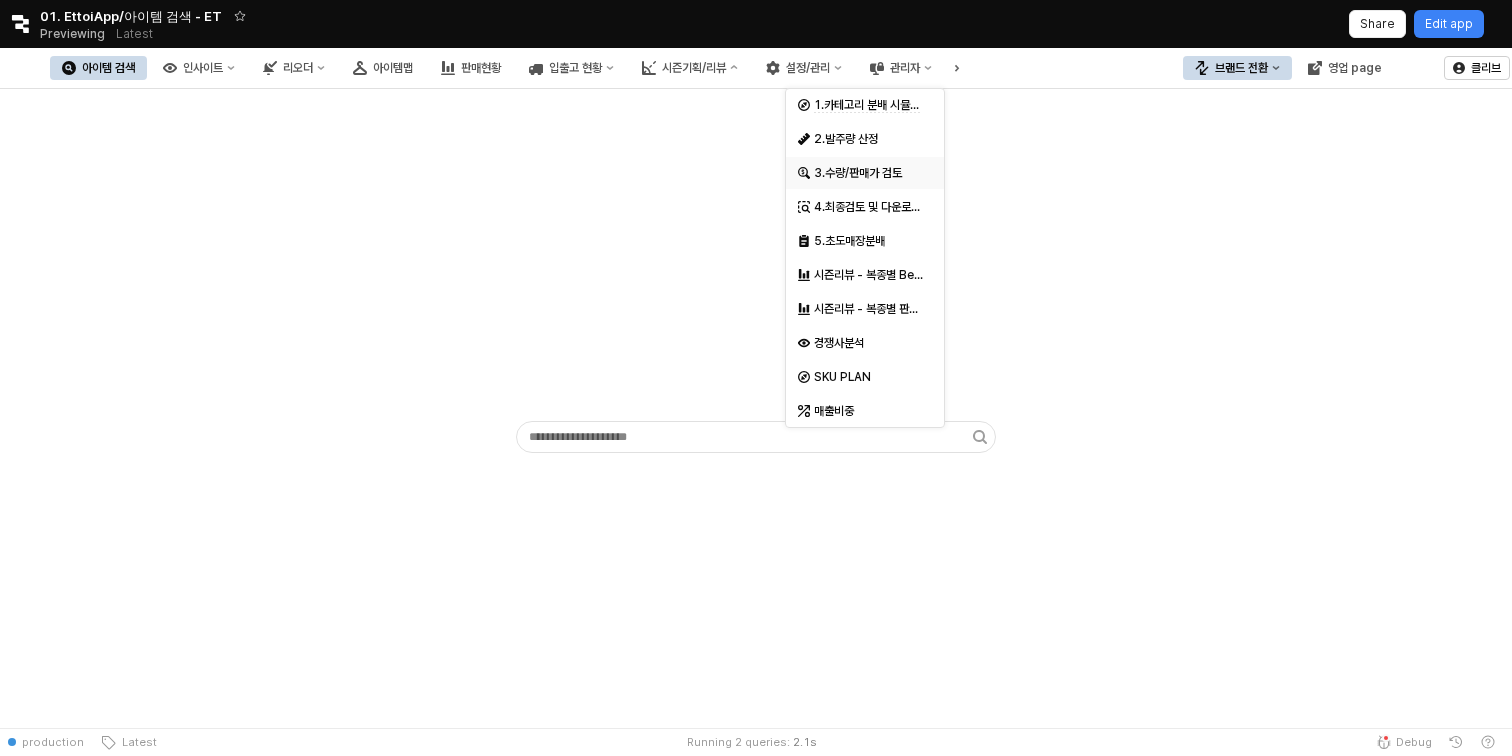 click on "3.수량/판매가 검토" at bounding box center (867, 173) 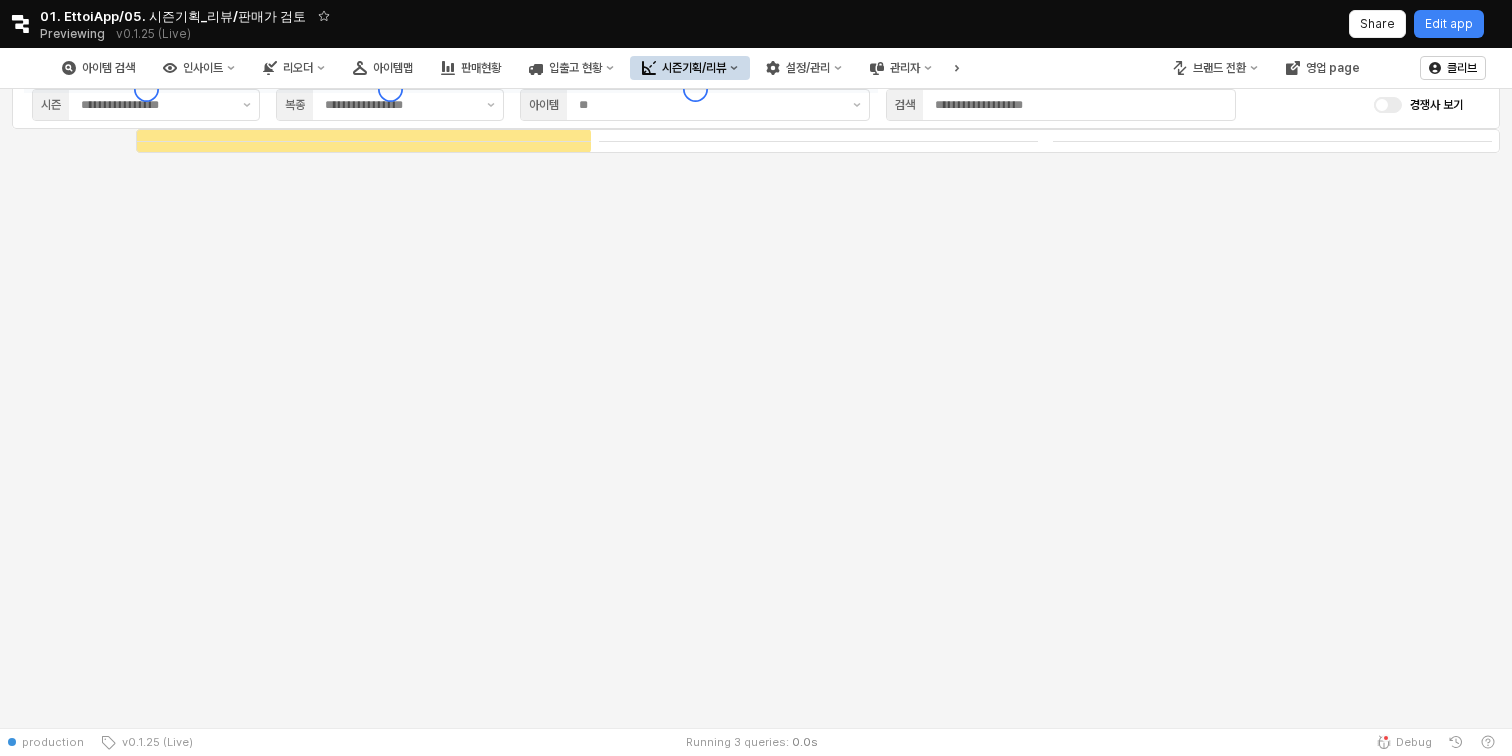 type on "****" 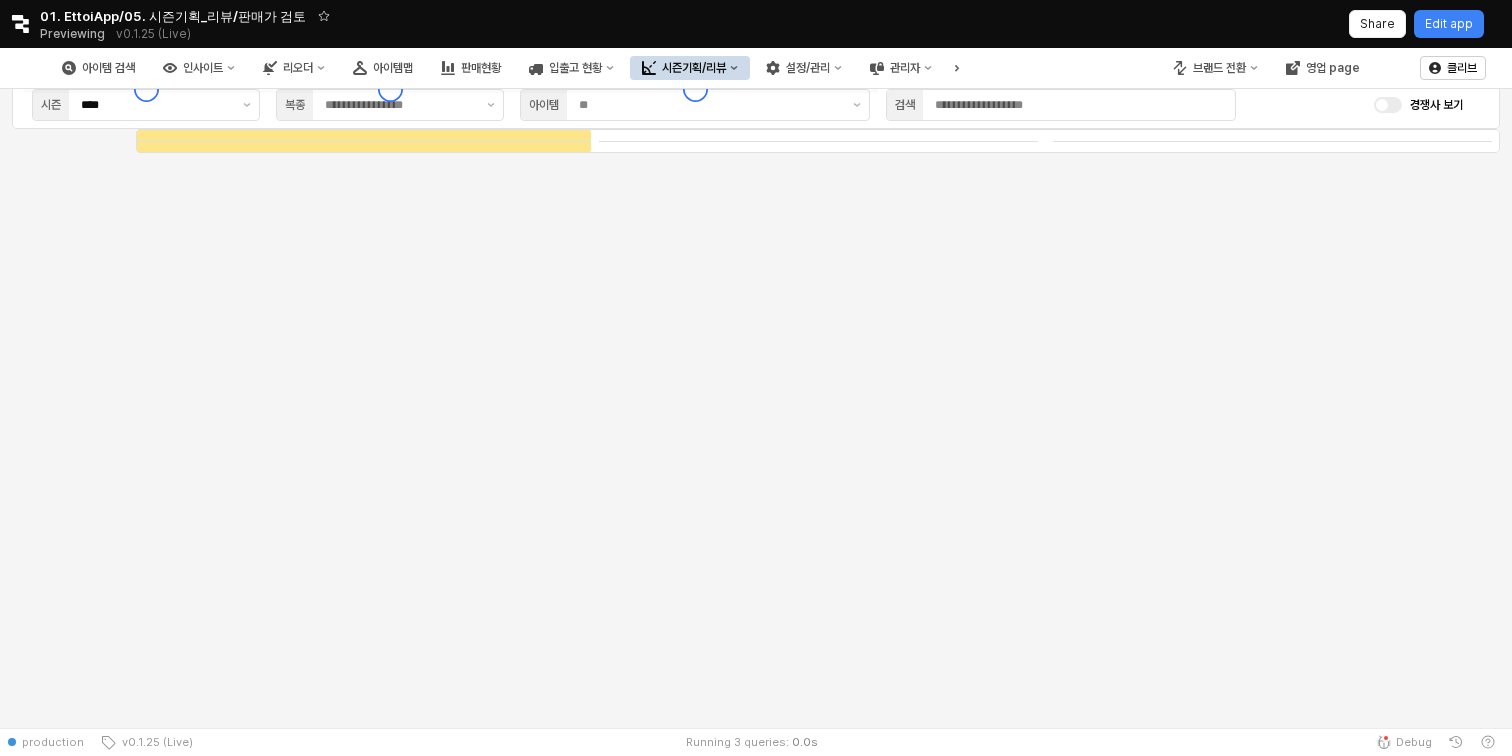 type on "***" 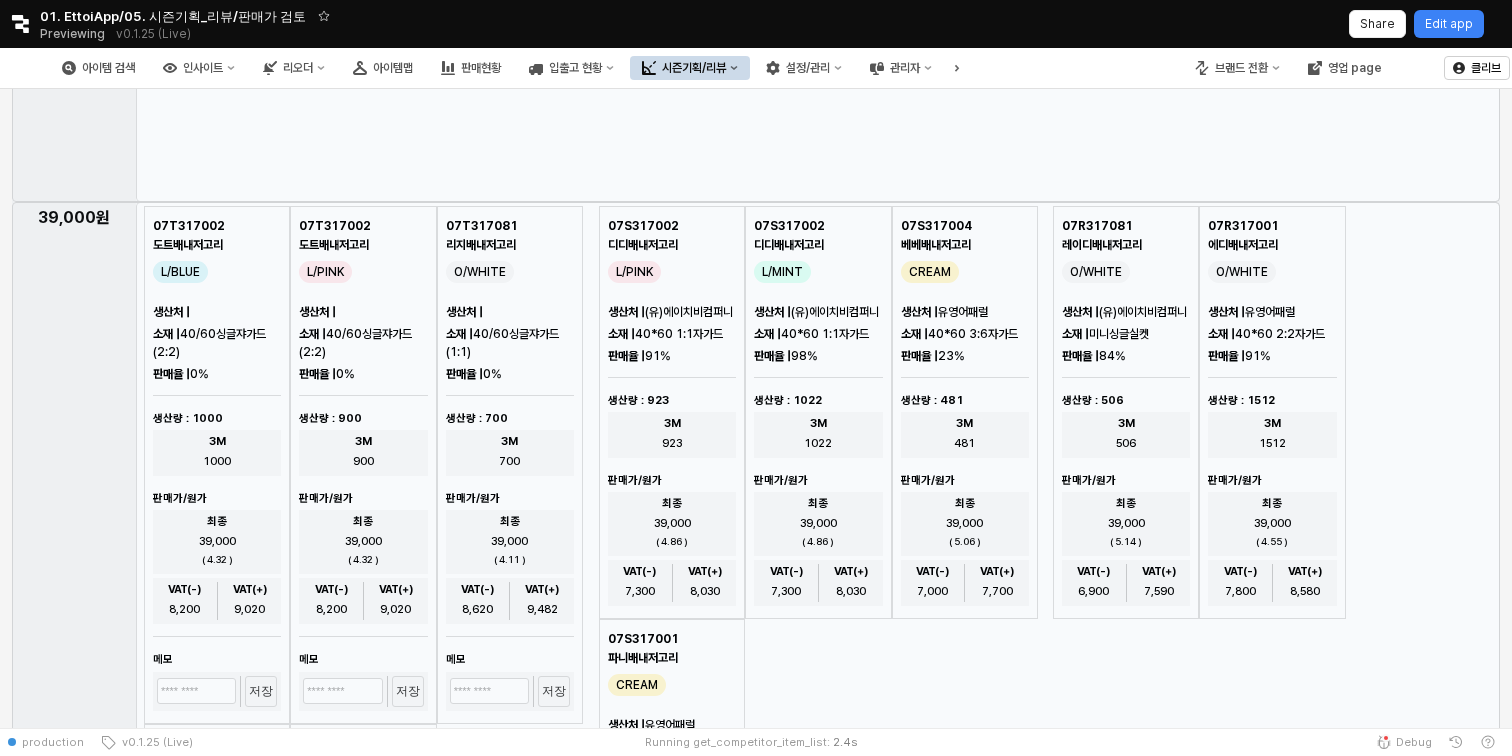 scroll, scrollTop: 784, scrollLeft: 0, axis: vertical 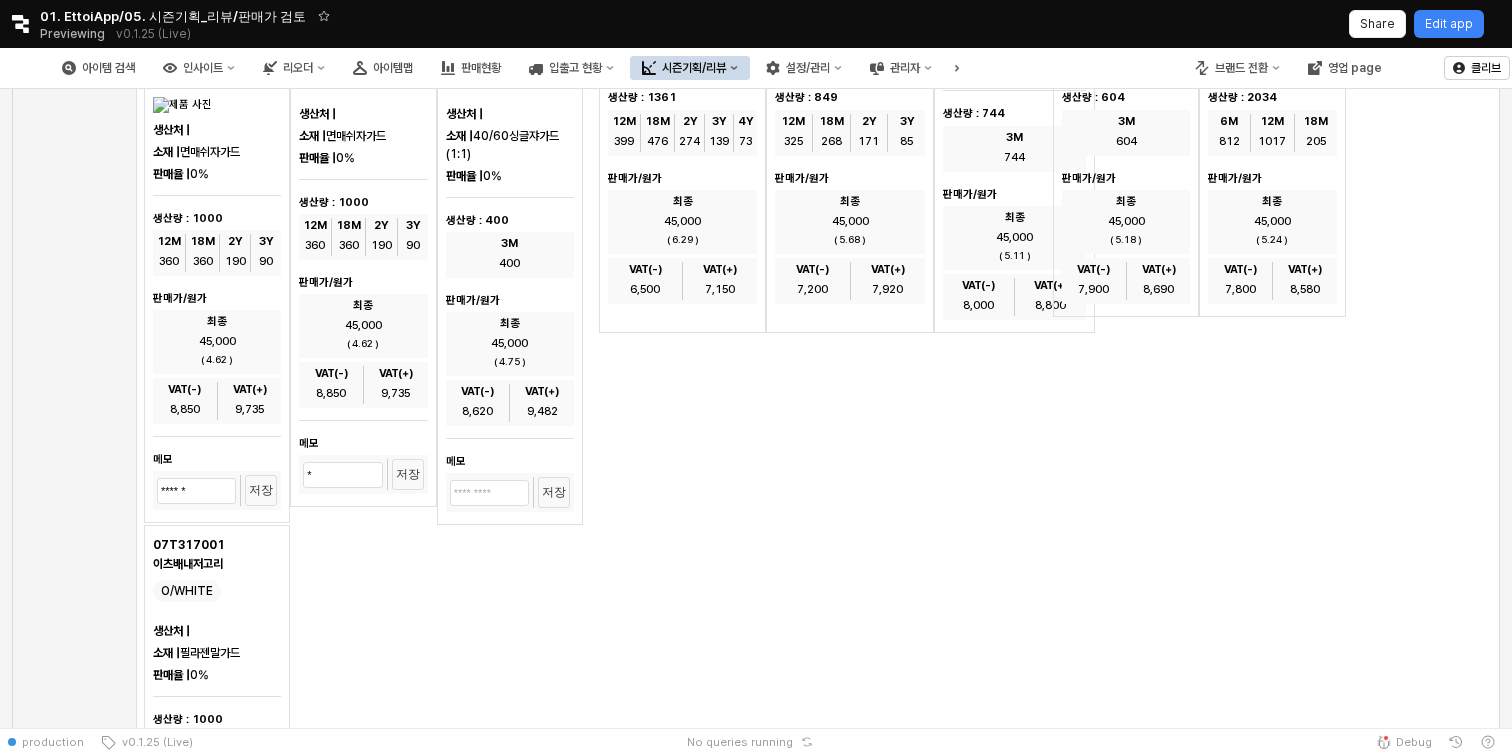 click on "시즌기획/리뷰" at bounding box center (694, 68) 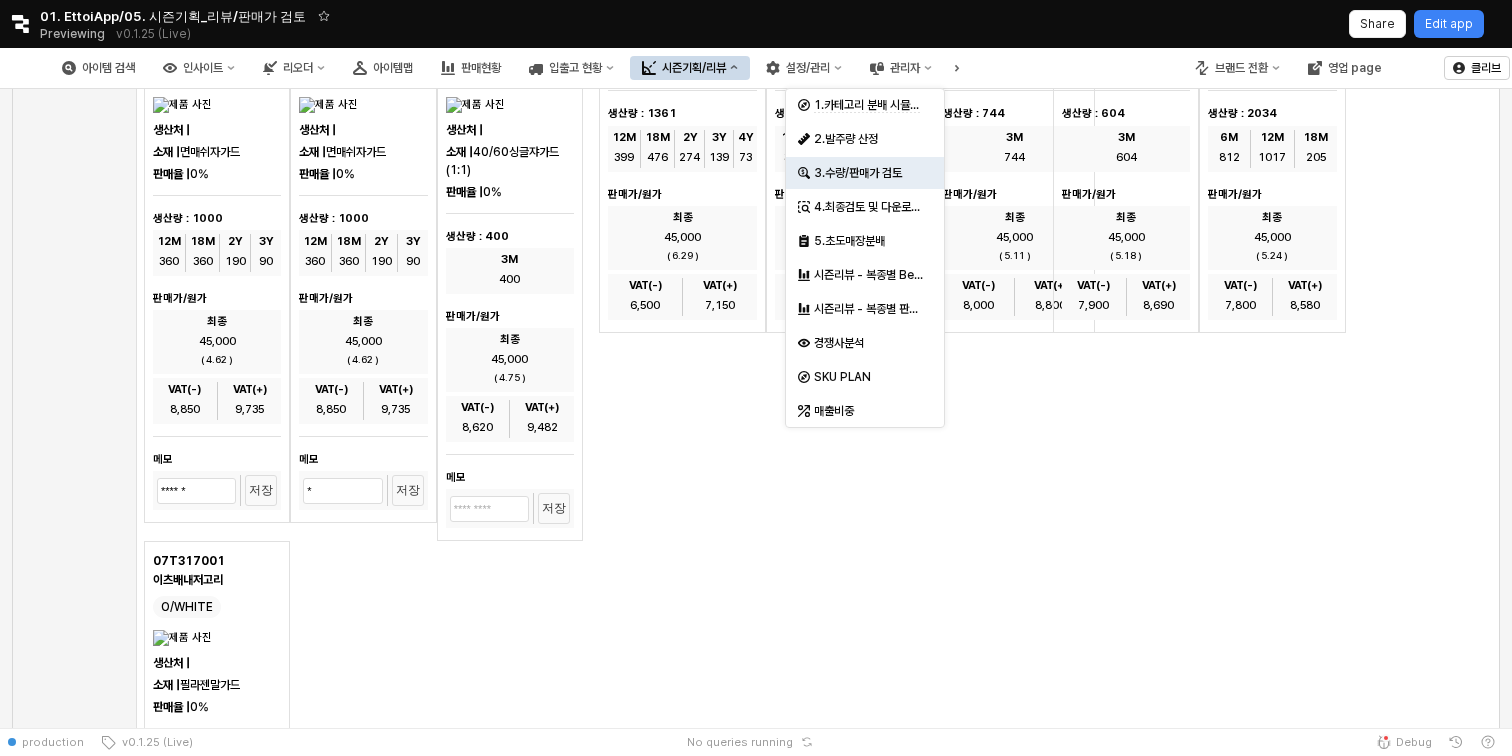 click at bounding box center (818, 374) 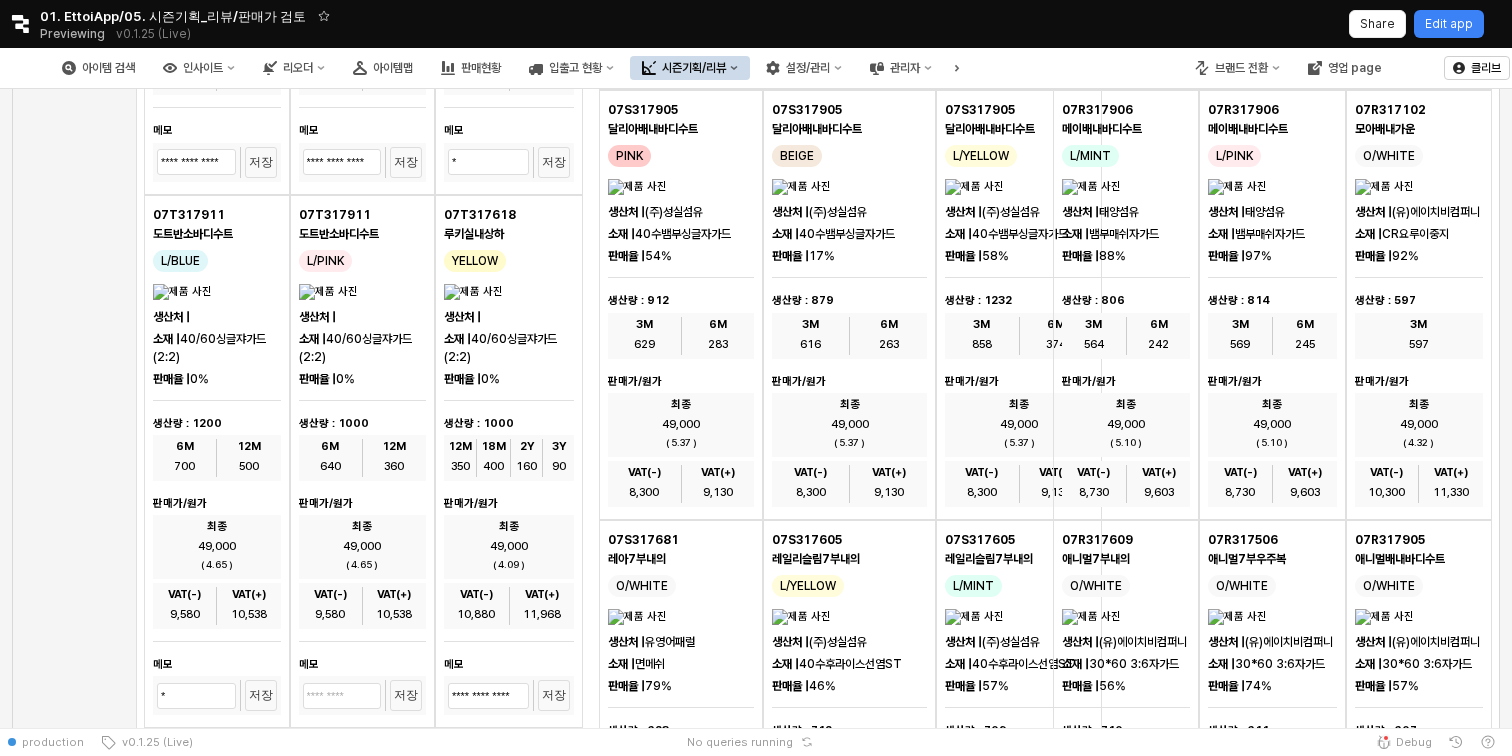 scroll, scrollTop: 4793, scrollLeft: 0, axis: vertical 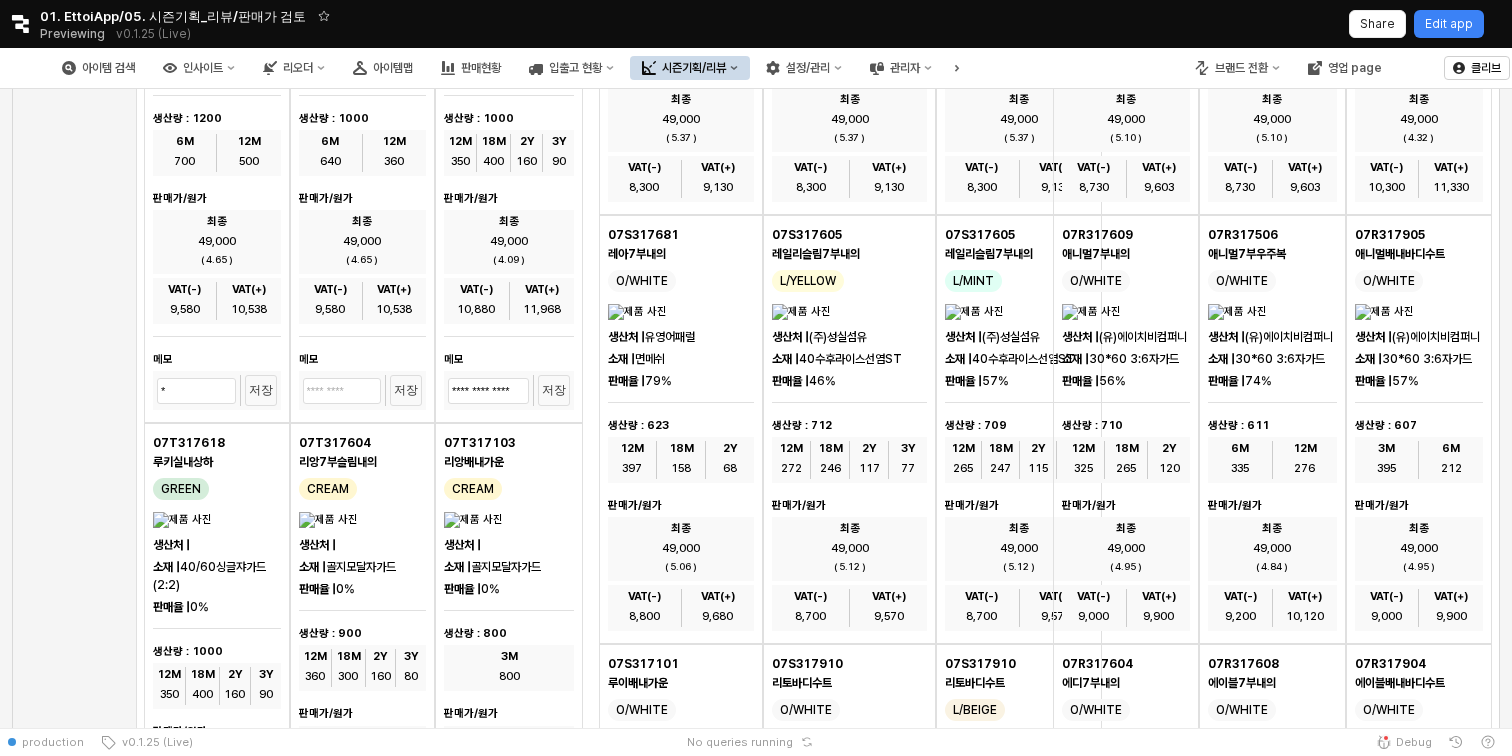click on "시즌기획/리뷰" at bounding box center [694, 68] 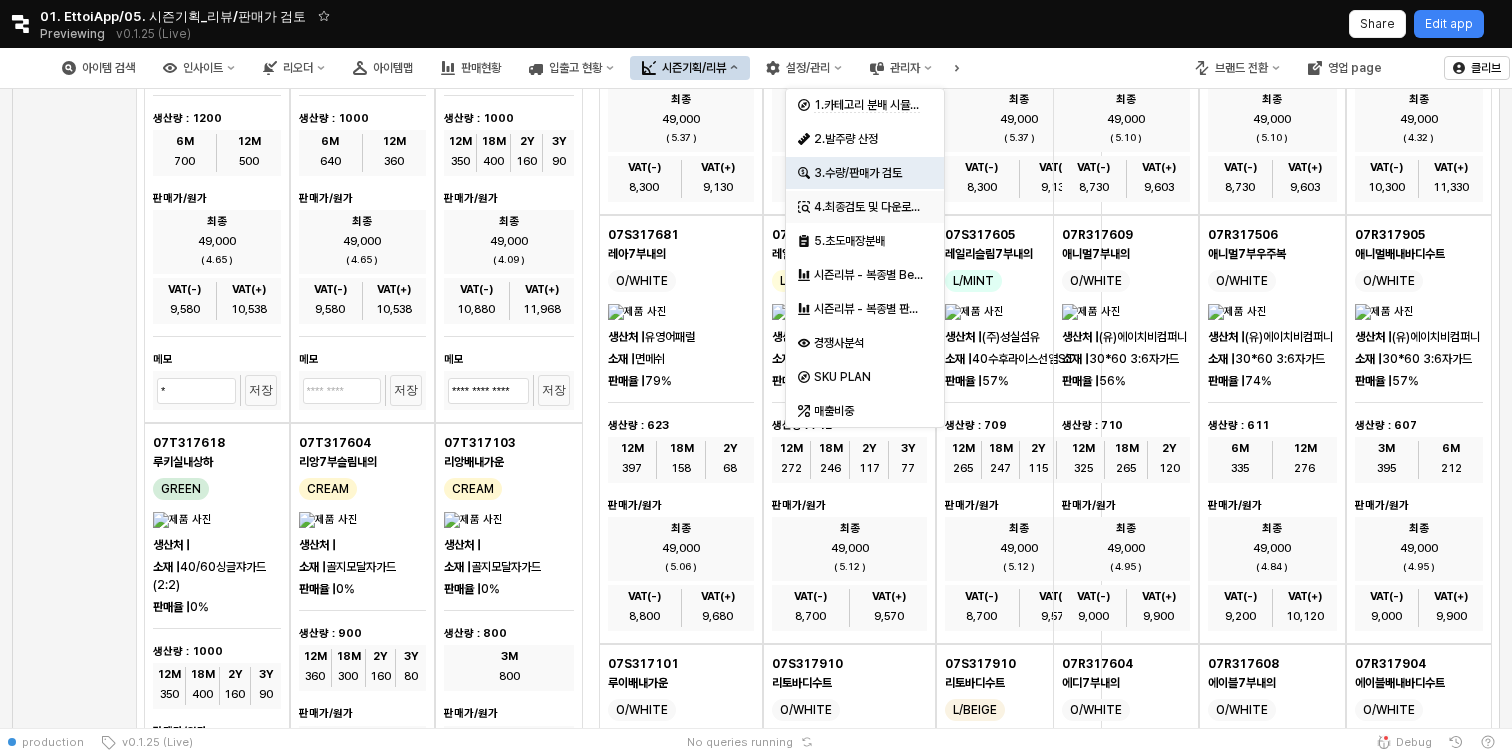 click on "4.최종검토 및 다운로드" at bounding box center (867, 207) 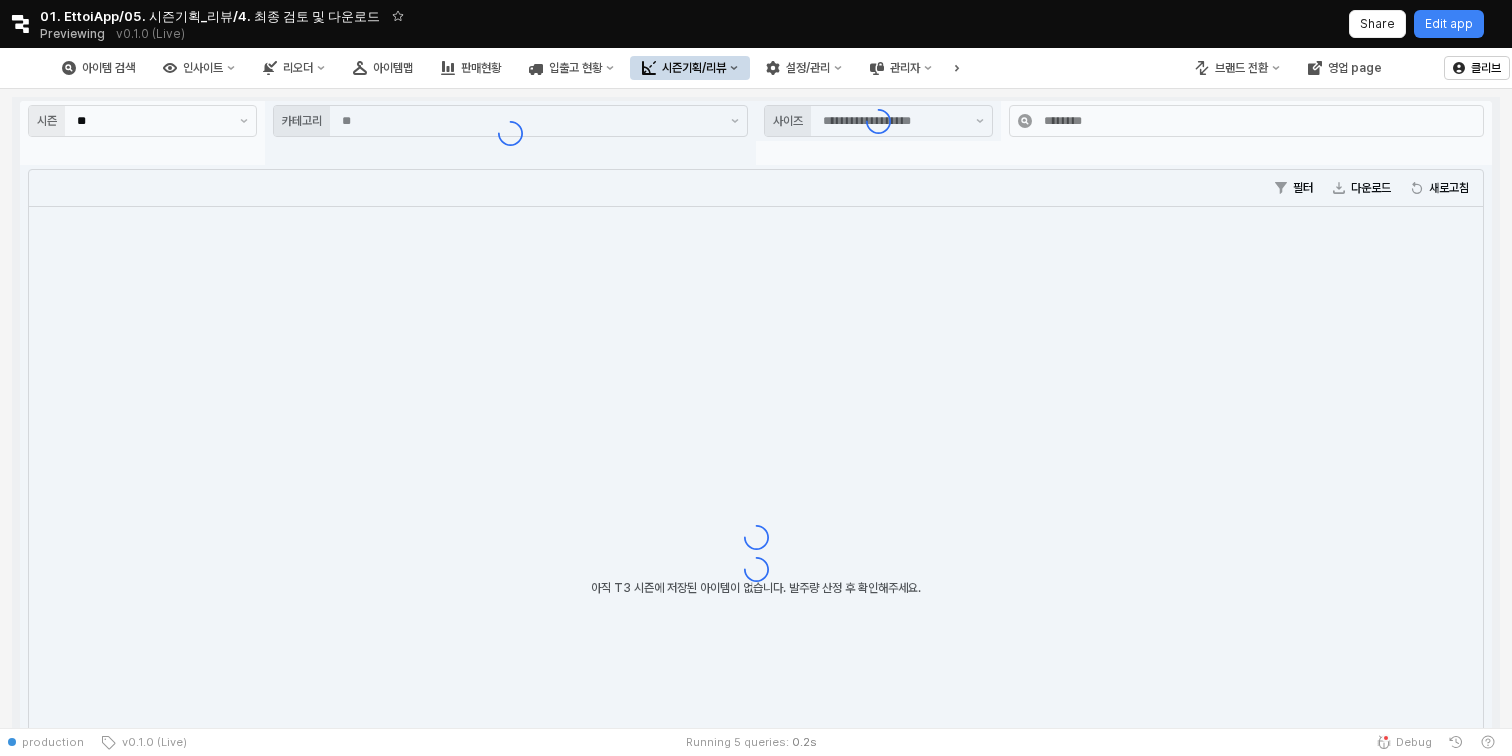 type on "*****" 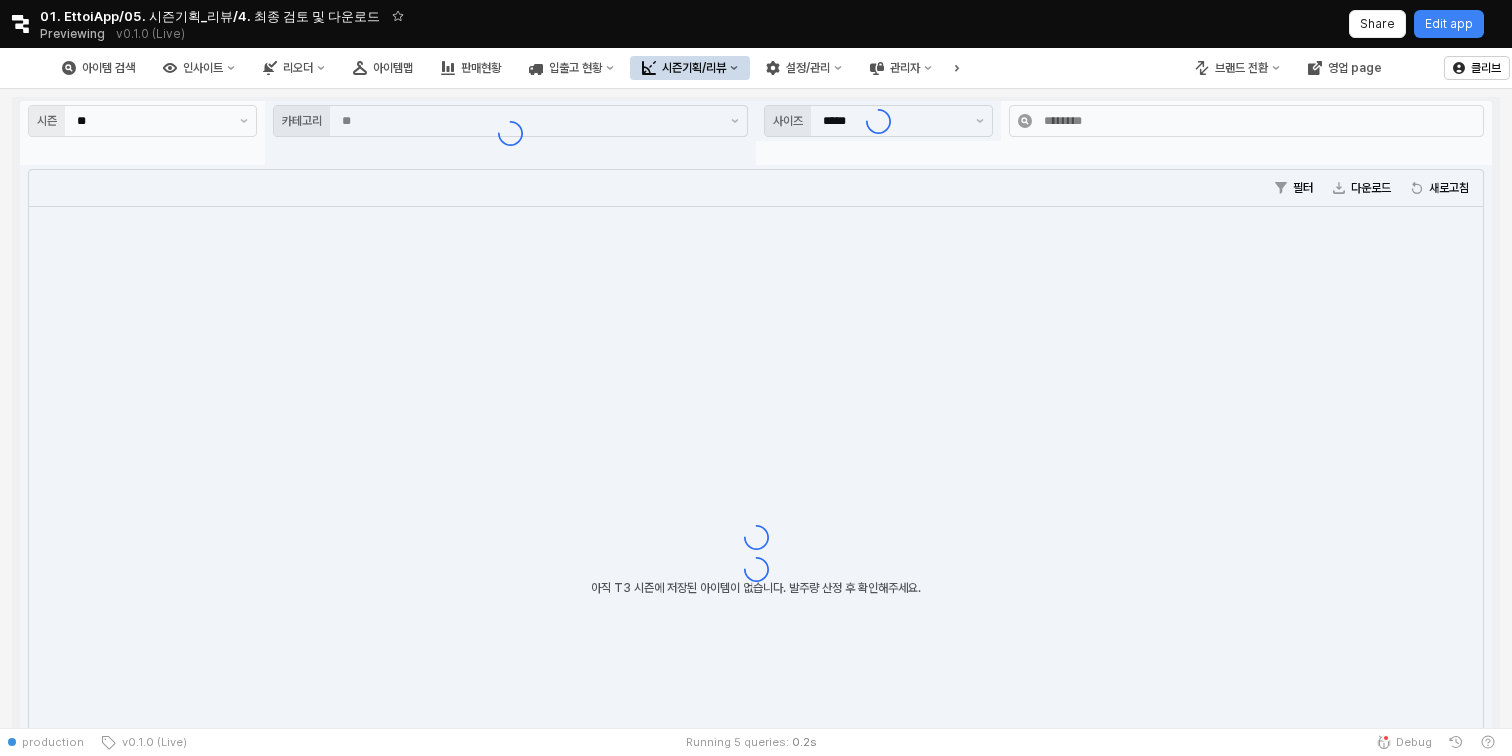 type on "**" 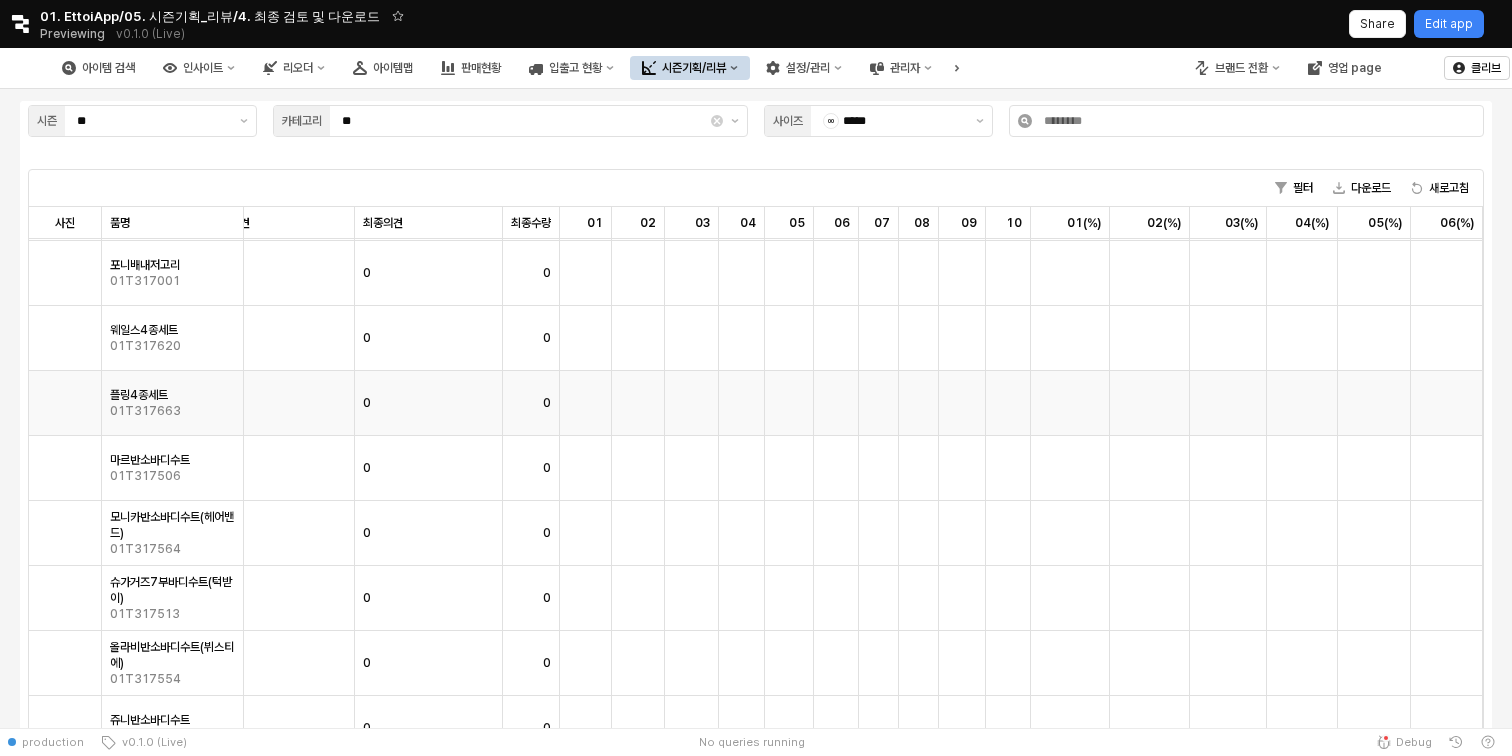 scroll, scrollTop: 1380, scrollLeft: 940, axis: both 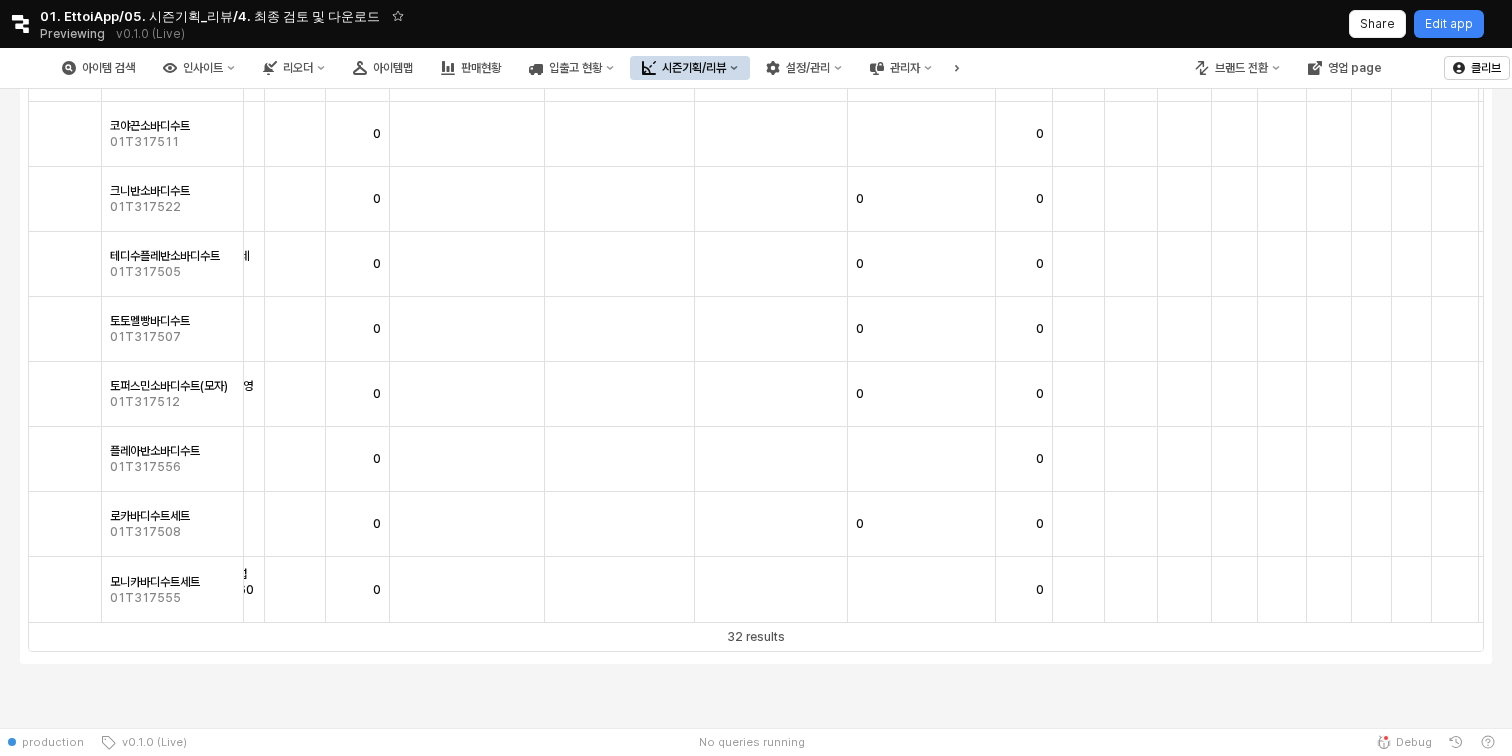 click on "시즌기획/리뷰" at bounding box center [694, 68] 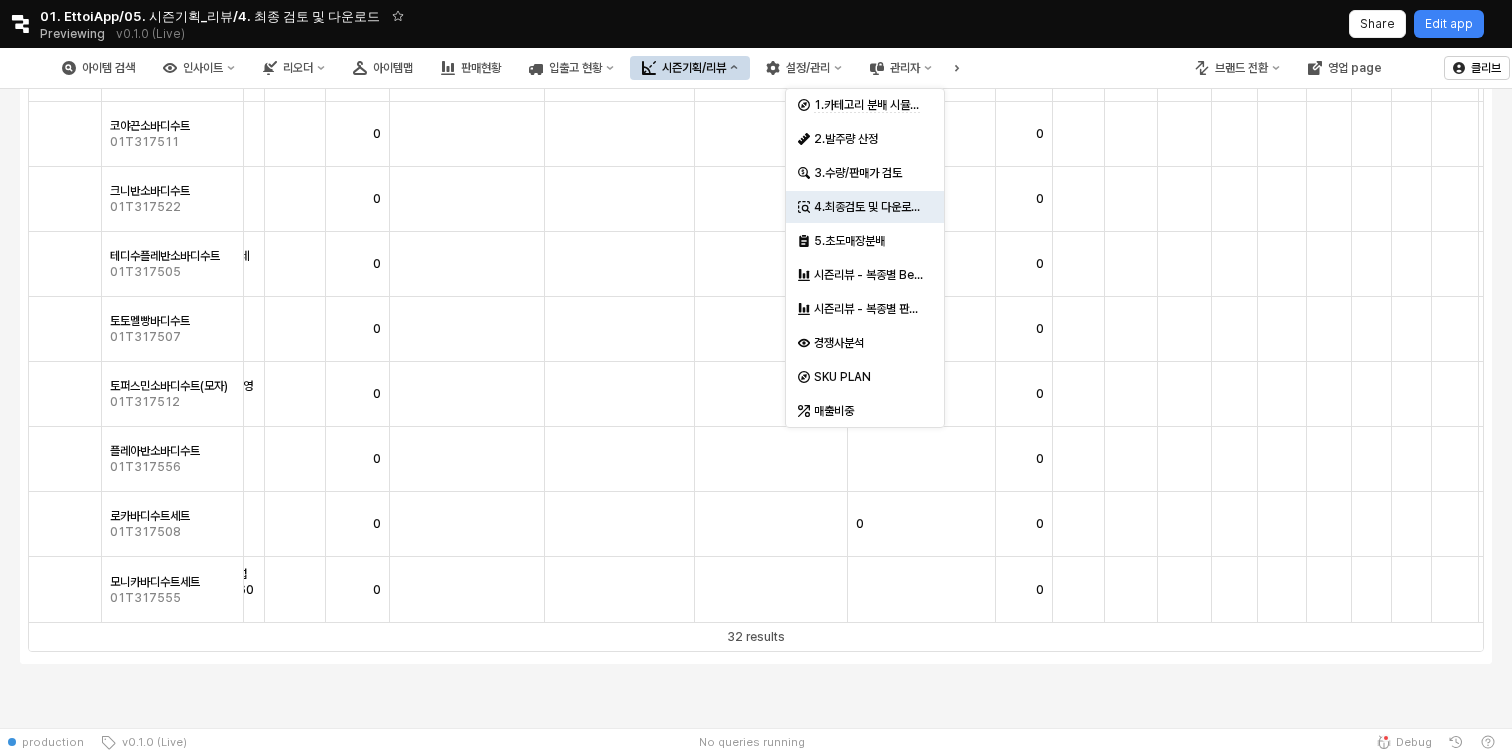 click on "시즌기획/리뷰" at bounding box center (690, 68) 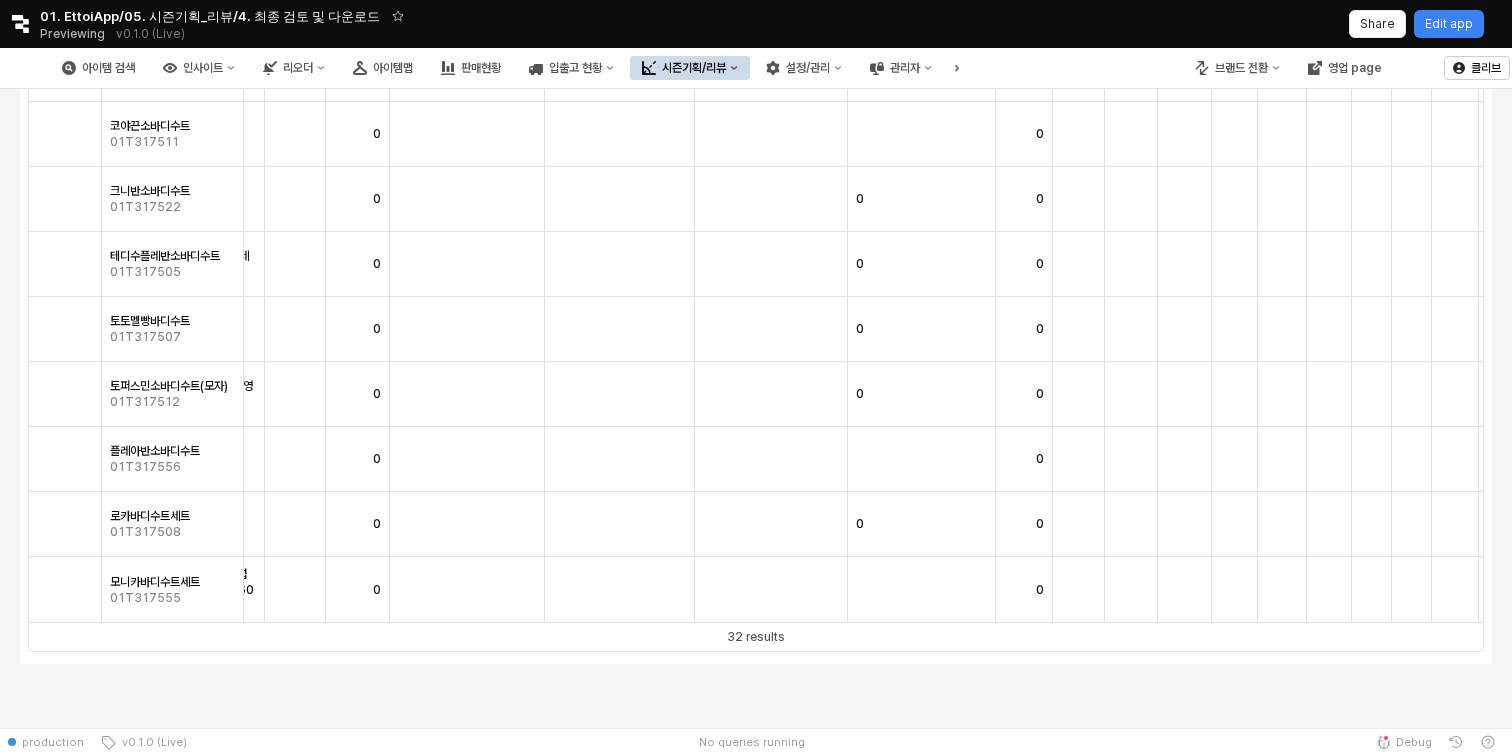 scroll, scrollTop: 0, scrollLeft: 447, axis: horizontal 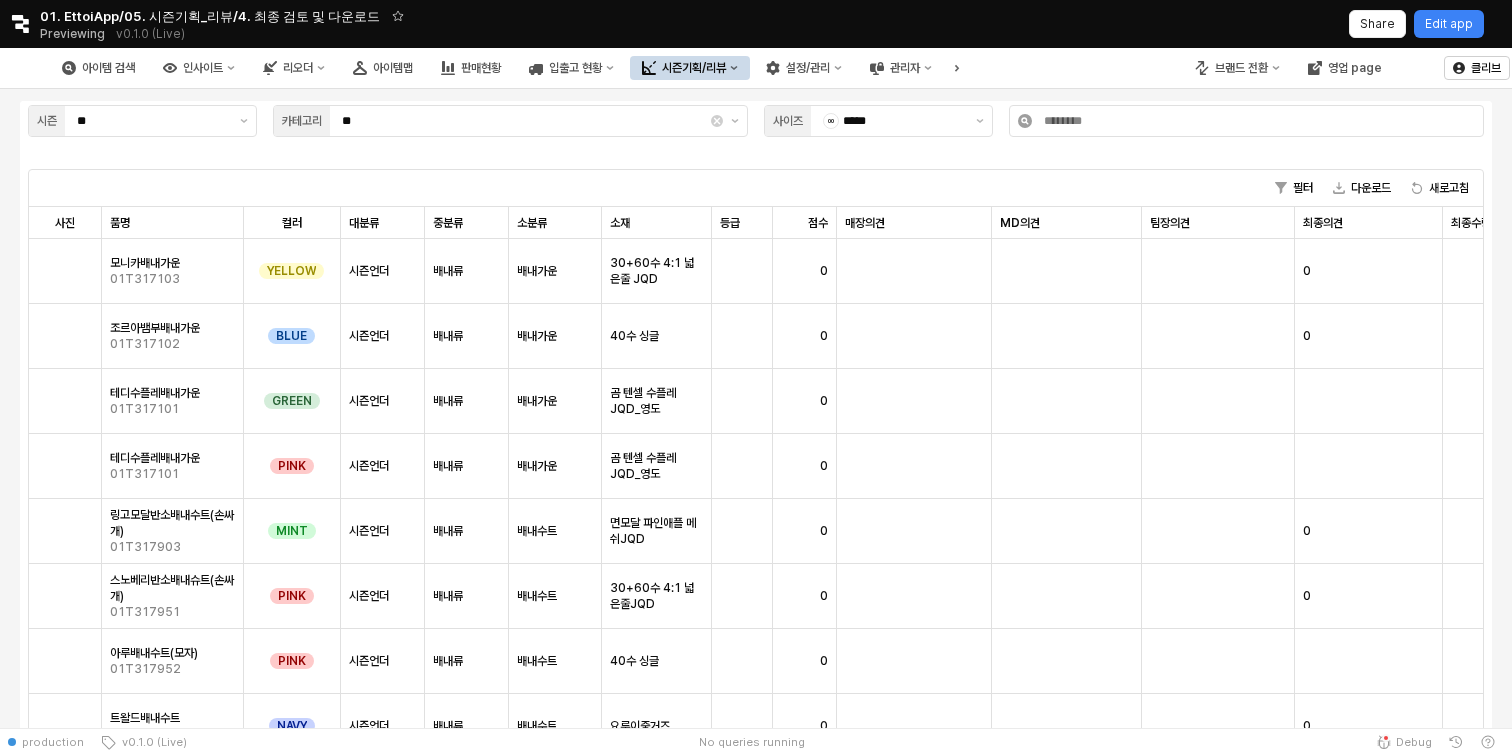 click on "시즌기획/리뷰" at bounding box center [694, 68] 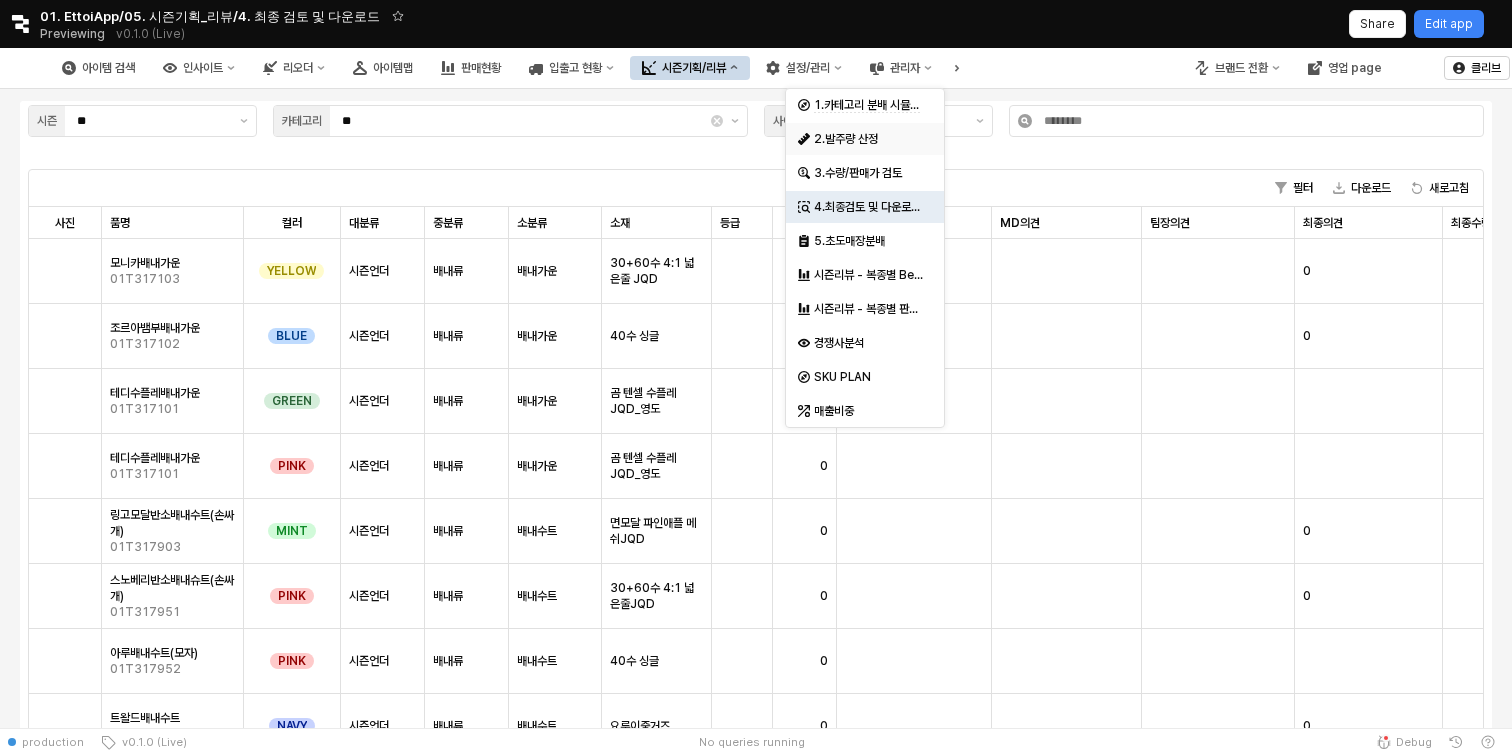 click on "2.발주량 산정" at bounding box center (867, 139) 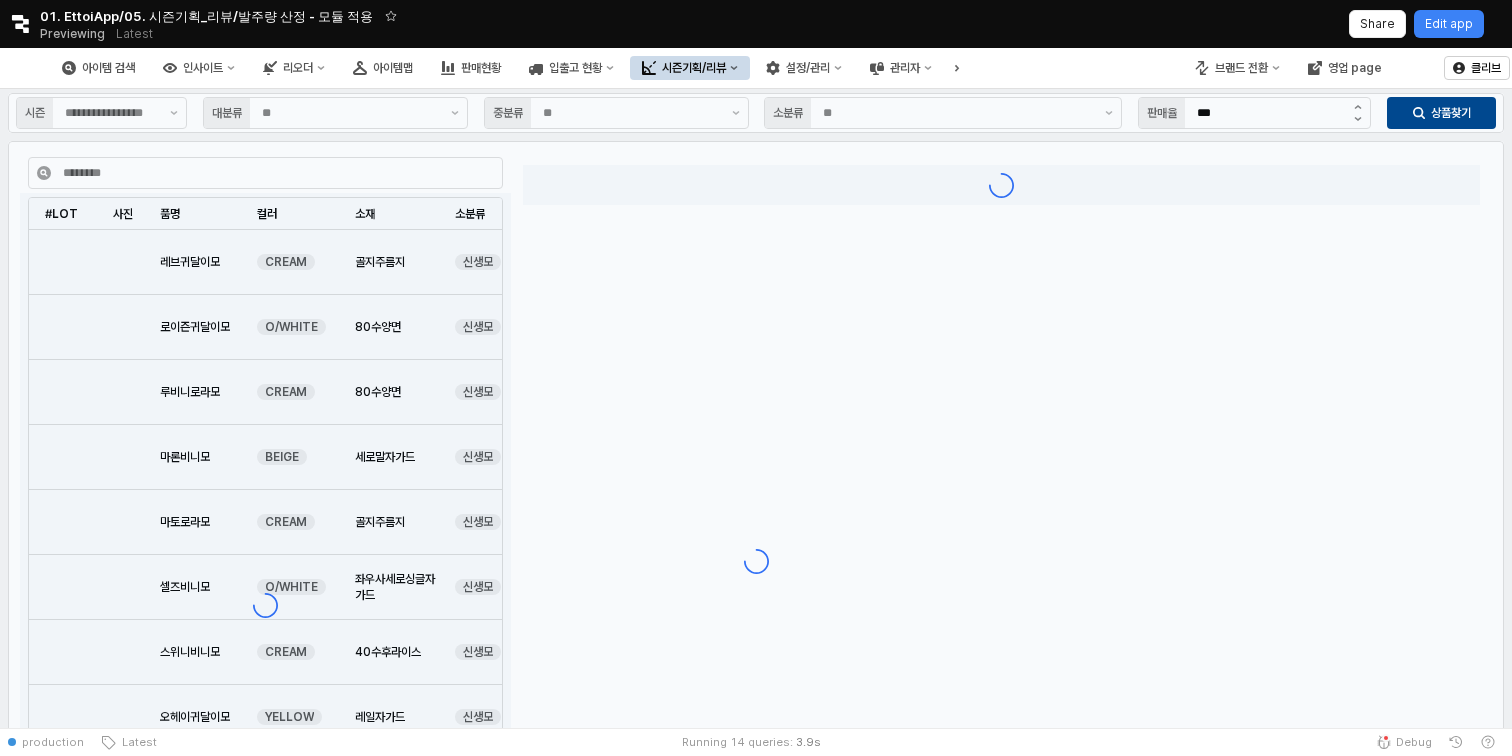 type on "**" 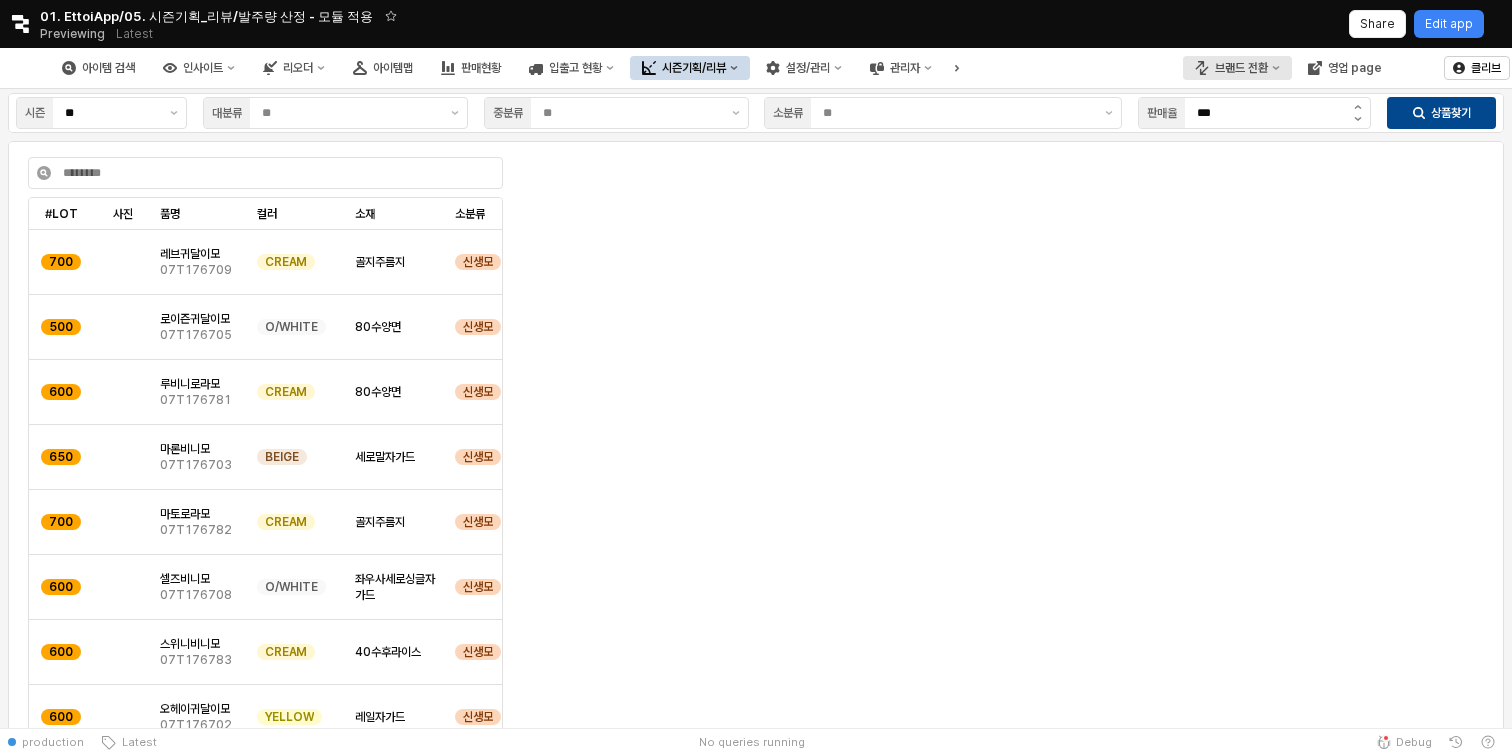 click on "브랜드 전환" at bounding box center [1241, 68] 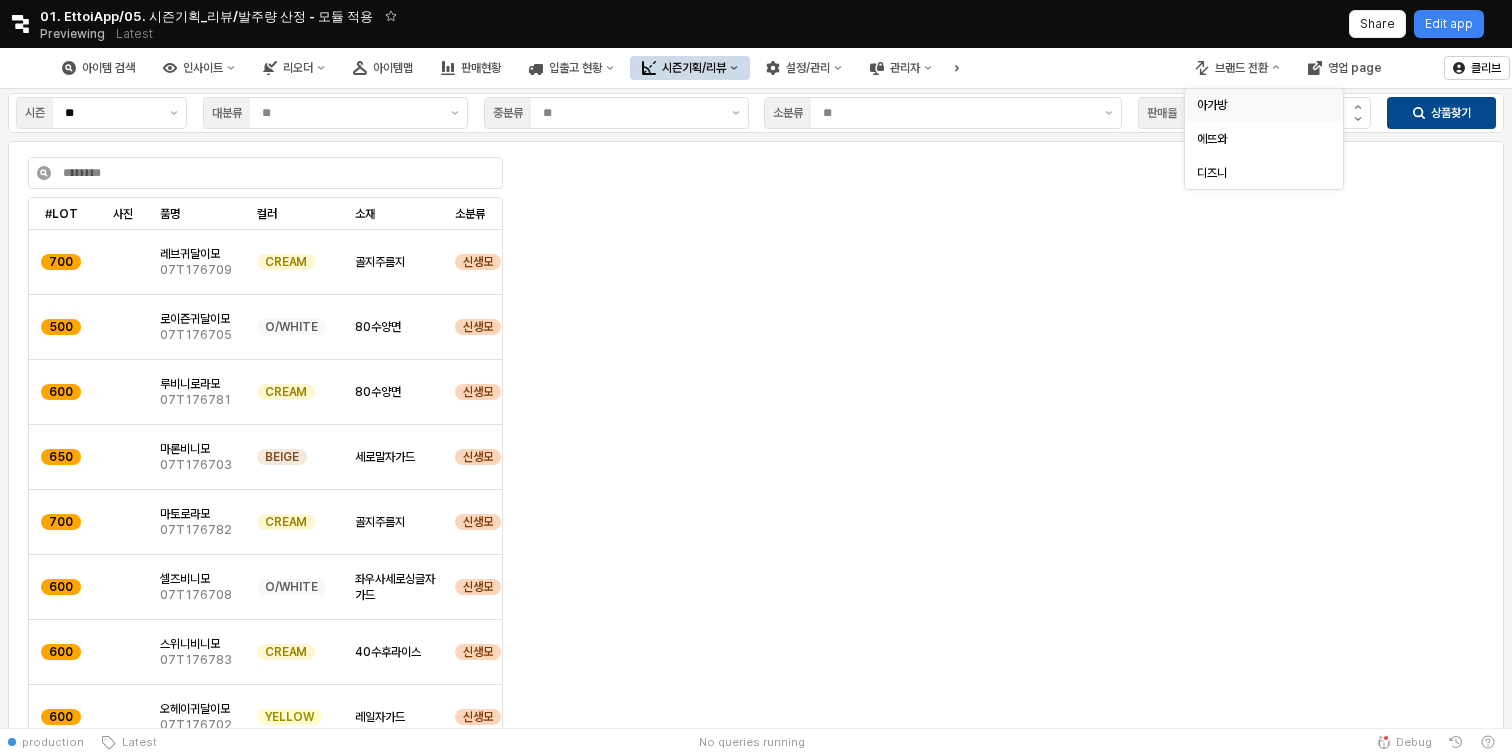 click on "아가방" at bounding box center (1258, 105) 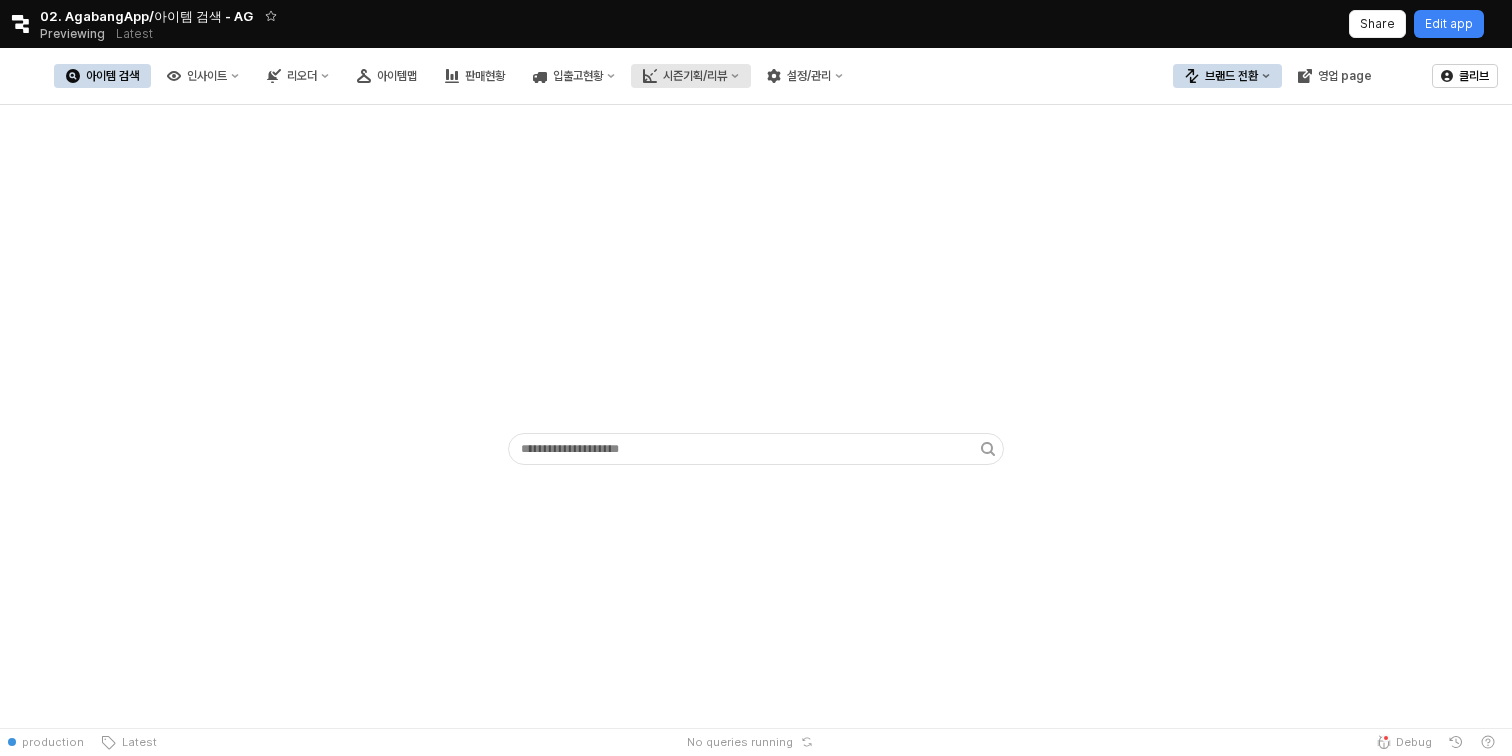 click on "시즌기획/리뷰" at bounding box center [691, 76] 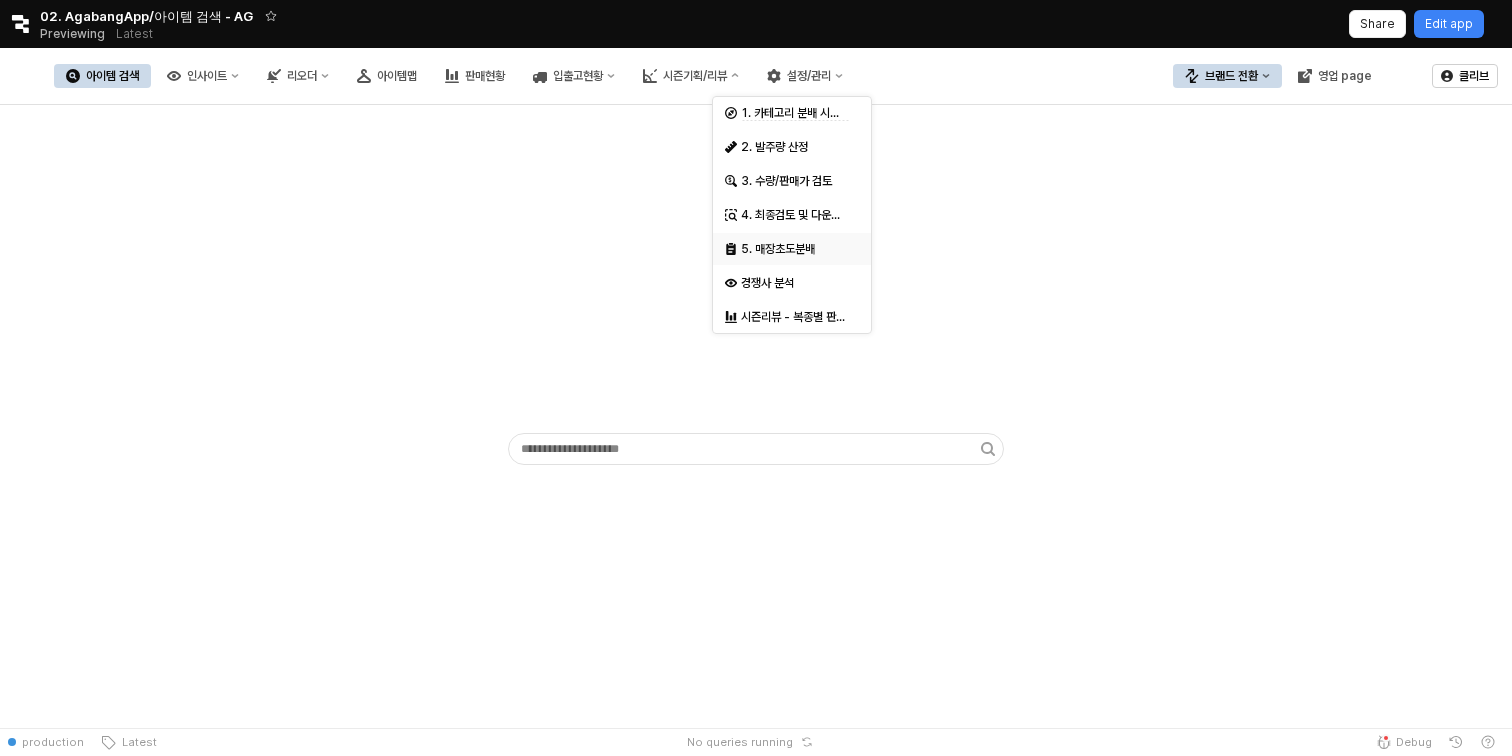 click on "5. 매장초도분배" at bounding box center (794, 249) 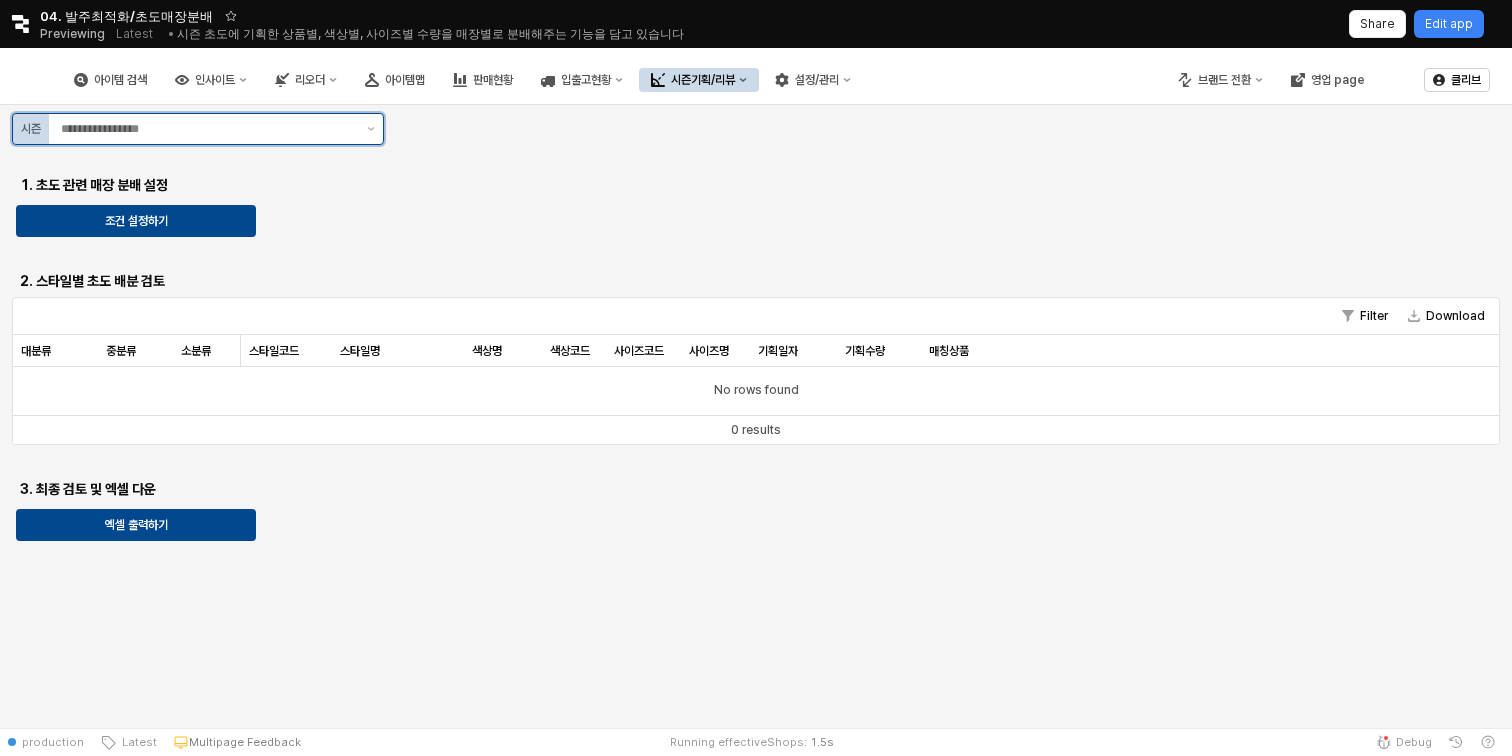 click at bounding box center [208, 129] 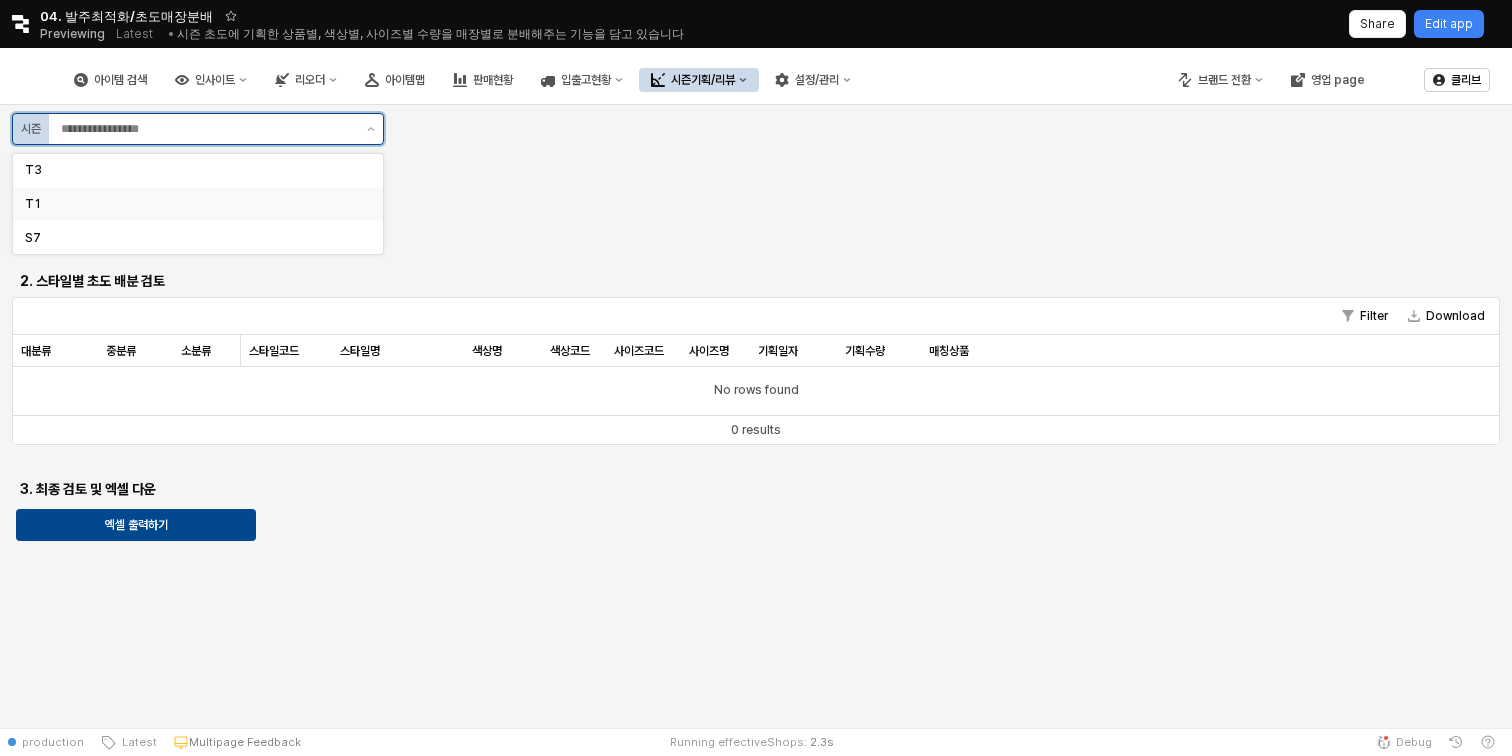click on "T1" at bounding box center [192, 204] 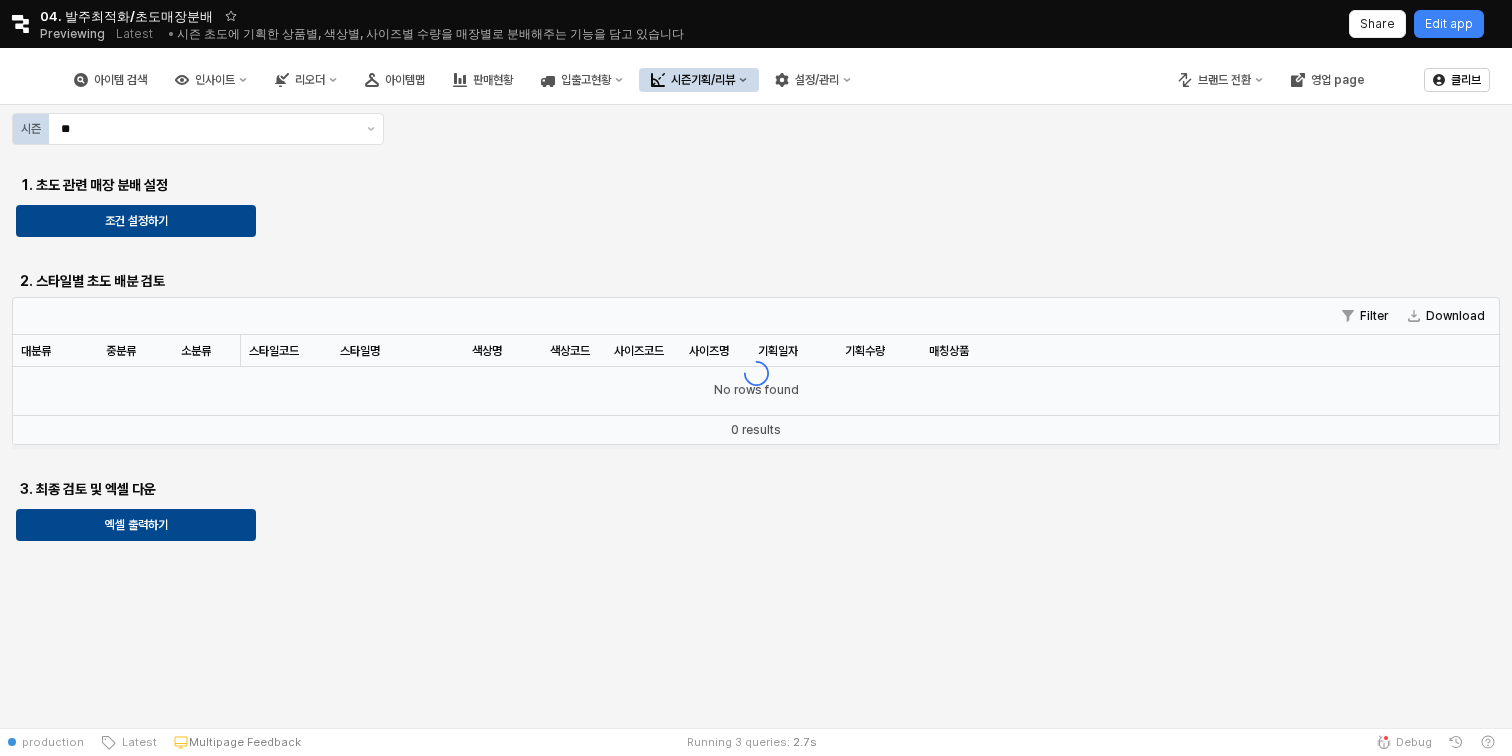 click on "시즌 ** 1. 초도 관련 매장 분배 설정 조건 설정하기 2. 스타일별 초도 배분 검토 Filter Download 대분류 대분류 중분류 중분류 소분류 소분류 스타일코드 스타일코드 스타일명 스타일명 색상명 색상명 색상코드 색상코드 사이즈코드 사이즈코드 사이즈명 사이즈명 기획일자 기획일자 기획수량 기획수량 매칭상품 매칭상품 No rows found 0 results 3. 최종 검토 및 엑셀 다운 엑셀 출력하기" at bounding box center [756, 329] 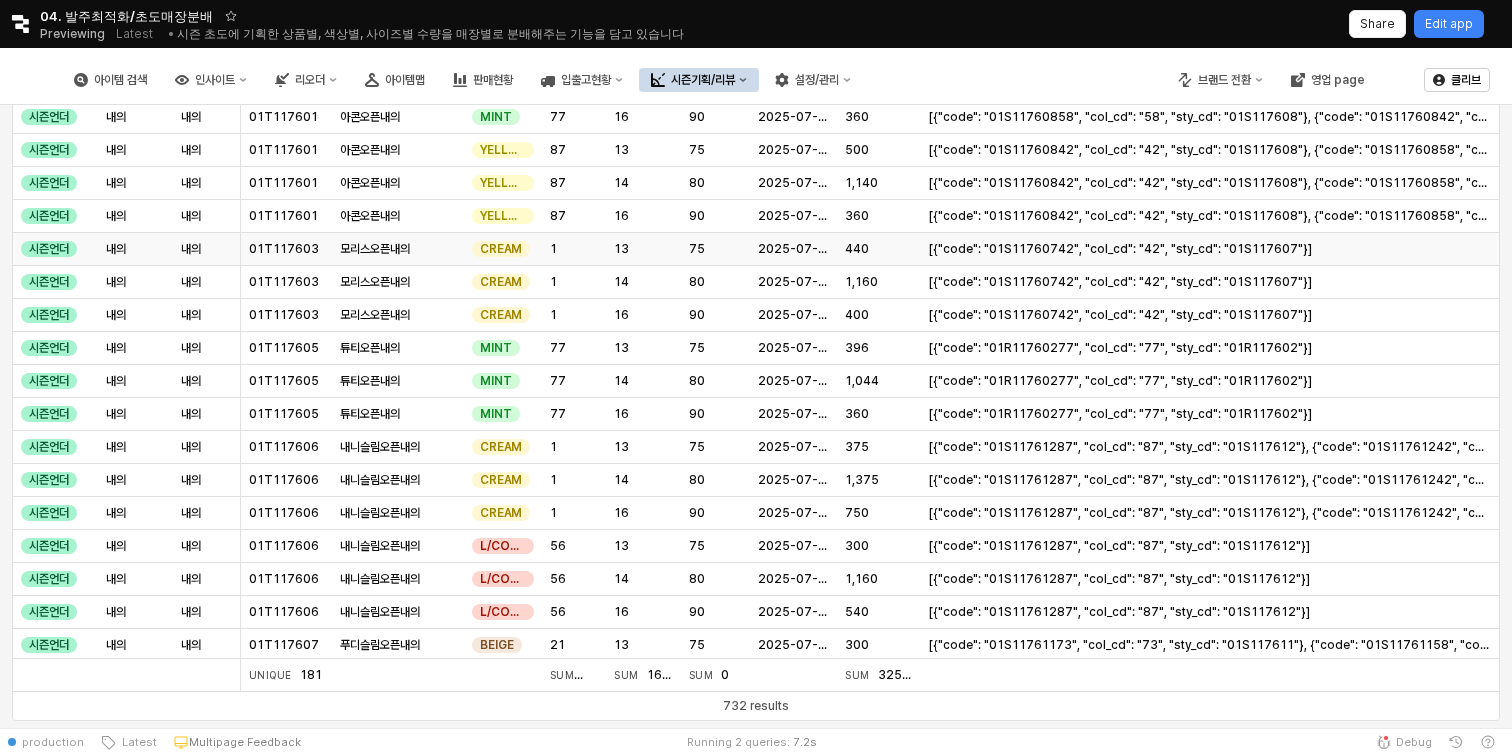 scroll, scrollTop: 371, scrollLeft: 0, axis: vertical 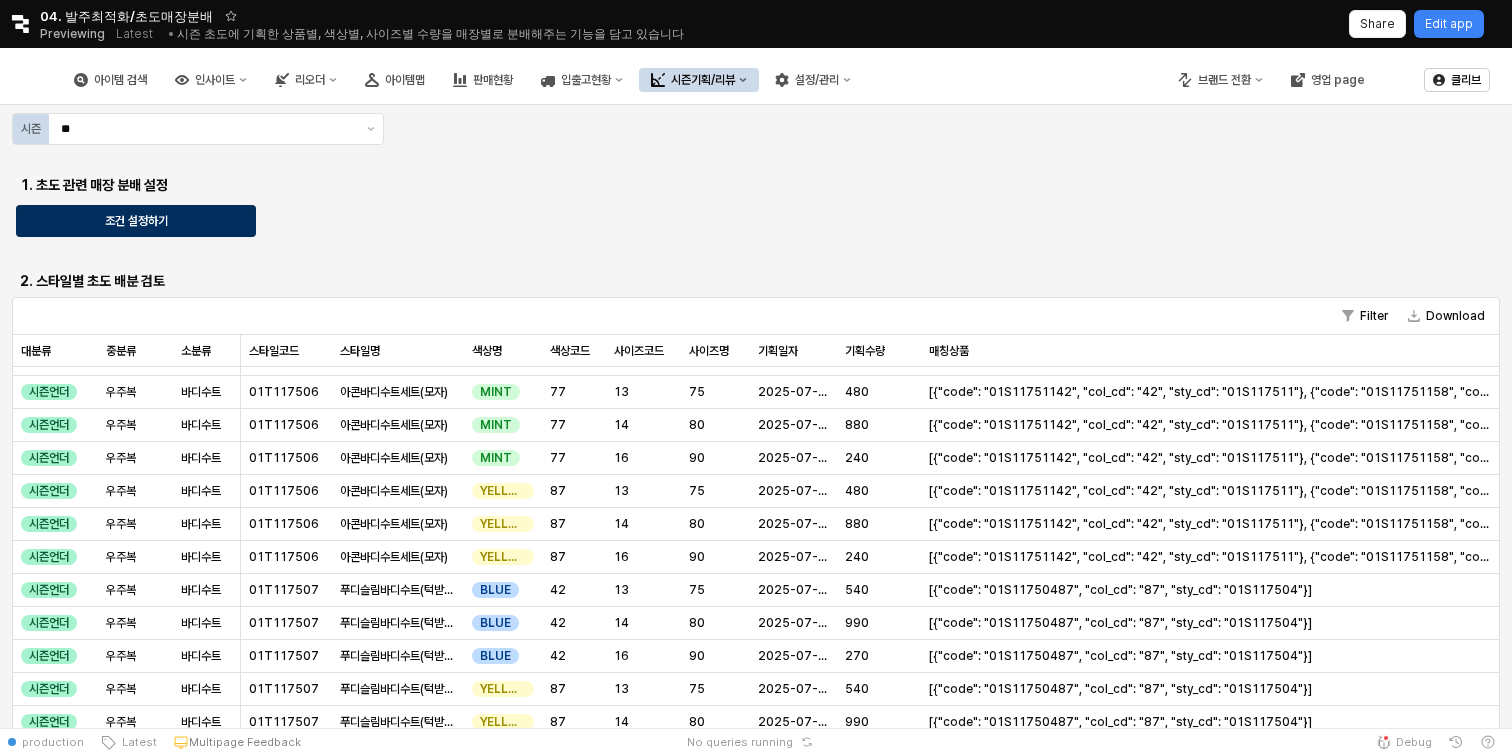 click on "조건 설정하기" at bounding box center (136, 221) 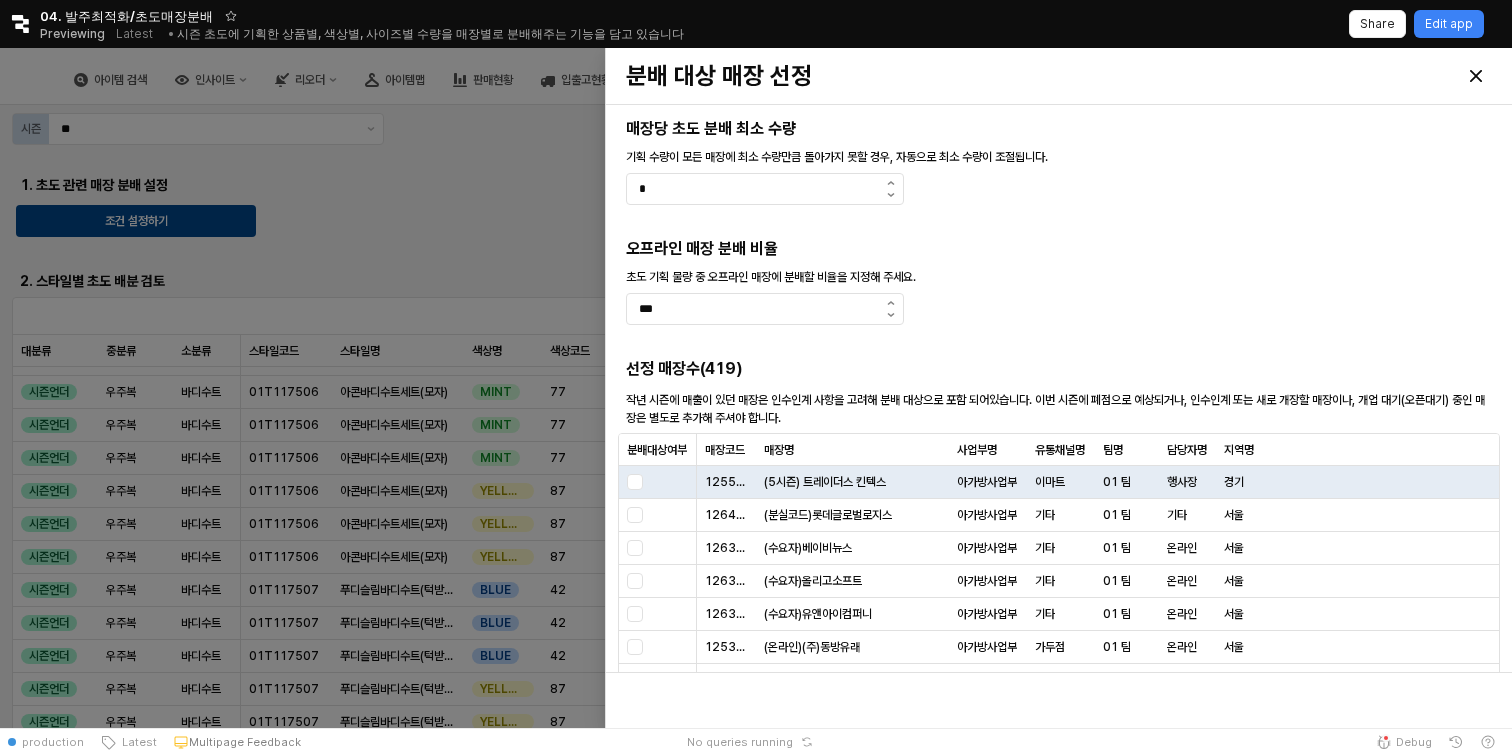 click at bounding box center [756, 388] 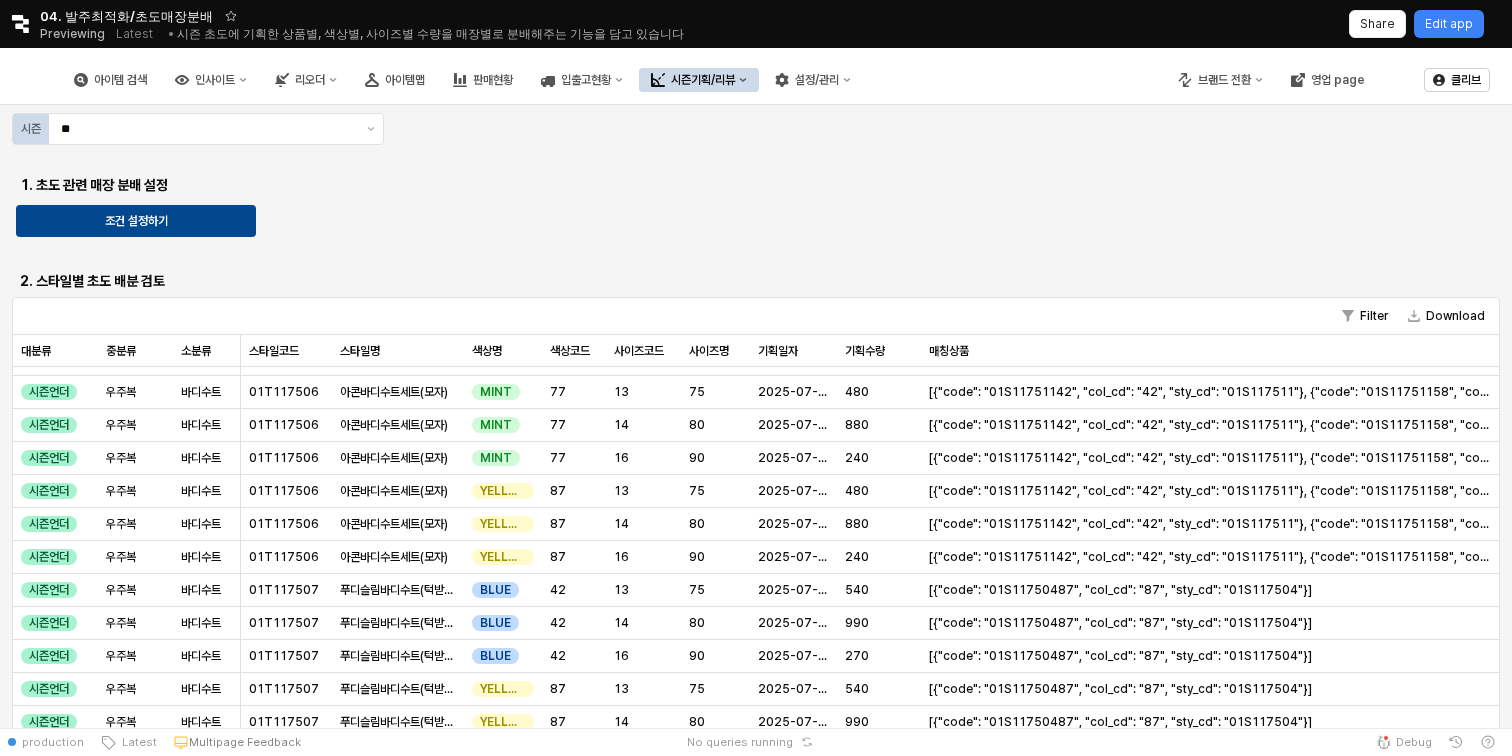 scroll, scrollTop: 12, scrollLeft: 0, axis: vertical 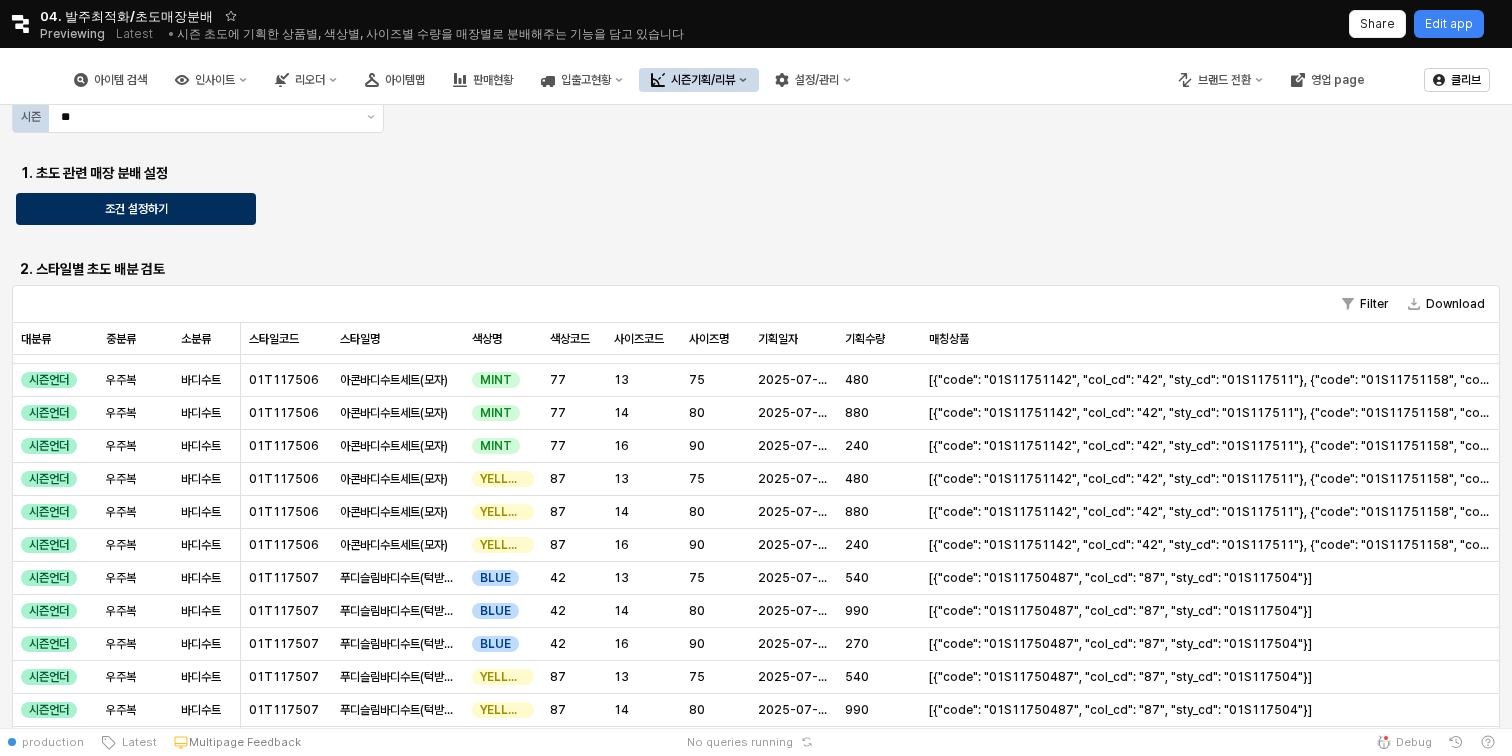 click on "조건 설정하기" at bounding box center [136, 209] 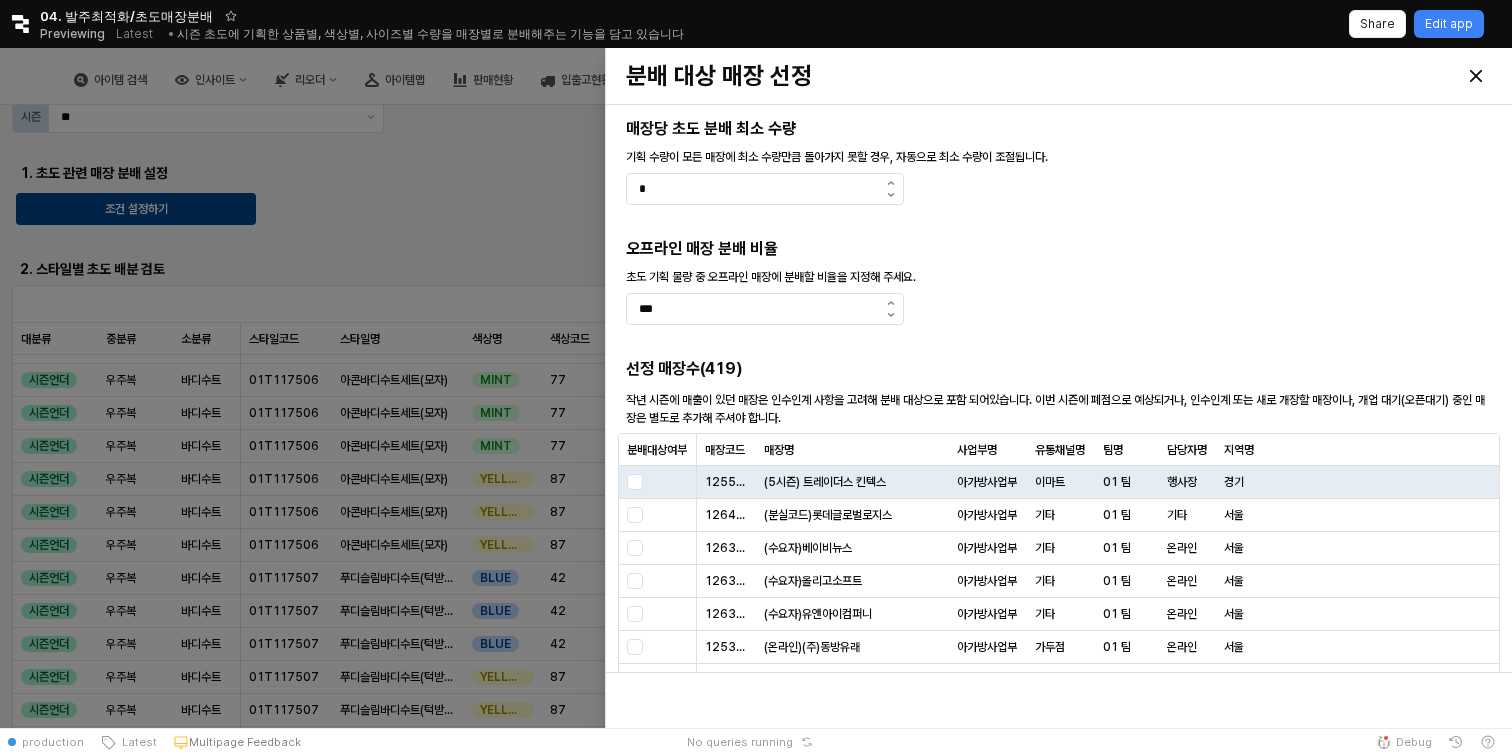 click at bounding box center (756, 388) 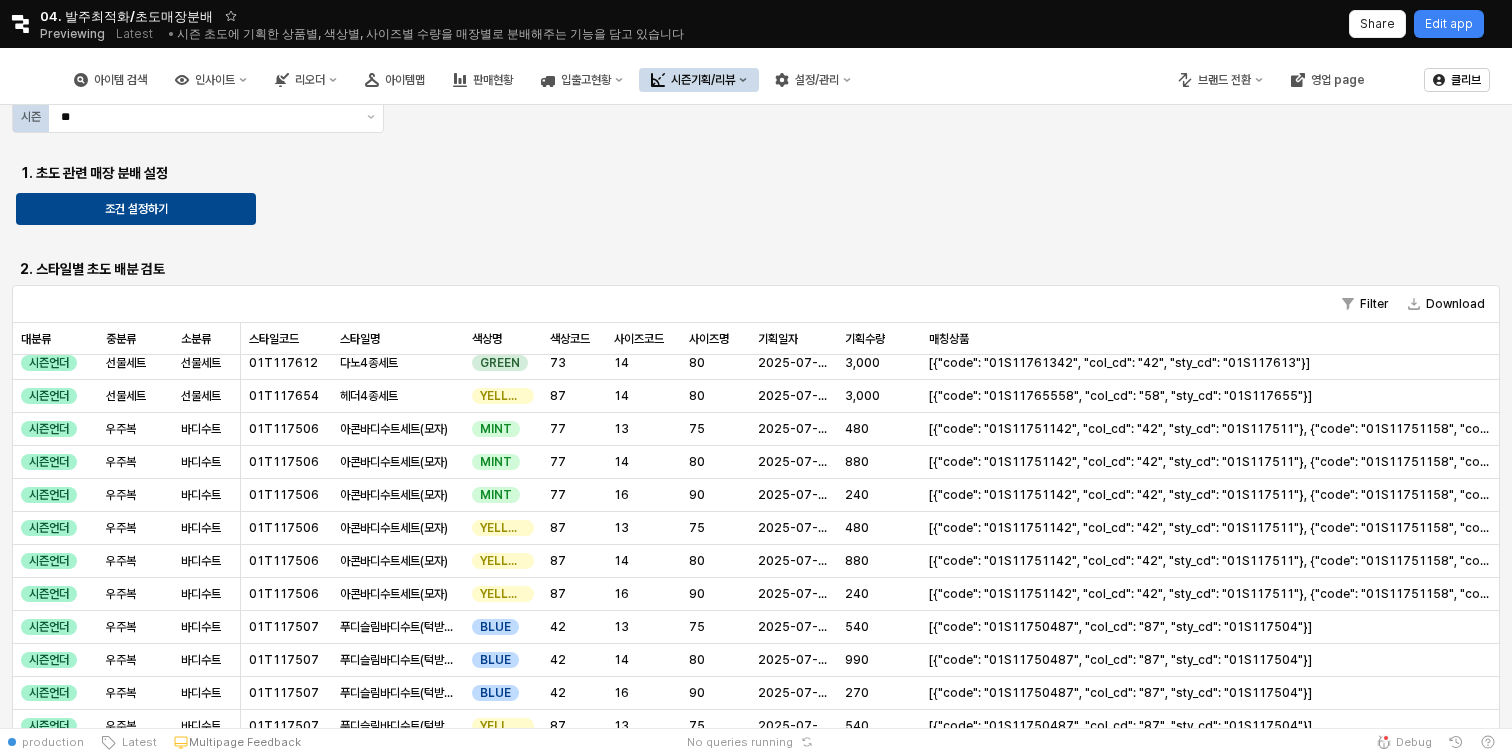 scroll, scrollTop: 1612, scrollLeft: 0, axis: vertical 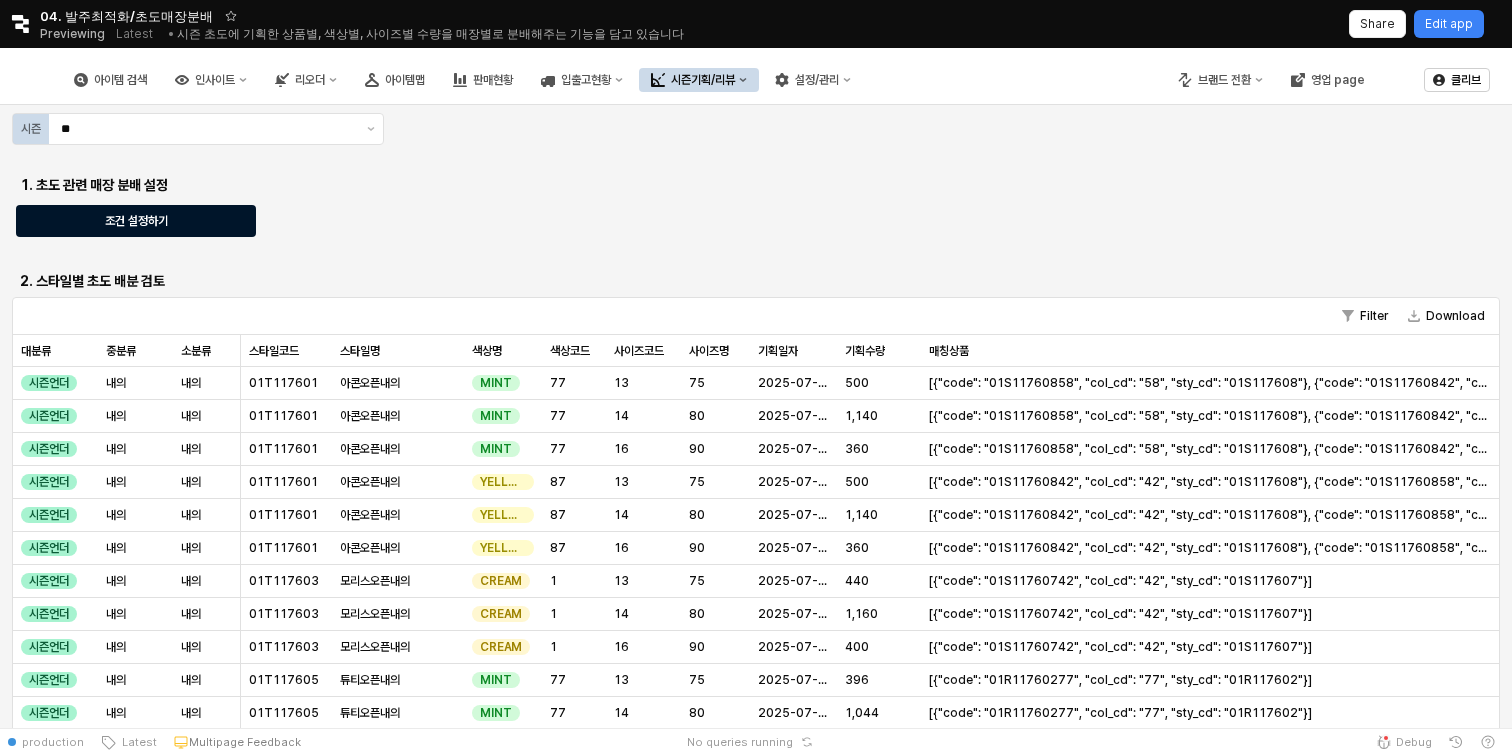 click on "조건 설정하기" at bounding box center (136, 221) 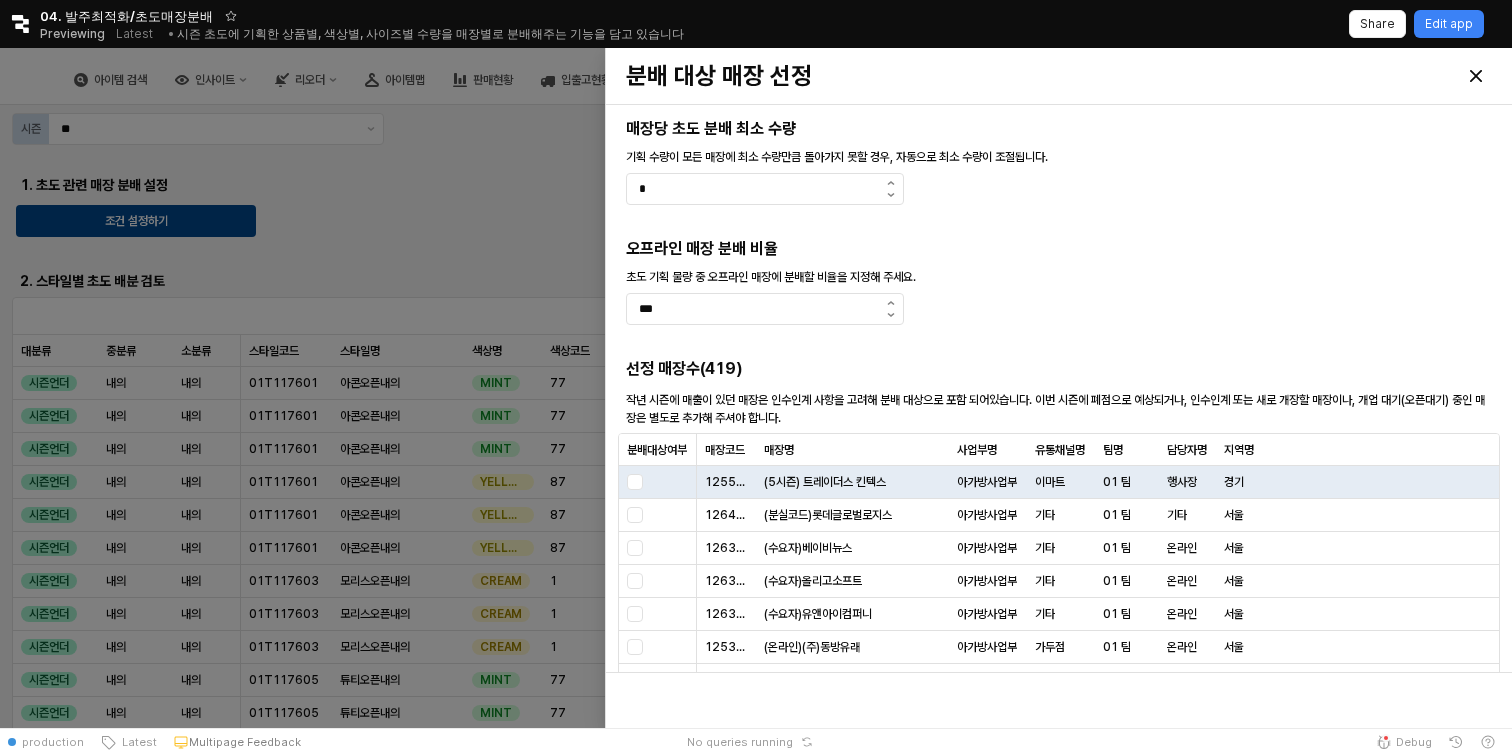 click at bounding box center [756, 388] 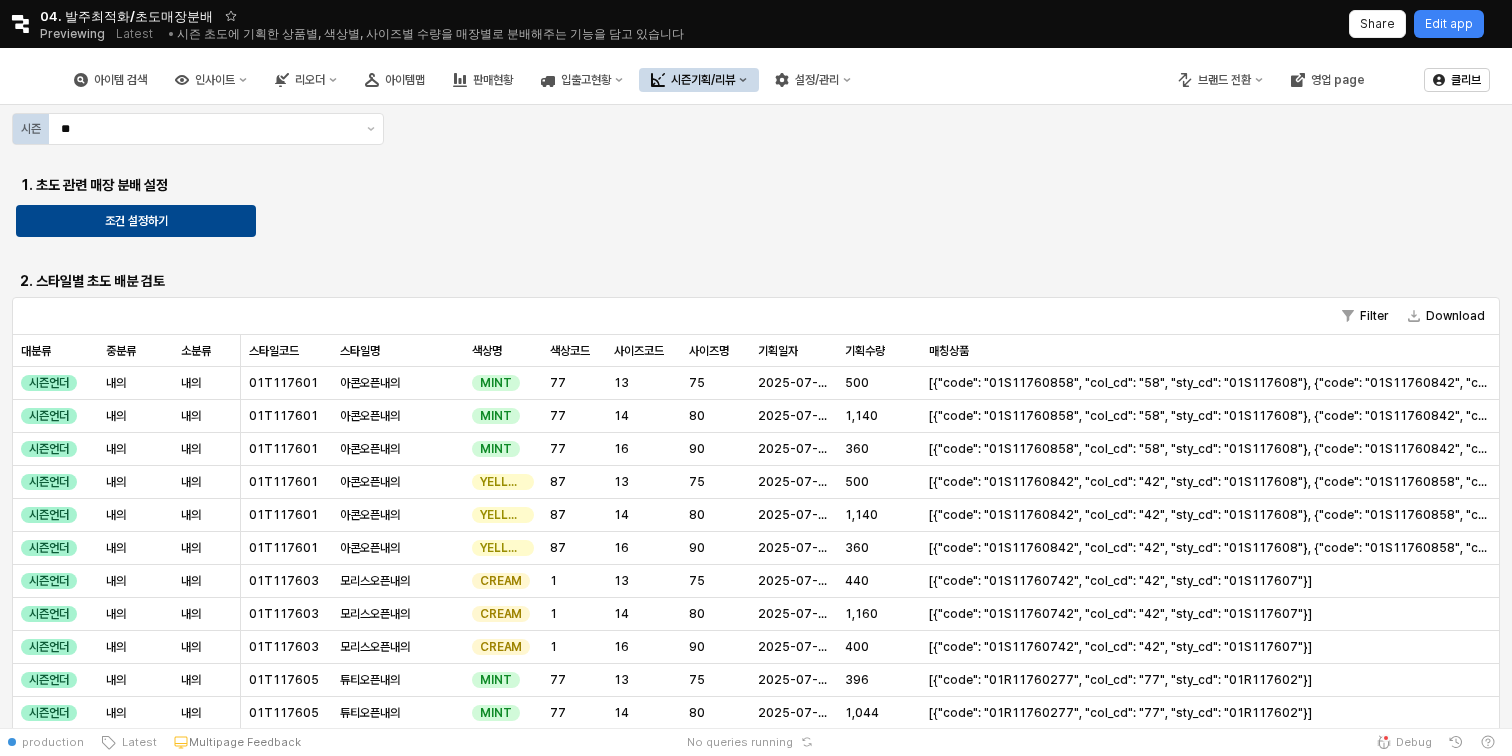click on "1. 초도 관련 매장 분배 설정" at bounding box center [198, 185] 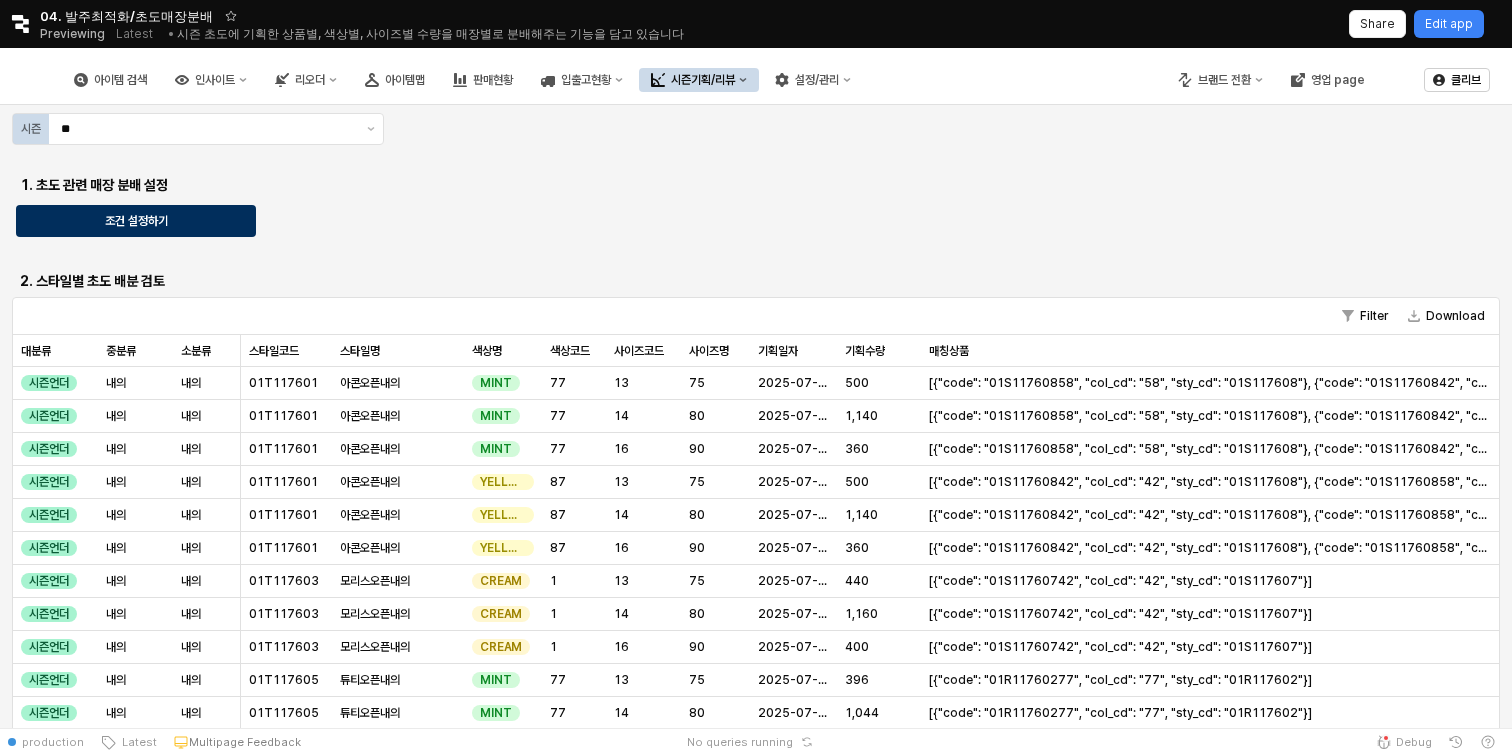 click on "조건 설정하기" at bounding box center [136, 221] 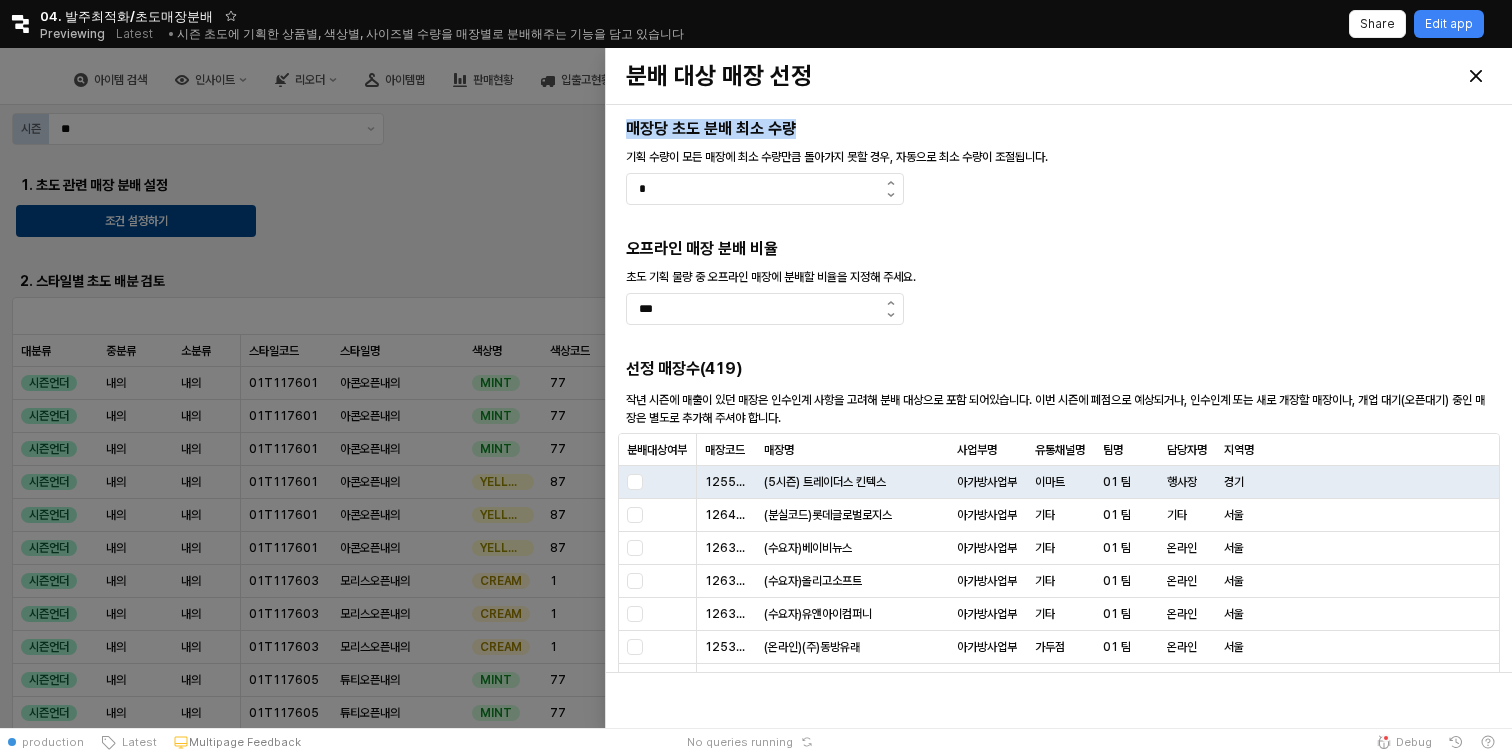 drag, startPoint x: 628, startPoint y: 125, endPoint x: 833, endPoint y: 130, distance: 205.06097 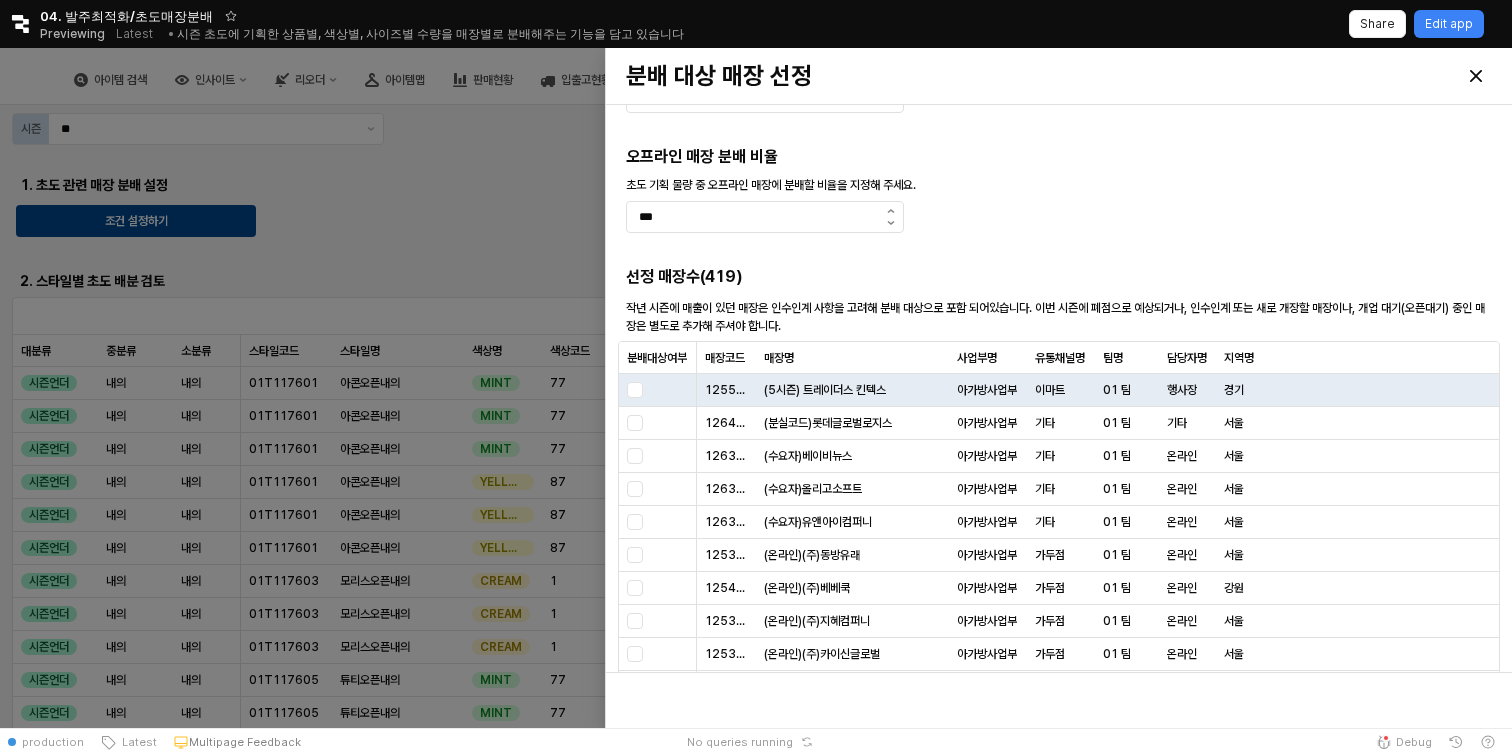 scroll, scrollTop: 85, scrollLeft: 0, axis: vertical 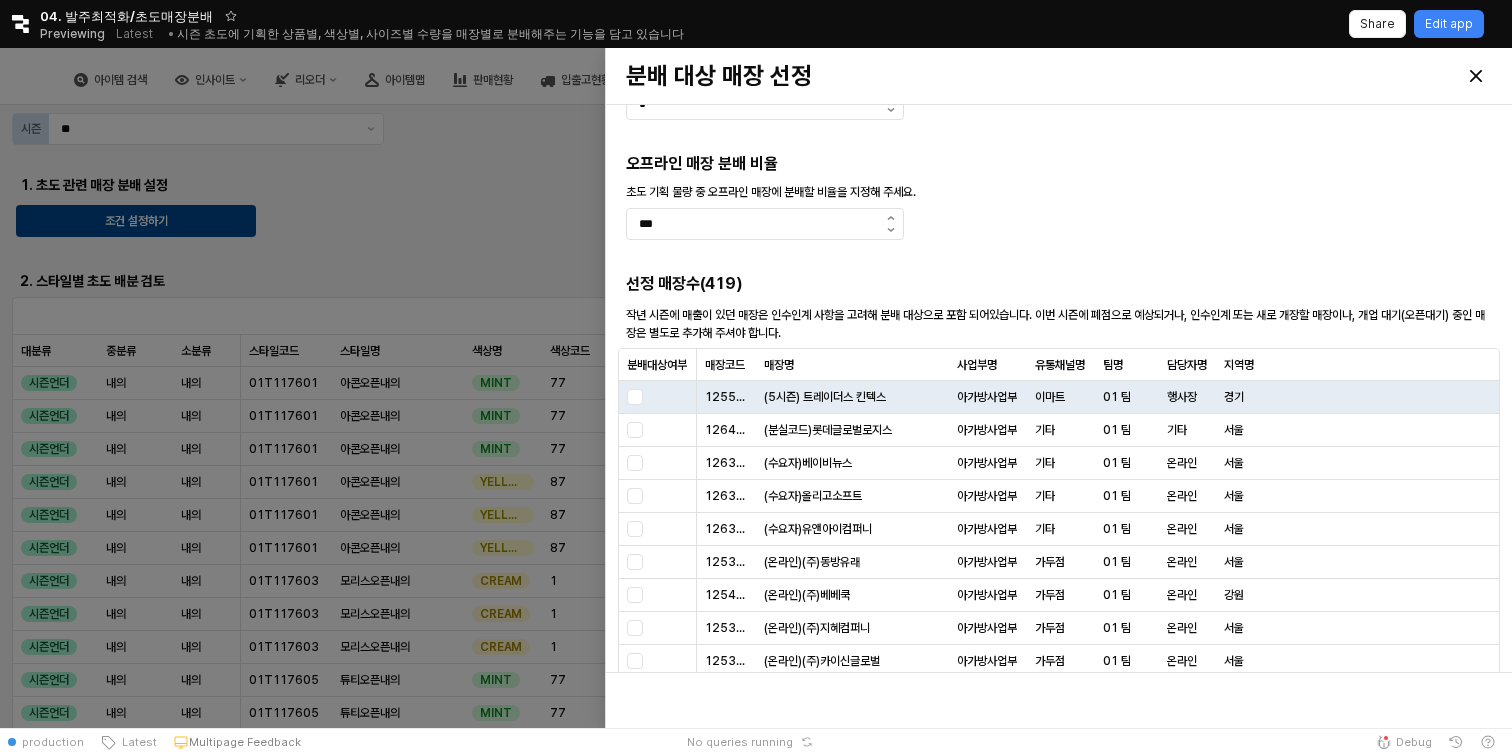 click at bounding box center [756, 388] 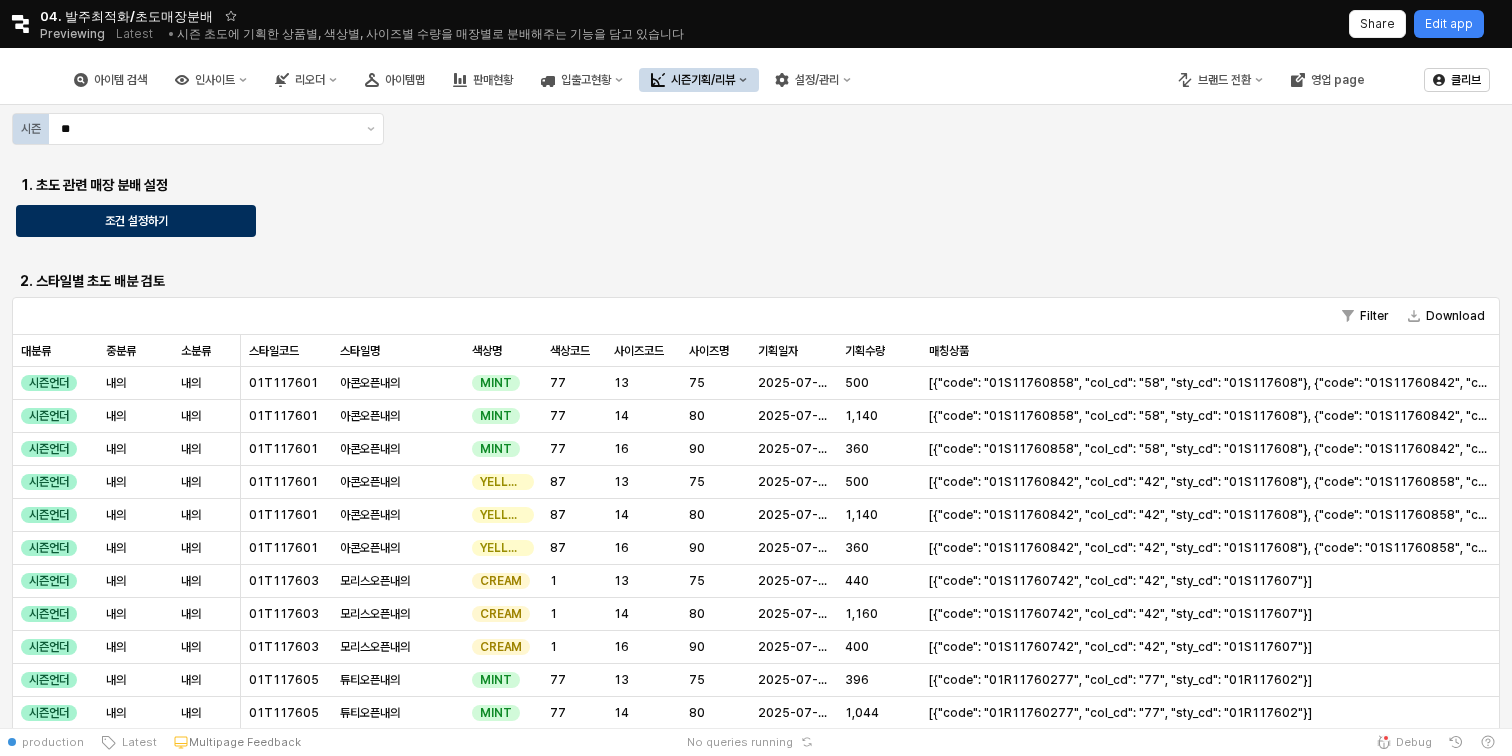 click on "조건 설정하기" at bounding box center (136, 221) 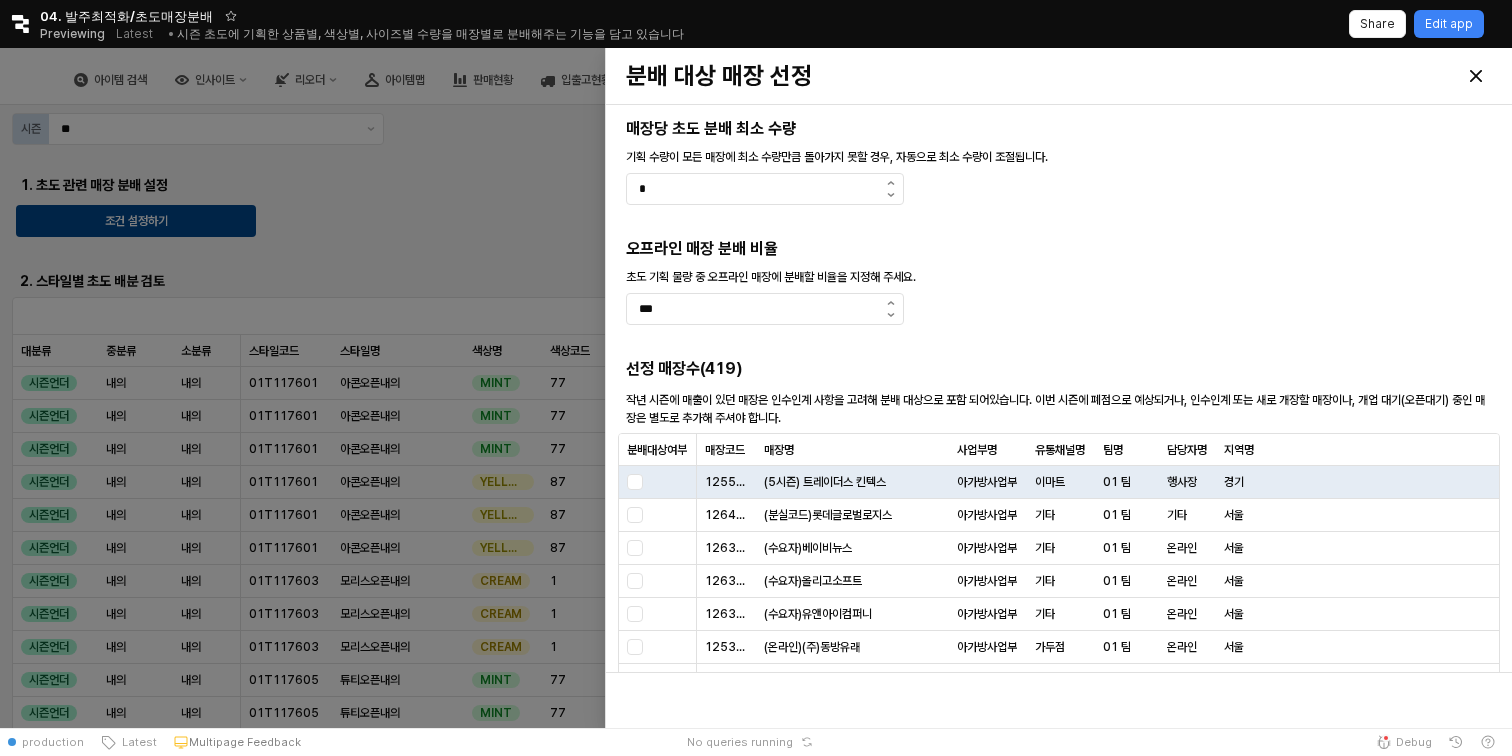 click at bounding box center (756, 388) 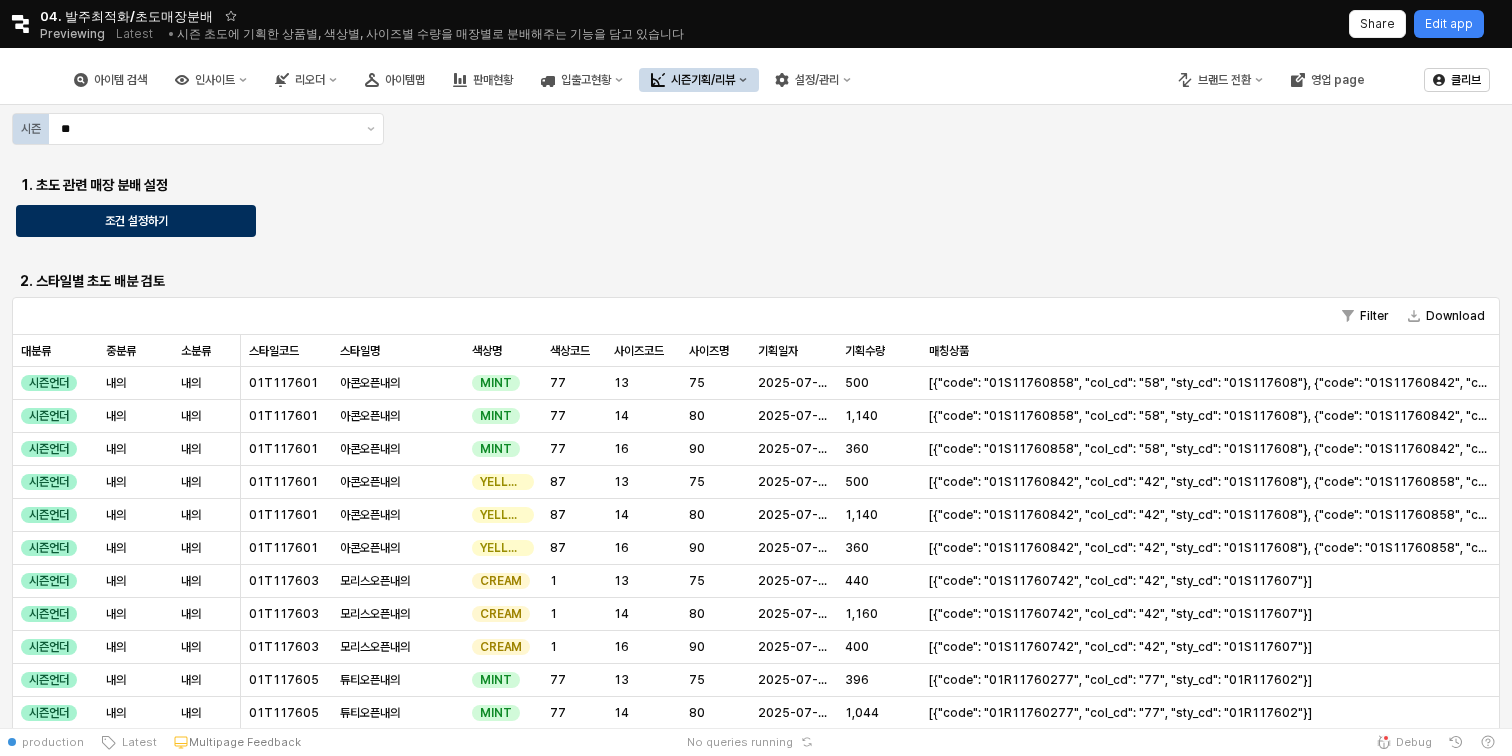 click on "조건 설정하기" at bounding box center [136, 221] 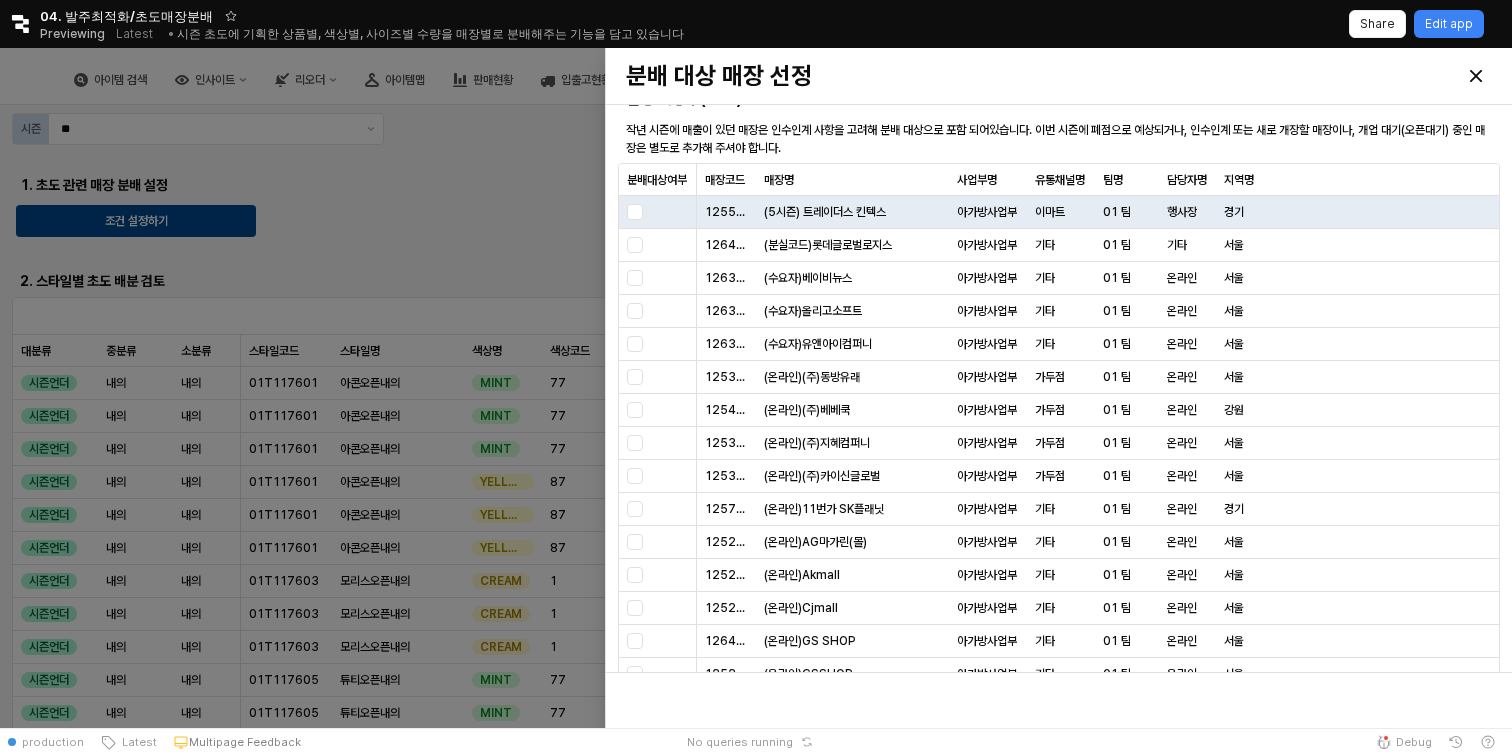 scroll, scrollTop: 291, scrollLeft: 0, axis: vertical 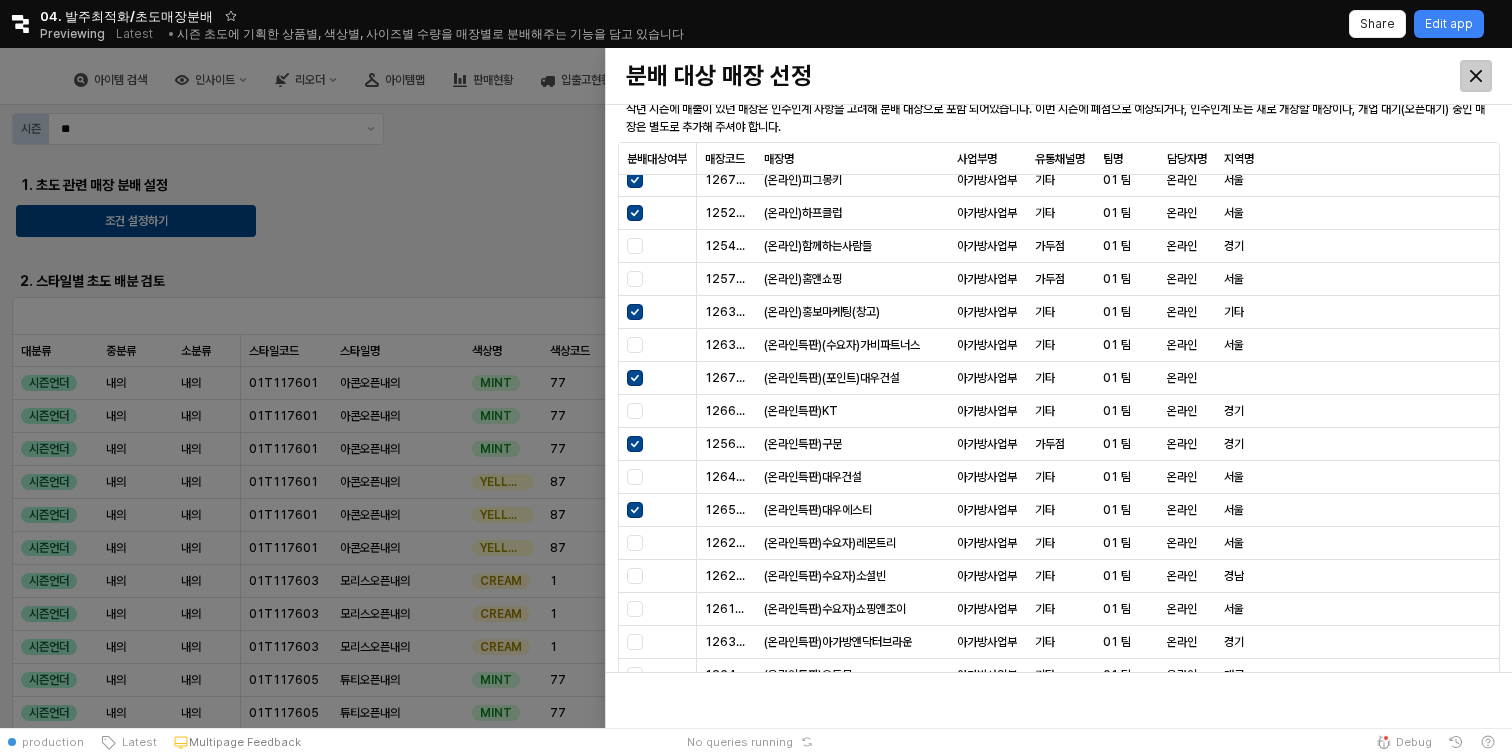 click at bounding box center (1476, 76) 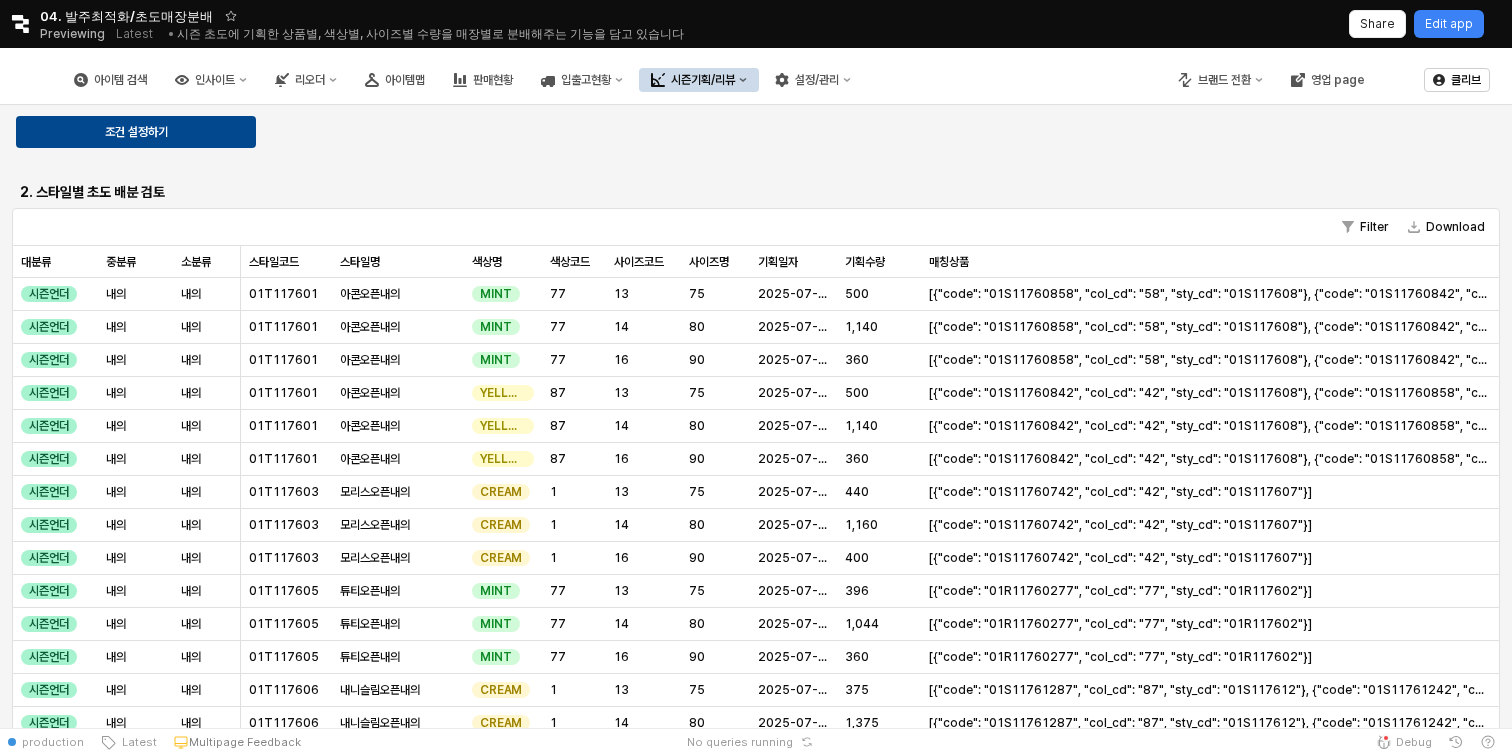 scroll, scrollTop: 109, scrollLeft: 0, axis: vertical 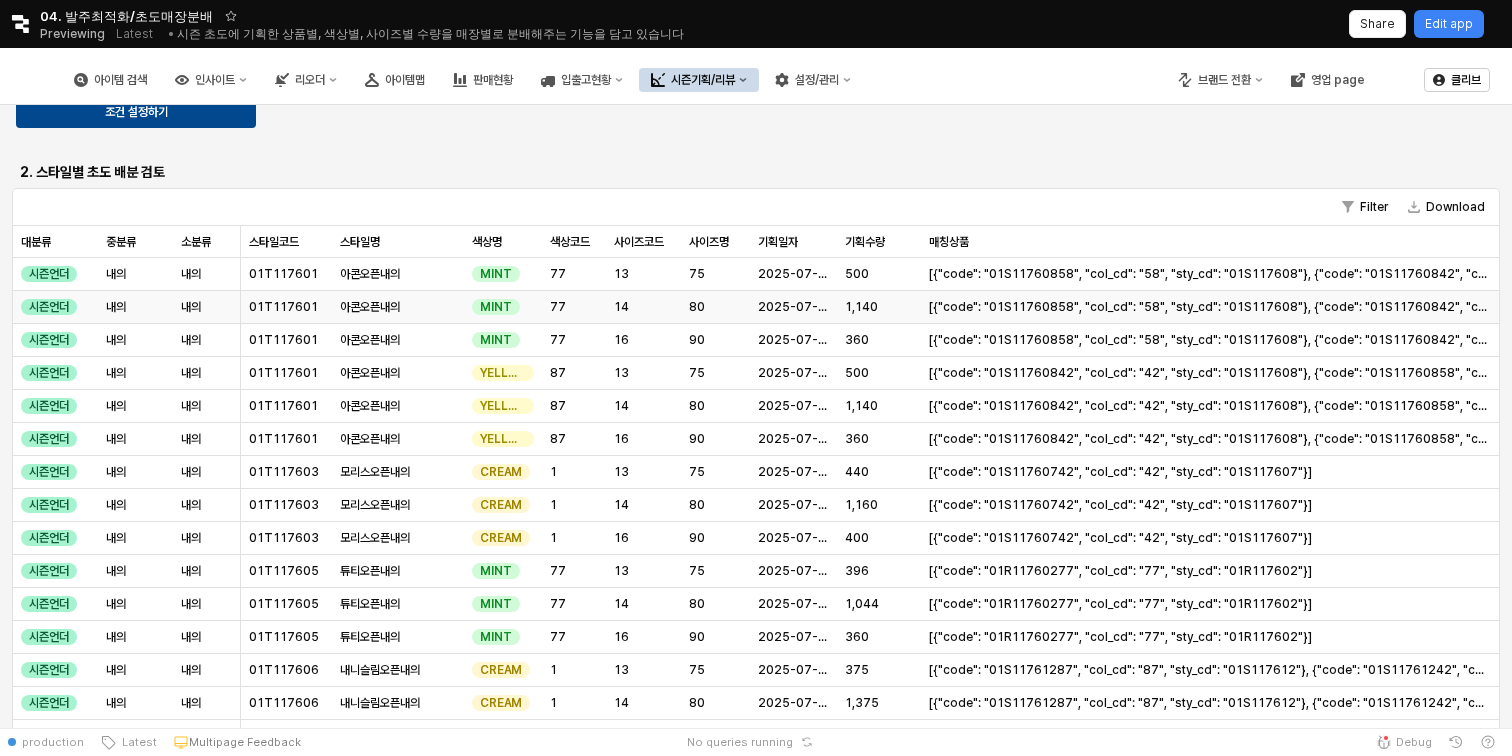 click on "아콘오픈내의" at bounding box center [398, 307] 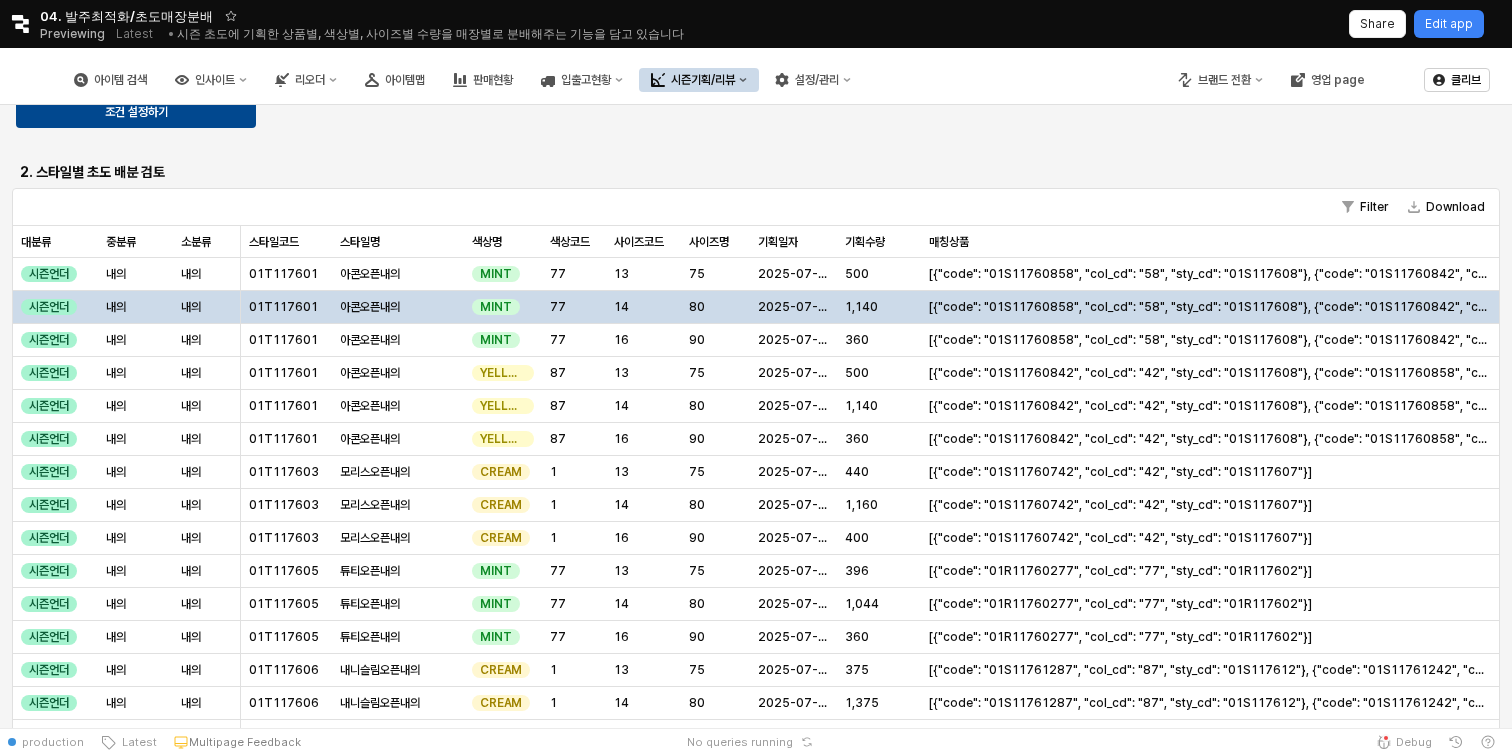 click on "아콘오픈내의" at bounding box center [398, 307] 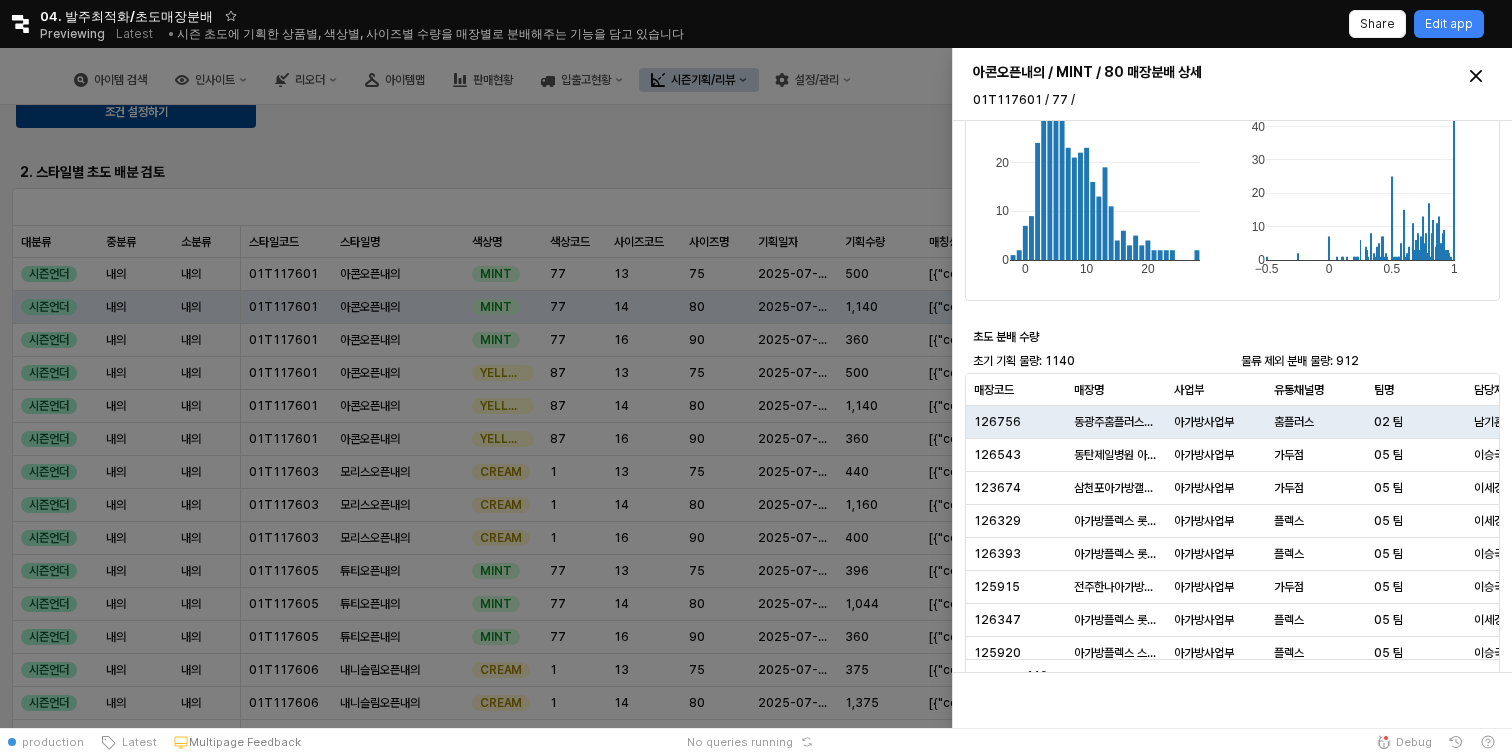 scroll, scrollTop: 217, scrollLeft: 0, axis: vertical 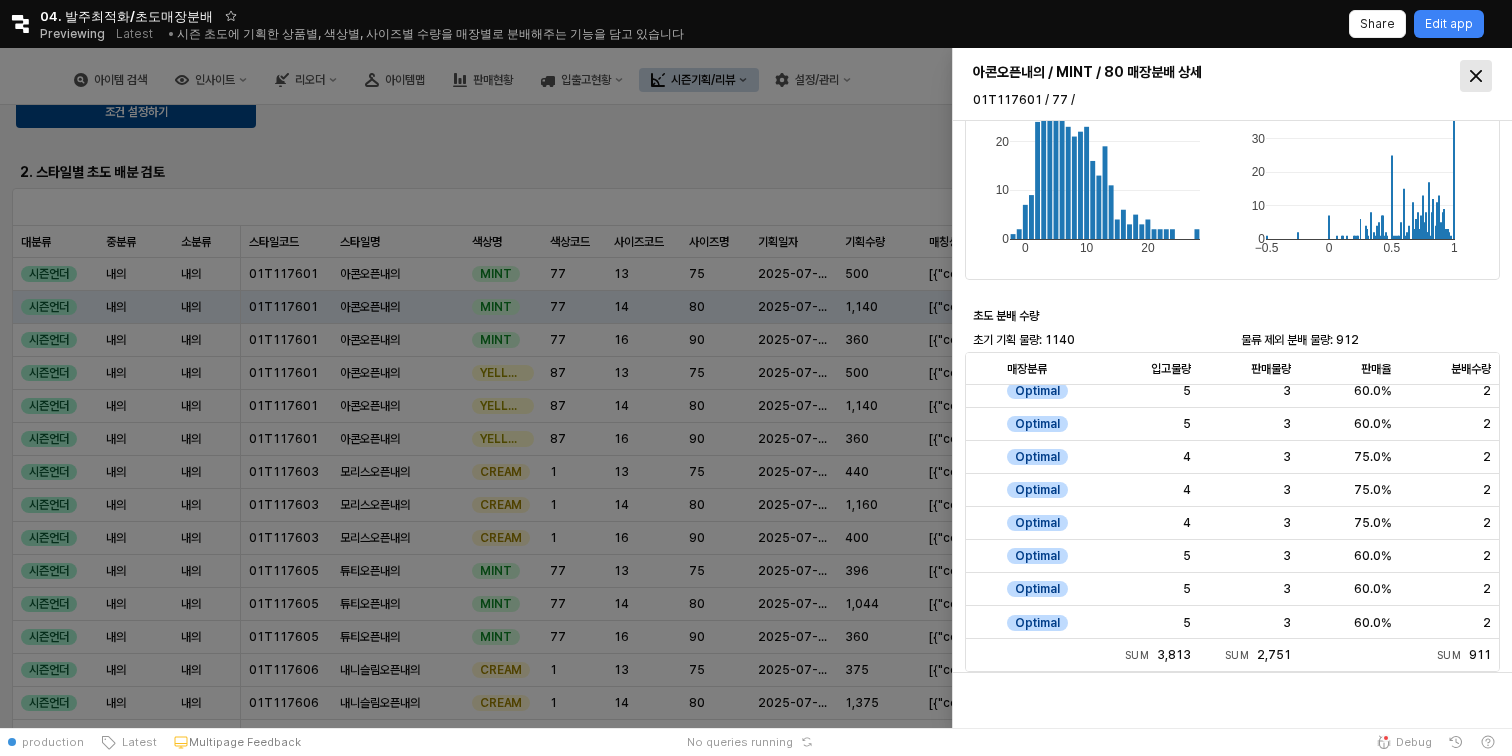 click 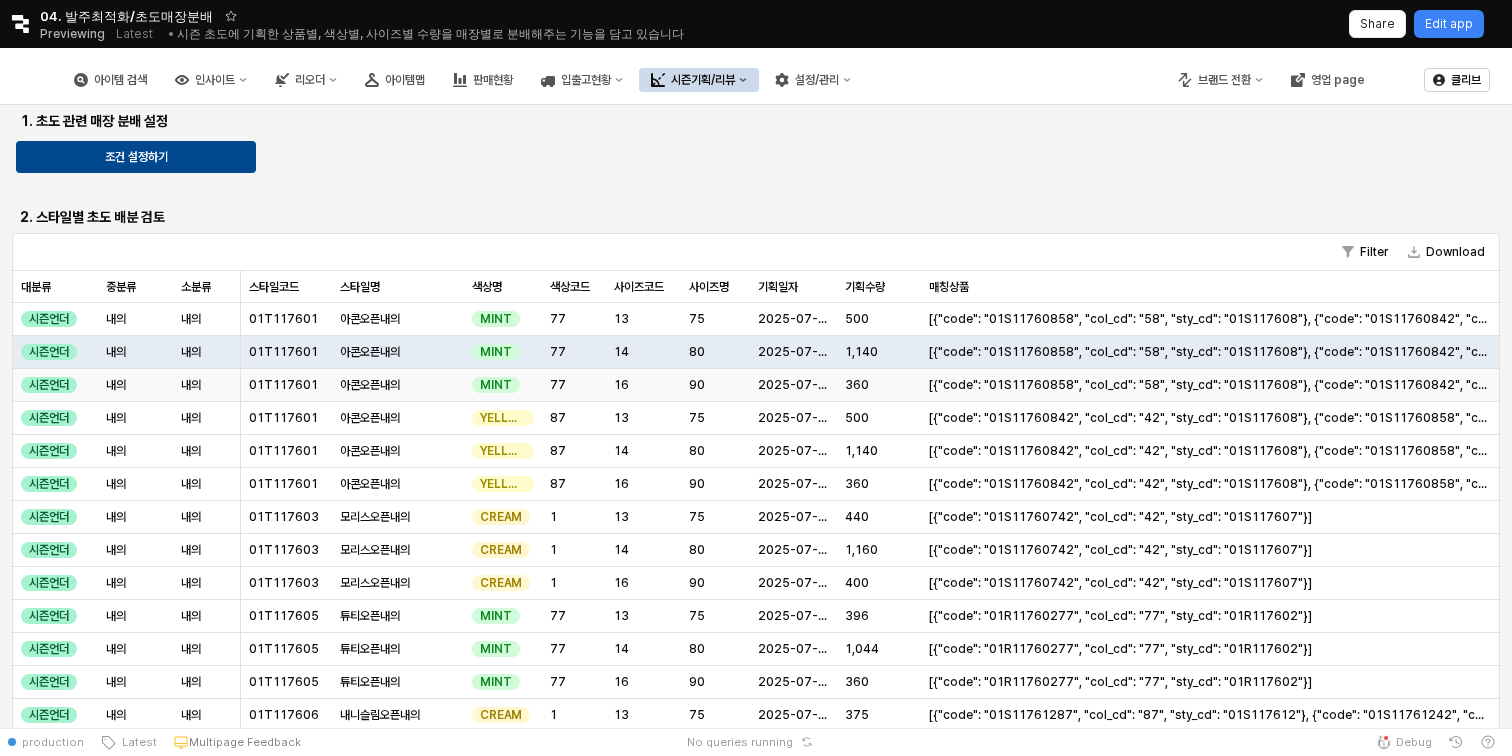 scroll, scrollTop: 17, scrollLeft: 0, axis: vertical 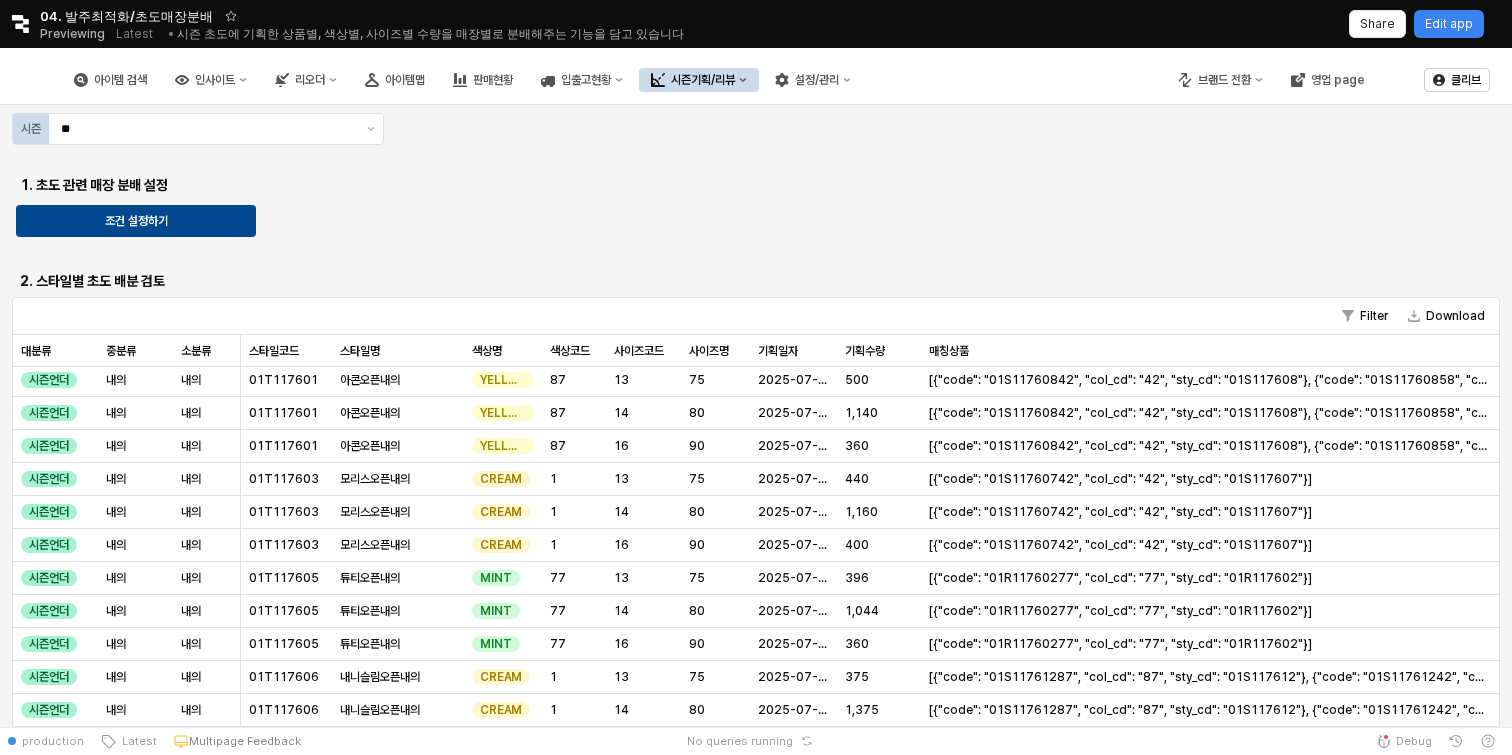 click on "시즌기획/리뷰" at bounding box center (699, 80) 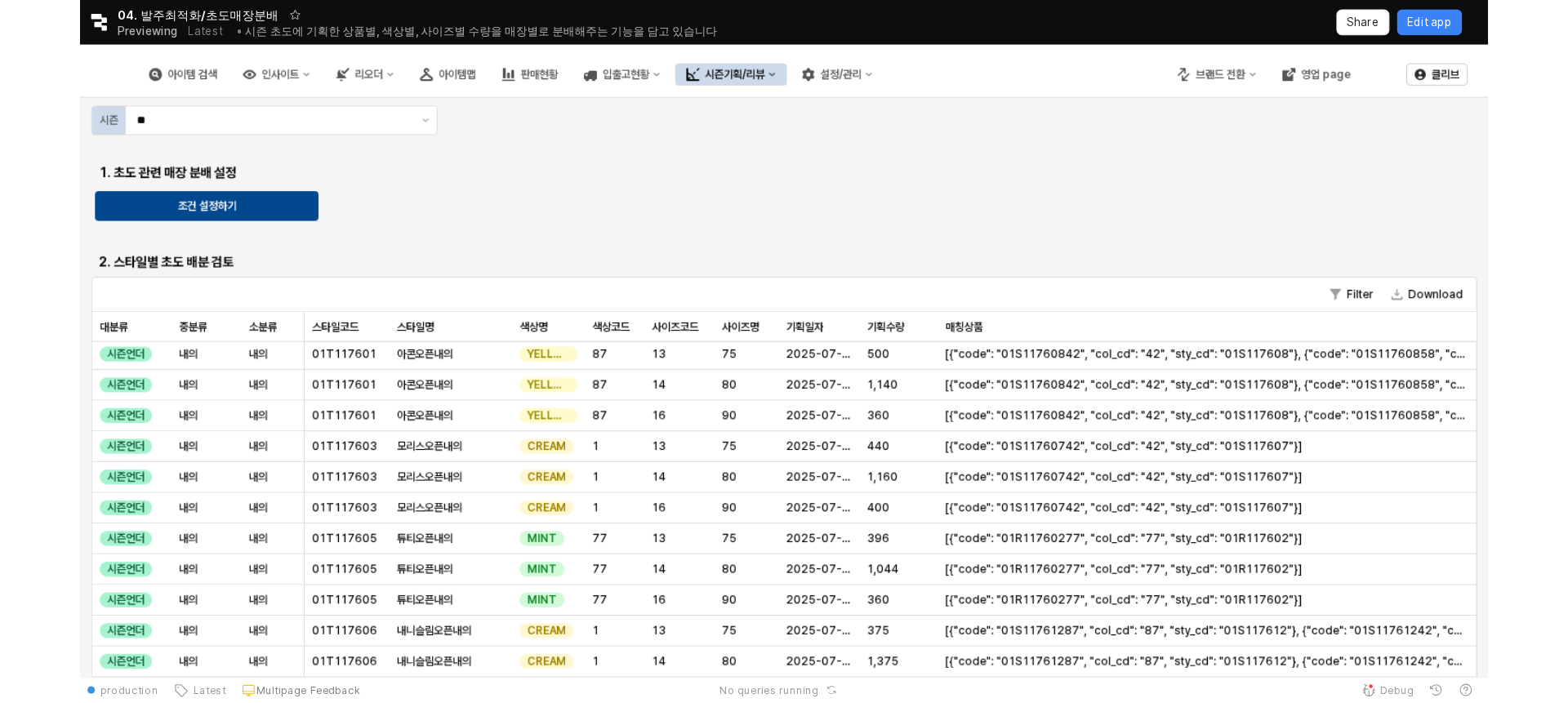 scroll, scrollTop: 83, scrollLeft: 0, axis: vertical 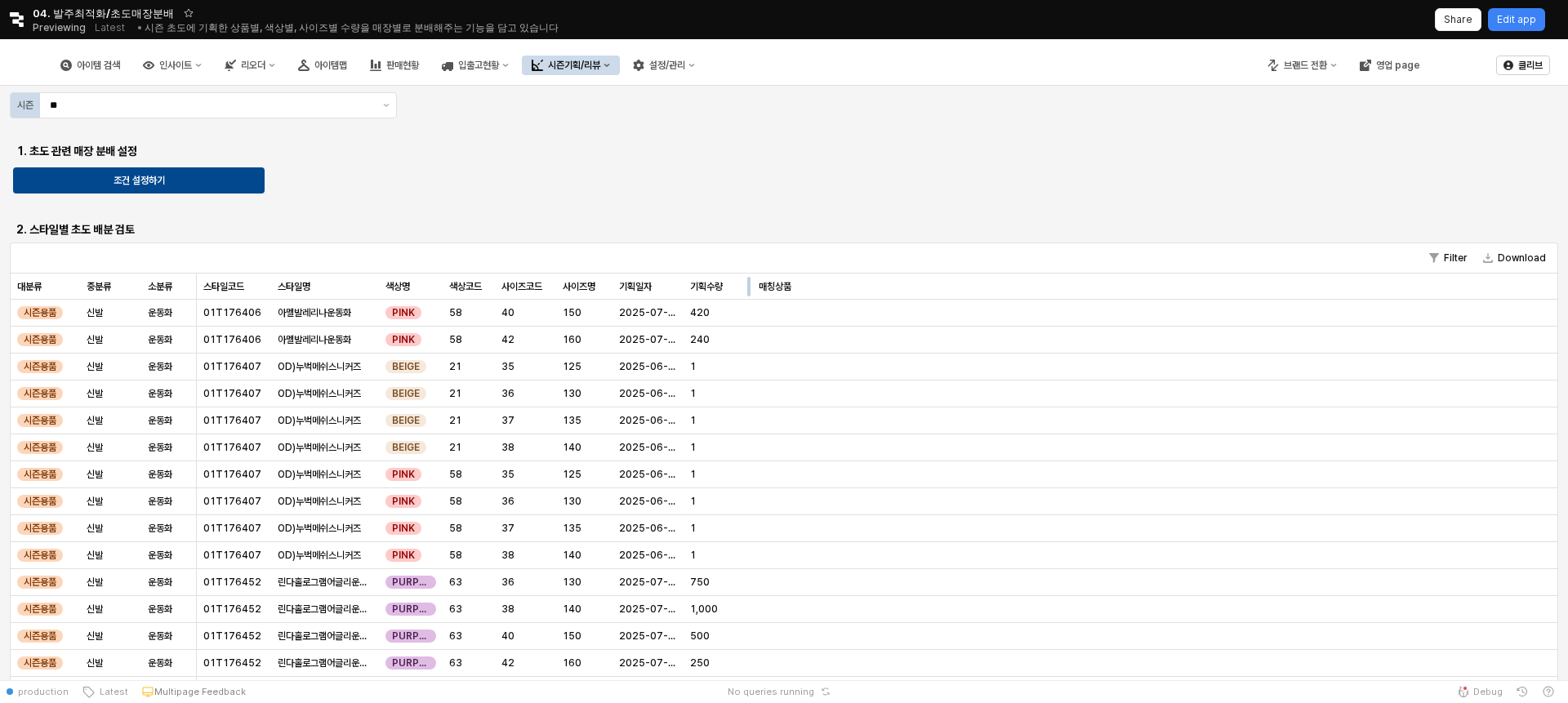drag, startPoint x: 746, startPoint y: 288, endPoint x: 776, endPoint y: 287, distance: 30.016662 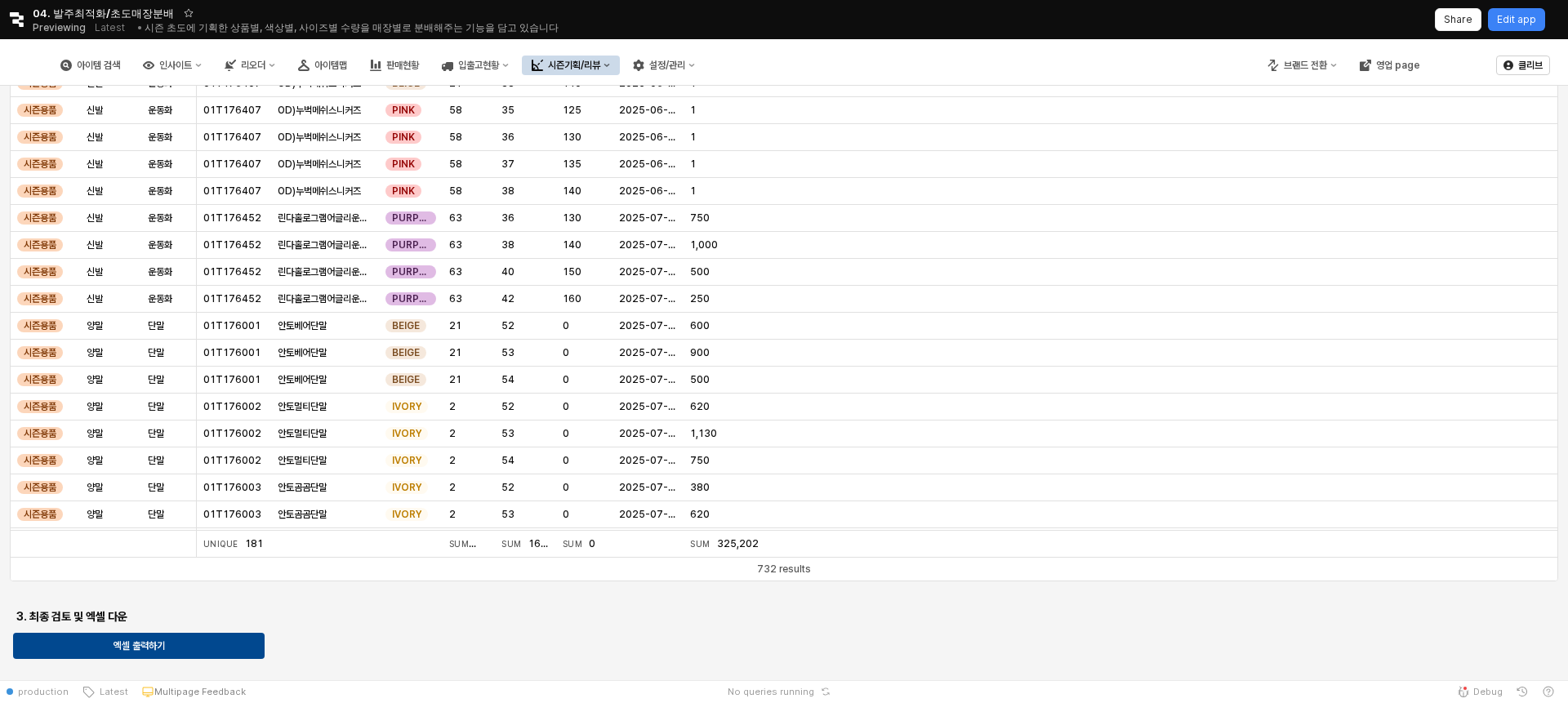scroll, scrollTop: 402, scrollLeft: 0, axis: vertical 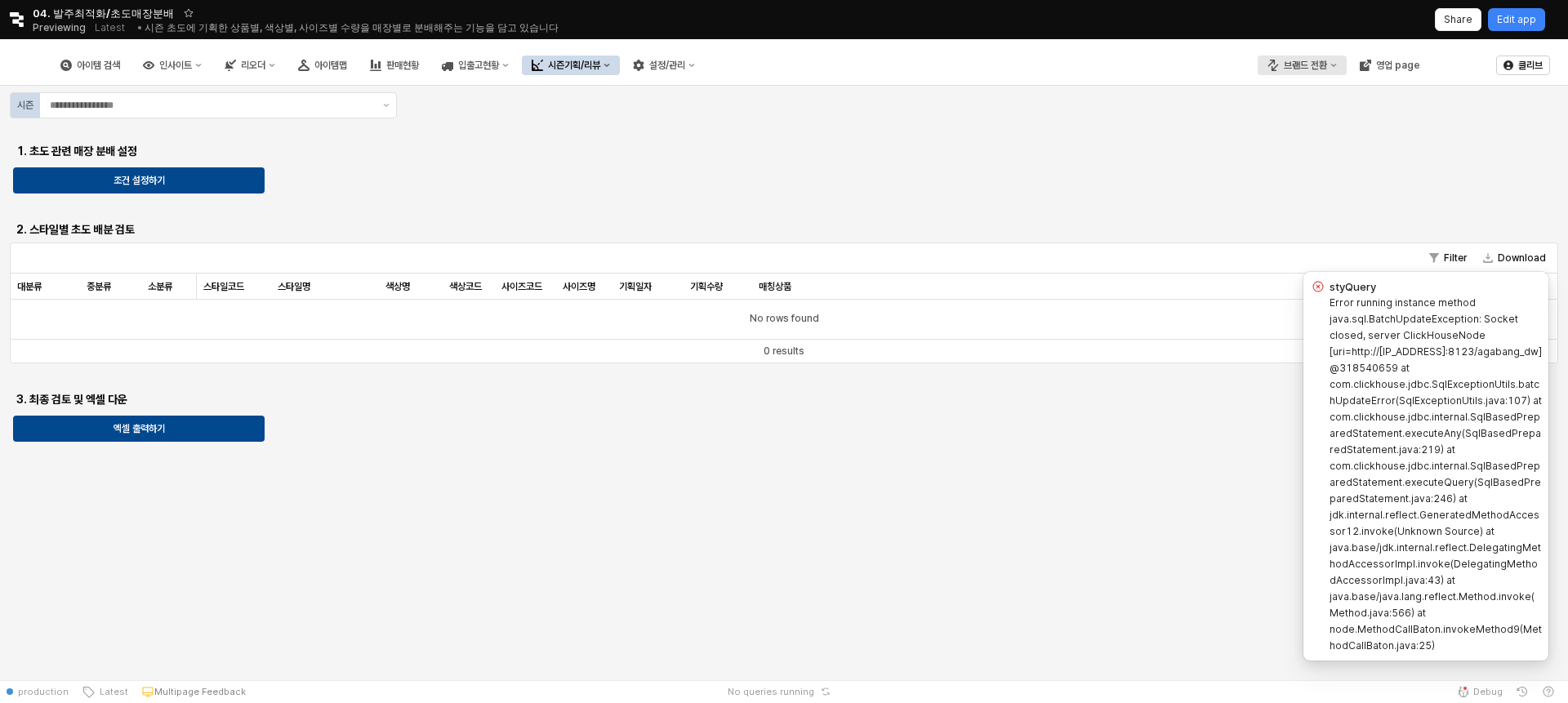 click on "브랜드 전환" at bounding box center [1305, 65] 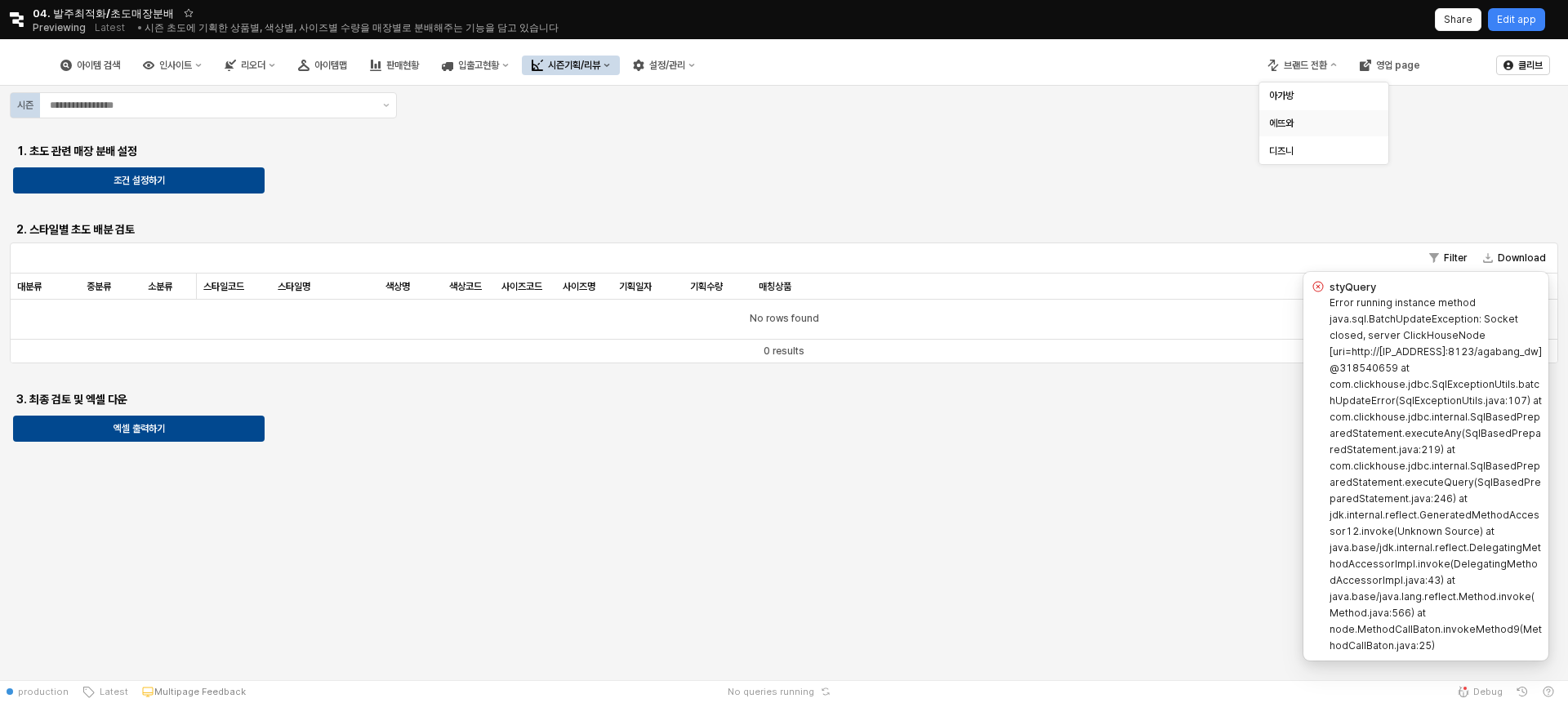 click on "에뜨와" at bounding box center (1319, 123) 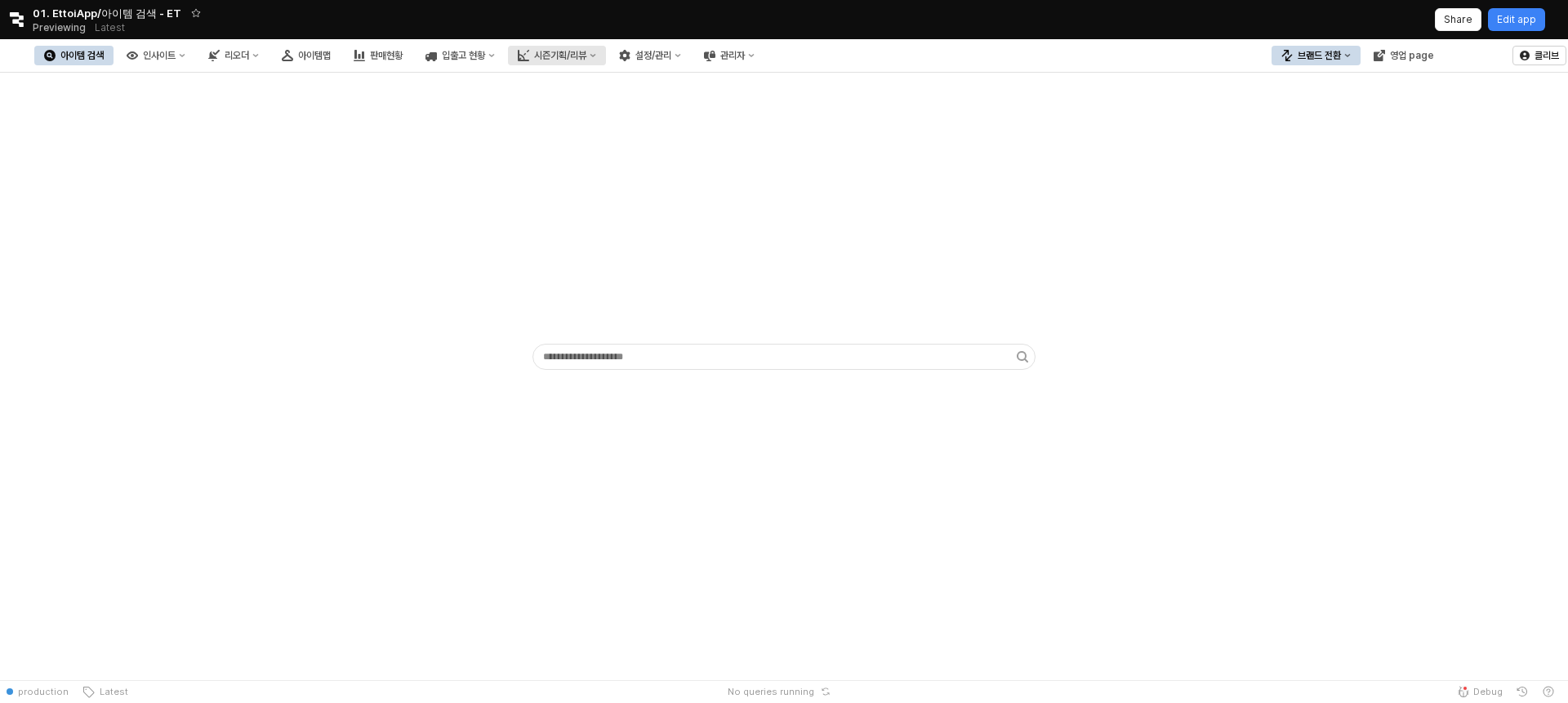 click on "시즌기획/리뷰" at bounding box center (560, 56) 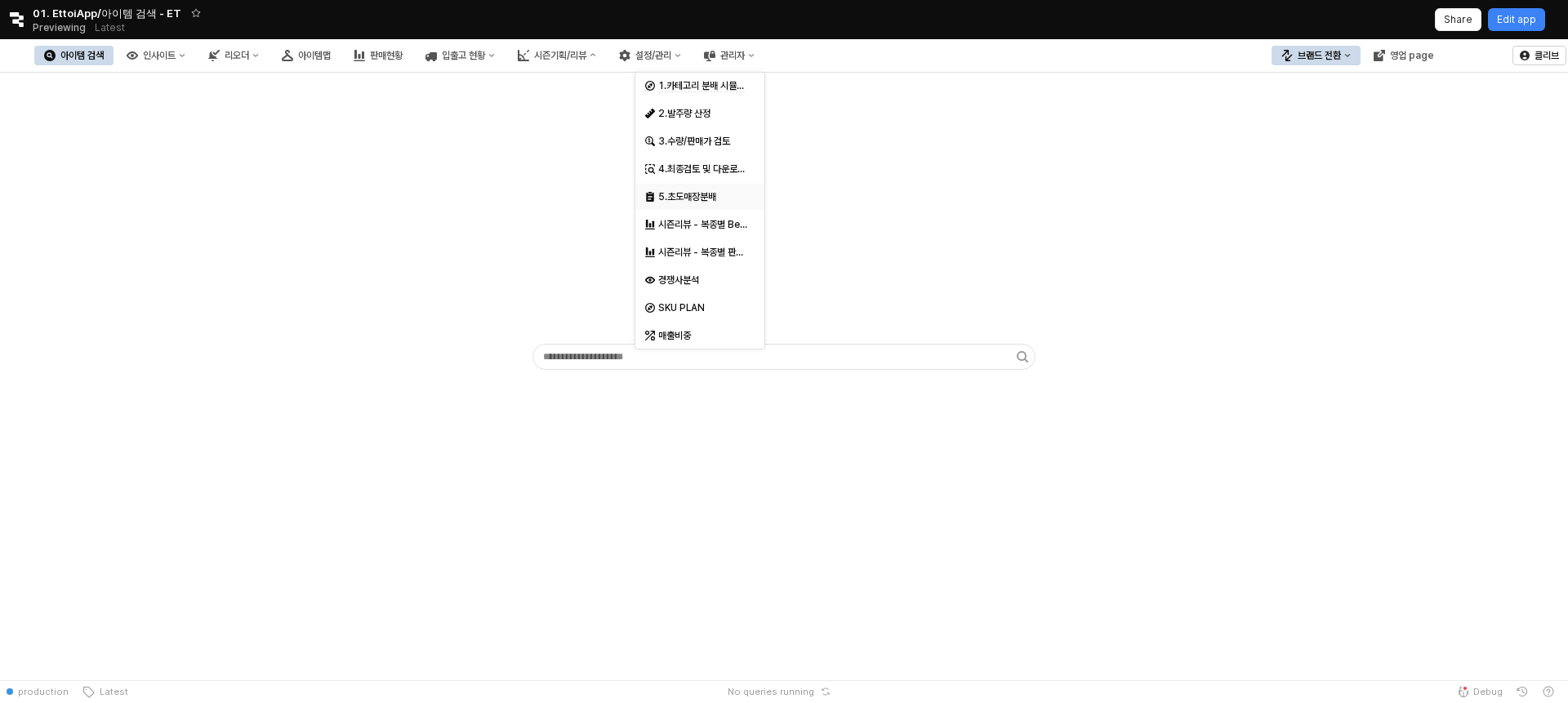 click on "5.초도매장분배" at bounding box center (702, 197) 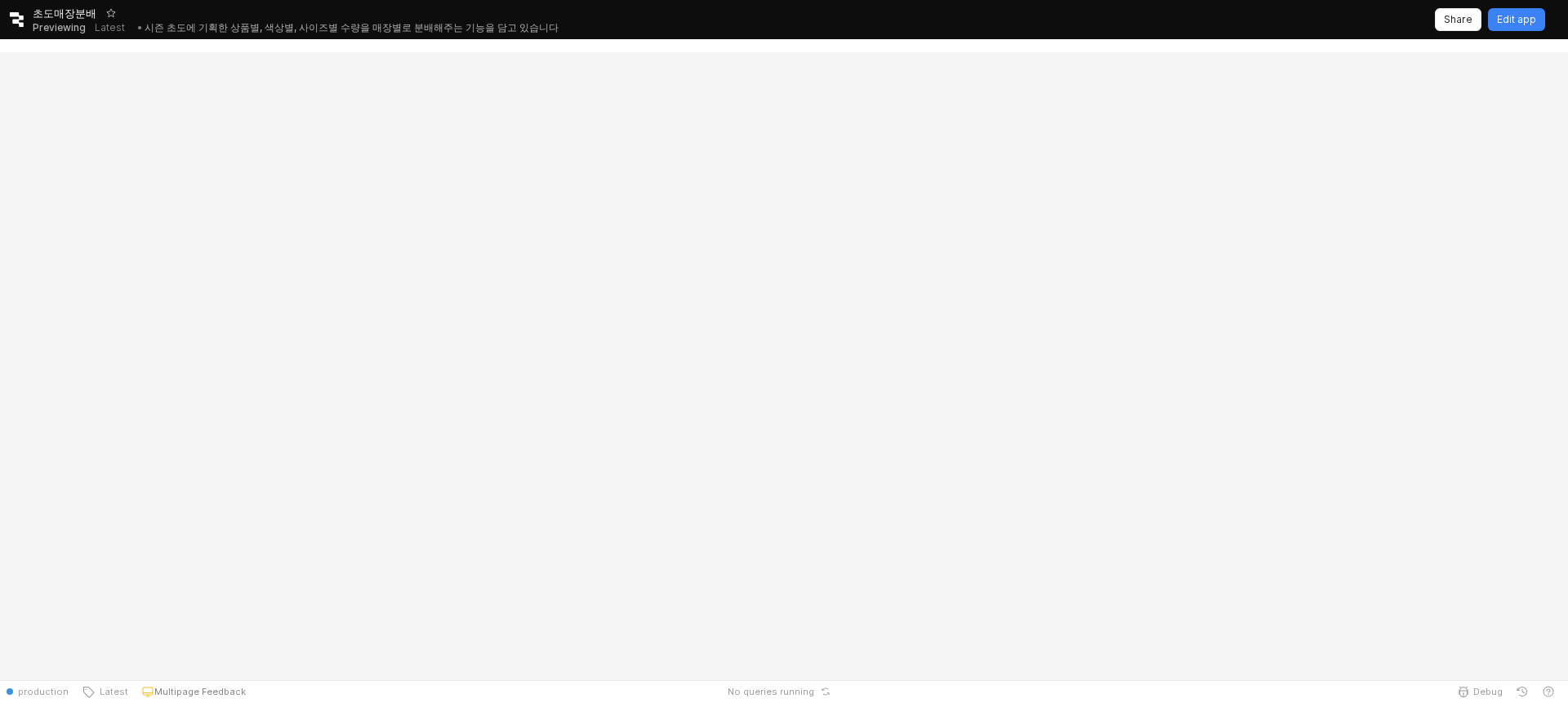 scroll, scrollTop: 0, scrollLeft: 0, axis: both 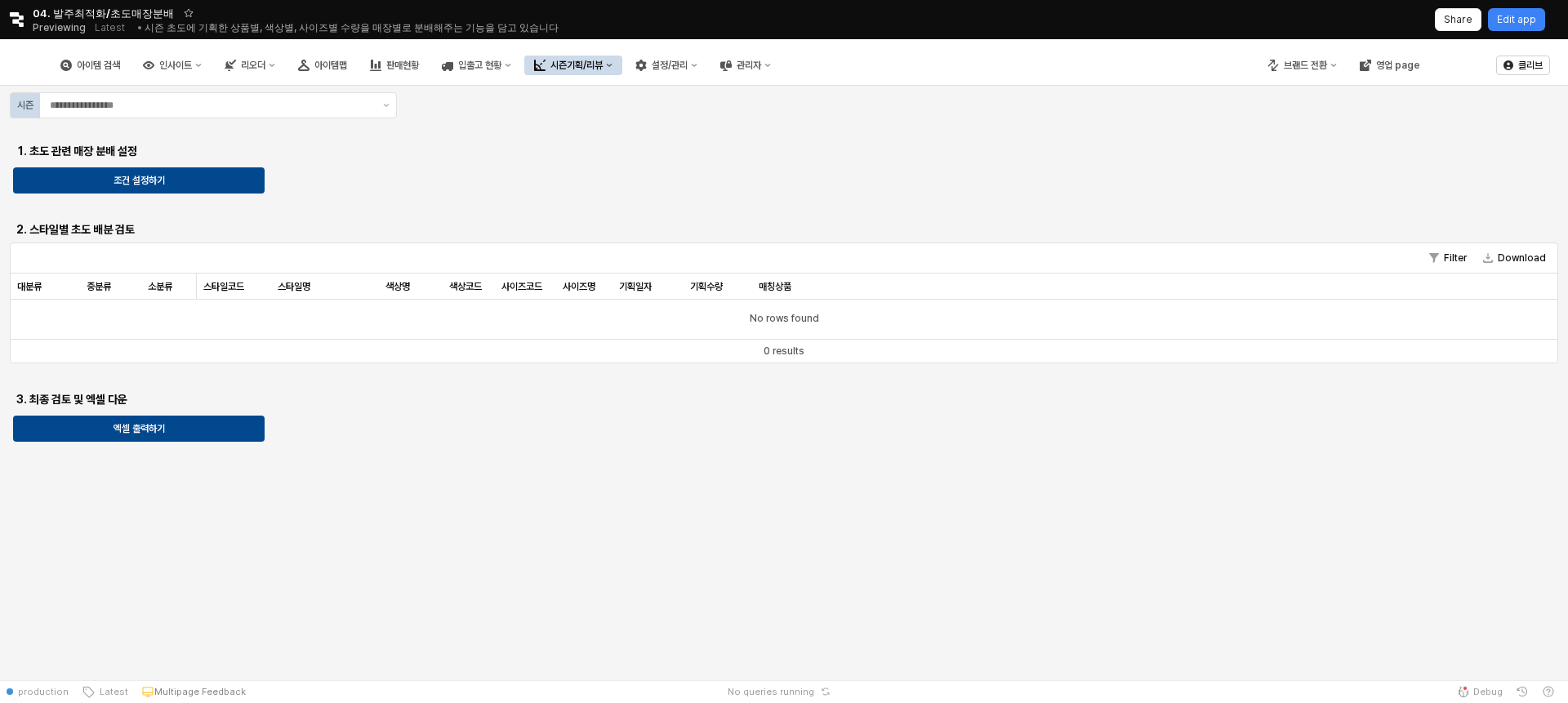 click on "시즌 1. 초도 관련 매장 분배 설정 조건 설정하기 2. 스타일별 초도 배분 검토 Filter Download 대분류 대분류 중분류 중분류 소분류 소분류 스타일코드 스타일코드 스타일명 스타일명 색상명 색상명 색상코드 색상코드 사이즈코드 사이즈코드 사이즈명 사이즈명 기획일자 기획일자 기획수량 기획수량 매칭상품 매칭상품 No rows found 0 results 3. 최종 검토 및 엑셀 다운 엑셀 출력하기" at bounding box center (784, 269) 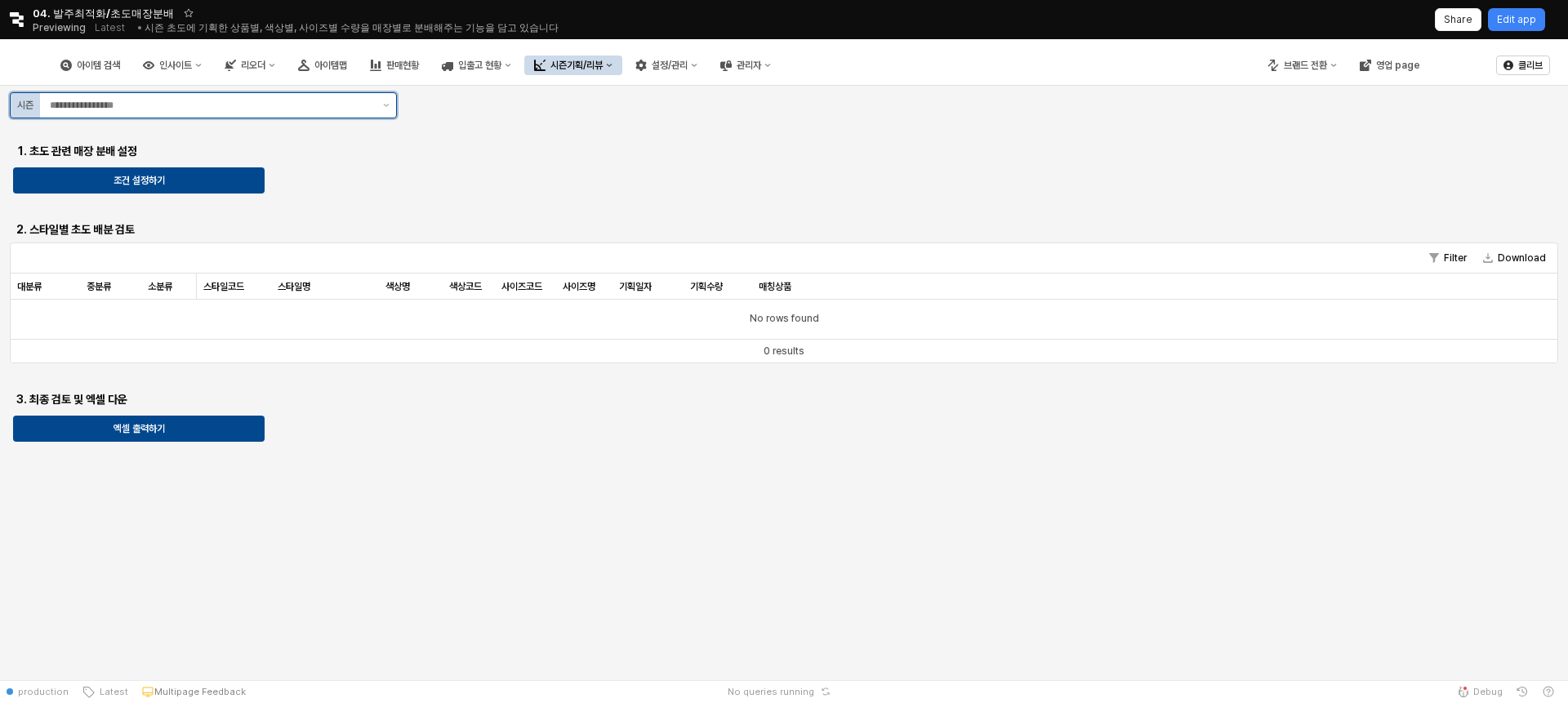 click at bounding box center (212, 105) 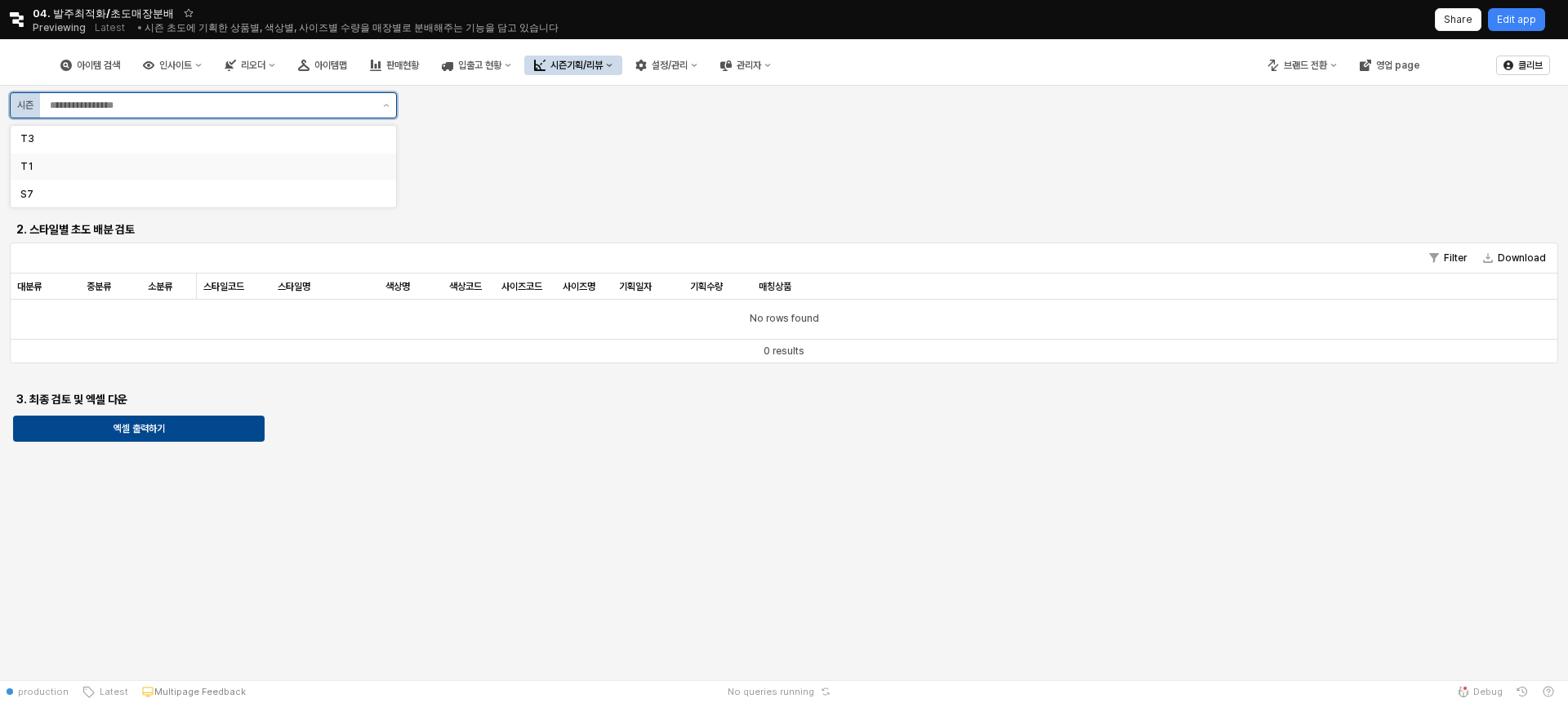 click on "T1" at bounding box center (198, 167) 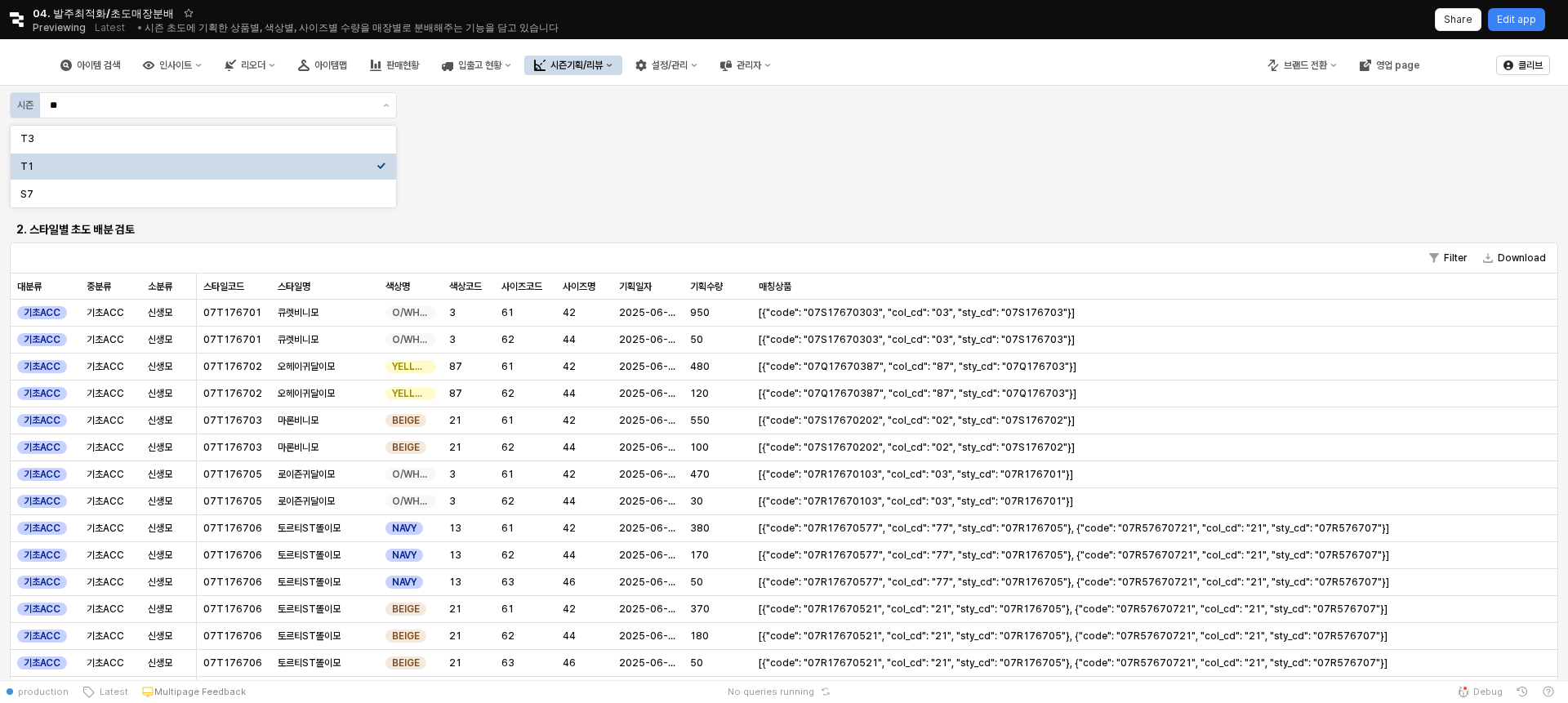 click on "시즌 ** 1. 초도 관련 매장 분배 설정 조건 설정하기 2. 스타일별 초도 배분 검토 Filter Download 대분류 대분류 중분류 중분류 소분류 소분류 스타일코드 스타일코드 스타일명 스타일명 색상명 색상명 색상코드 색상코드 사이즈코드 사이즈코드 사이즈명 사이즈명 기획일자 기획일자 기획수량 기획수량 매칭상품 매칭상품 기초ACC 기초ACC 신생모 07T176701 큐렛비니모 O/WHITE 3 61 42 2025-06-27 950 [{"code": "07S17670303", "col_cd": "03", "sty_cd": "07S176703"}] 기초ACC 기초ACC 신생모 07T176701 큐렛비니모 O/WHITE 3 62 44 2025-06-27 50 [{"code": "07S17670303", "col_cd": "03", "sty_cd": "07S176703"}] 기초ACC 기초ACC 신생모 07T176702 오헤이귀달이모 YELLOW 87 61 42 2025-06-27 480 [{"code": "07Q17670387", "col_cd": "87", "sty_cd": "07Q176703"}] 기초ACC 기초ACC 신생모 07T176702 오헤이귀달이모 YELLOW 87 62 44 2025-06-27 120 기초ACC 기초ACC 신생모 07T176703 BEIGE 21" at bounding box center (784, 559) 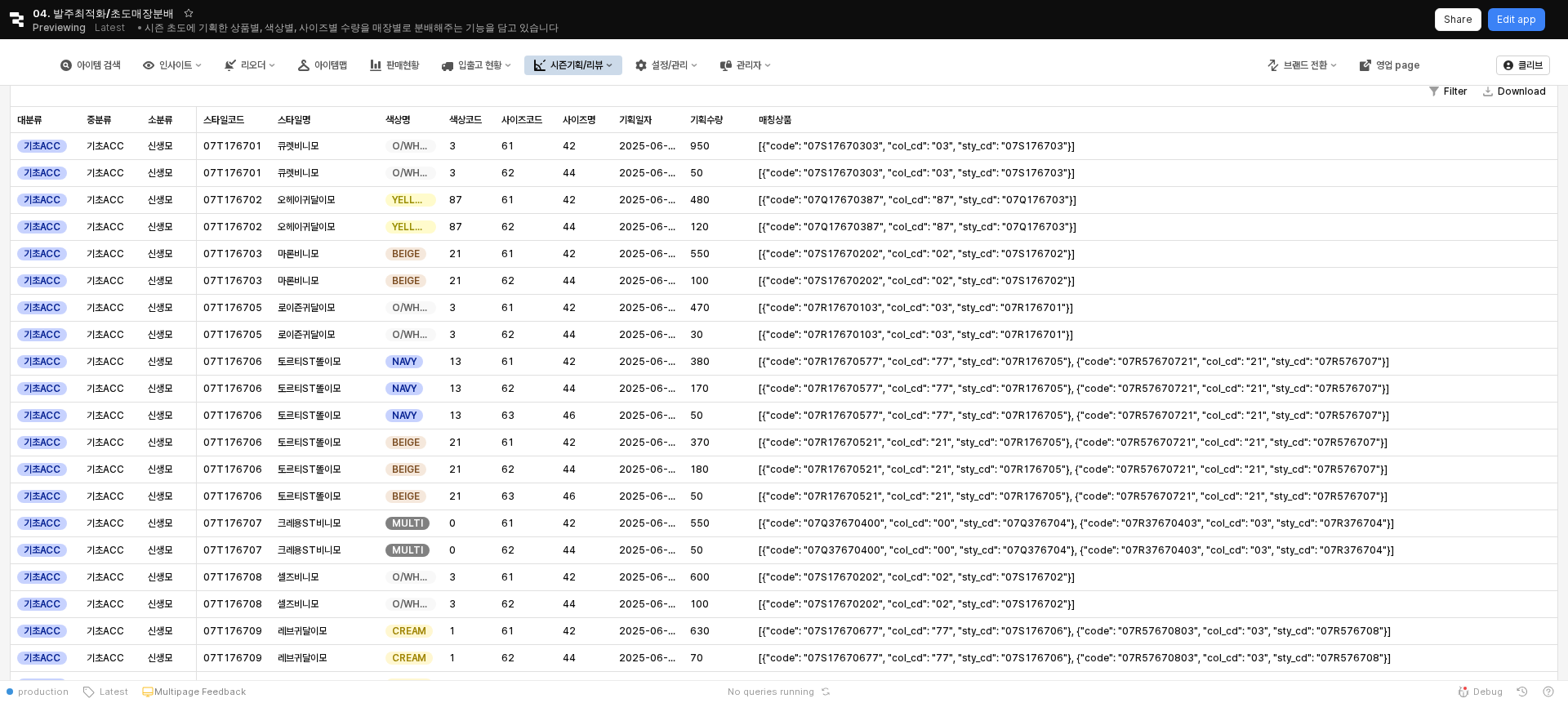 scroll, scrollTop: 402, scrollLeft: 0, axis: vertical 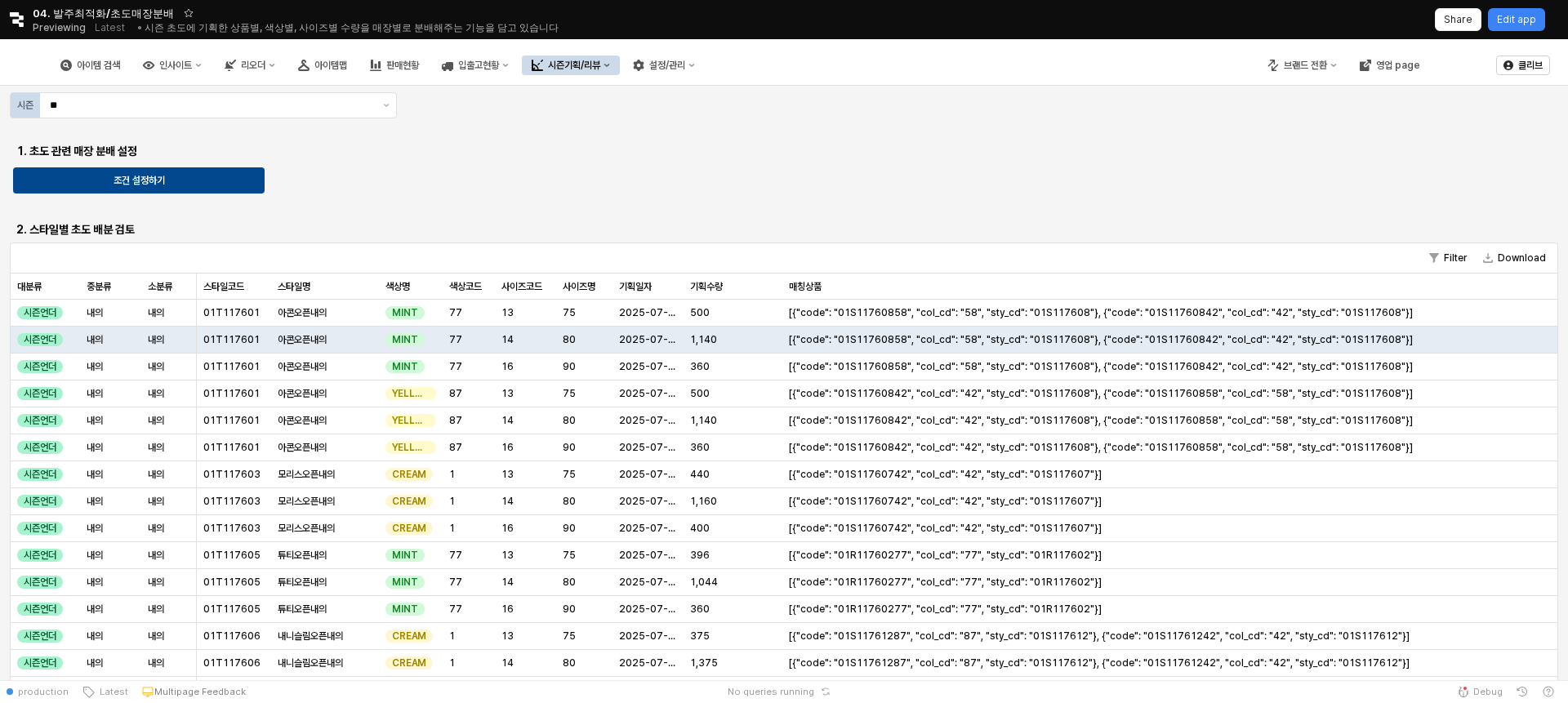 click on "시즌 ** 1. 초도 관련 매장 분배 설정 조건 설정하기 2. 스타일별 초도 배분 검토 Filter Download 대분류 대분류 중분류 중분류 소분류 소분류 스타일코드 스타일코드 스타일명 스타일명 색상명 색상명 색상코드 색상코드 사이즈코드 사이즈코드 사이즈명 사이즈명 기획일자 기획일자 기획수량 기획수량 매칭상품 매칭상품 시즌언더 내의 내의 01T117601 아콘오픈내의 MINT 77 13 75 2025-07-15 500 [{"code": "01S11760858", "col_cd": "58", "sty_cd": "01S117608"}, {"code": "01S11760842", "col_cd": "42", "sty_cd": "01S117608"}] 시즌언더 내의 내의 01T117601 아콘오픈내의 MINT 77 14 80 2025-07-15 1,140 [{"code": "01S11760858", "col_cd": "58", "sty_cd": "01S117608"}, {"code": "01S11760842", "col_cd": "42", "sty_cd": "01S117608"}] 시즌언더 내의 내의 01T117601 아콘오픈내의 MINT 77 16 90 2025-07-15 360 시즌언더 내의 내의 01T117601 아콘오픈내의 YELLOW 87 13 75 2025-07-15 500 1" at bounding box center (784, 559) 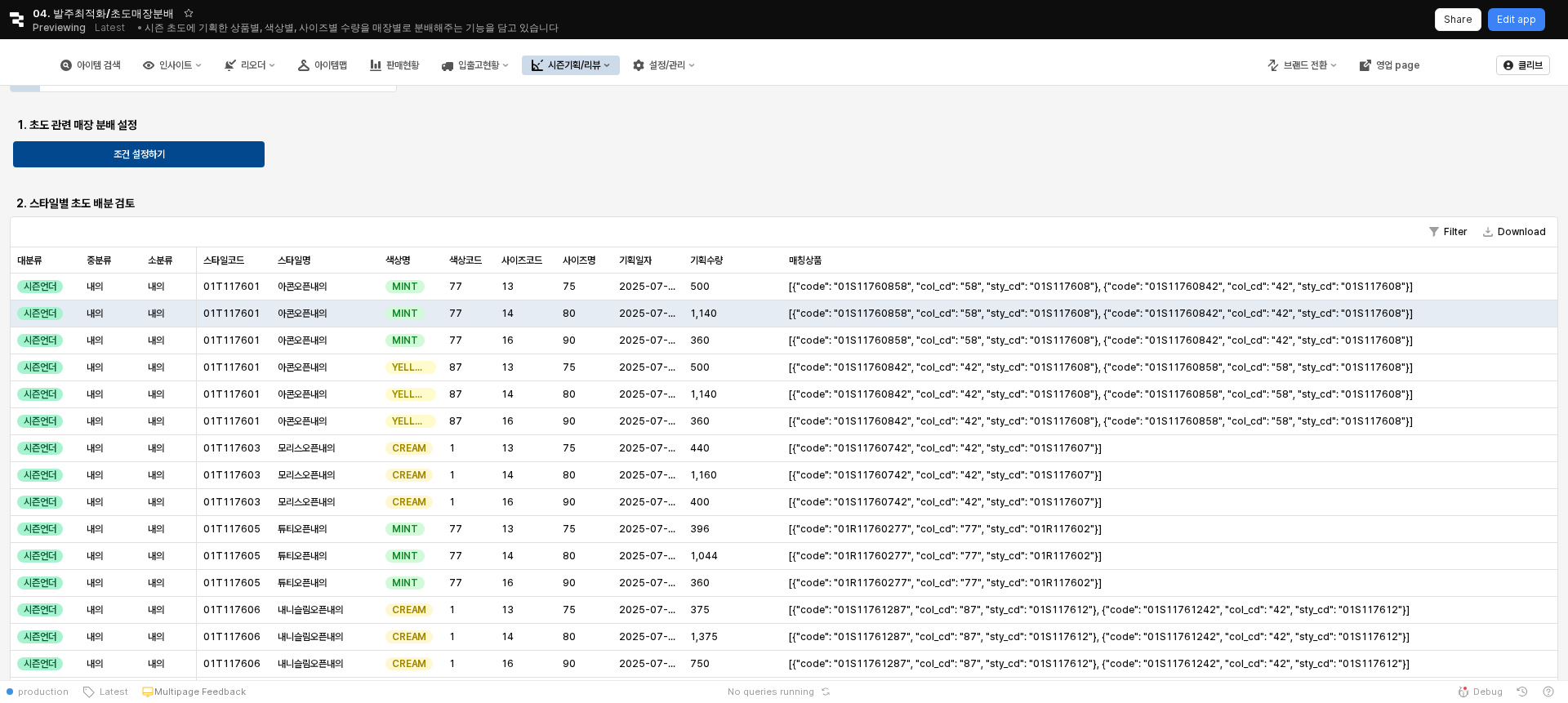 scroll, scrollTop: 0, scrollLeft: 0, axis: both 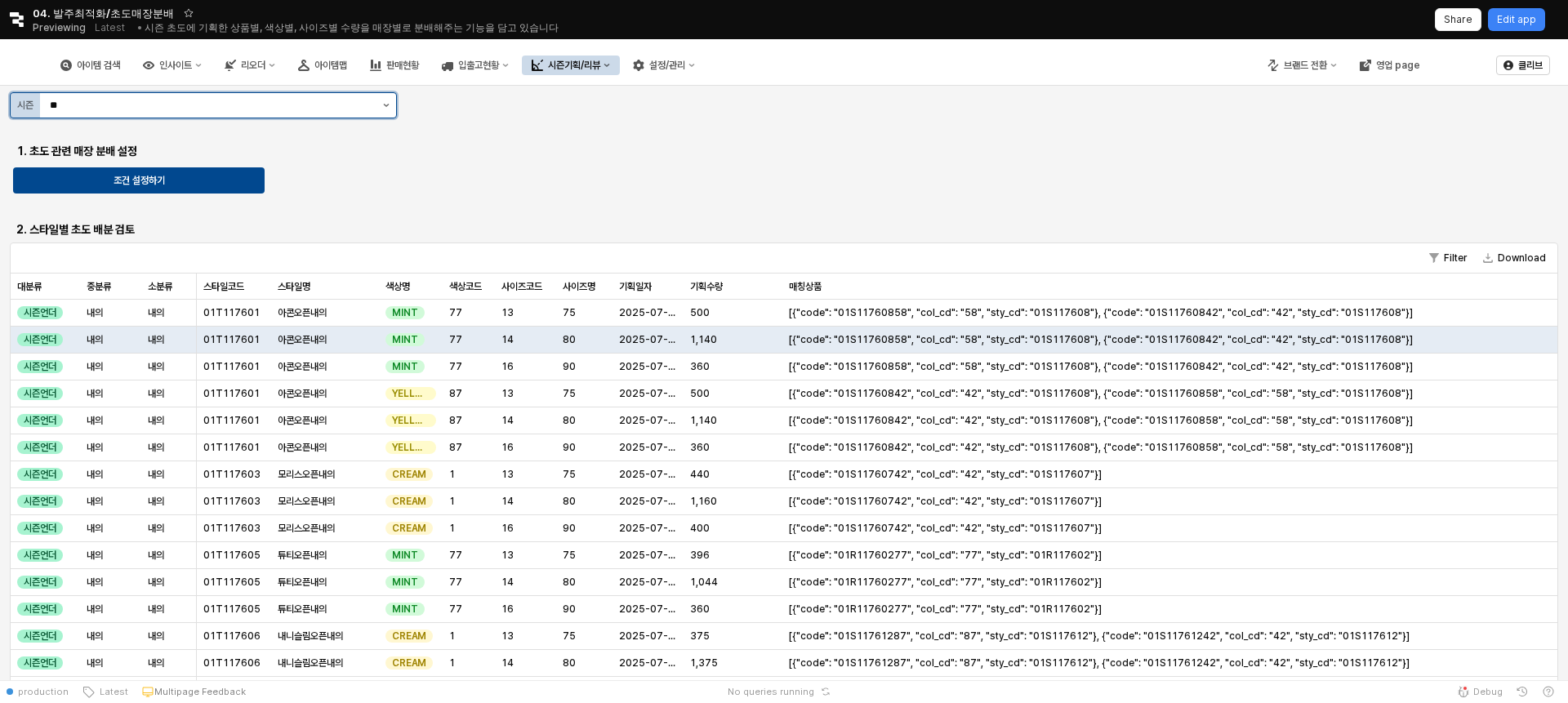 click at bounding box center [386, 105] 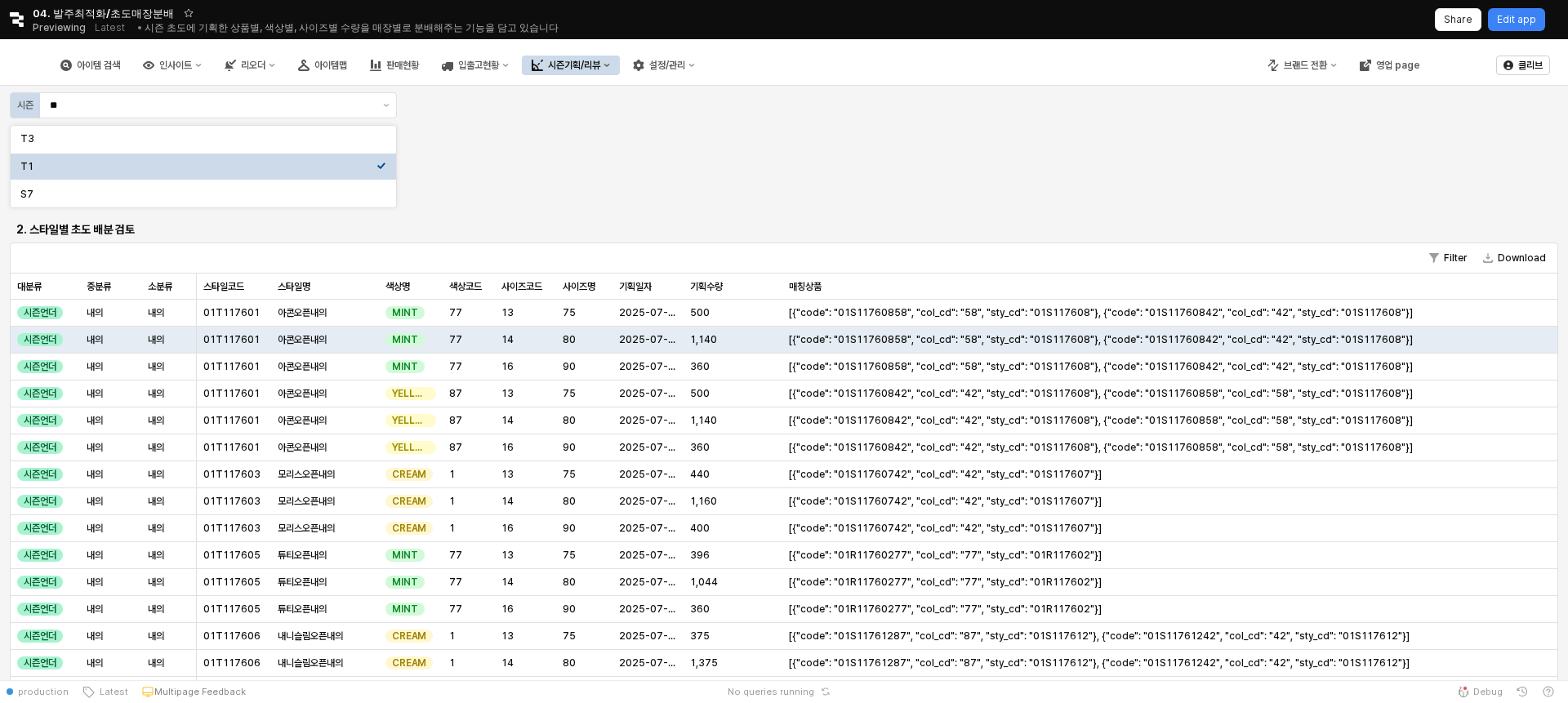 click on "시즌 ** 1. 초도 관련 매장 분배 설정 조건 설정하기 2. 스타일별 초도 배분 검토 Filter Download 대분류 대분류 중분류 중분류 소분류 소분류 스타일코드 스타일코드 스타일명 스타일명 색상명 색상명 색상코드 색상코드 사이즈코드 사이즈코드 사이즈명 사이즈명 기획일자 기획일자 기획수량 기획수량 매칭상품 매칭상품 시즌언더 내의 내의 01T117601 아콘오픈내의 MINT 77 13 75 2025-07-15 500 [{"code": "01S11760858", "col_cd": "58", "sty_cd": "01S117608"}, {"code": "01S11760842", "col_cd": "42", "sty_cd": "01S117608"}] 시즌언더 내의 내의 01T117601 아콘오픈내의 MINT 77 14 80 2025-07-15 1,140 [{"code": "01S11760858", "col_cd": "58", "sty_cd": "01S117608"}, {"code": "01S11760842", "col_cd": "42", "sty_cd": "01S117608"}] 시즌언더 내의 내의 01T117601 아콘오픈내의 MINT 77 16 90 2025-07-15 360 시즌언더 내의 내의 01T117601 아콘오픈내의 YELLOW 87 13 75 2025-07-15 500 1" at bounding box center (784, 559) 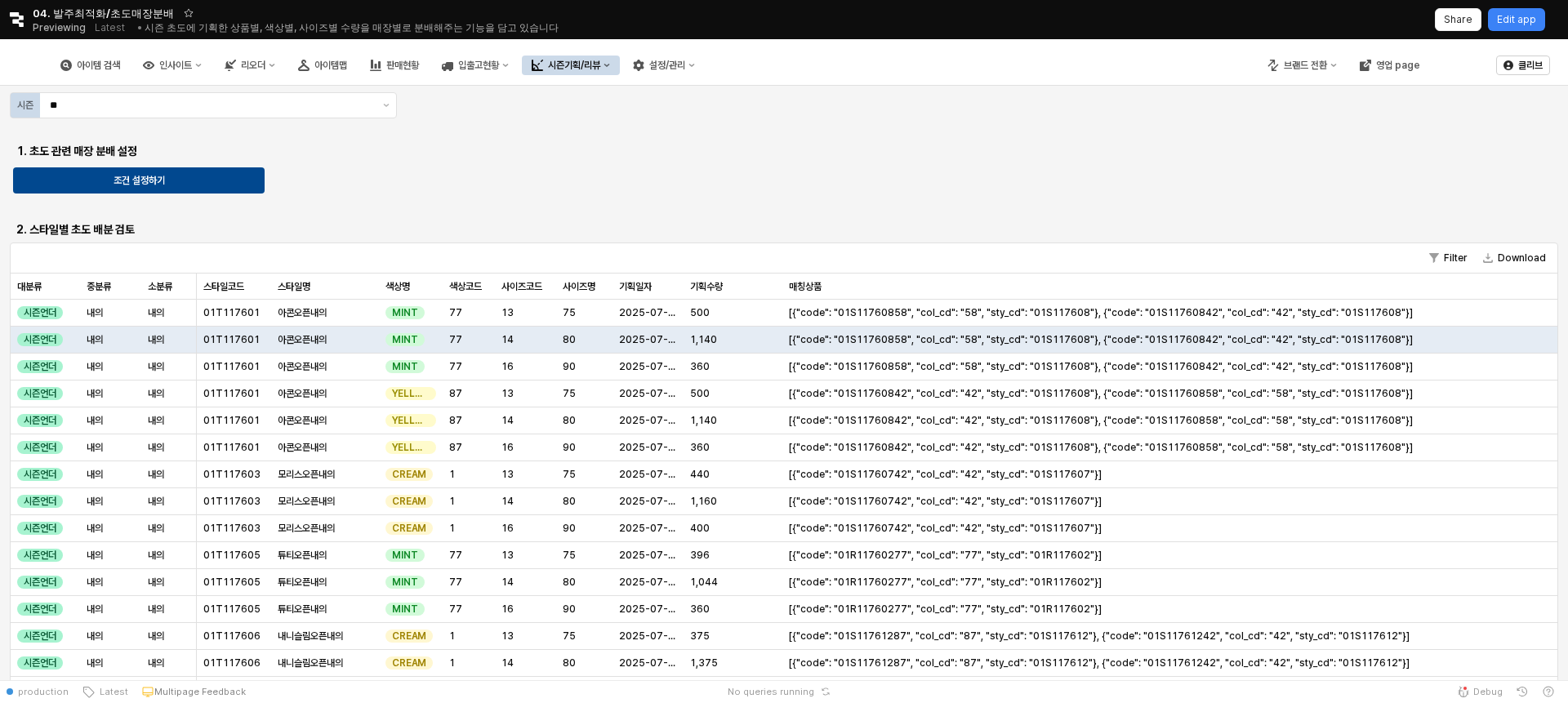 click on "시즌기획/리뷰" at bounding box center [574, 65] 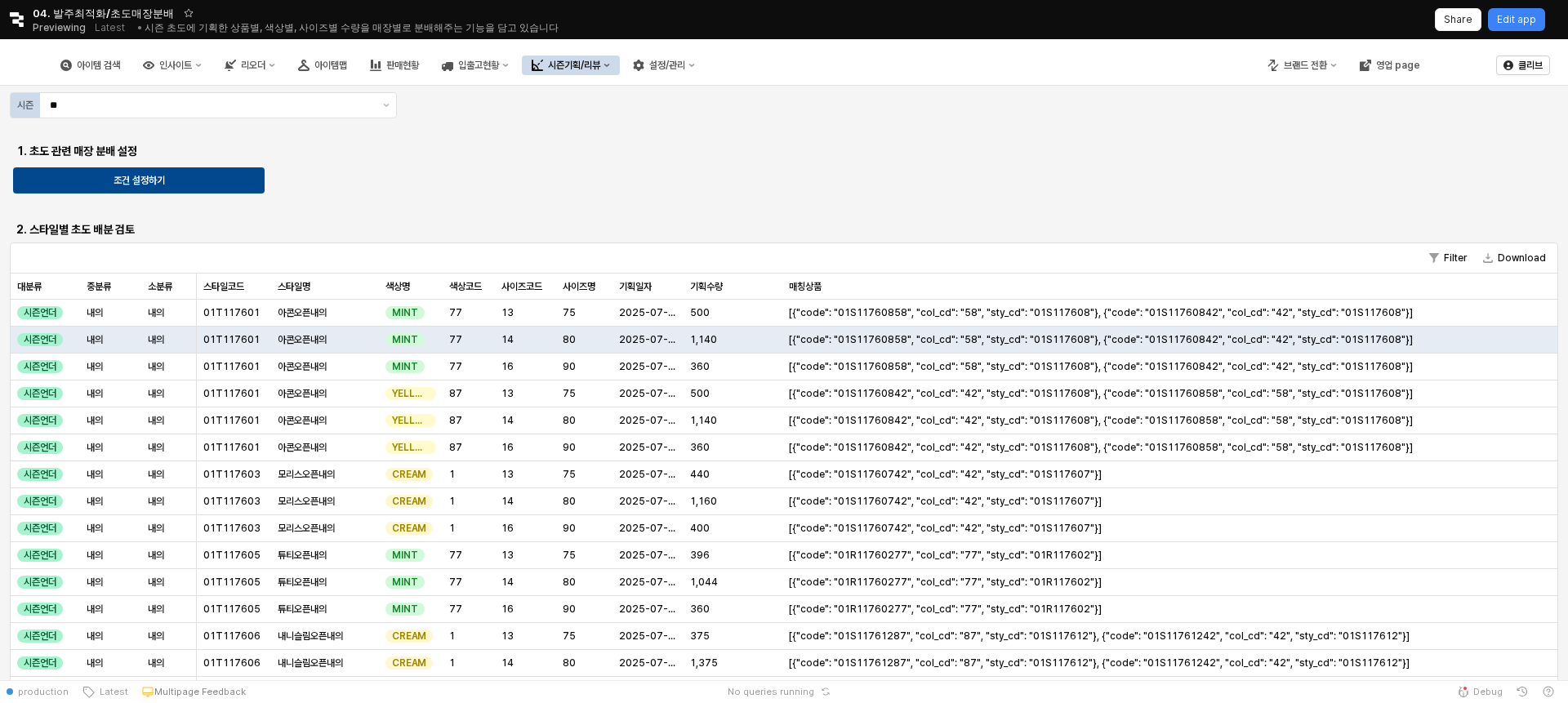 click on "시즌기획/리뷰" at bounding box center (574, 65) 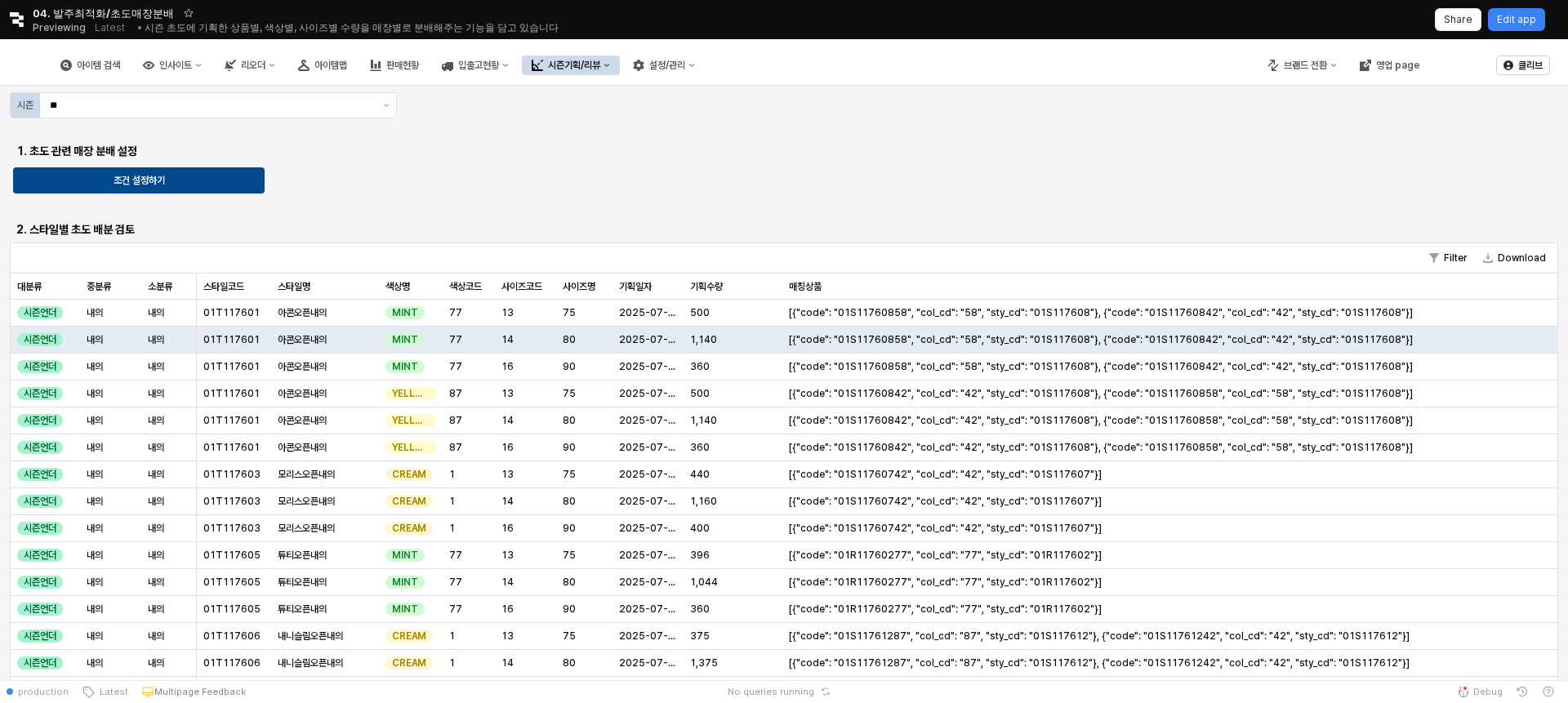click on "시즌기획/리뷰" at bounding box center [574, 65] 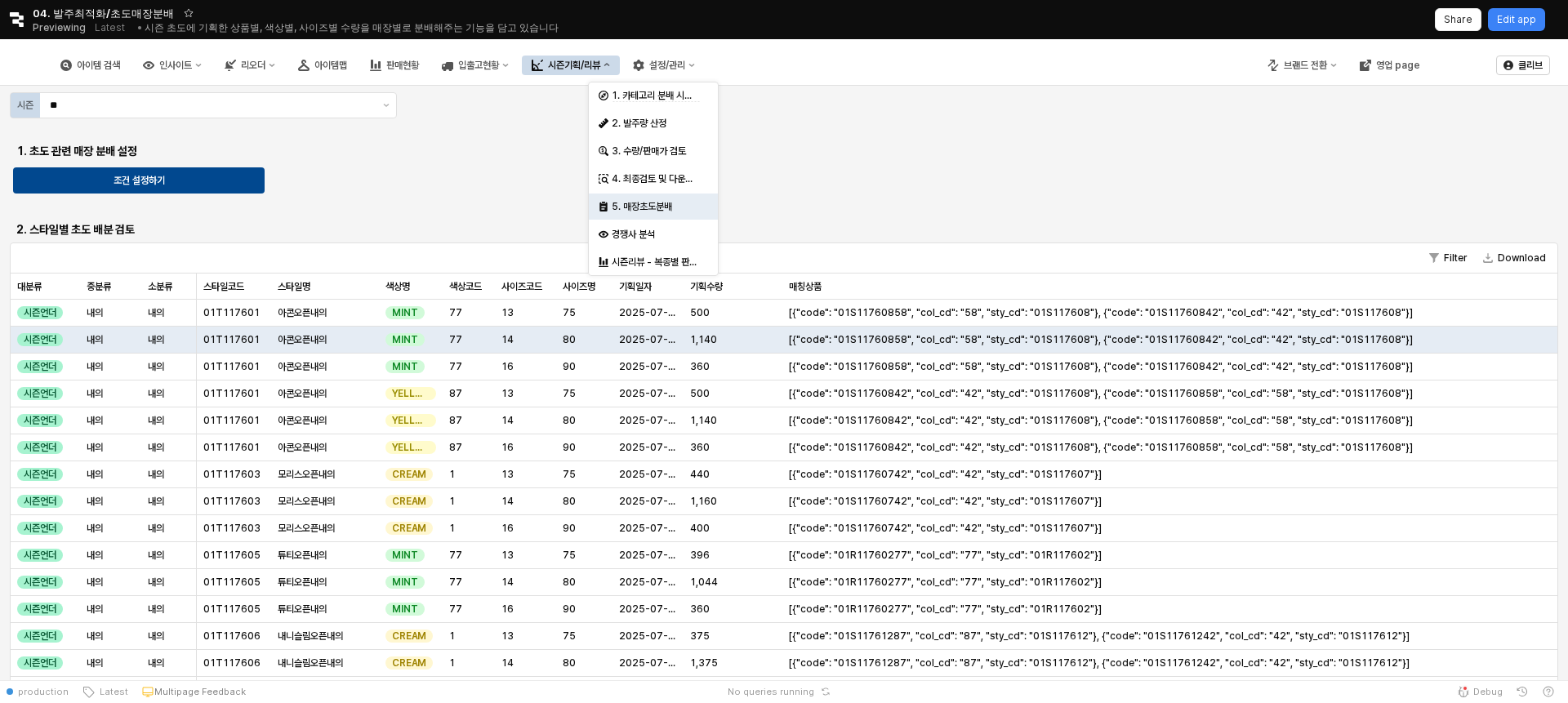 click 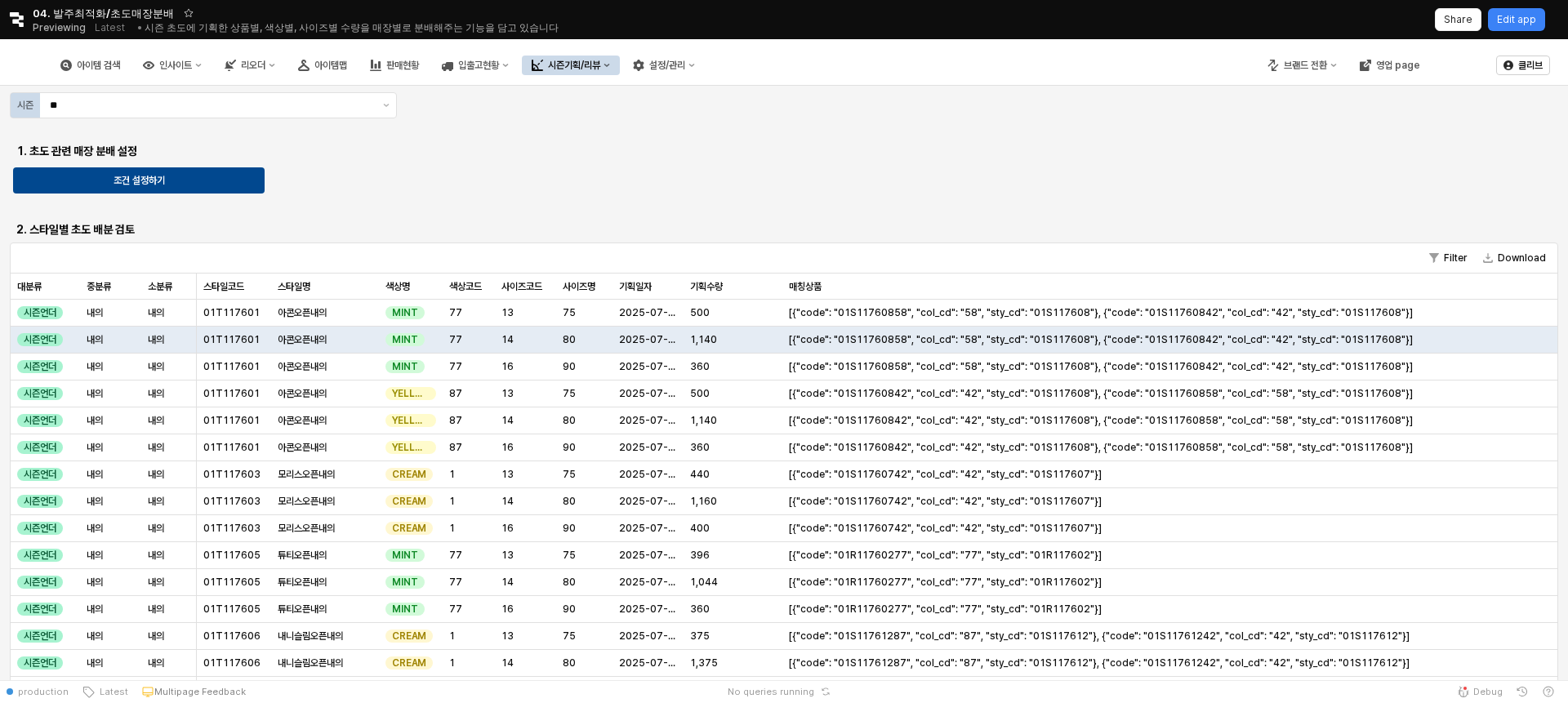 click 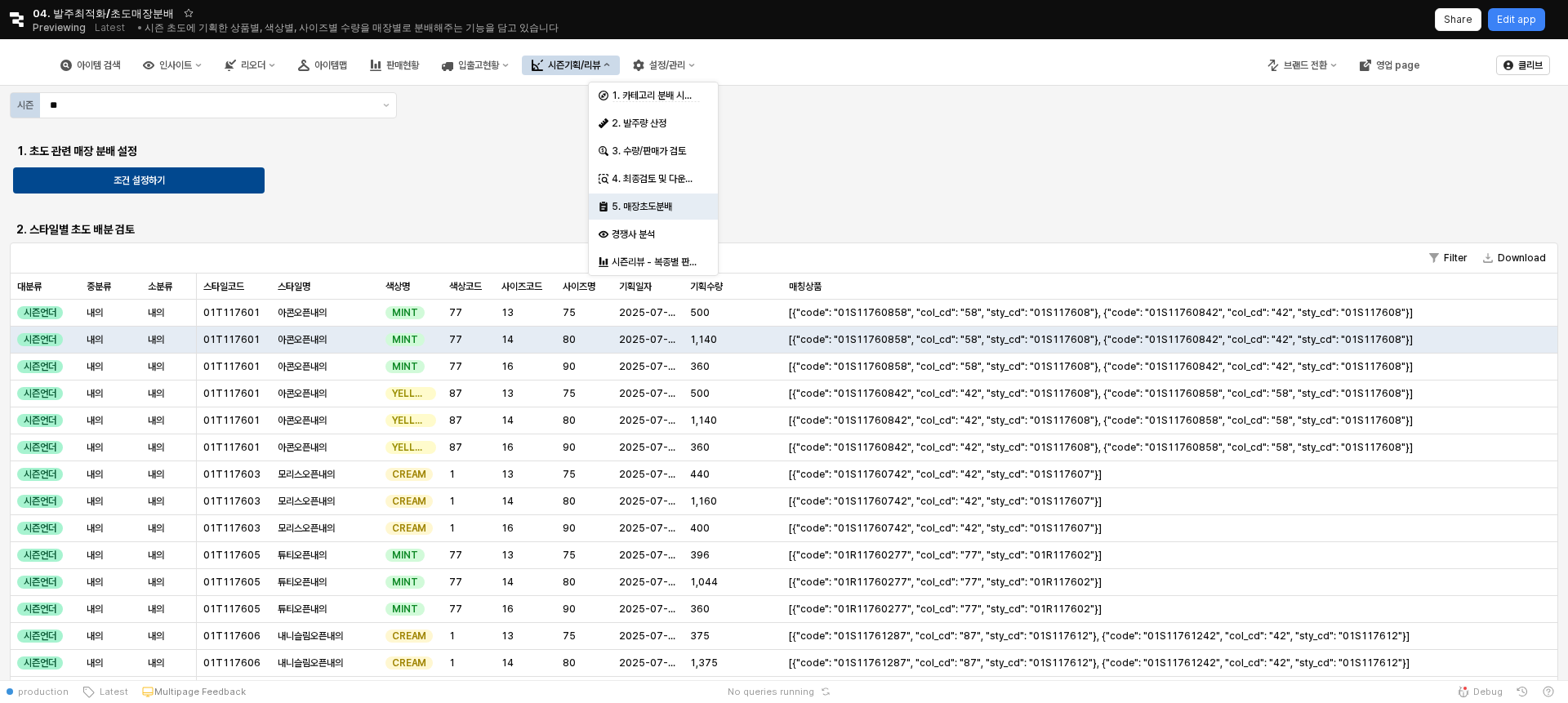 click on "시즌 ** 1. 초도 관련 매장 분배 설정 조건 설정하기 2. 스타일별 초도 배분 검토 Filter Download 대분류 대분류 중분류 중분류 소분류 소분류 스타일코드 스타일코드 스타일명 스타일명 색상명 색상명 색상코드 색상코드 사이즈코드 사이즈코드 사이즈명 사이즈명 기획일자 기획일자 기획수량 기획수량 매칭상품 매칭상품 시즌언더 내의 내의 01T117601 아콘오픈내의 MINT 77 13 75 2025-07-15 500 [{"code": "01S11760858", "col_cd": "58", "sty_cd": "01S117608"}, {"code": "01S11760842", "col_cd": "42", "sty_cd": "01S117608"}] 시즌언더 내의 내의 01T117601 아콘오픈내의 MINT 77 14 80 2025-07-15 1,140 [{"code": "01S11760858", "col_cd": "58", "sty_cd": "01S117608"}, {"code": "01S11760842", "col_cd": "42", "sty_cd": "01S117608"}] 시즌언더 내의 내의 01T117601 아콘오픈내의 MINT 77 16 90 2025-07-15 360 시즌언더 내의 내의 01T117601 아콘오픈내의 YELLOW 87 13 75 2025-07-15 500 1" at bounding box center [784, 559] 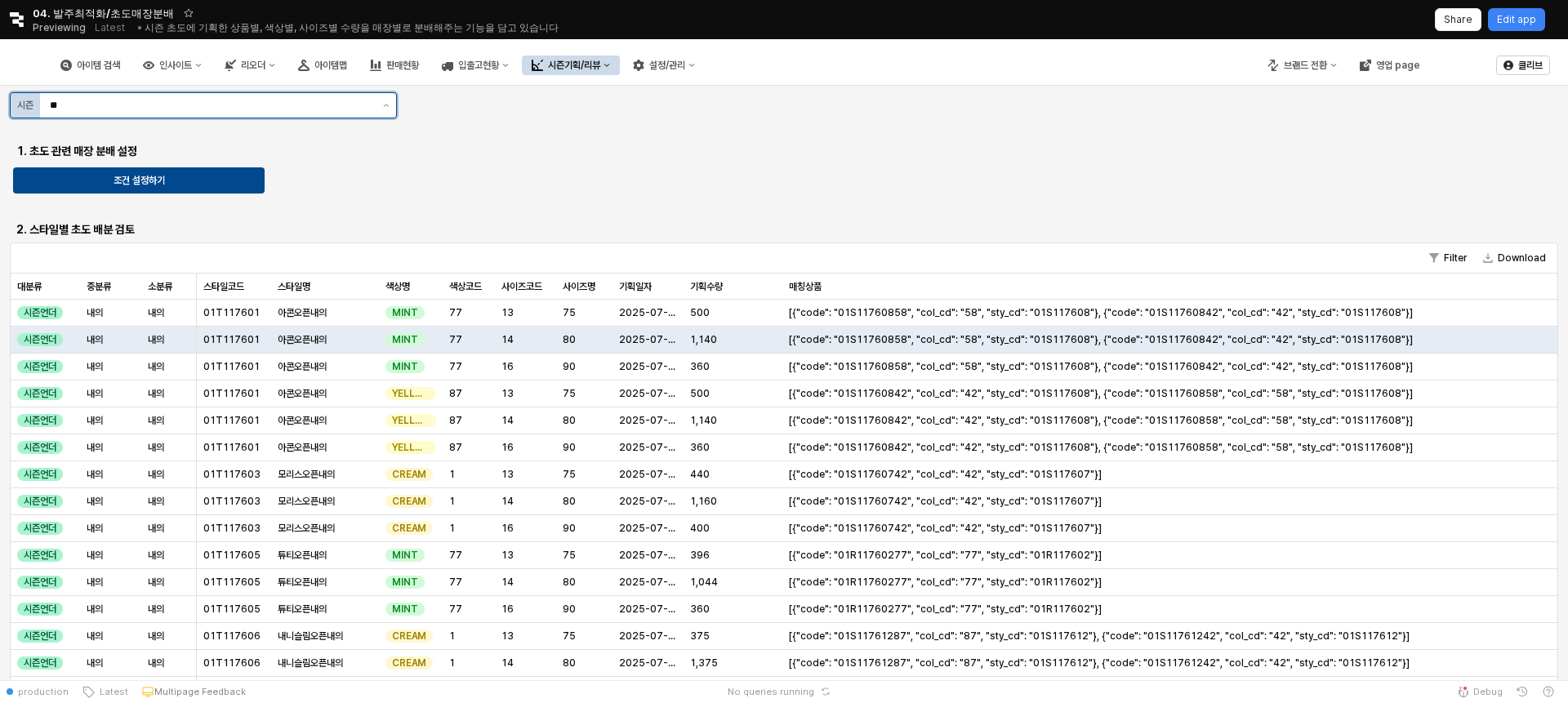 click on "**" at bounding box center [212, 105] 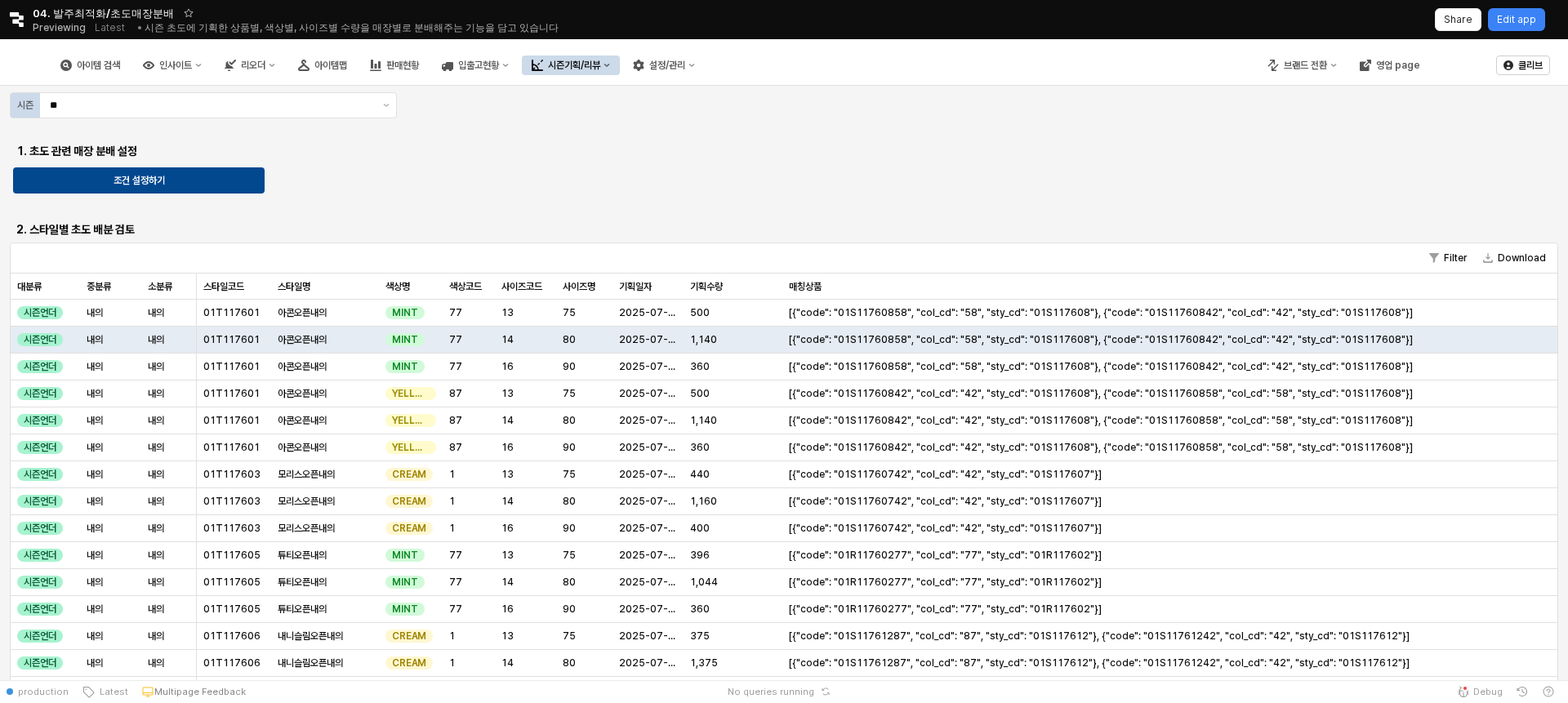 click on "시즌 ** 1. 초도 관련 매장 분배 설정 조건 설정하기 2. 스타일별 초도 배분 검토 Filter Download 대분류 대분류 중분류 중분류 소분류 소분류 스타일코드 스타일코드 스타일명 스타일명 색상명 색상명 색상코드 색상코드 사이즈코드 사이즈코드 사이즈명 사이즈명 기획일자 기획일자 기획수량 기획수량 매칭상품 매칭상품 시즌언더 내의 내의 01T117601 아콘오픈내의 MINT 77 13 75 2025-07-15 500 [{"code": "01S11760858", "col_cd": "58", "sty_cd": "01S117608"}, {"code": "01S11760842", "col_cd": "42", "sty_cd": "01S117608"}] 시즌언더 내의 내의 01T117601 아콘오픈내의 MINT 77 14 80 2025-07-15 1,140 [{"code": "01S11760858", "col_cd": "58", "sty_cd": "01S117608"}, {"code": "01S11760842", "col_cd": "42", "sty_cd": "01S117608"}] 시즌언더 내의 내의 01T117601 아콘오픈내의 MINT 77 16 90 2025-07-15 360 시즌언더 내의 내의 01T117601 아콘오픈내의 YELLOW 87 13 75 2025-07-15 500 1" at bounding box center [784, 559] 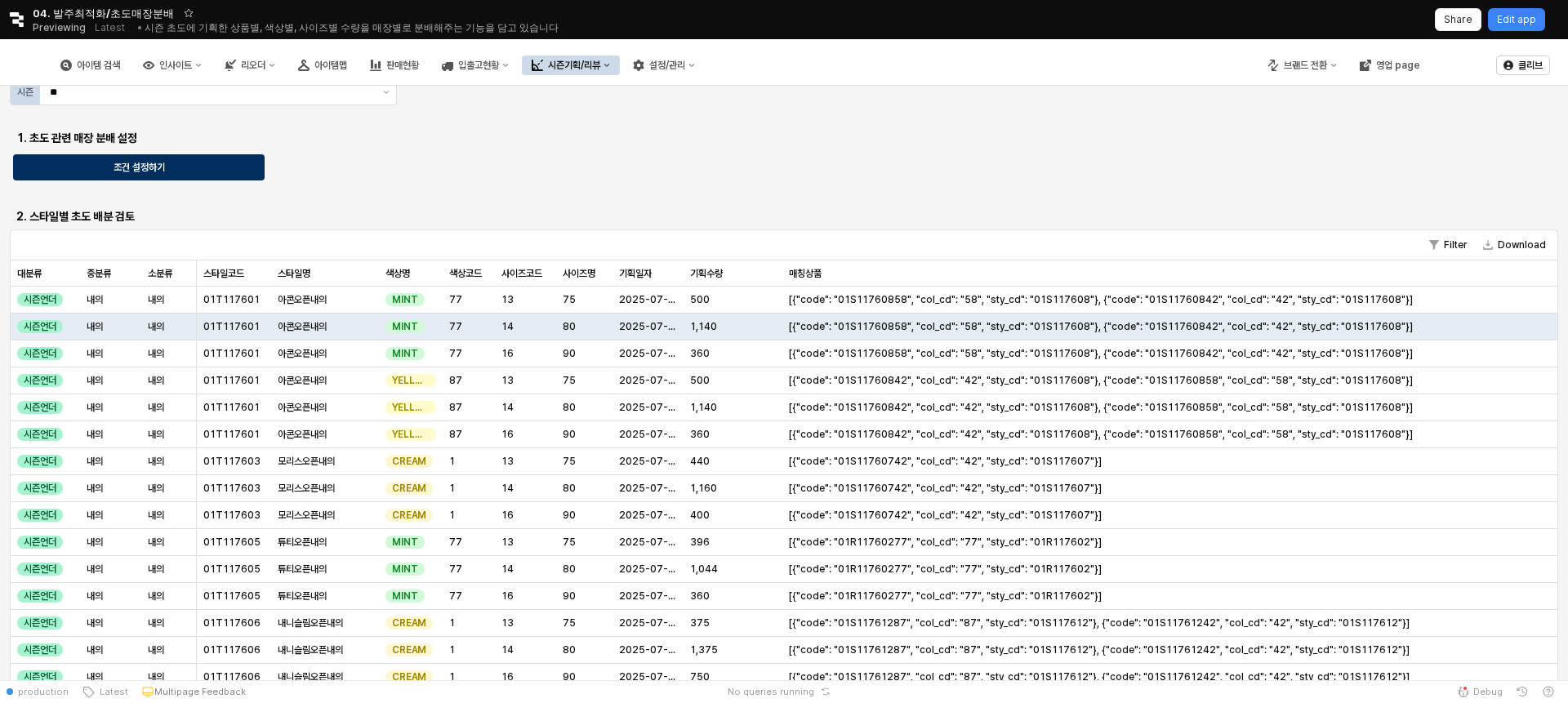 click on "조건 설정하기" at bounding box center (139, 167) 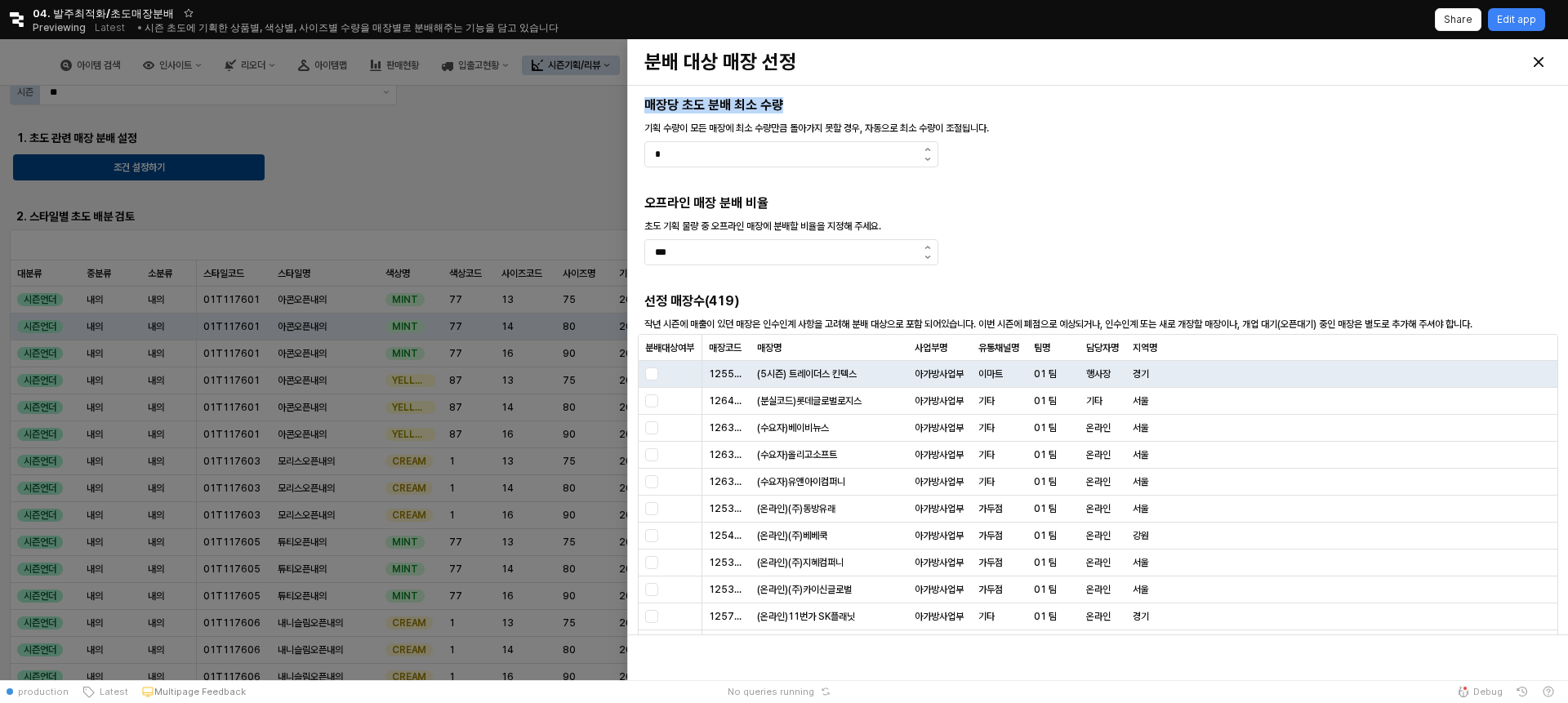 drag, startPoint x: 648, startPoint y: 105, endPoint x: 811, endPoint y: 105, distance: 163 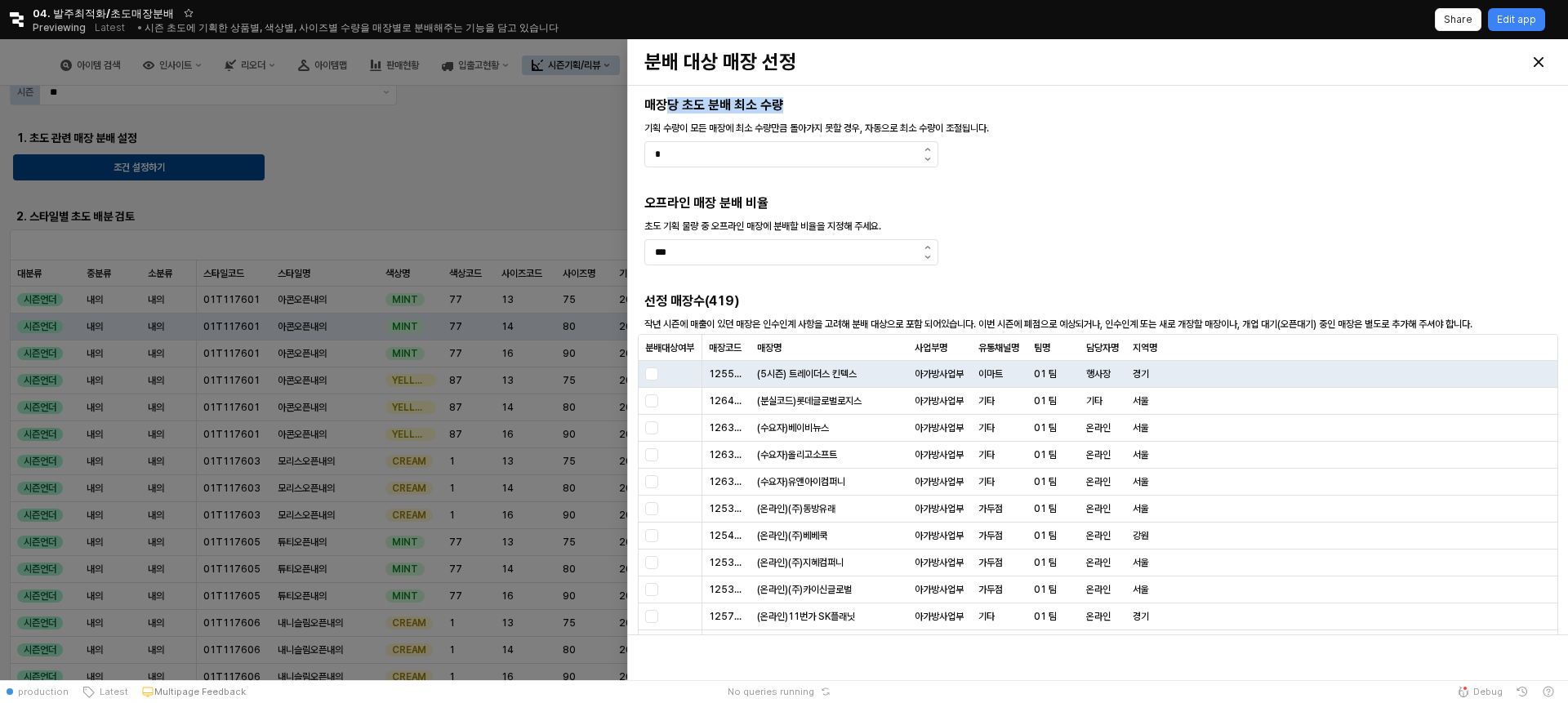 drag, startPoint x: 672, startPoint y: 101, endPoint x: 829, endPoint y: 102, distance: 157.00318 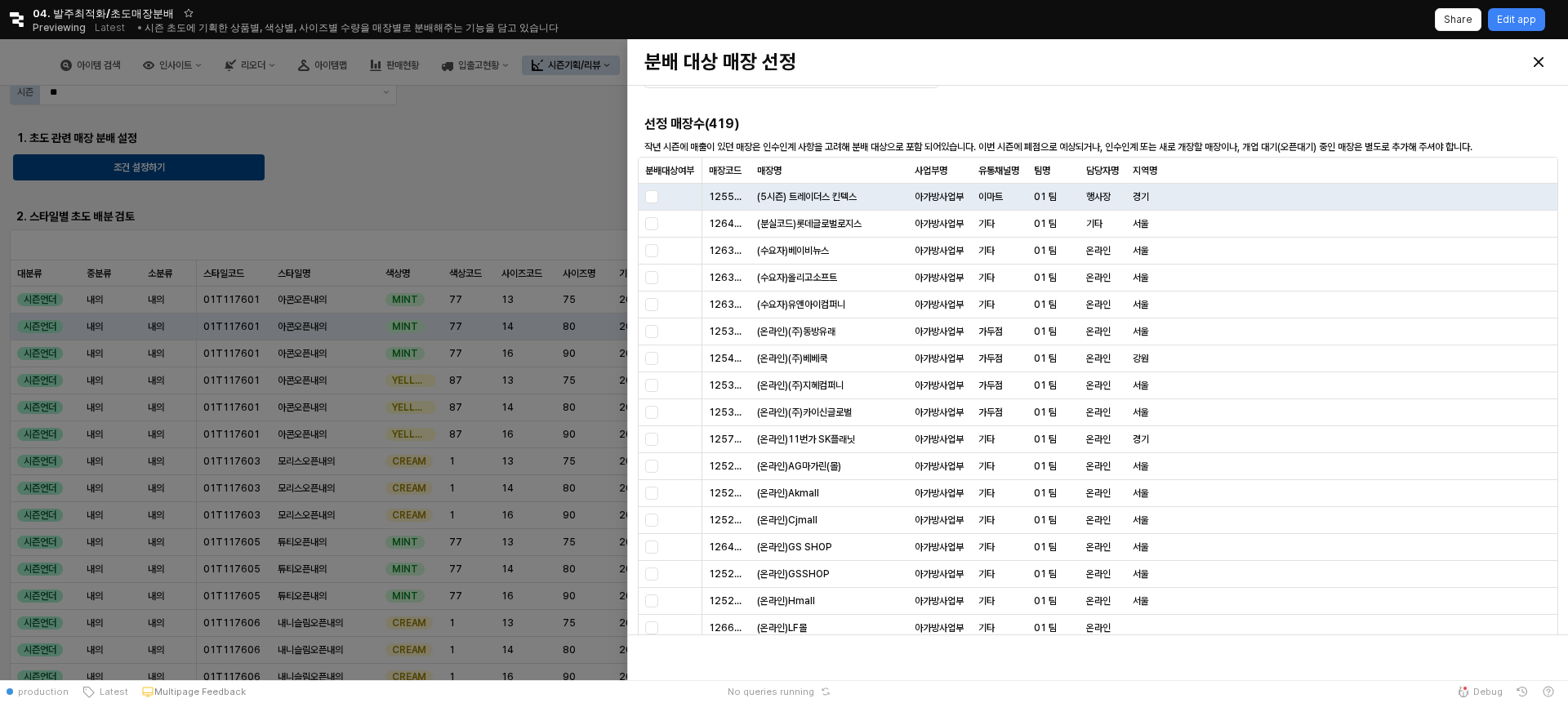 scroll, scrollTop: 110, scrollLeft: 0, axis: vertical 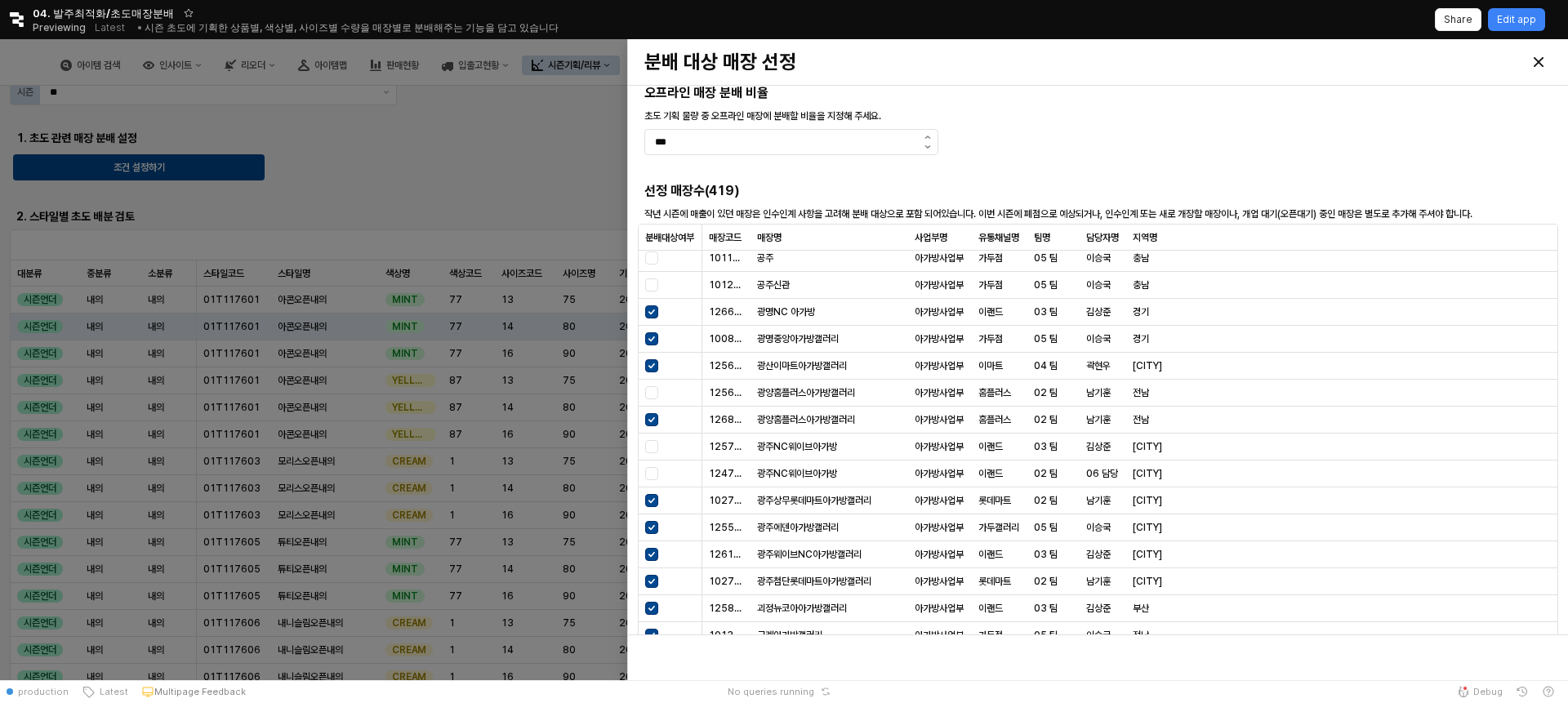 click at bounding box center [1443, 62] 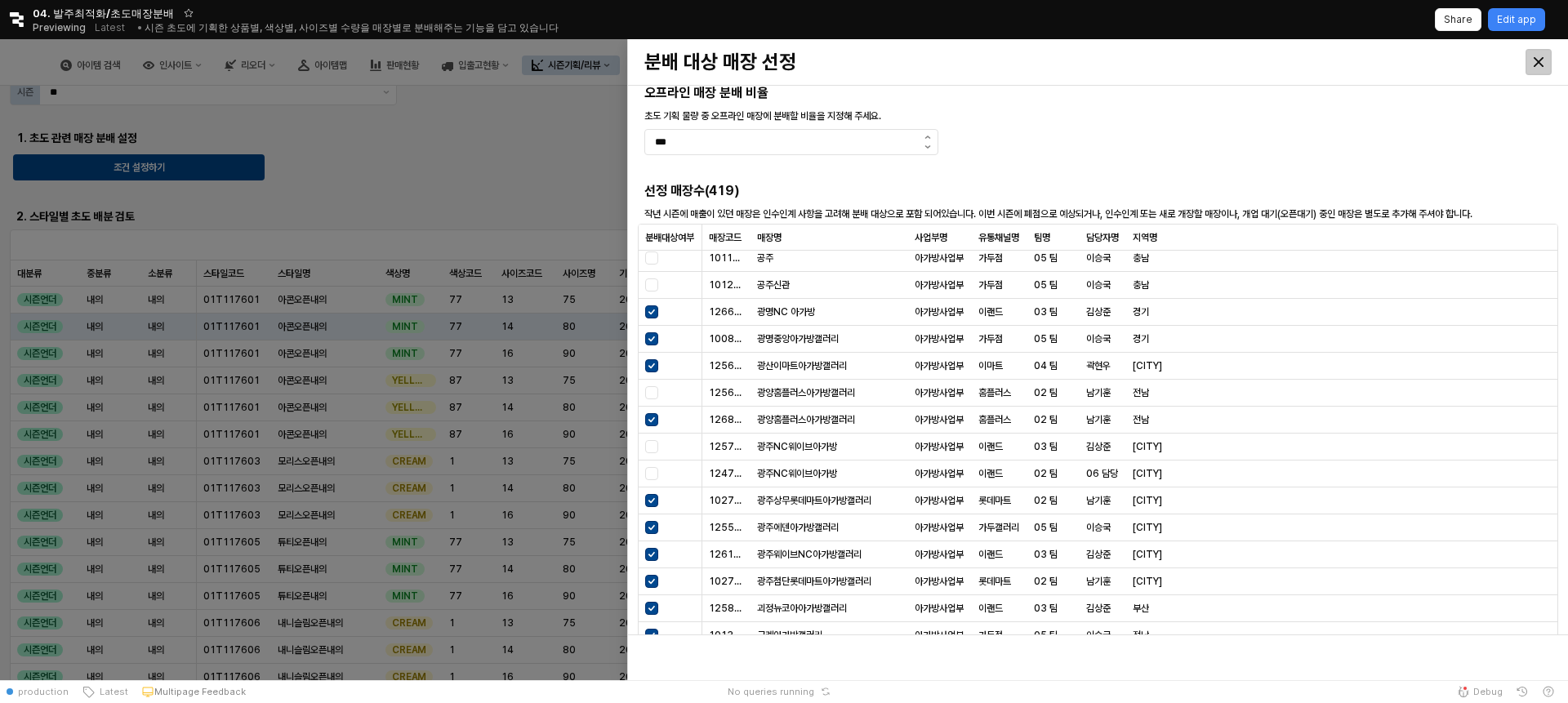 click 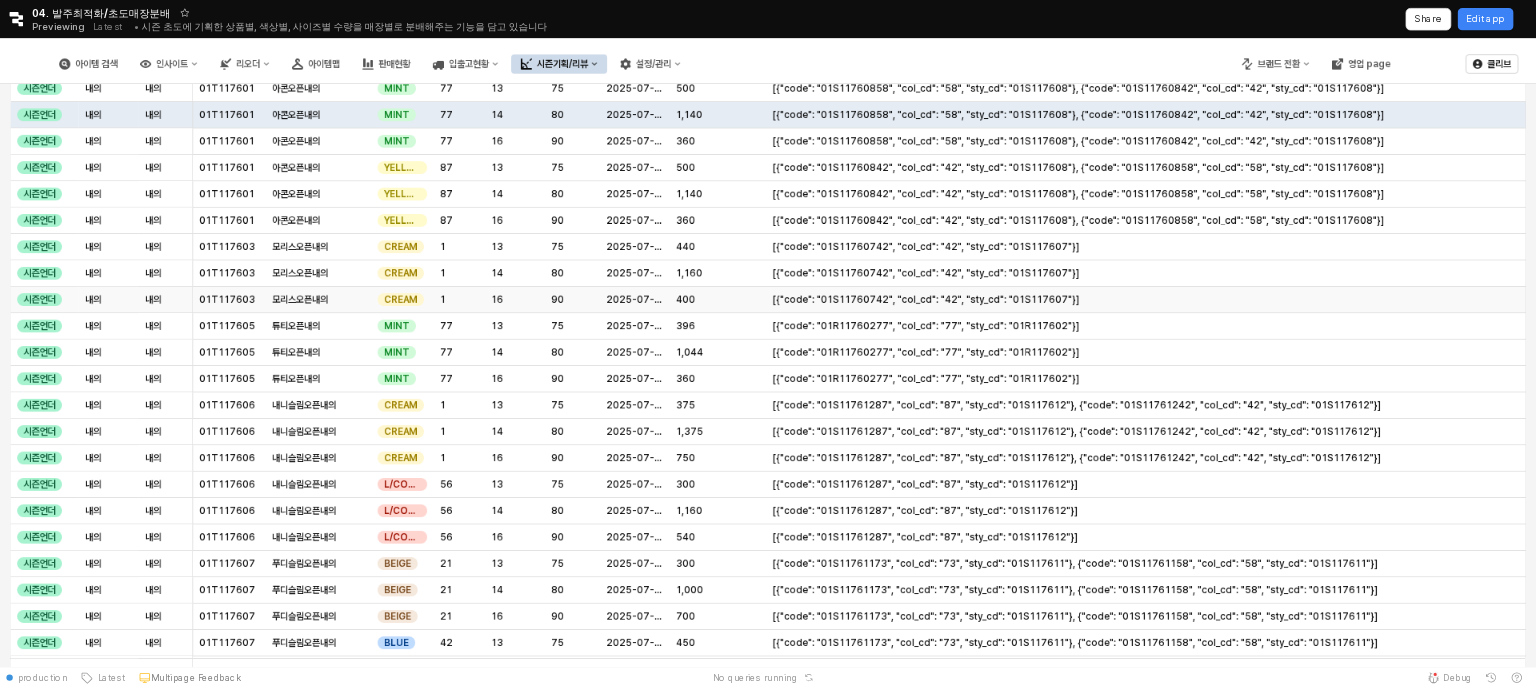 scroll, scrollTop: 17, scrollLeft: 0, axis: vertical 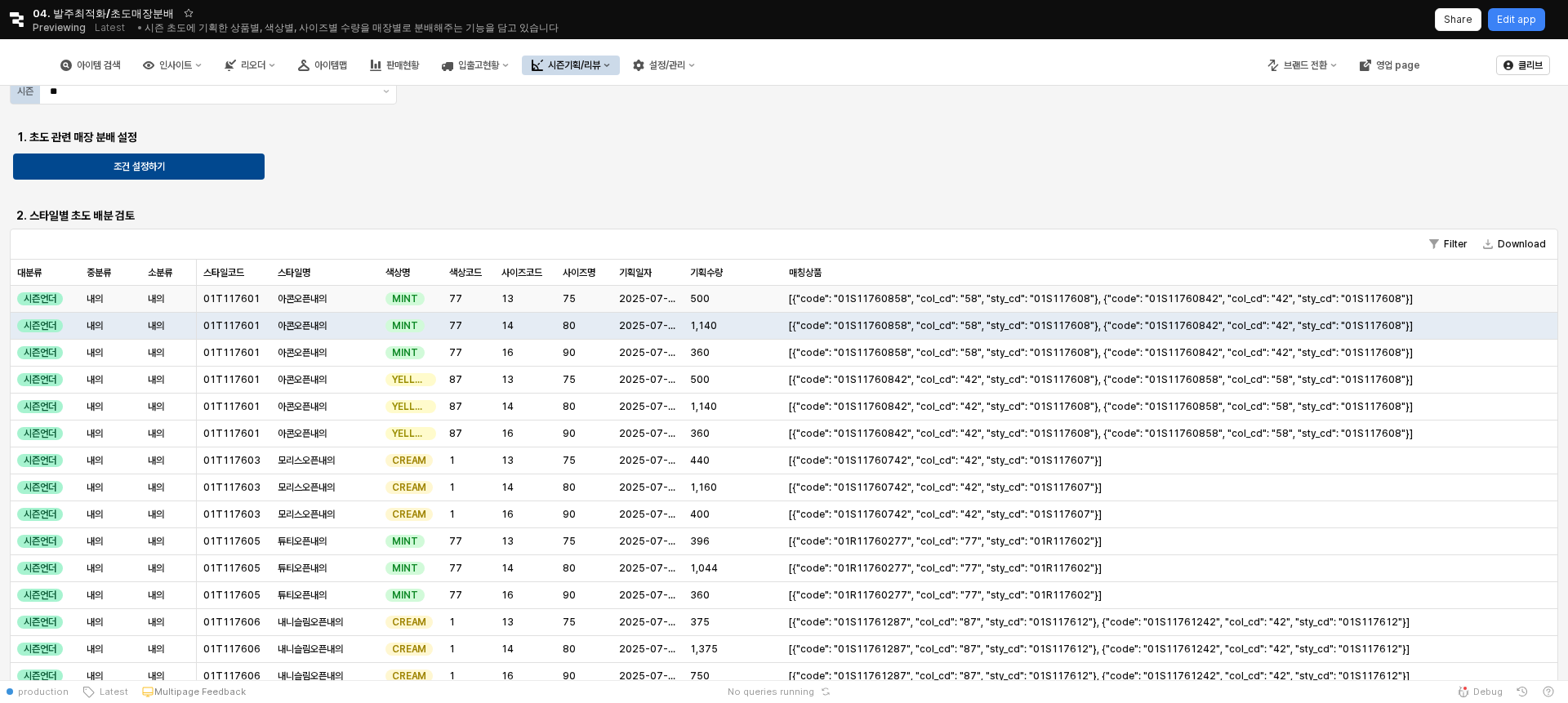click on "500" at bounding box center [733, 299] 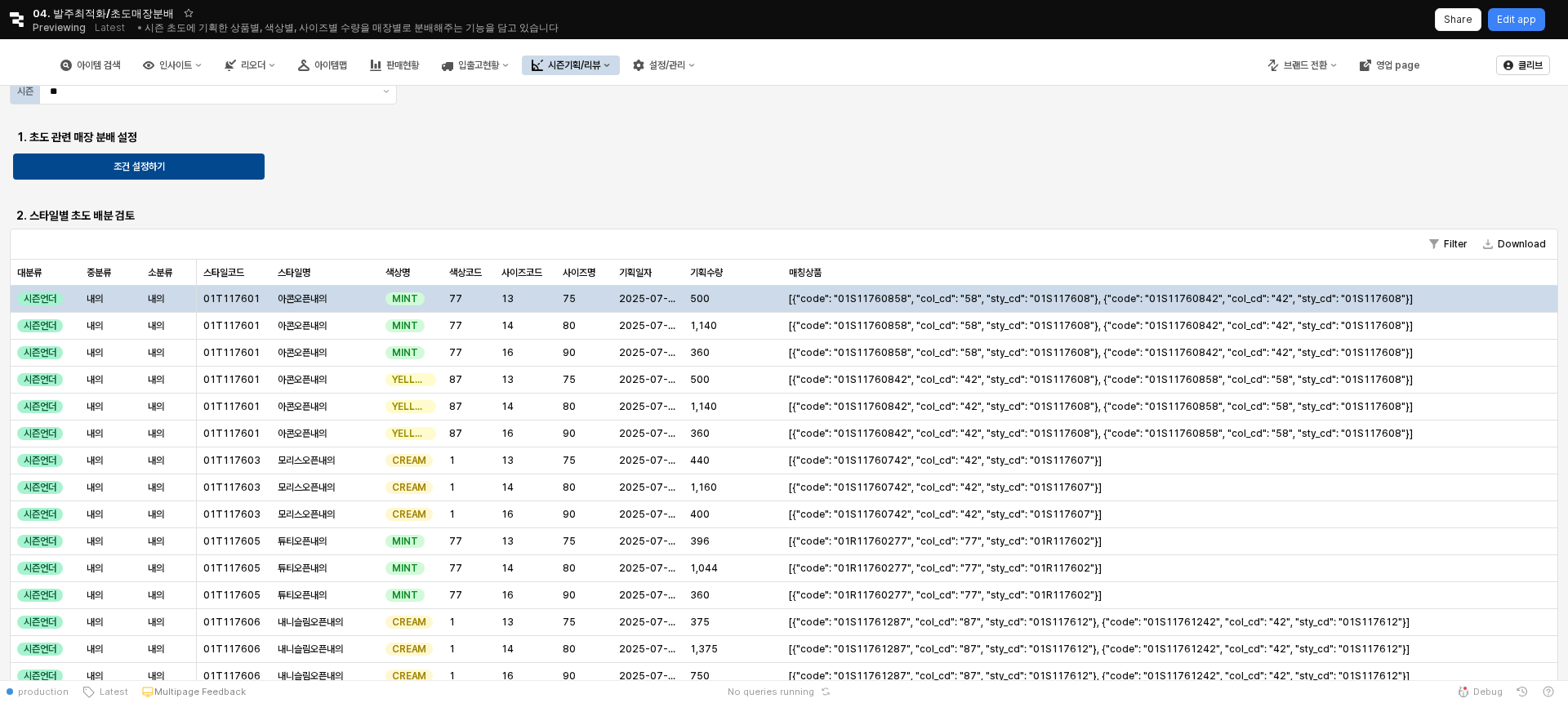 click on "아이템 검색 인사이트 리오더 아이템맵 판매현황 입출고현황 시즌기획/리뷰 설정/관리 브랜드 전환 영업 page 클리브 시즌 ** 1. 초도 관련 매장 분배 설정 조건 설정하기 2. 스타일별 초도 배분 검토 Filter Download 대분류 대분류 중분류 중분류 소분류 소분류 스타일코드 스타일코드 스타일명 스타일명 색상명 색상명 색상코드 색상코드 사이즈코드 사이즈코드 사이즈명 사이즈명 기획일자 기획일자 기획수량 기획수량 매칭상품 매칭상품 시즌언더 내의 내의 01T117601 아콘오픈내의 MINT 77 13 75 2025-07-15 500 [{"code": "01S11760858", "col_cd": "58", "sty_cd": "01S117608"}, {"code": "01S11760842", "col_cd": "42", "sty_cd": "01S117608"}] 시즌언더 내의 내의 01T117601 아콘오픈내의 MINT 77 14 80 2025-07-15 1,140 [{"code": "01S11760858", "col_cd": "58", "sty_cd": "01S117608"}, {"code": "01S11760842", "col_cd": "42", "sty_cd": "01S117608"}] 시즌언더 MINT" at bounding box center (784, 359) 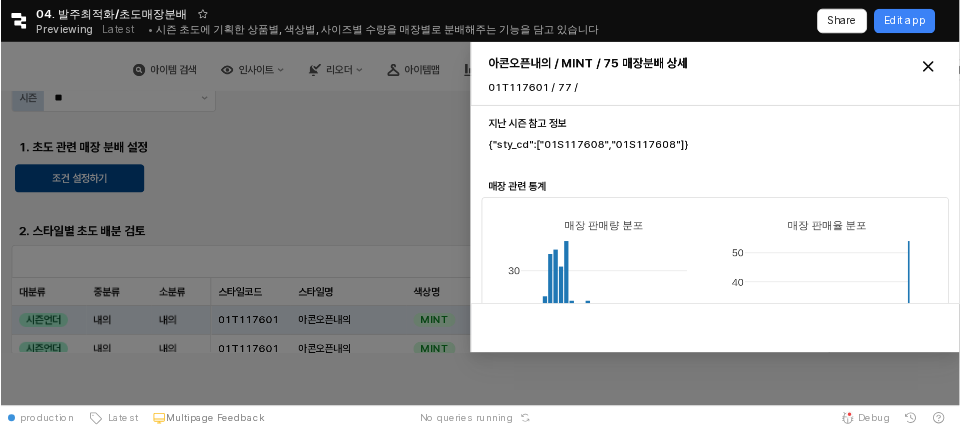 scroll, scrollTop: 17, scrollLeft: 0, axis: vertical 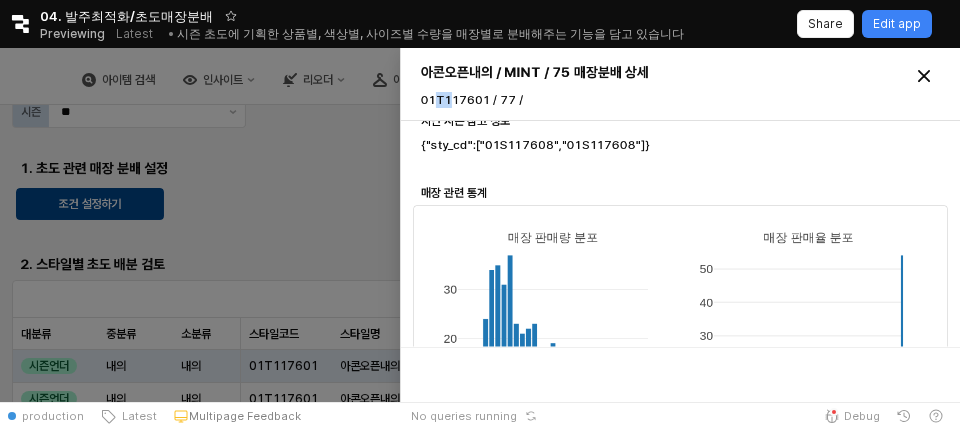 click on "01T117601 / 77 / 13" at bounding box center (480, 109) 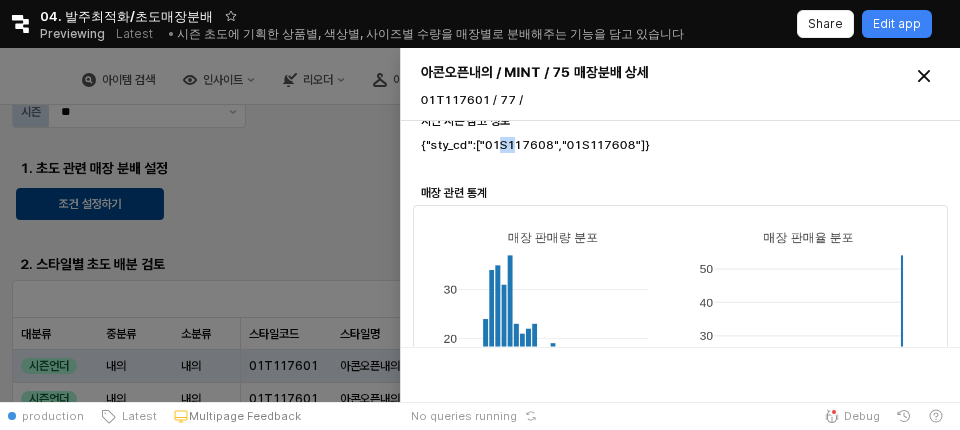 drag, startPoint x: 497, startPoint y: 142, endPoint x: 508, endPoint y: 142, distance: 11 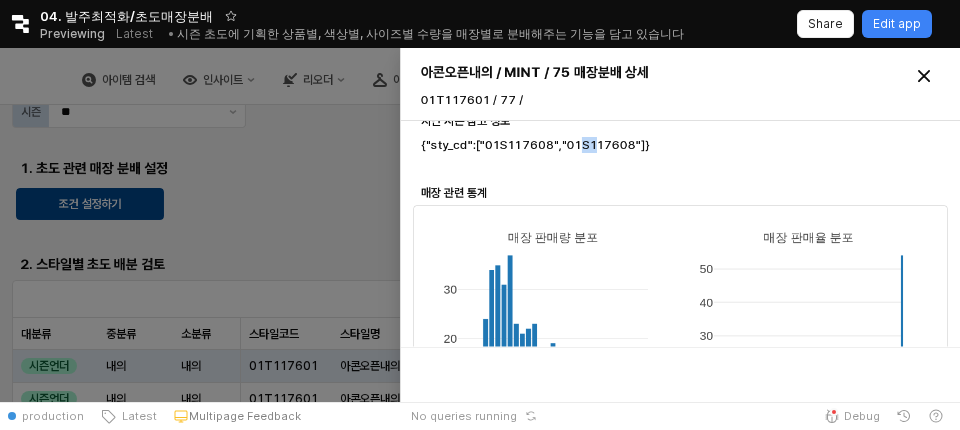drag, startPoint x: 590, startPoint y: 144, endPoint x: 574, endPoint y: 144, distance: 16 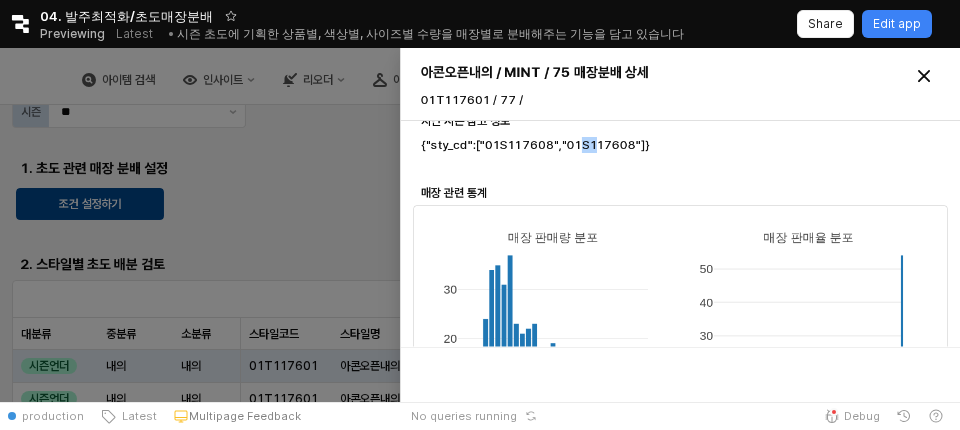 scroll, scrollTop: 0, scrollLeft: 0, axis: both 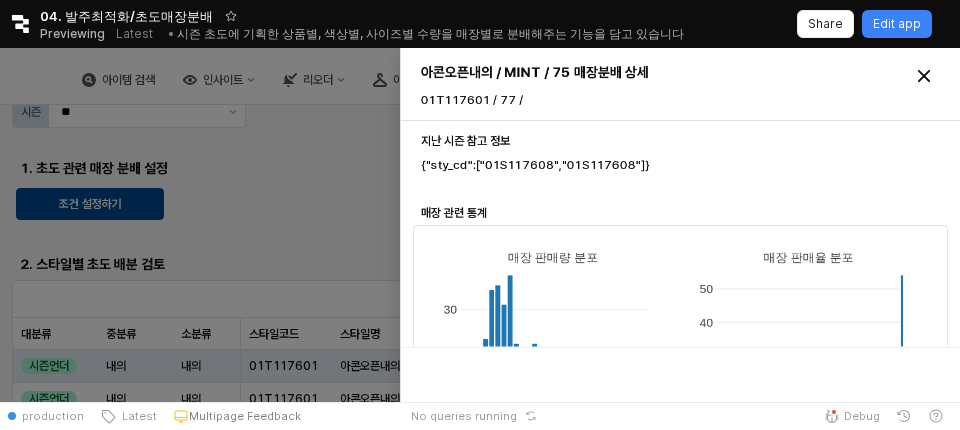 click on "지난 시즌 참고 정보 {"sty_cd":["01S117608","01S117608"]} 매장 관련 통계 0 10 20 0 10 20 30 매장 판매량 분포 −0.5 0 0.5 1 0 10 20 30 40 50 매장 판매율 분포 초도 분배 수량 초기 기획 물량: 500 물류 제외 분배 물량: 400 매장코드 매장코드 매장명 매장명 사업부 사업부 유통채널명 유통채널명 팀명 팀명 담당자명 담당자명 지역명 지역명 매장분류 매장분류 126756 동광주홈플러스아가방갤러리 아가방사업부 홈플러스 02 팀 남기훈 광주 Severe Overstock 126543 동탄제일병원 아가방 아가방사업부 가두점 05 팀 이승국 경기 Severe Overstock 123674 삼천포아가방갤러리 아가방사업부 가두점 05 팀 이세경 경남 Severe Overstock 126329 아가방플렉스 롯데아울렛 의왕점 아가방사업부 플렉스 05 팀 이세경 경기 Severe Overstock 126393 아가방플렉스 롯데몰여수 아가방사업부 플렉스 05 팀 이승국 전남 Severe Overstock 125915 419" at bounding box center [680, 509] 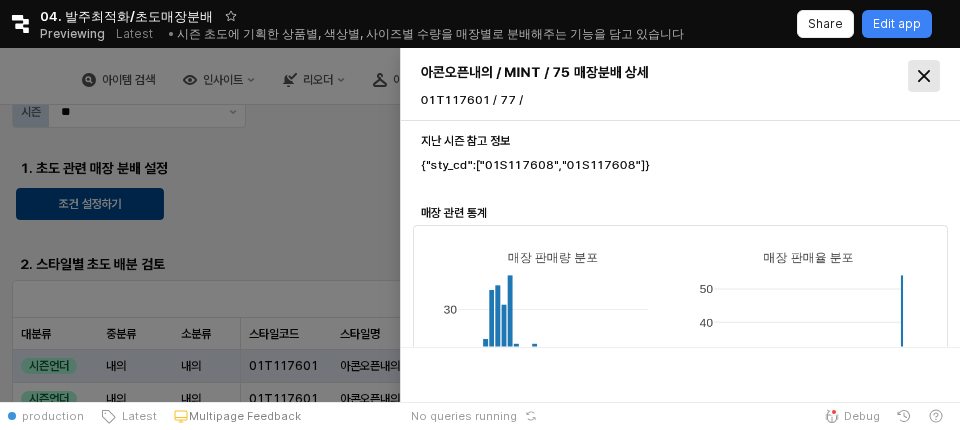 click 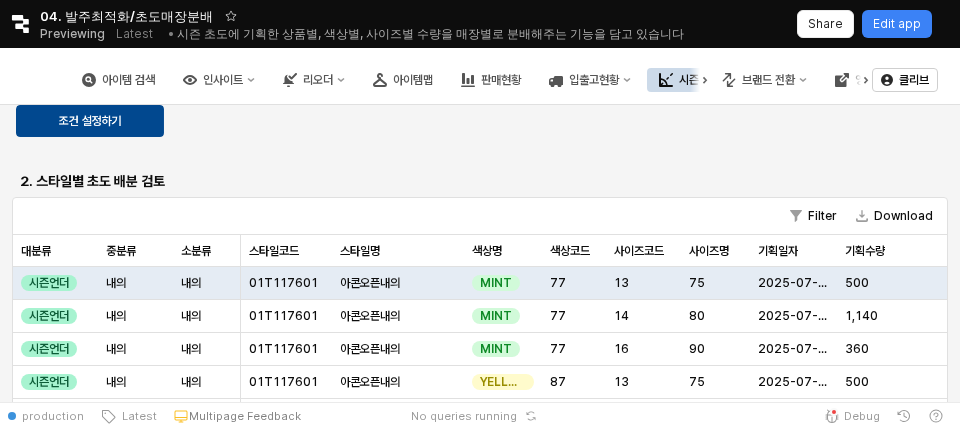 scroll, scrollTop: 130, scrollLeft: 0, axis: vertical 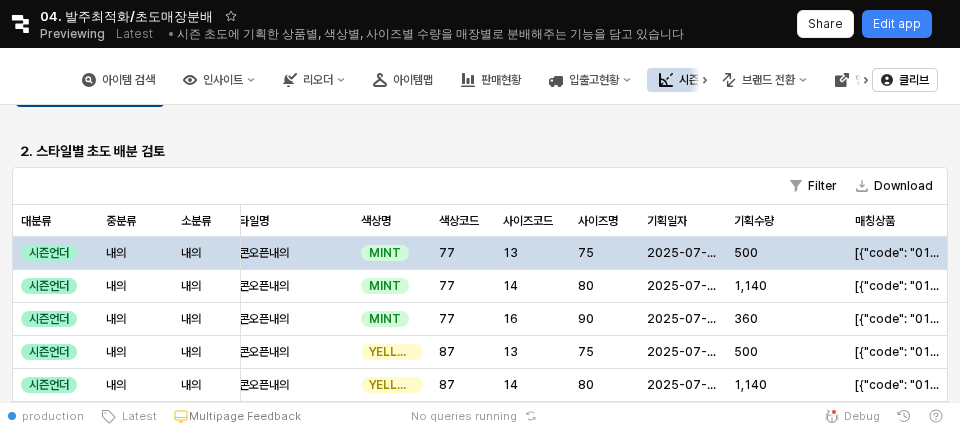 click on "500" at bounding box center [786, 253] 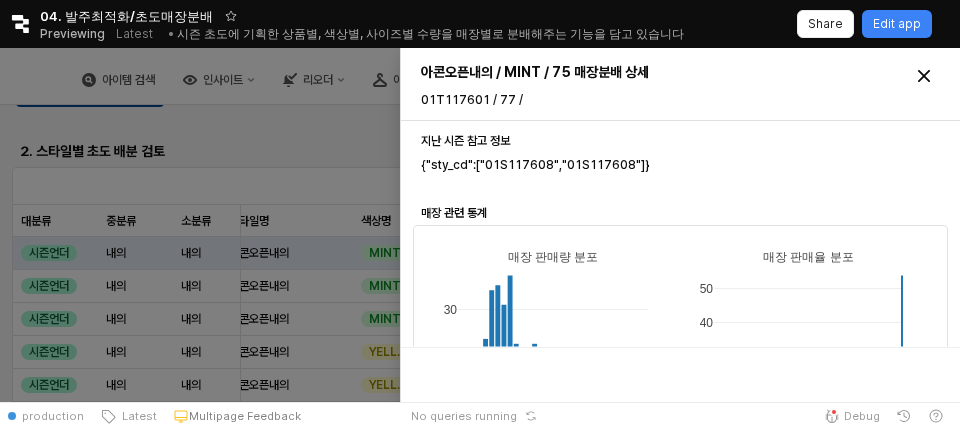 scroll, scrollTop: 18, scrollLeft: 0, axis: vertical 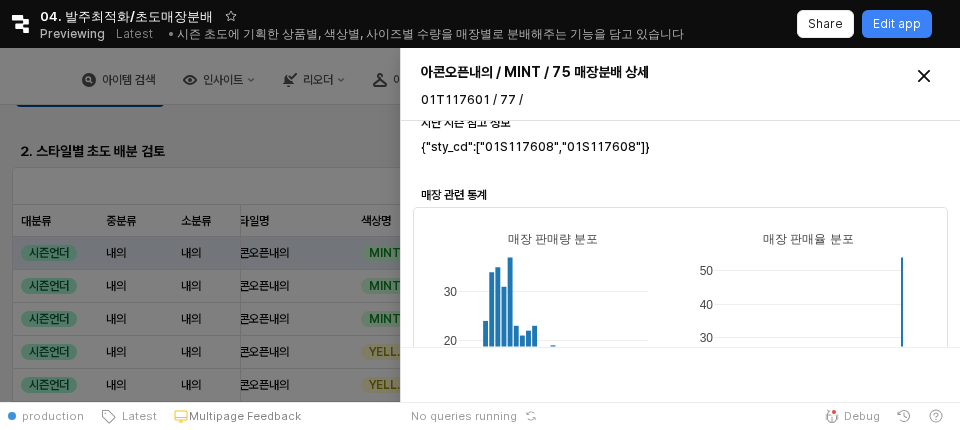 click at bounding box center [480, 225] 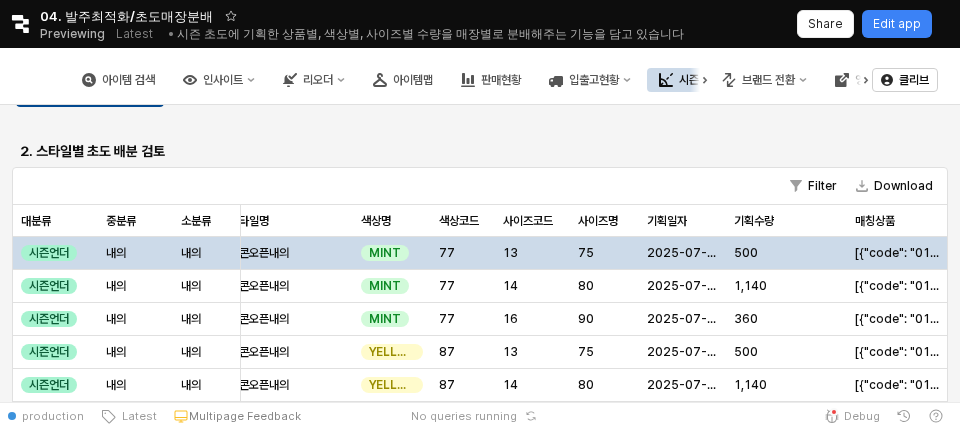 scroll, scrollTop: 0, scrollLeft: 0, axis: both 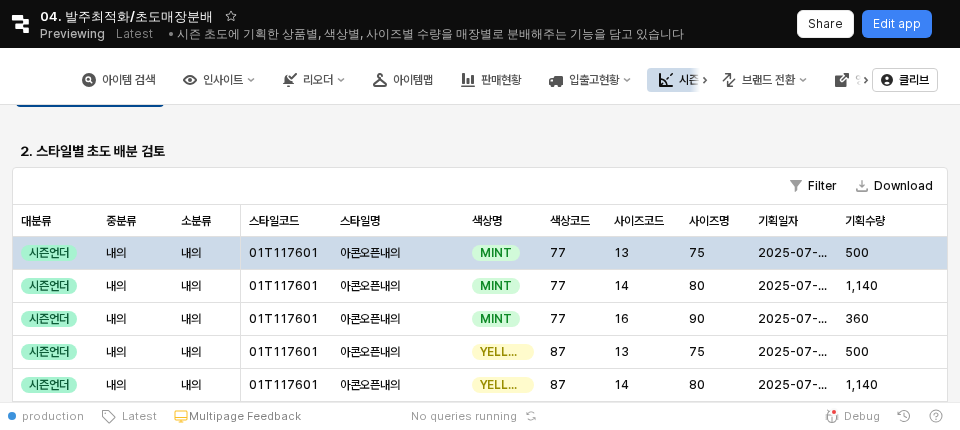 click on "77" at bounding box center (558, 253) 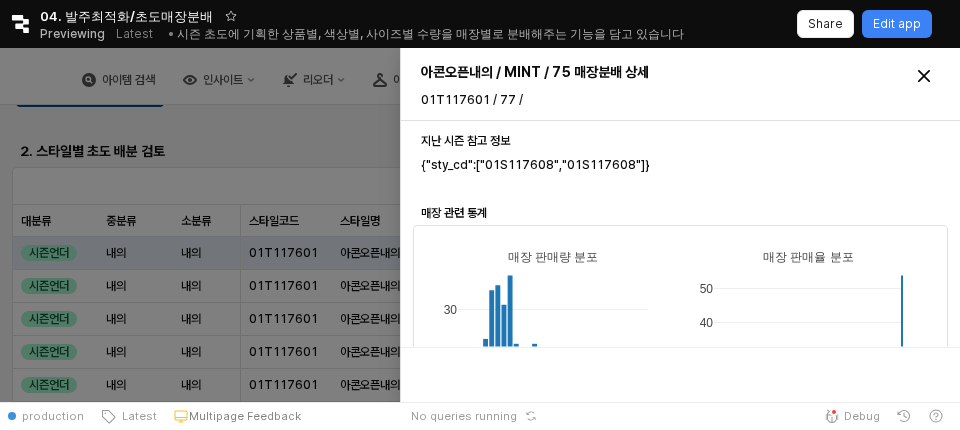 click on "[ITEM_NAME] / [COLOR_NAME] / [SIZE_NAME] 매장분배 상세 [STYLE_CODE] / [CODE] / [NUMBER] 지난 시즌 참고 정보 {"sty_cd":["[STYLE]","[STYLE]"]} 매장 관련 통계 0 10 20 0 10 20 30 매장 판매량 분포 −0.5 0 0.5 1 0 10 20 30 40 50 매장 판매율 분포 초도 분배 수량 초기 기획 물량: [QUANTITY] 물류 제외 분배 물량: [QUANTITY] 매장코드 매장코드 매장명 매장명 사업부 사업부 유통채널명 유통채널명 팀명 팀명 담당자명 담당자명 지역명 지역명 매장분류 매장분류 [STORE_CODE] [STORE_NAME] [BUSINESS_UNIT] [CHANNEL] [TEAM] [MANAGER_NAME] [REGION] [STORE_CATEGORY] Severe Overstock" at bounding box center [680, 225] 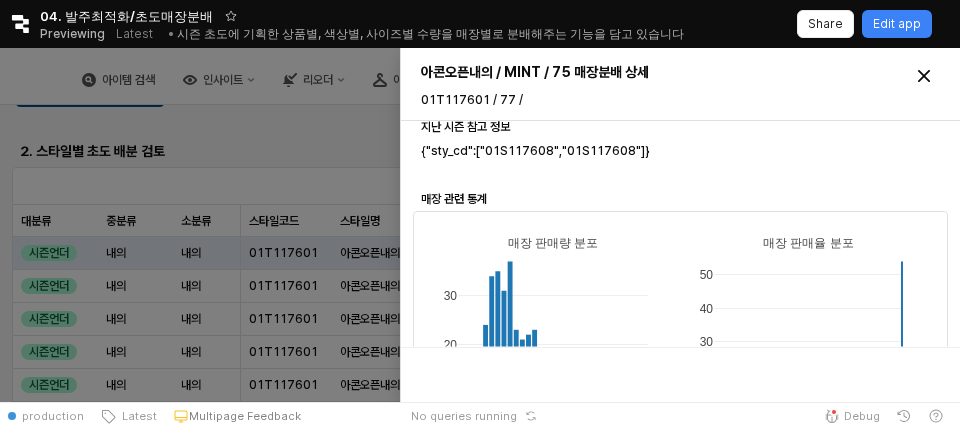 scroll, scrollTop: 0, scrollLeft: 0, axis: both 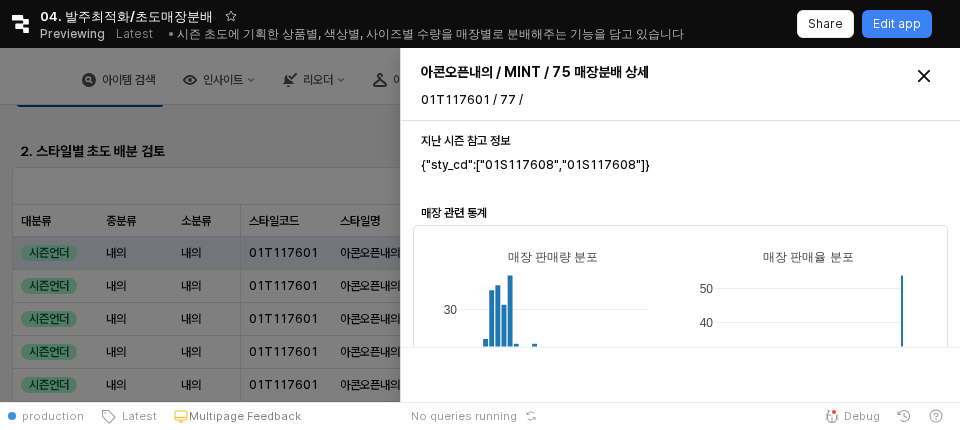 click at bounding box center [480, 225] 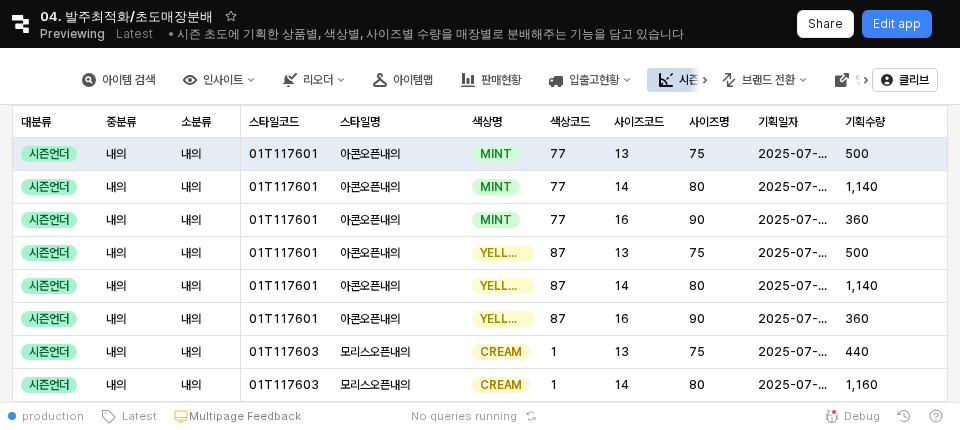 scroll, scrollTop: 339, scrollLeft: 0, axis: vertical 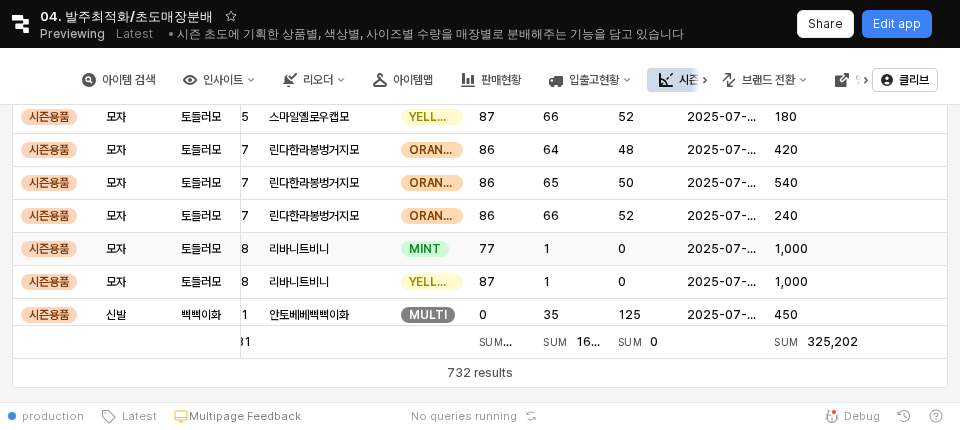 click on "0" at bounding box center [645, 249] 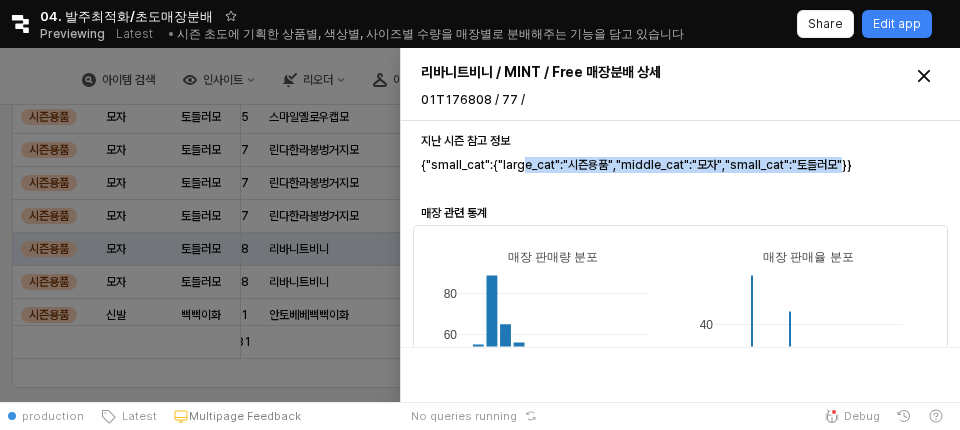 drag, startPoint x: 525, startPoint y: 164, endPoint x: 825, endPoint y: 164, distance: 300 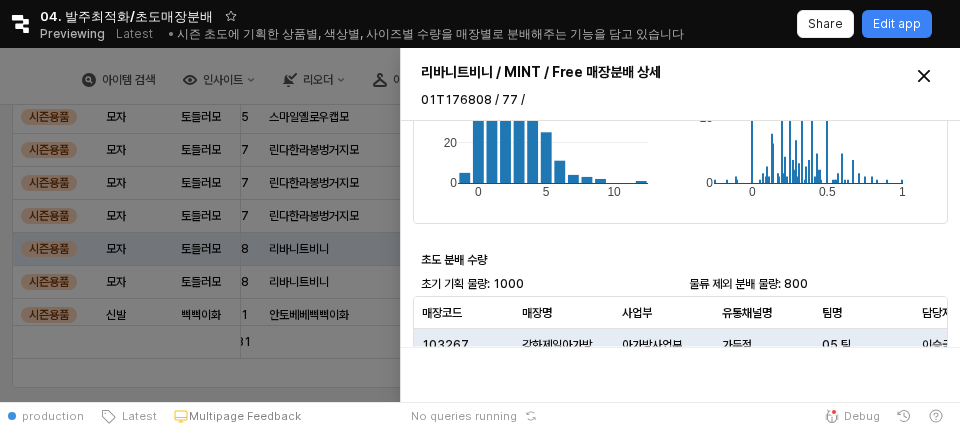 scroll, scrollTop: 423, scrollLeft: 0, axis: vertical 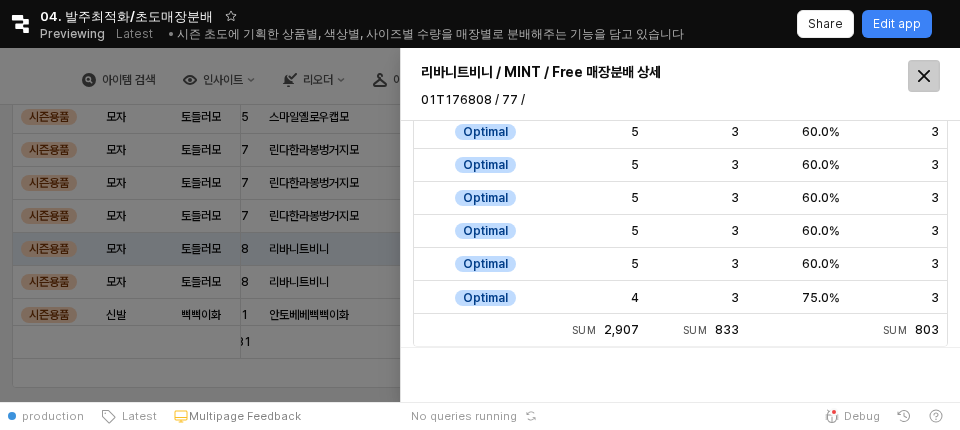 click at bounding box center (924, 76) 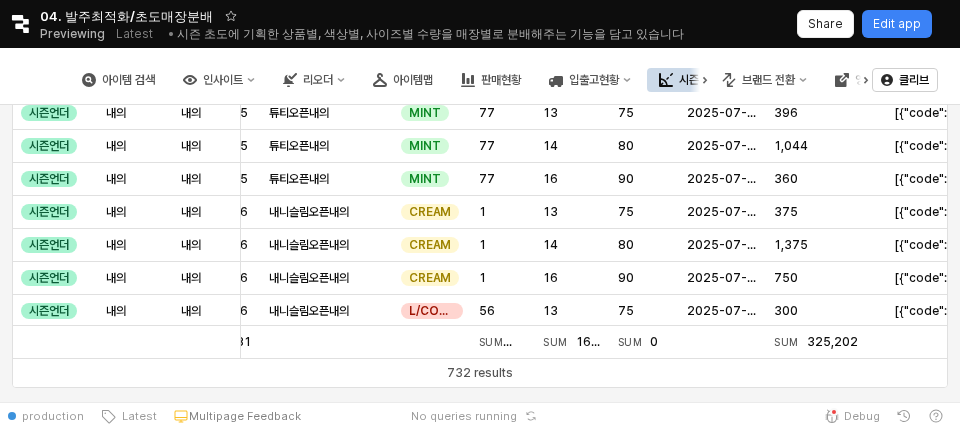 scroll, scrollTop: 0, scrollLeft: 71, axis: horizontal 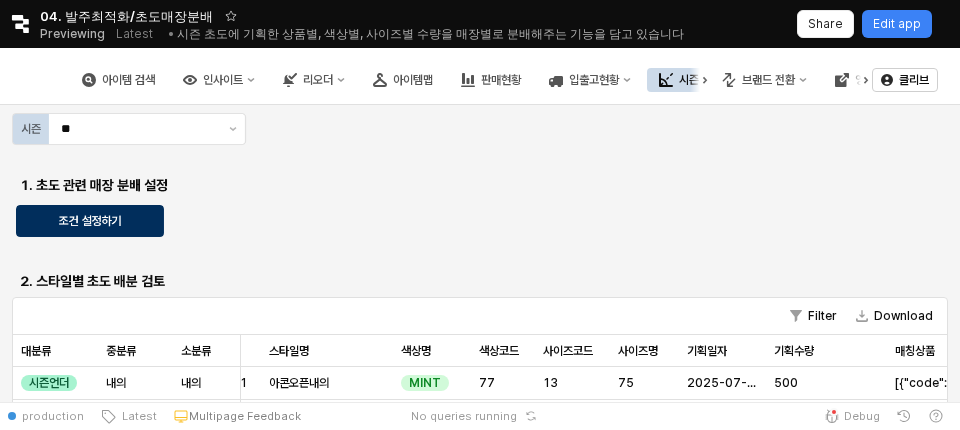 click on "조건 설정하기" at bounding box center [90, 221] 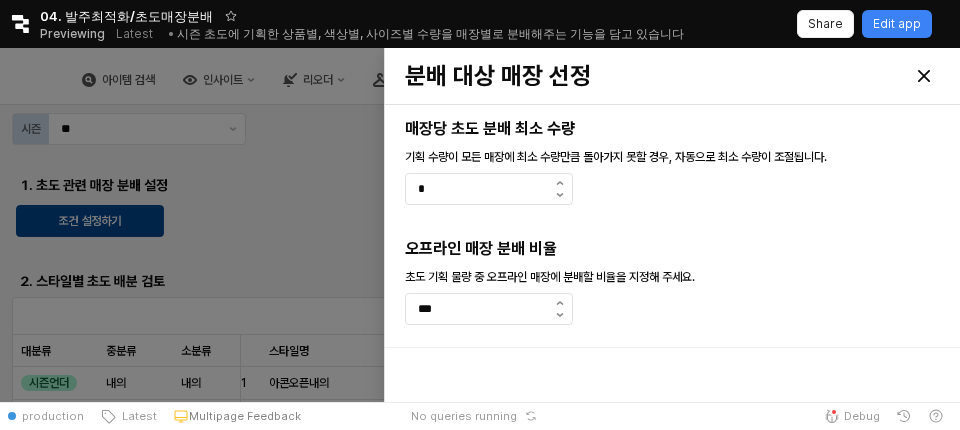 click at bounding box center [480, 225] 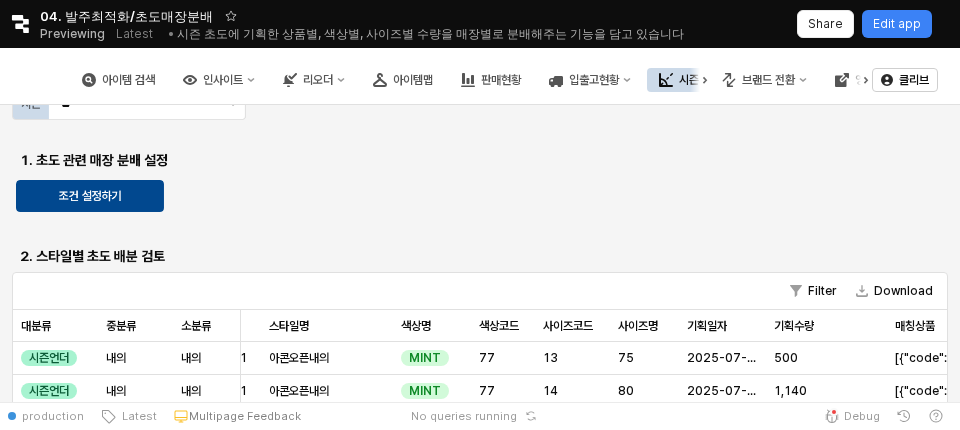 scroll, scrollTop: 32, scrollLeft: 0, axis: vertical 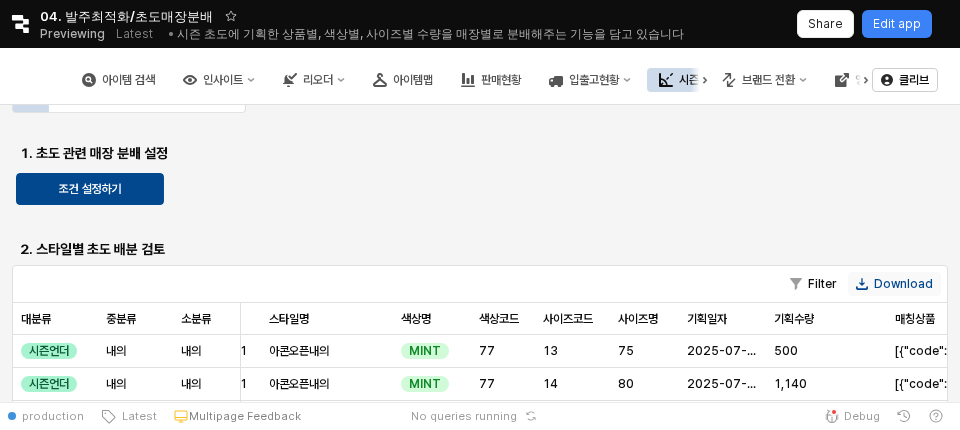 click on "Download" at bounding box center [894, 284] 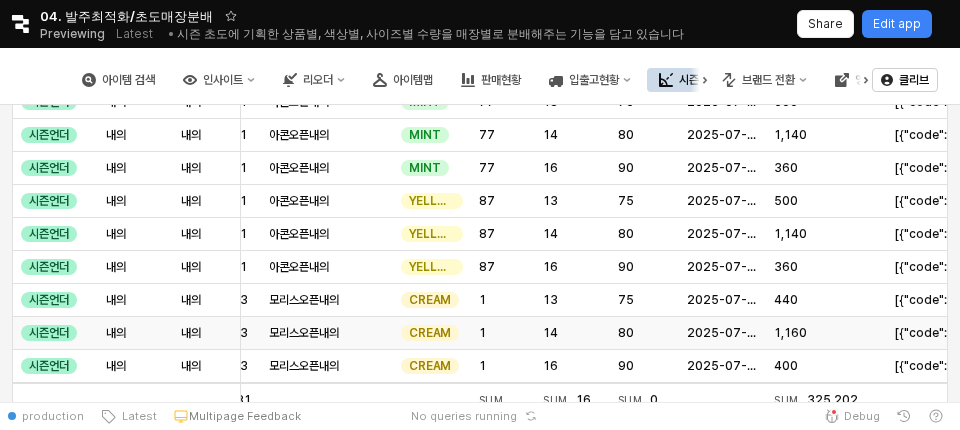 scroll, scrollTop: 237, scrollLeft: 0, axis: vertical 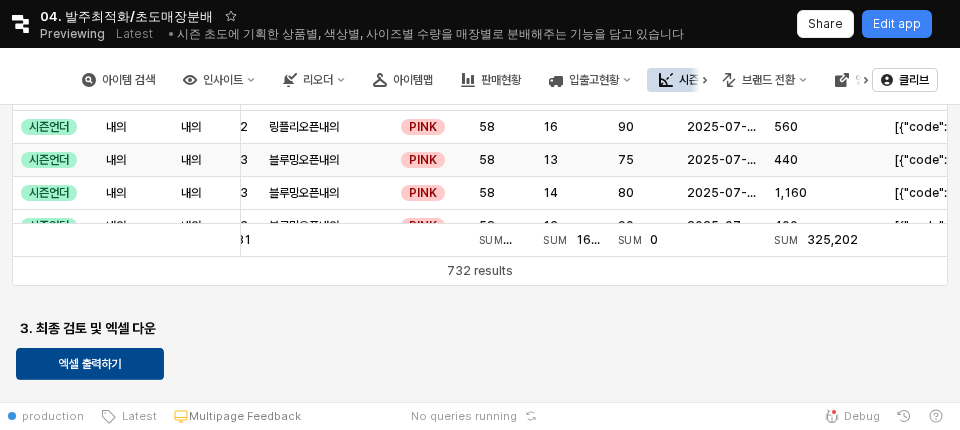 click on "블루밍오픈내의" at bounding box center [327, 160] 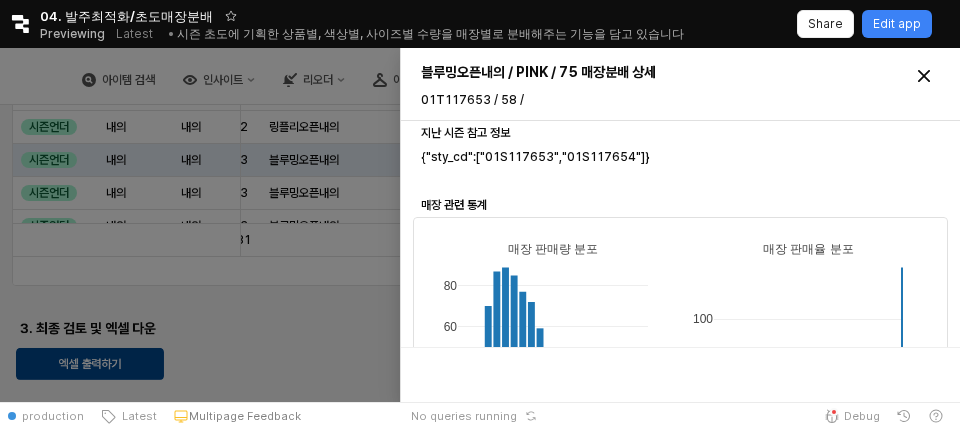 scroll, scrollTop: 0, scrollLeft: 0, axis: both 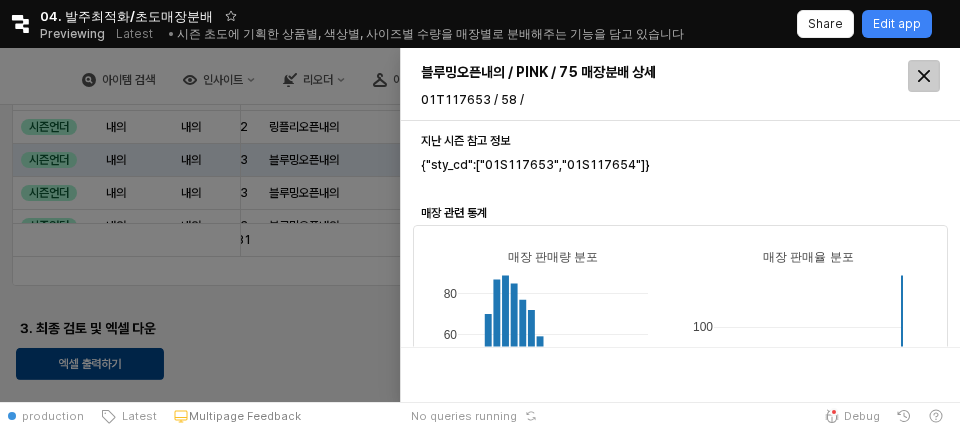 click 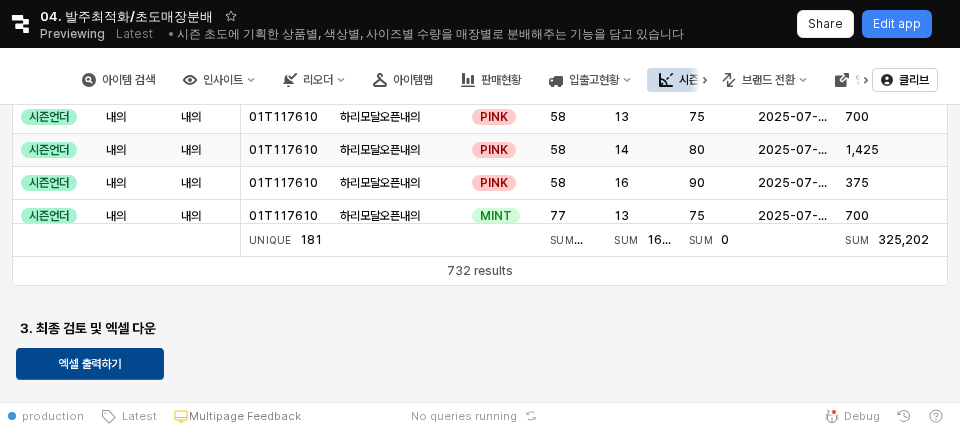scroll, scrollTop: 874, scrollLeft: 0, axis: vertical 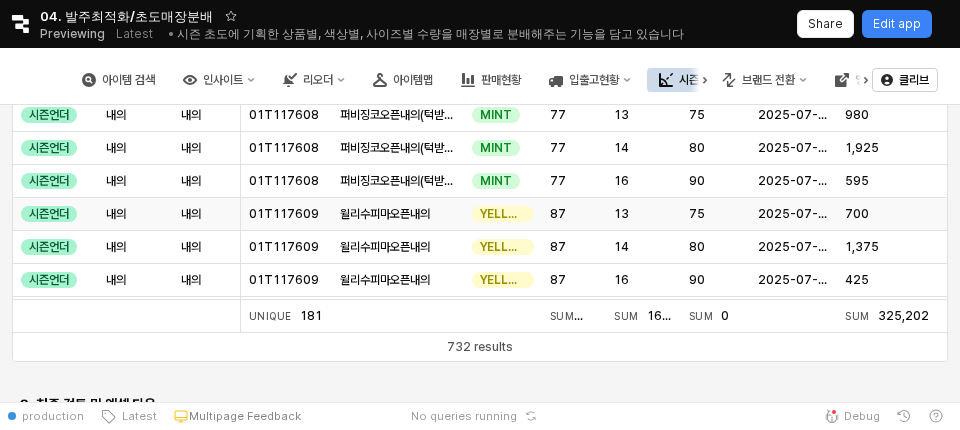 click on "윌리수피마오픈내의" at bounding box center (398, 214) 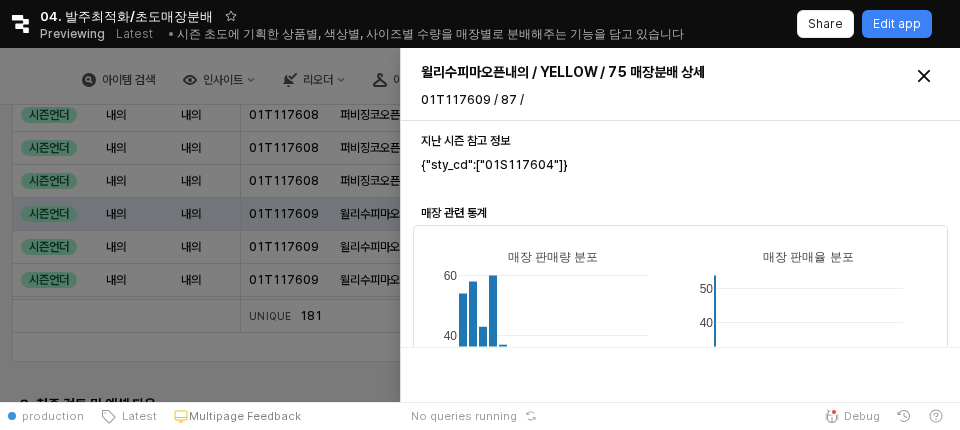 click on "{"sty_cd":["01S117604"]}" at bounding box center (680, 165) 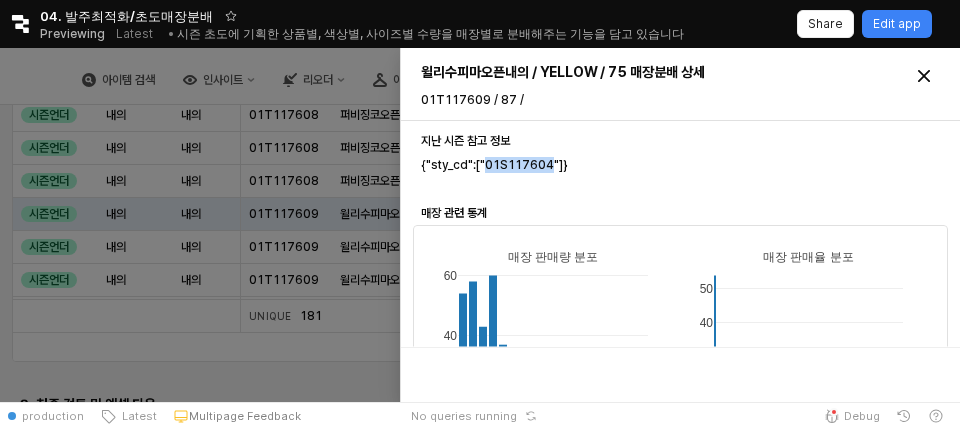 click on "{"sty_cd":["01S117604"]}" at bounding box center (680, 165) 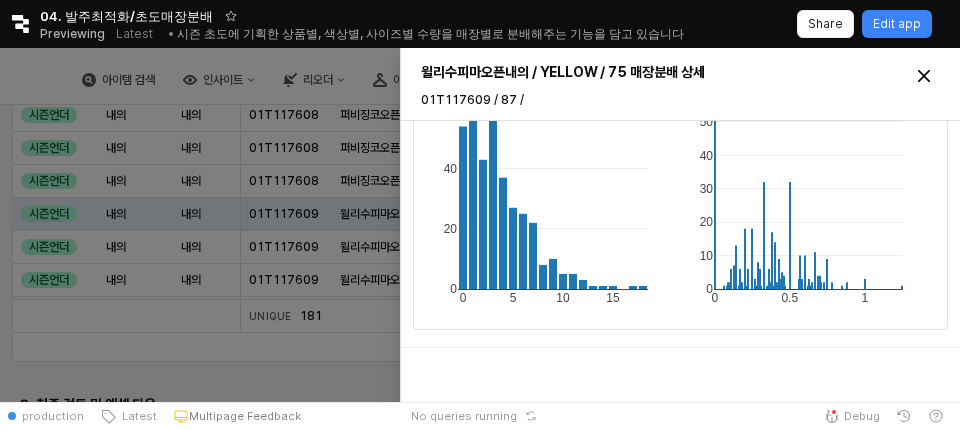 scroll, scrollTop: 156, scrollLeft: 0, axis: vertical 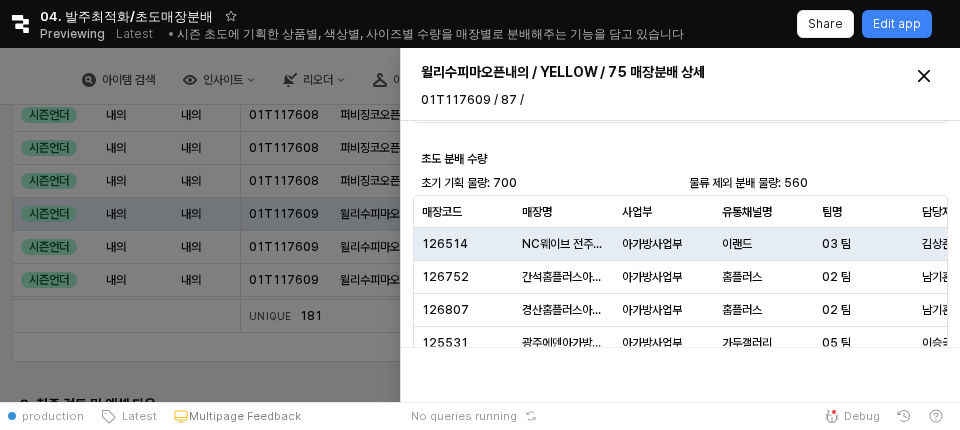click at bounding box center (480, 225) 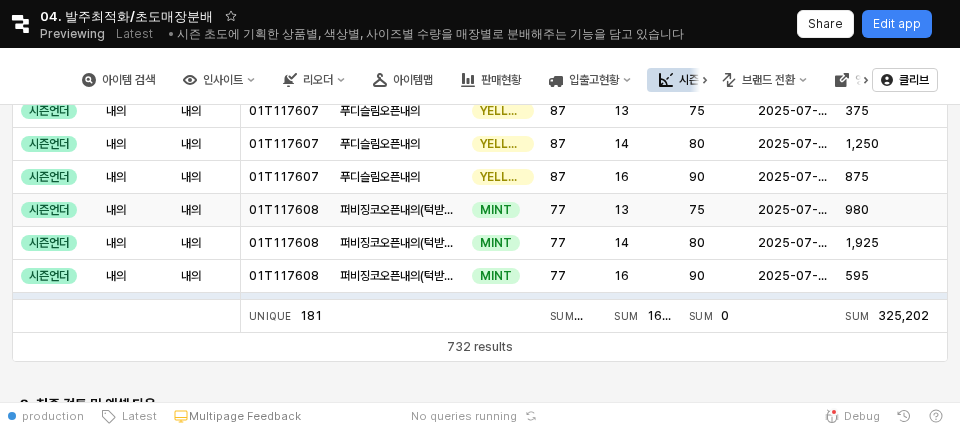 scroll, scrollTop: 681, scrollLeft: 0, axis: vertical 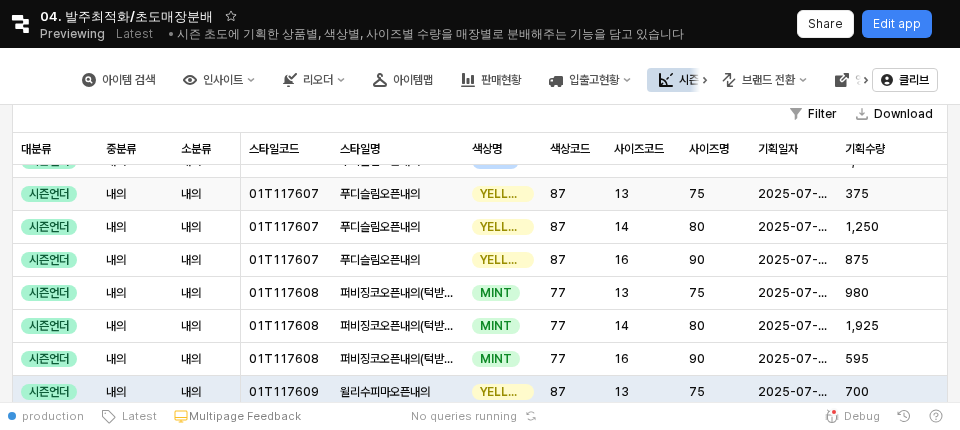 click on "13" at bounding box center [643, 194] 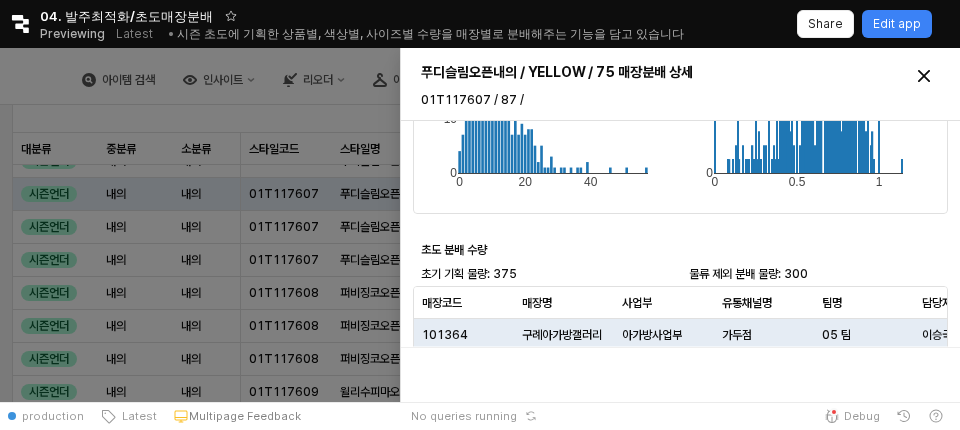scroll, scrollTop: 465, scrollLeft: 0, axis: vertical 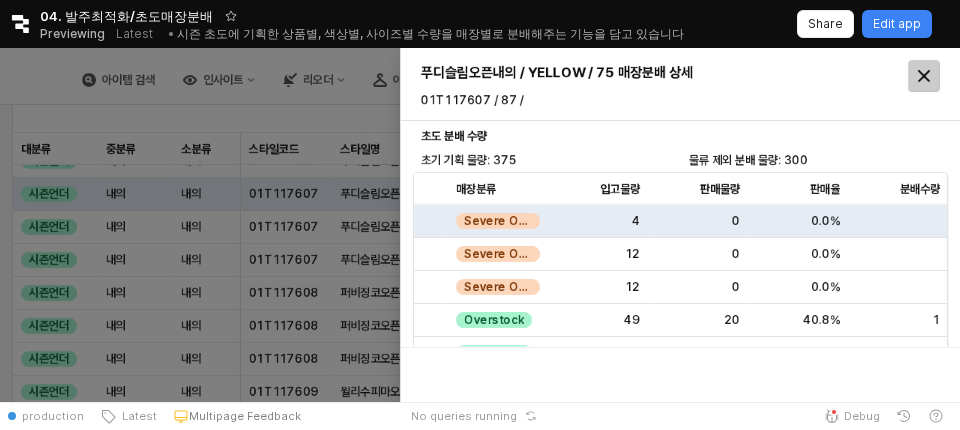 click 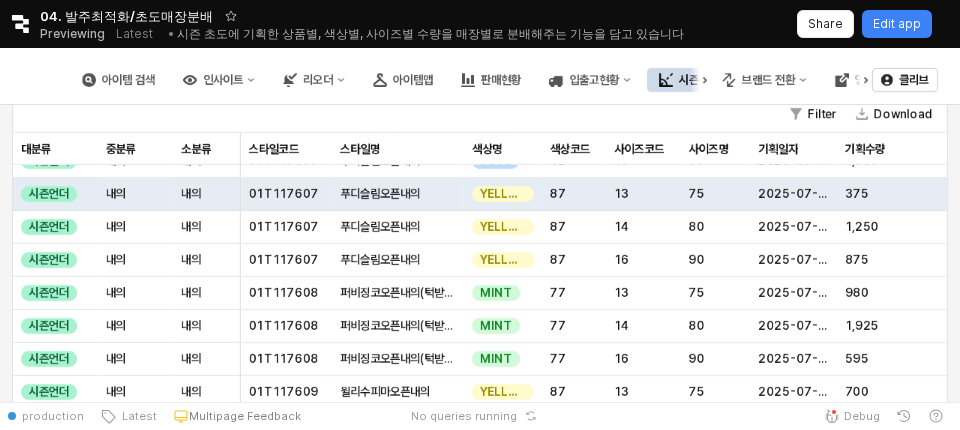 scroll, scrollTop: 0, scrollLeft: 0, axis: both 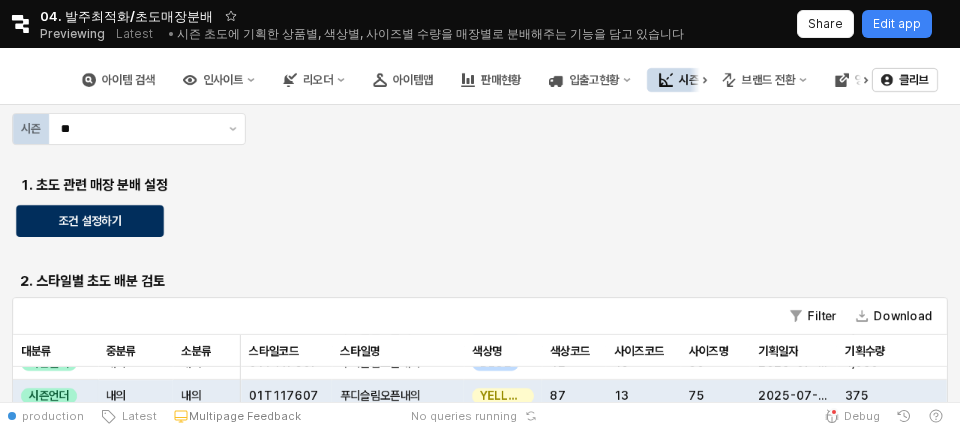 click on "조건 설정하기" at bounding box center [90, 221] 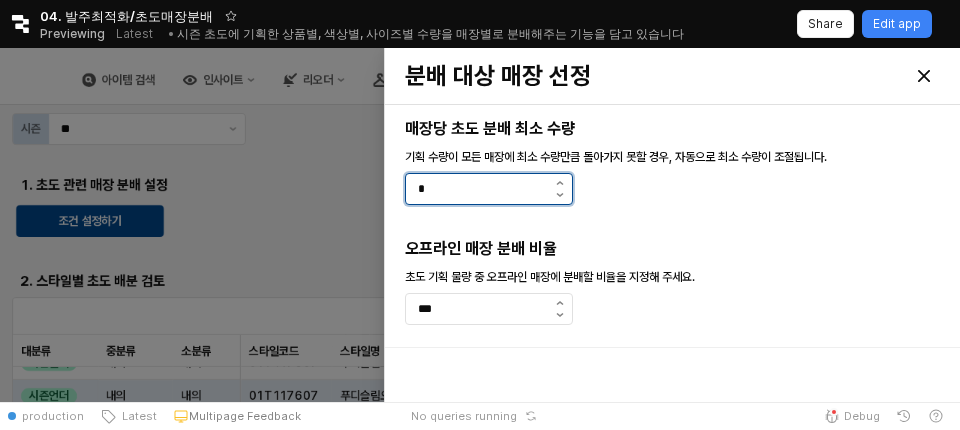 click on "*" at bounding box center [476, 189] 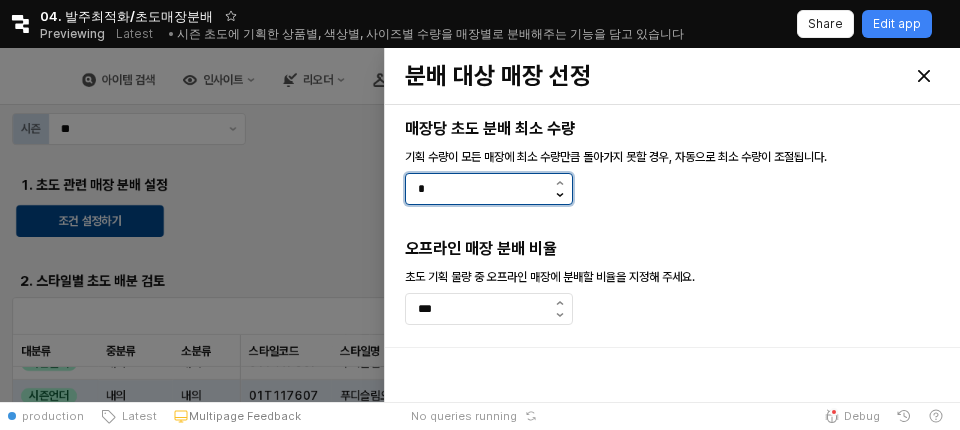 click at bounding box center (559, 197) 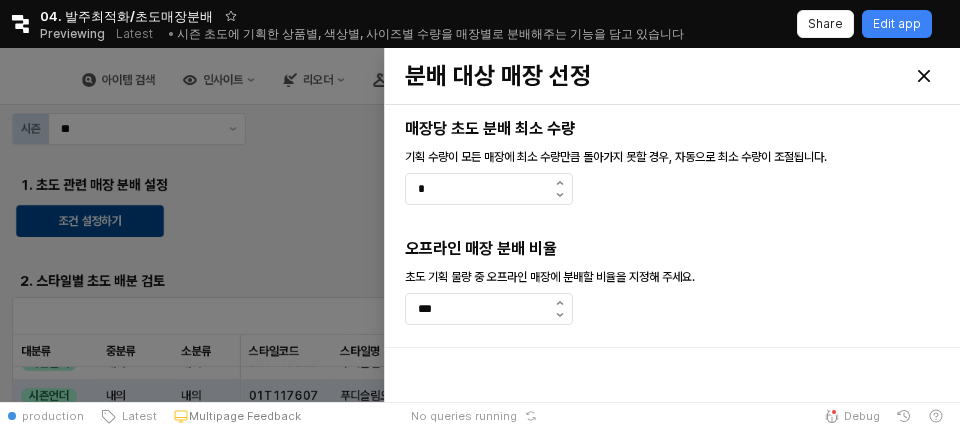 click at bounding box center [672, 221] 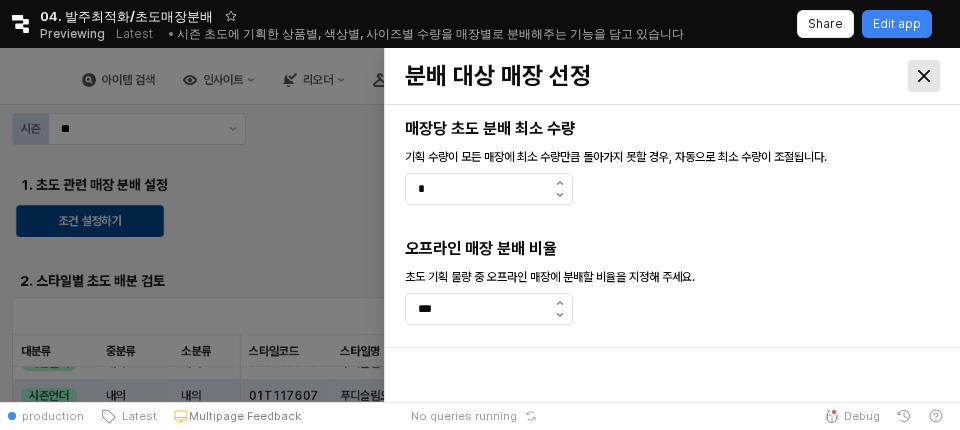 click 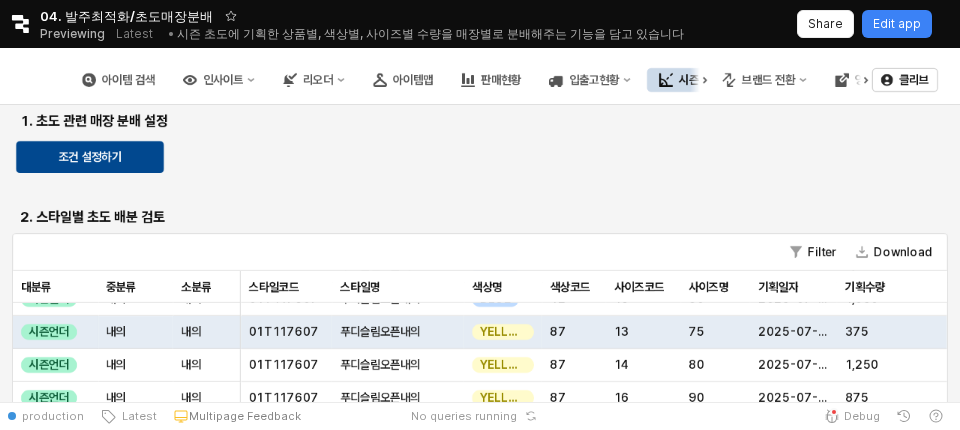 scroll, scrollTop: 135, scrollLeft: 0, axis: vertical 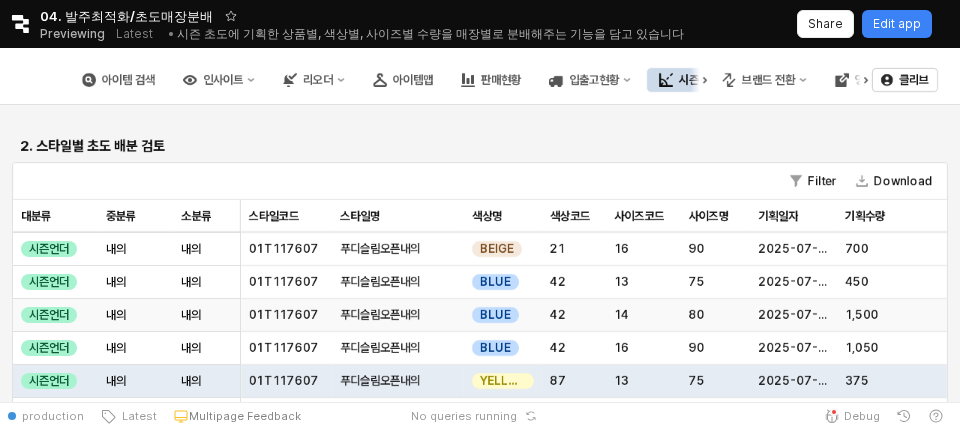 click on "14" at bounding box center (643, 315) 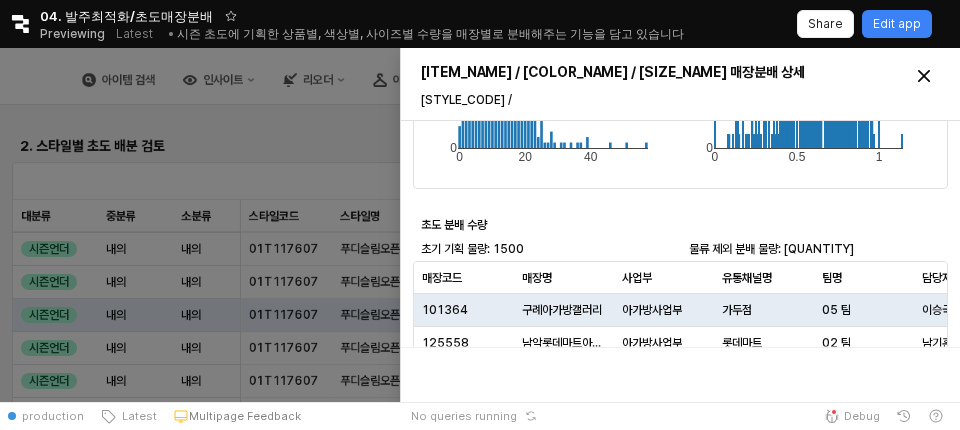 scroll, scrollTop: 391, scrollLeft: 0, axis: vertical 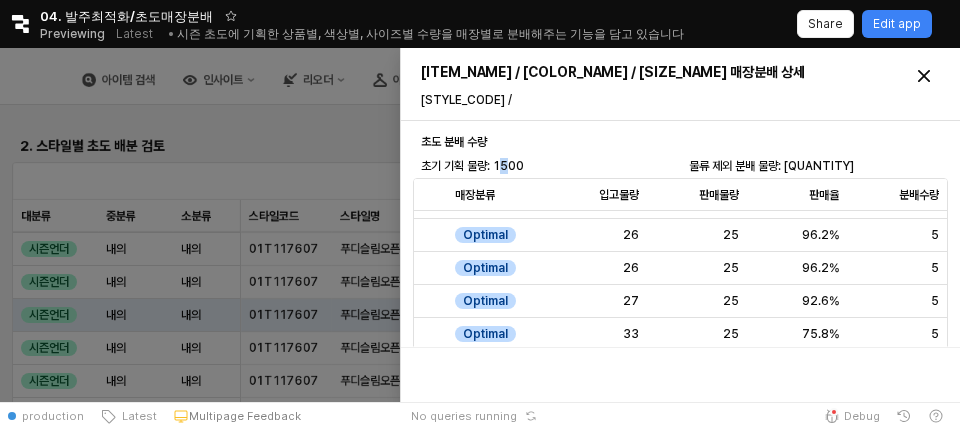 drag, startPoint x: 500, startPoint y: 162, endPoint x: 511, endPoint y: 163, distance: 11.045361 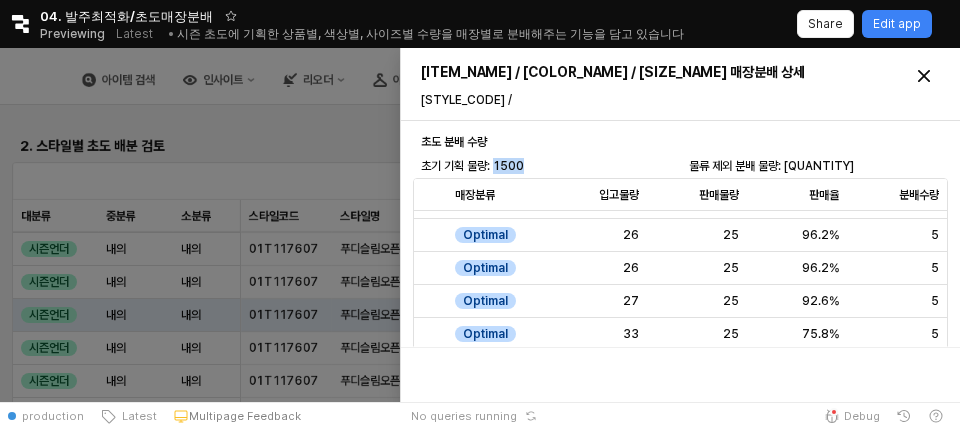 drag, startPoint x: 498, startPoint y: 164, endPoint x: 536, endPoint y: 164, distance: 38 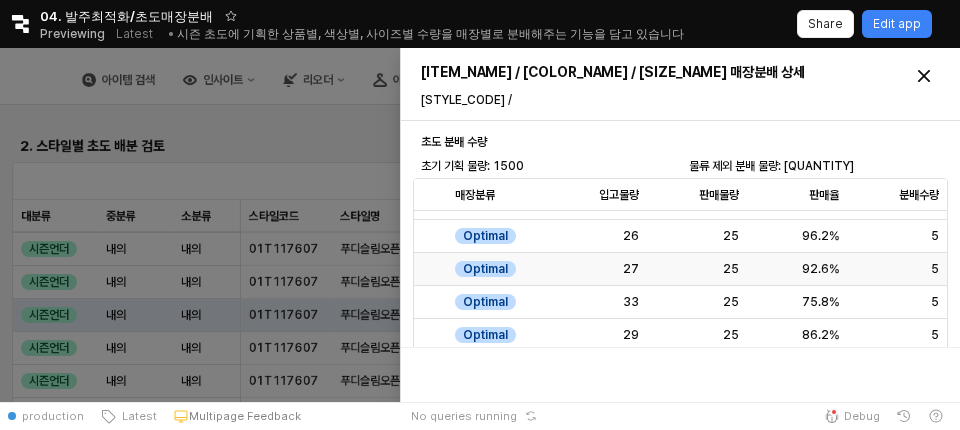 scroll, scrollTop: 6626, scrollLeft: 667, axis: both 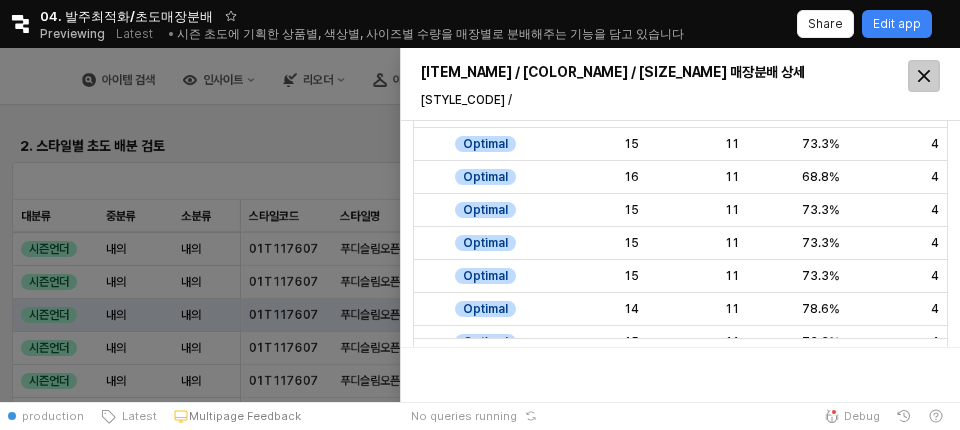 click 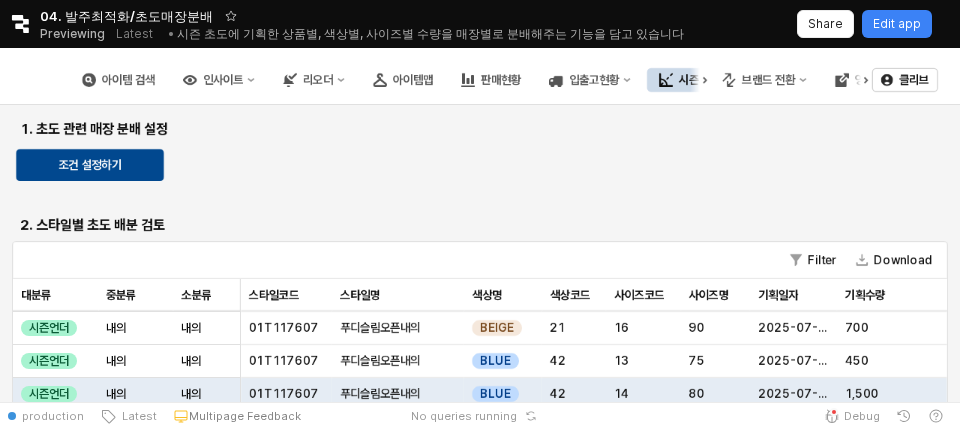 scroll, scrollTop: 18, scrollLeft: 0, axis: vertical 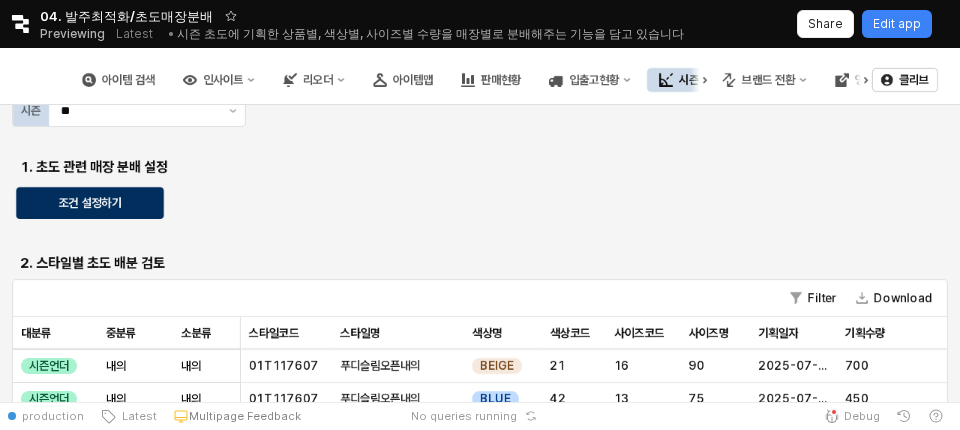 click on "조건 설정하기" at bounding box center [90, 203] 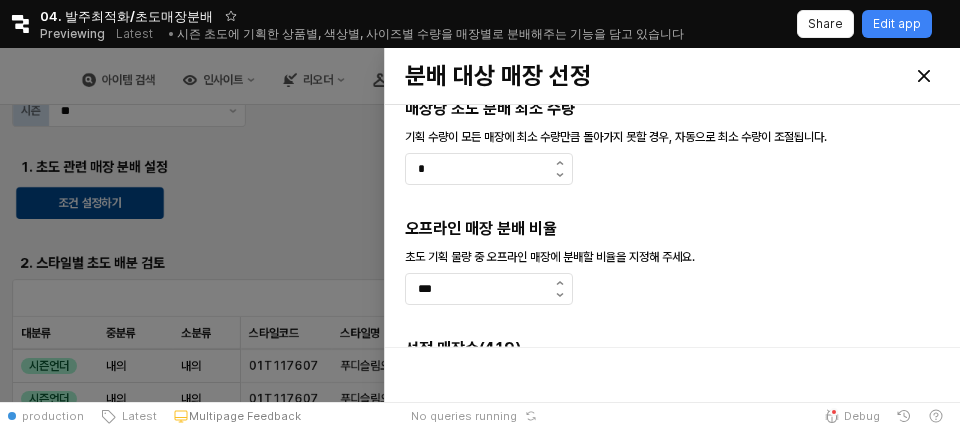 scroll, scrollTop: 134, scrollLeft: 0, axis: vertical 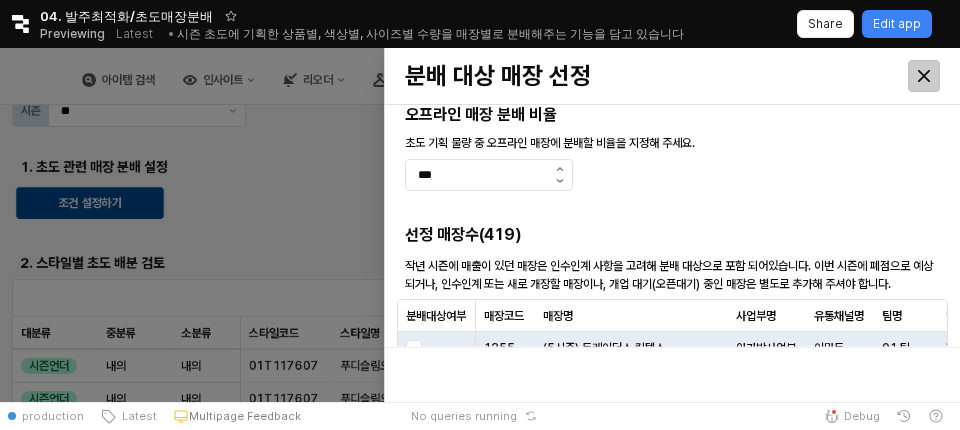 click 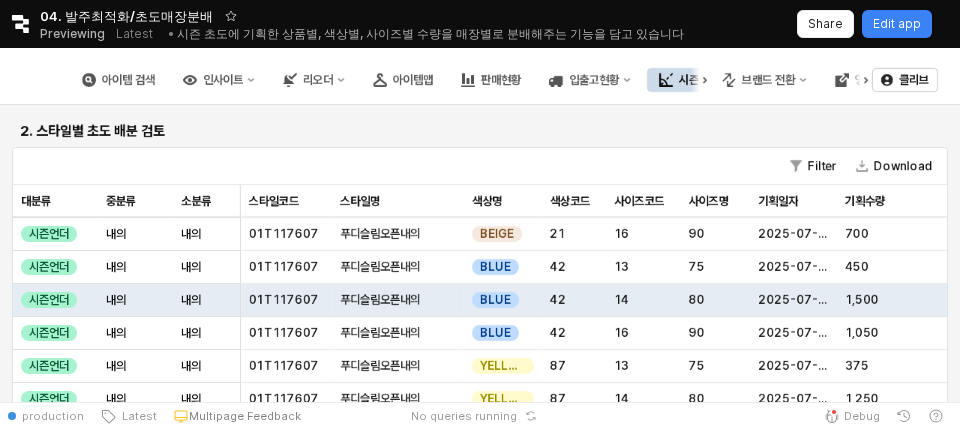 scroll, scrollTop: 188, scrollLeft: 0, axis: vertical 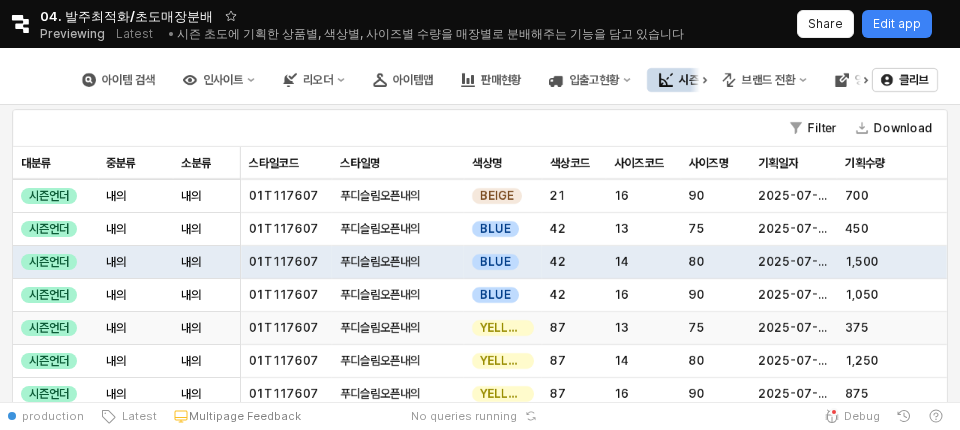 click on "14" at bounding box center (643, 361) 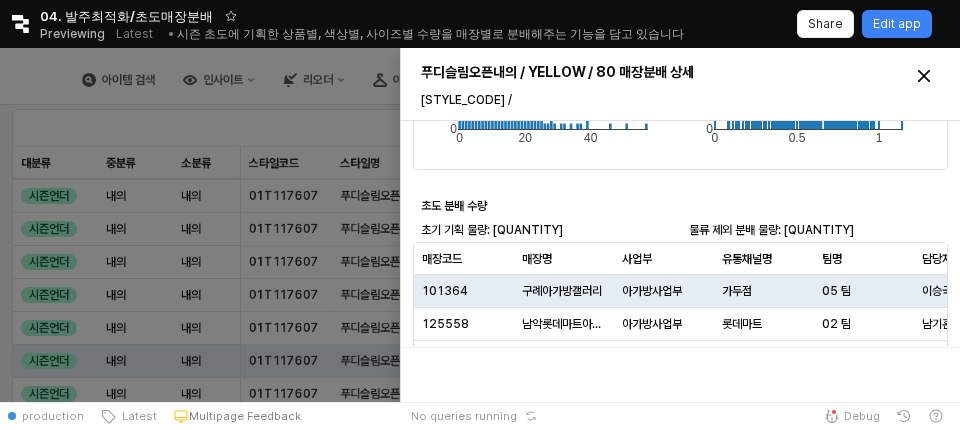 scroll, scrollTop: 349, scrollLeft: 0, axis: vertical 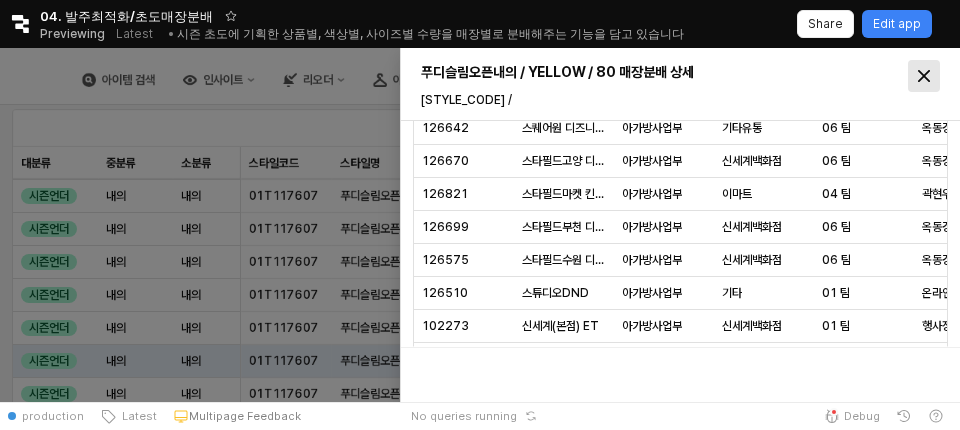 click 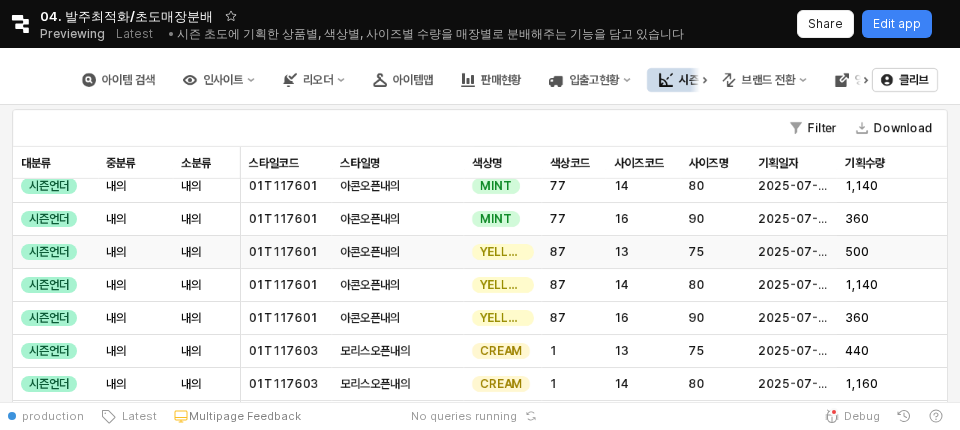 scroll, scrollTop: 0, scrollLeft: 0, axis: both 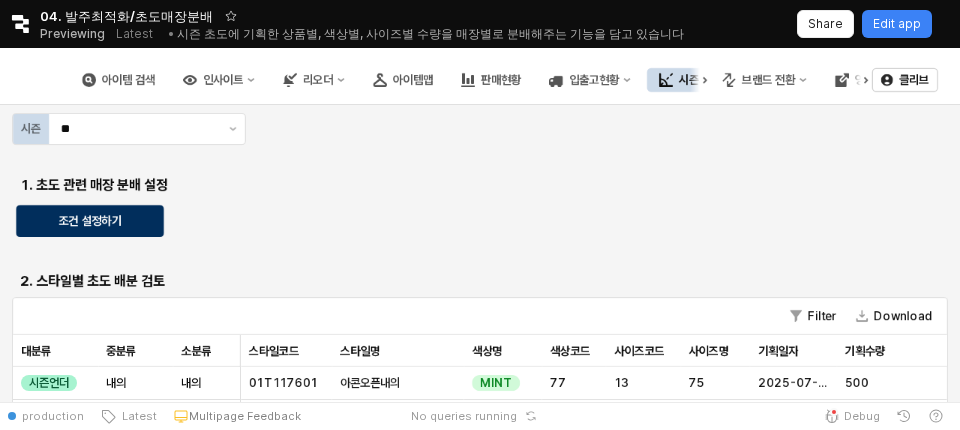 click on "조건 설정하기" at bounding box center [90, 221] 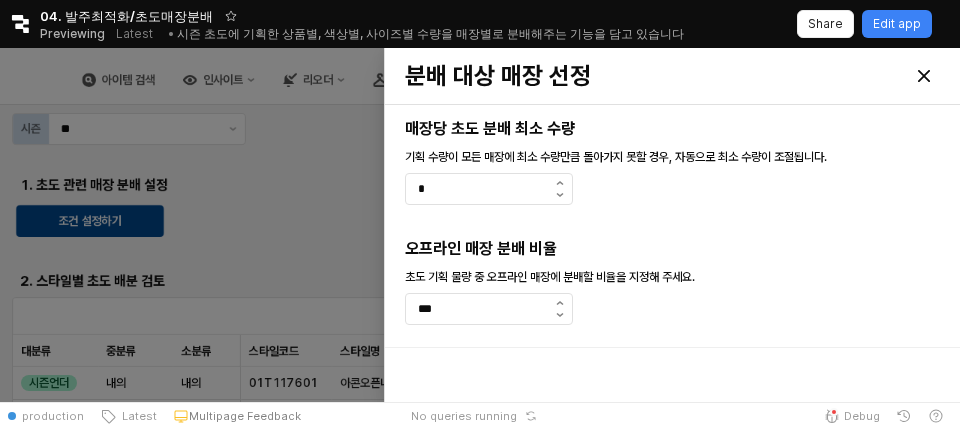 click at bounding box center [480, 225] 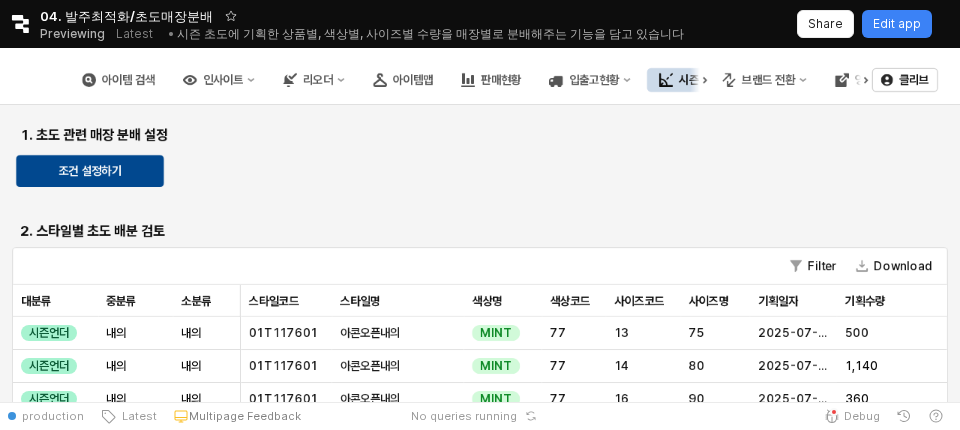 scroll, scrollTop: 0, scrollLeft: 0, axis: both 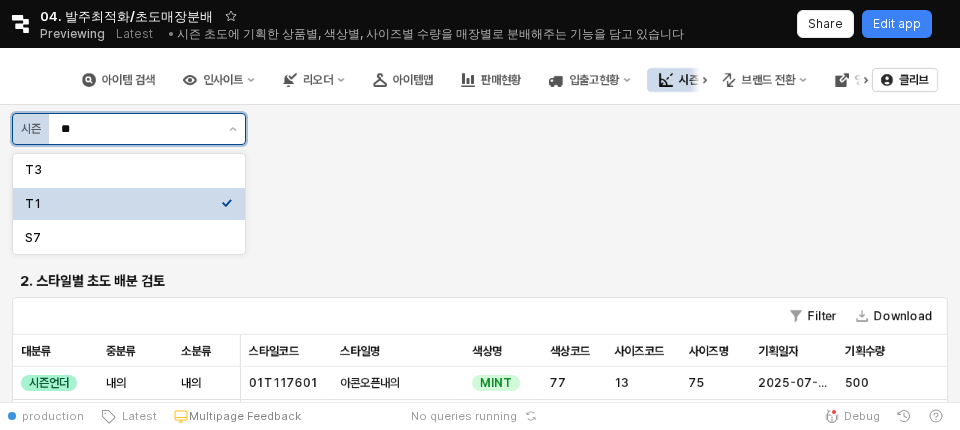 click on "**" at bounding box center [139, 129] 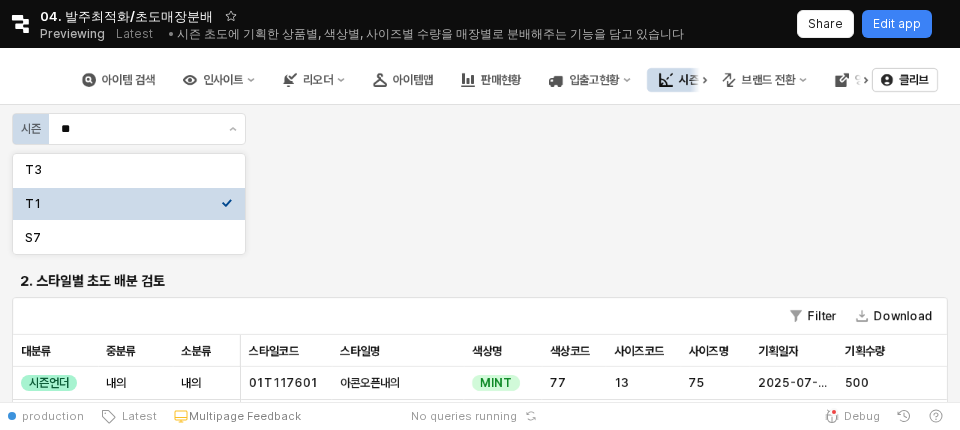 click on "시즌 ** 1. 초도 관련 매장 분배 설정 조건 설정하기 2. 스타일별 초도 배분 검토 Filter Download 대분류 대분류 중분류 중분류 소분류 소분류 스타일코드 스타일코드 스타일명 스타일명 색상명 색상명 색상코드 색상코드 사이즈코드 사이즈코드 사이즈명 사이즈명 기획일자 기획일자 기획수량 기획수량 매칭상품 매칭상품 시즌언더 내의 내의 01T117601 아콘오픈내의 MINT 77 13 75 2025-07-15 500 [{"code": "01S11760858", "col_cd": "58", "sty_cd": "01S117608"}, {"code": "01S11760842", "col_cd": "42", "sty_cd": "01S117608"}] 시즌언더 내의 내의 01T117601 아콘오픈내의 MINT 77 14 80 2025-07-15 1,140 [{"code": "01S11760858", "col_cd": "58", "sty_cd": "01S117608"}, {"code": "01S11760842", "col_cd": "42", "sty_cd": "01S117608"}] 시즌언더 내의 내의 01T117601 아콘오픈내의 MINT 77 16 90 2025-07-15 360 시즌언더 내의 내의 01T117601 아콘오픈내의 YELLOW 87 13 75 2025-07-15 500 1" at bounding box center [480, 469] 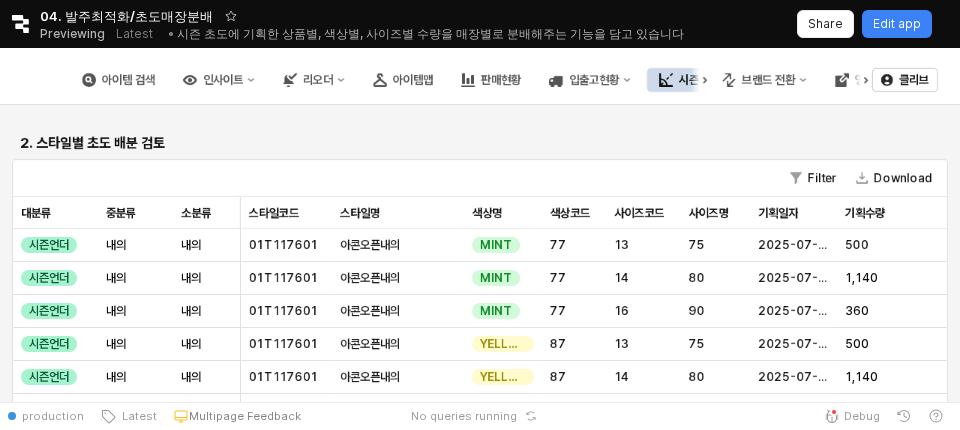 scroll, scrollTop: 141, scrollLeft: 0, axis: vertical 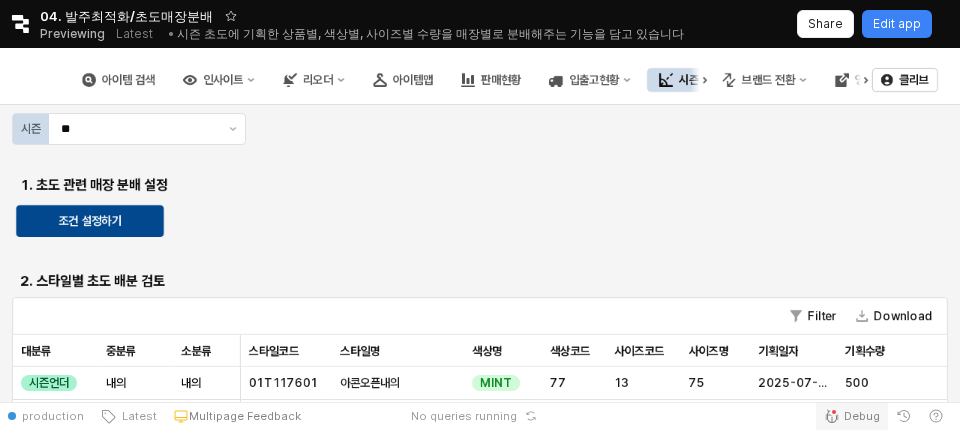 click on "Debug" at bounding box center (862, 416) 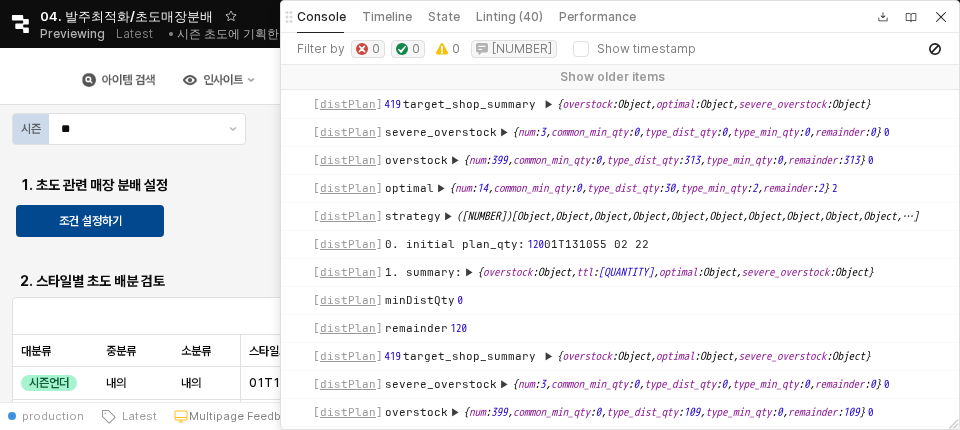 scroll, scrollTop: 1677, scrollLeft: 0, axis: vertical 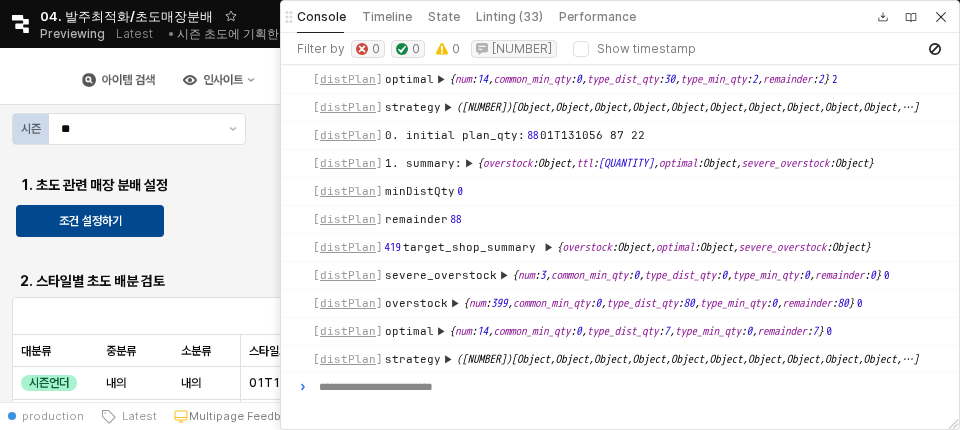 click on "시즌 ** 1. 초도 관련 매장 분배 설정 조건 설정하기 2. 스타일별 초도 배분 검토 Filter Download 대분류 대분류 중분류 중분류 소분류 소분류 스타일코드 스타일코드 스타일명 스타일명 색상명 색상명 색상코드 색상코드 사이즈코드 사이즈코드 사이즈명 사이즈명 기획일자 기획일자 기획수량 기획수량 매칭상품 매칭상품 시즌언더 내의 내의 01T117601 아콘오픈내의 MINT 77 13 75 2025-07-15 500 [{"code": "01S11760858", "col_cd": "58", "sty_cd": "01S117608"}, {"code": "01S11760842", "col_cd": "42", "sty_cd": "01S117608"}] 시즌언더 내의 내의 01T117601 아콘오픈내의 MINT 77 14 80 2025-07-15 1,140 [{"code": "01S11760858", "col_cd": "58", "sty_cd": "01S117608"}, {"code": "01S11760842", "col_cd": "42", "sty_cd": "01S117608"}] 시즌언더 내의 내의 01T117601 아콘오픈내의 MINT 77 16 90 2025-07-15 360 시즌언더 내의 내의 01T117601 아콘오픈내의 YELLOW 87 13 75 2025-07-15 500 1" at bounding box center [480, 469] 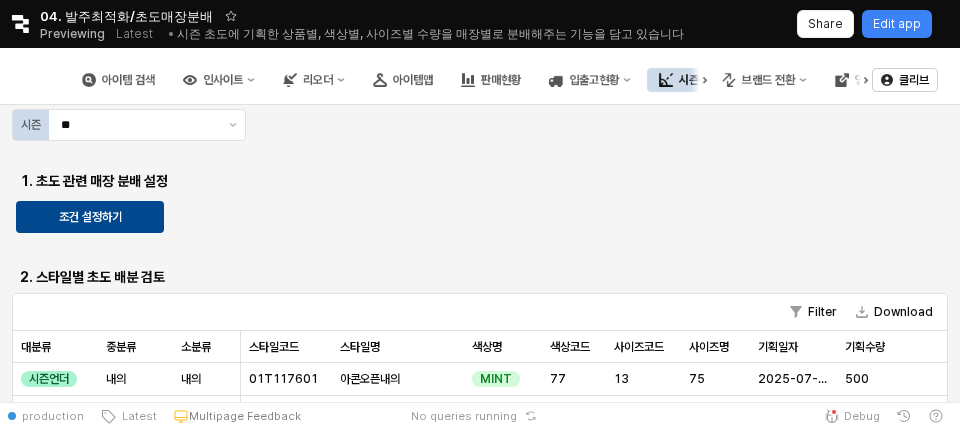 scroll, scrollTop: 178, scrollLeft: 0, axis: vertical 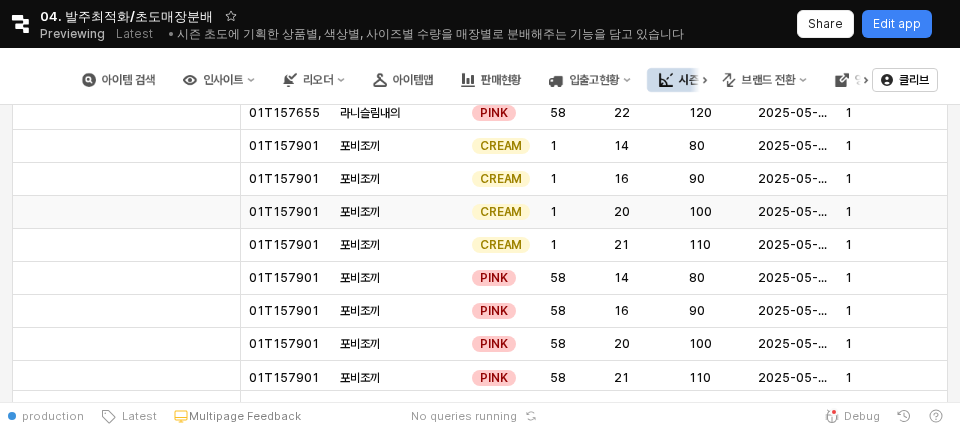 click on "1" at bounding box center [897, 212] 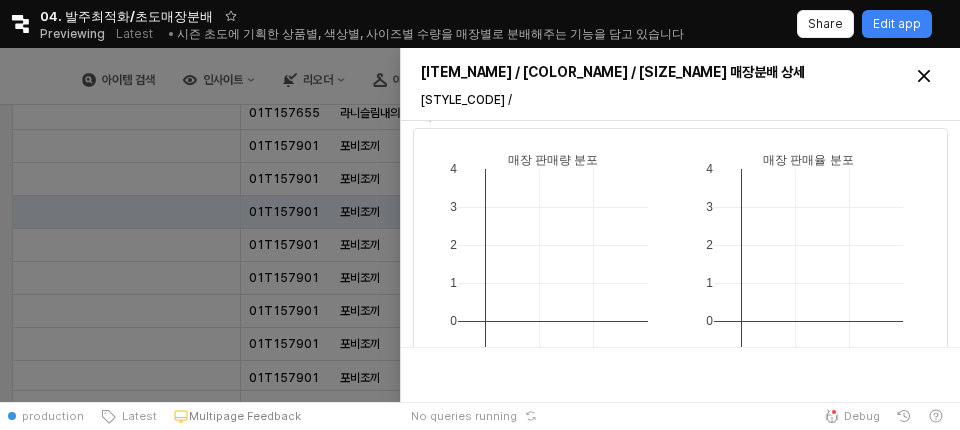 scroll, scrollTop: 0, scrollLeft: 0, axis: both 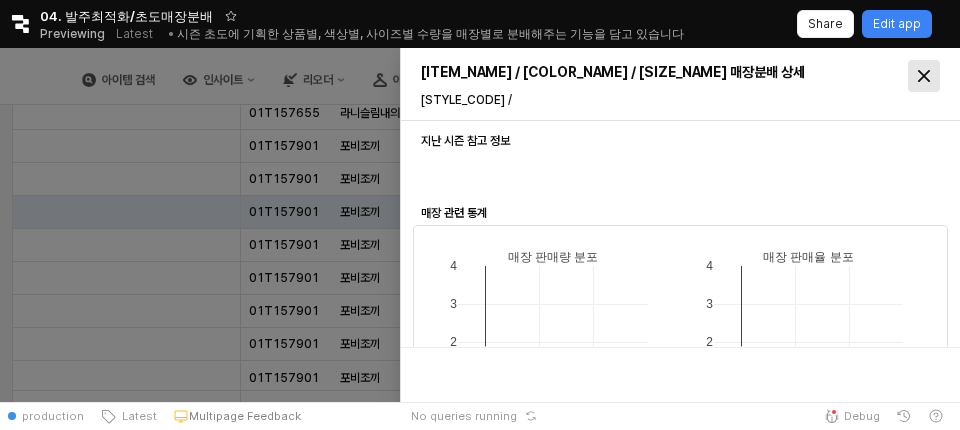 click 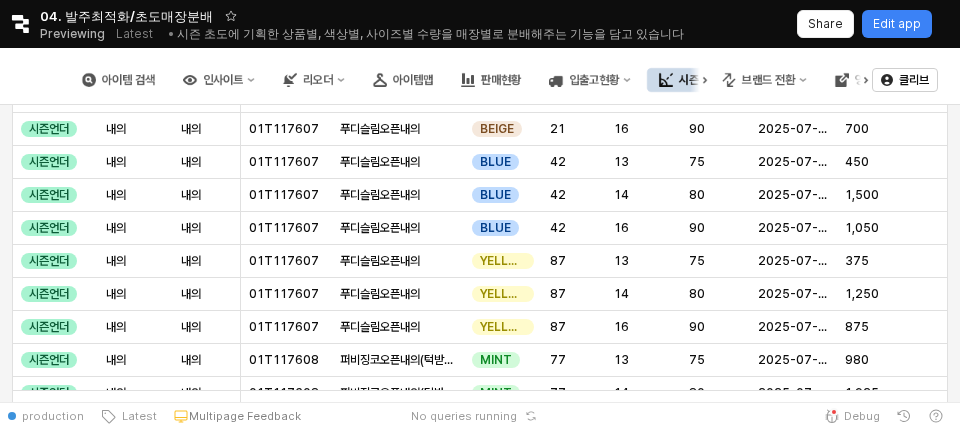 scroll, scrollTop: 0, scrollLeft: 0, axis: both 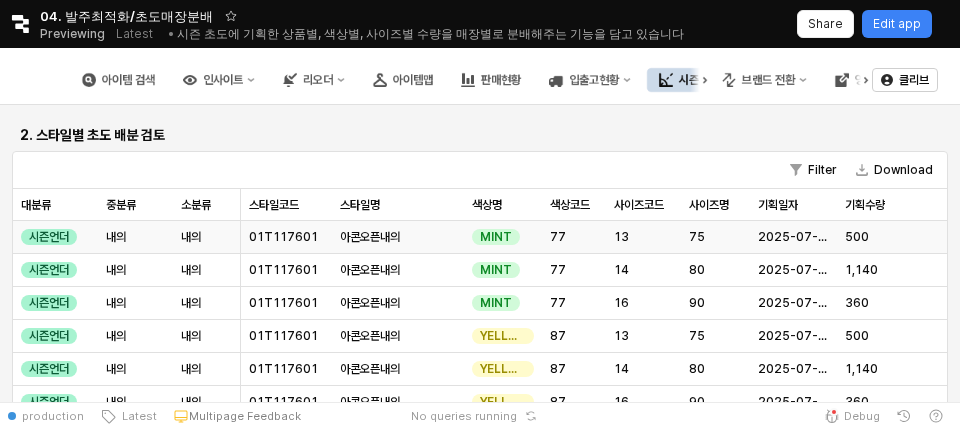 click on "아콘오픈내의" at bounding box center [398, 237] 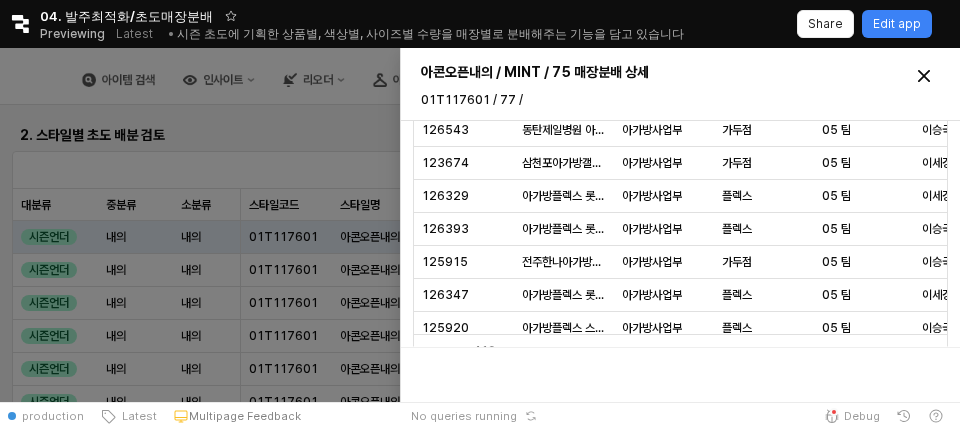 scroll, scrollTop: 542, scrollLeft: 0, axis: vertical 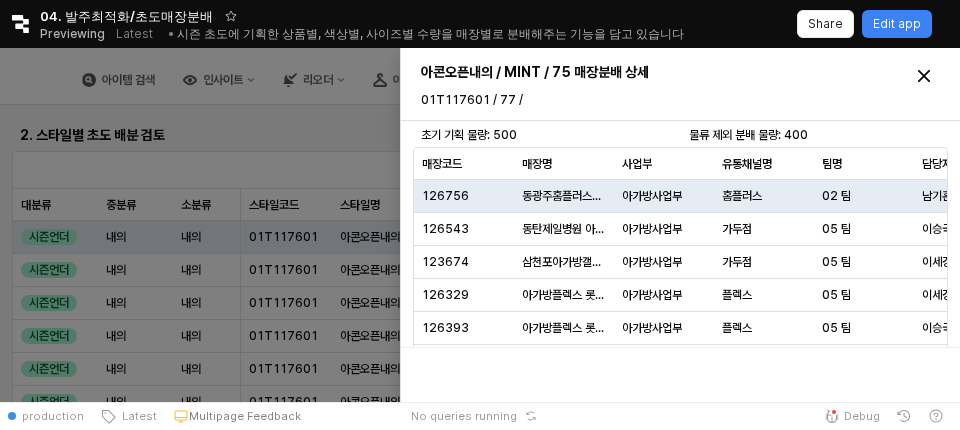 click at bounding box center (480, 225) 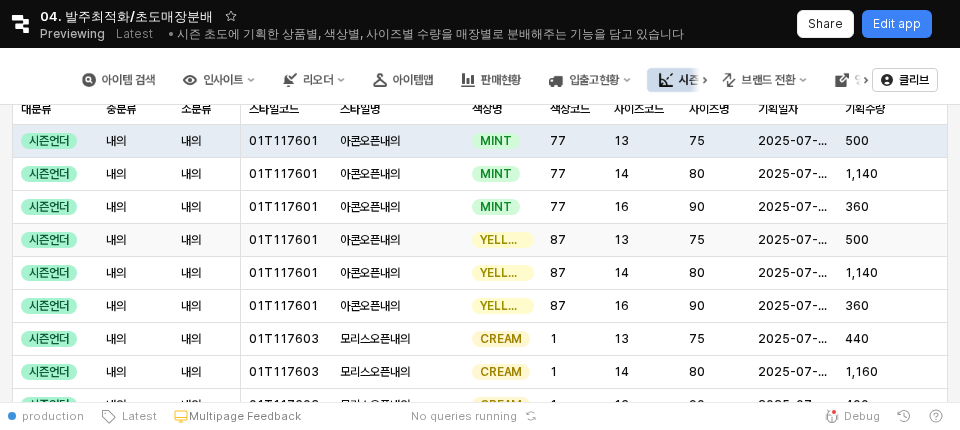 scroll, scrollTop: 221, scrollLeft: 0, axis: vertical 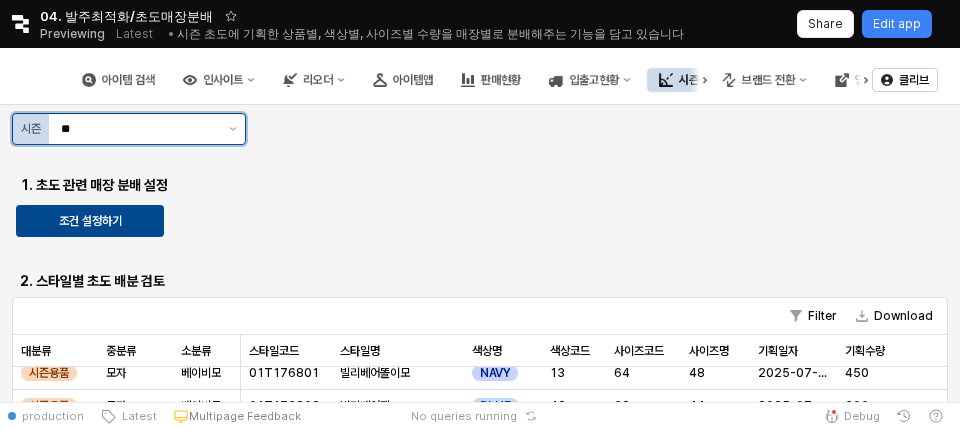click on "**" at bounding box center (139, 129) 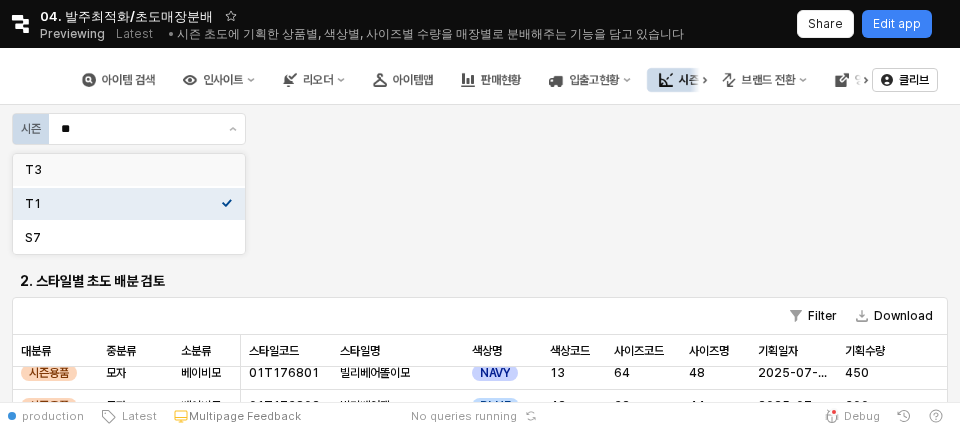 click on "시즌 ** 1. 초도 관련 매장 분배 설정 조건 설정하기 2. 스타일별 초도 배분 검토 Filter Download 대분류 대분류 중분류 중분류 소분류 소분류 스타일코드 스타일코드 스타일명 스타일명 색상명 색상명 색상코드 색상코드 사이즈코드 사이즈코드 사이즈명 사이즈명 기획일자 기획일자 기획수량 기획수량 매칭상품 매칭상품 시즌언더 [CATEGORY] [ITEM_NAME] [COLOR_NAME] [COLOR_CODE] [SIZE_CODE] [SIZE_NAME] [PLAN_DATE] [PLAN_QTY] [MATCHING_PRODUCT] [{"code": "[CODE]", "col_cd": "77", "sty_cd": "[STYLE]"}] 시즌언더 [CATEGORY] [ITEM_NAME] [COLOR_NAME] [COLOR_CODE] [SIZE_CODE] [SIZE_NAME] [PLAN_DATE] [PLAN_QTY] [MATCHING_PRODUCT] [{"code": "[CODE]", "col_cd": "77", "sty_cd": "[STYLE]"}] 시즌언더 [CATEGORY] [ITEM_NAME] [COLOR_NAME] [COLOR_CODE] [SIZE_CODE] [SIZE_NAME] [PLAN_DATE] [PLAN_QTY] [MATCHING_PRODUCT] [{"code": "[CODE]", "col_cd": "58", "sty_cd": "[STYLE]"}] 시즌언더 [COLOR_NAME] [COLOR_CODE]" at bounding box center (480, 469) 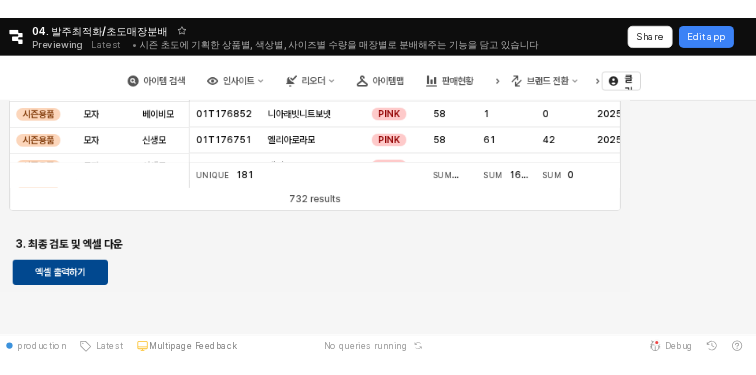scroll, scrollTop: 482, scrollLeft: 0, axis: vertical 